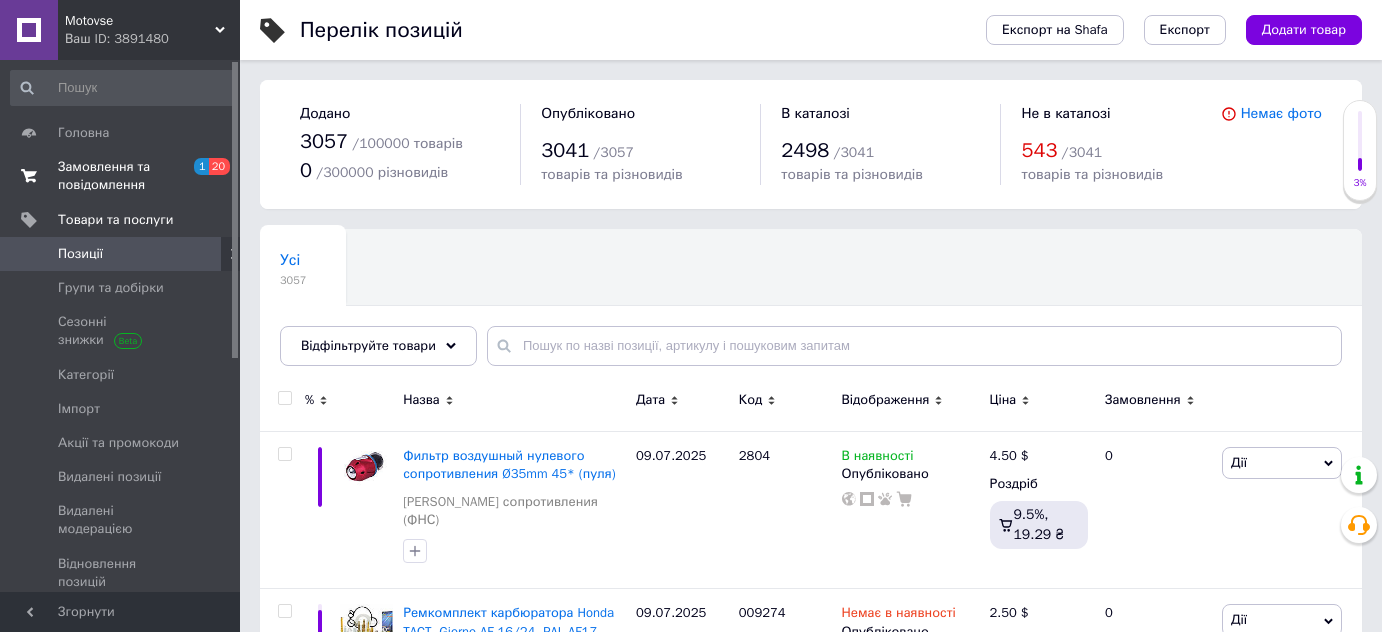 scroll, scrollTop: 0, scrollLeft: 0, axis: both 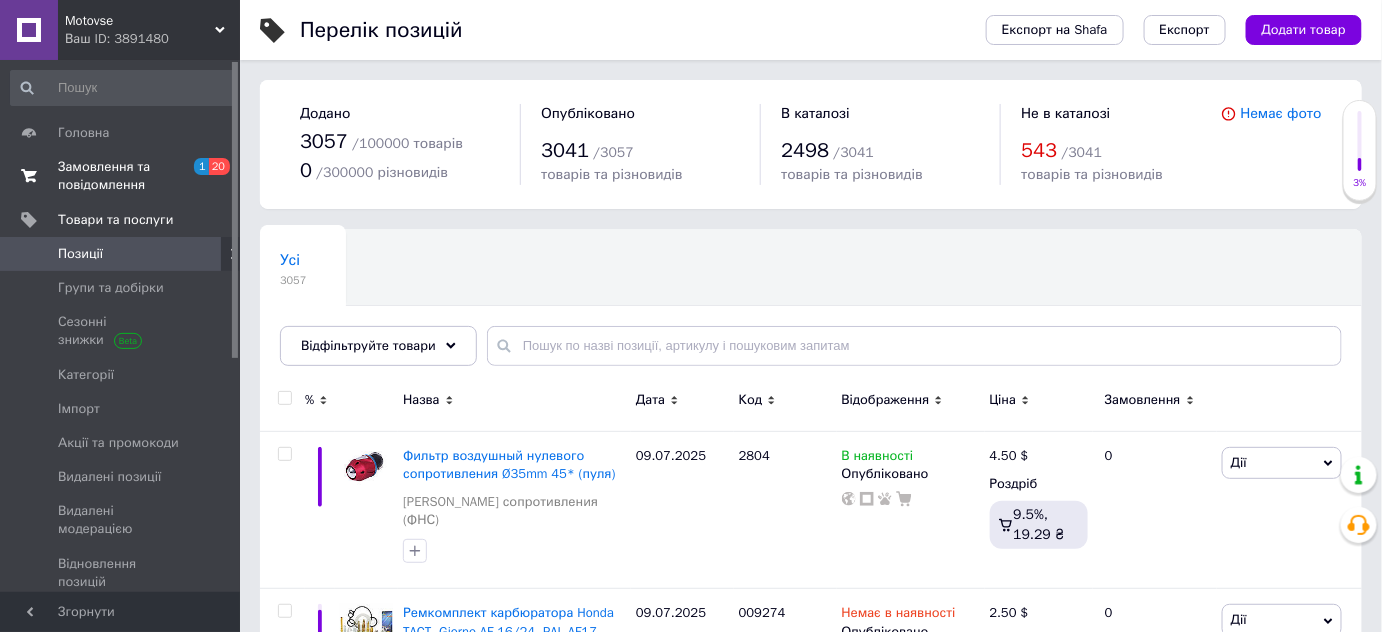 click on "Замовлення та повідомлення" at bounding box center (121, 176) 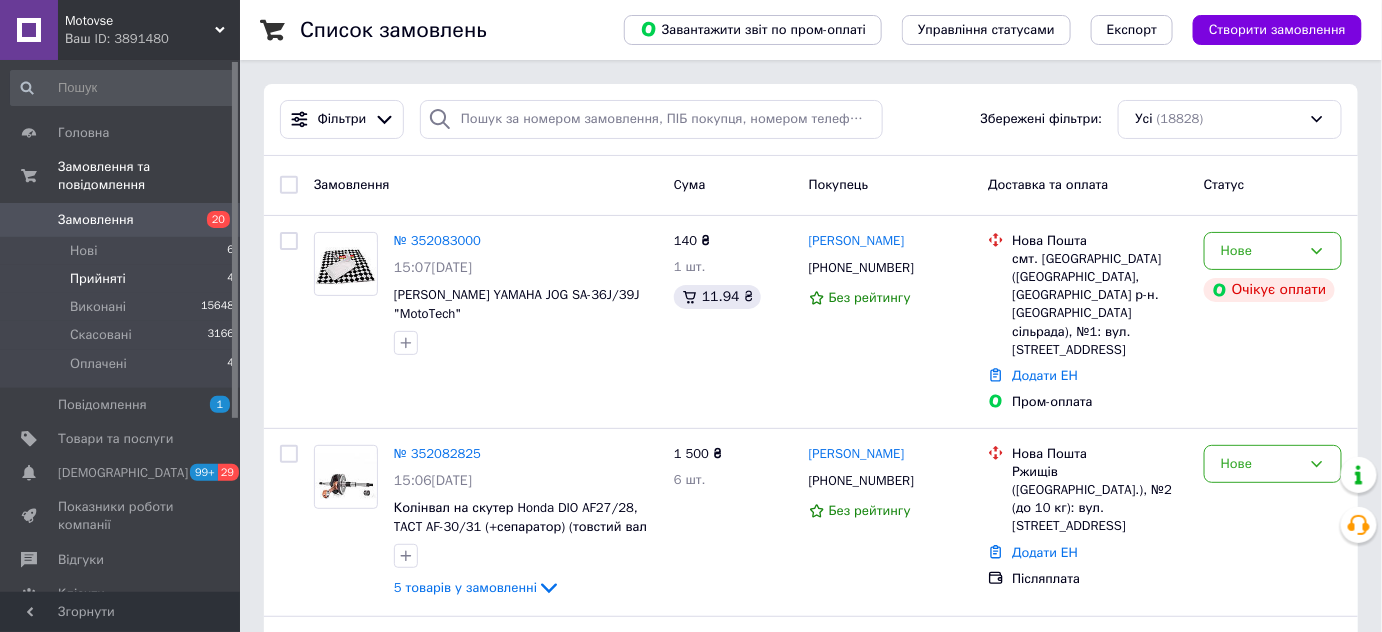 click on "Прийняті" at bounding box center (98, 279) 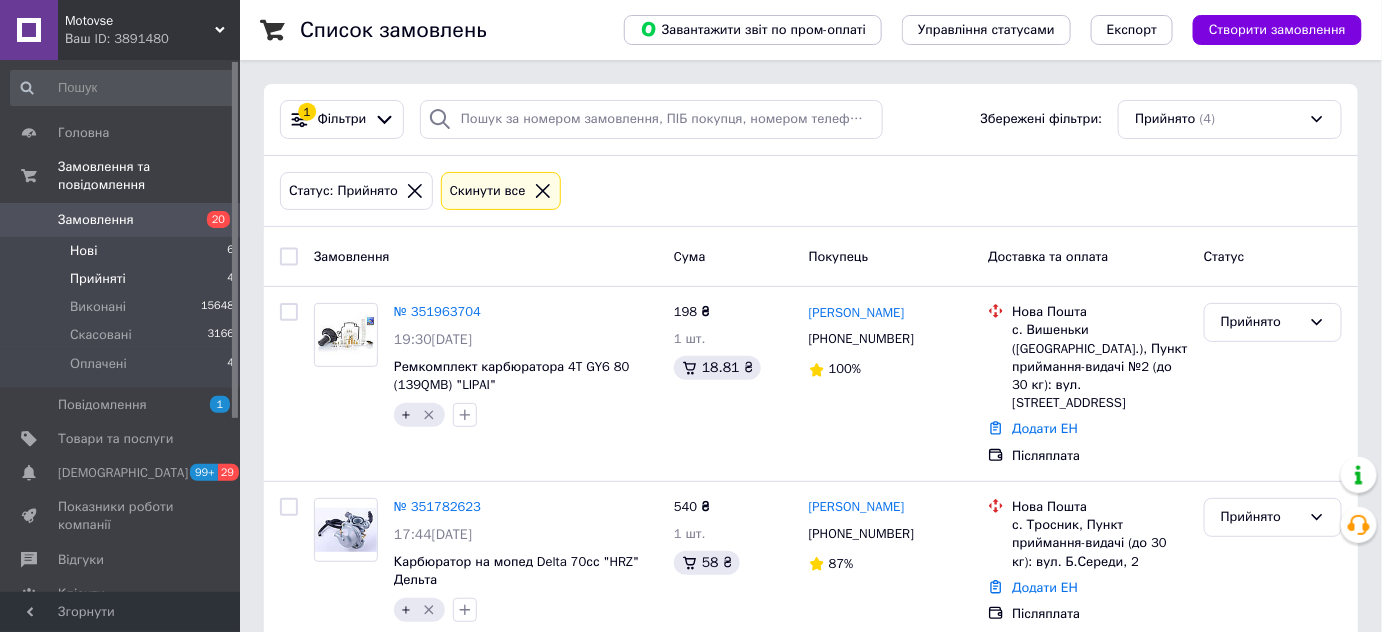 click on "Нові 6" at bounding box center (123, 251) 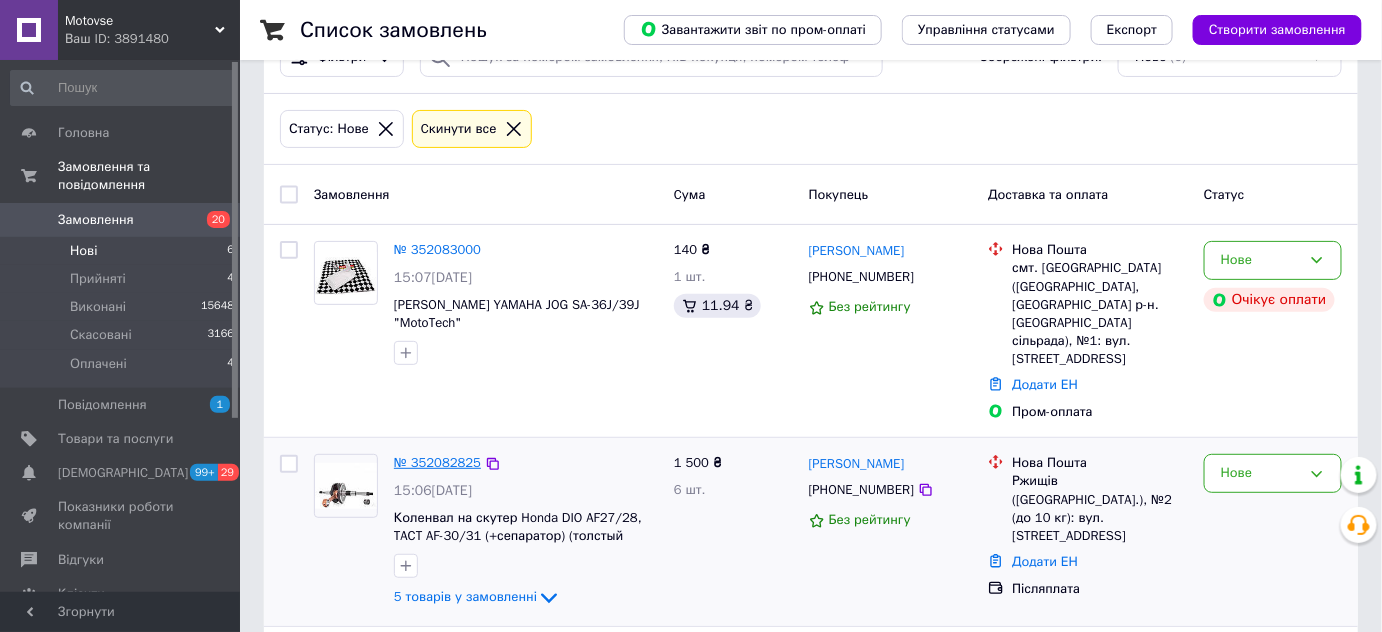 scroll, scrollTop: 181, scrollLeft: 0, axis: vertical 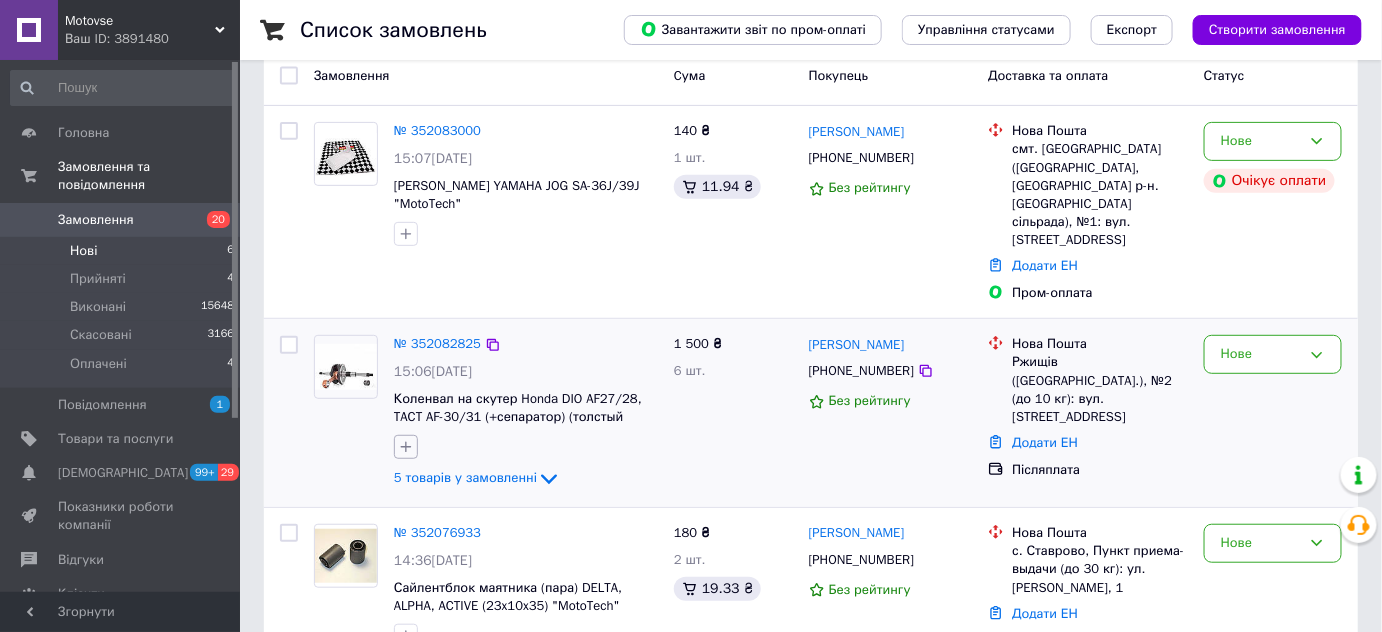 click 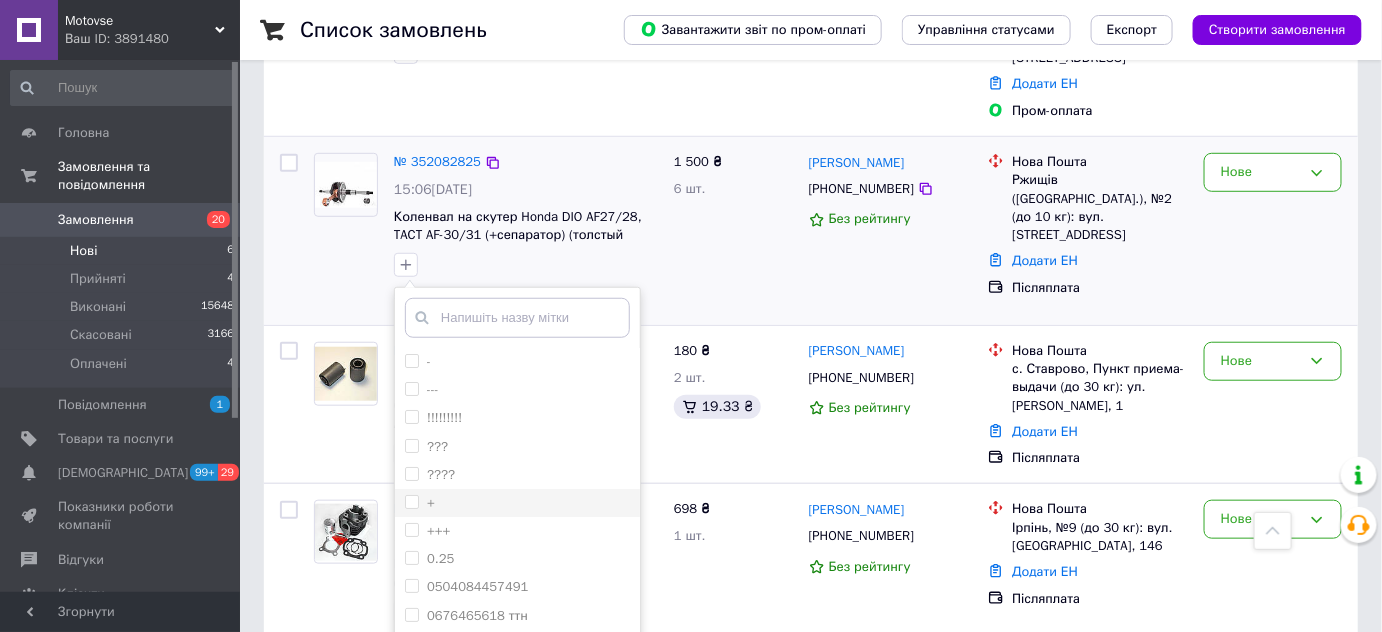 click on "+" at bounding box center [517, 503] 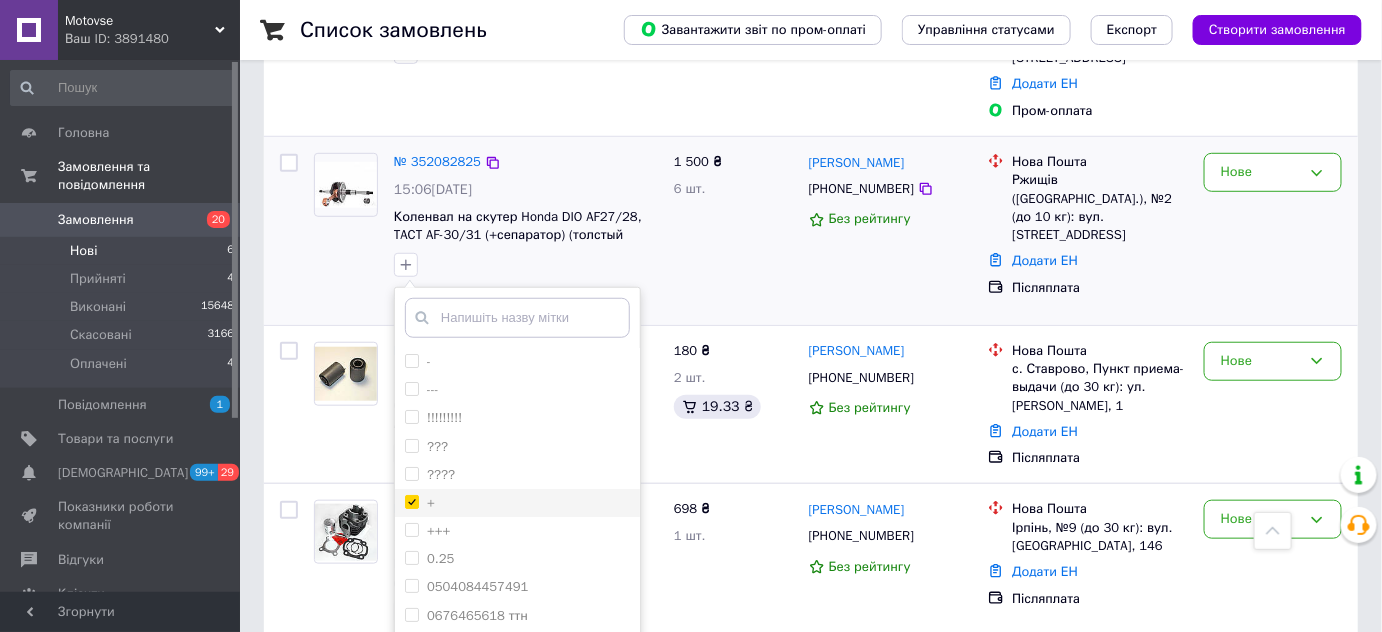 checkbox on "true" 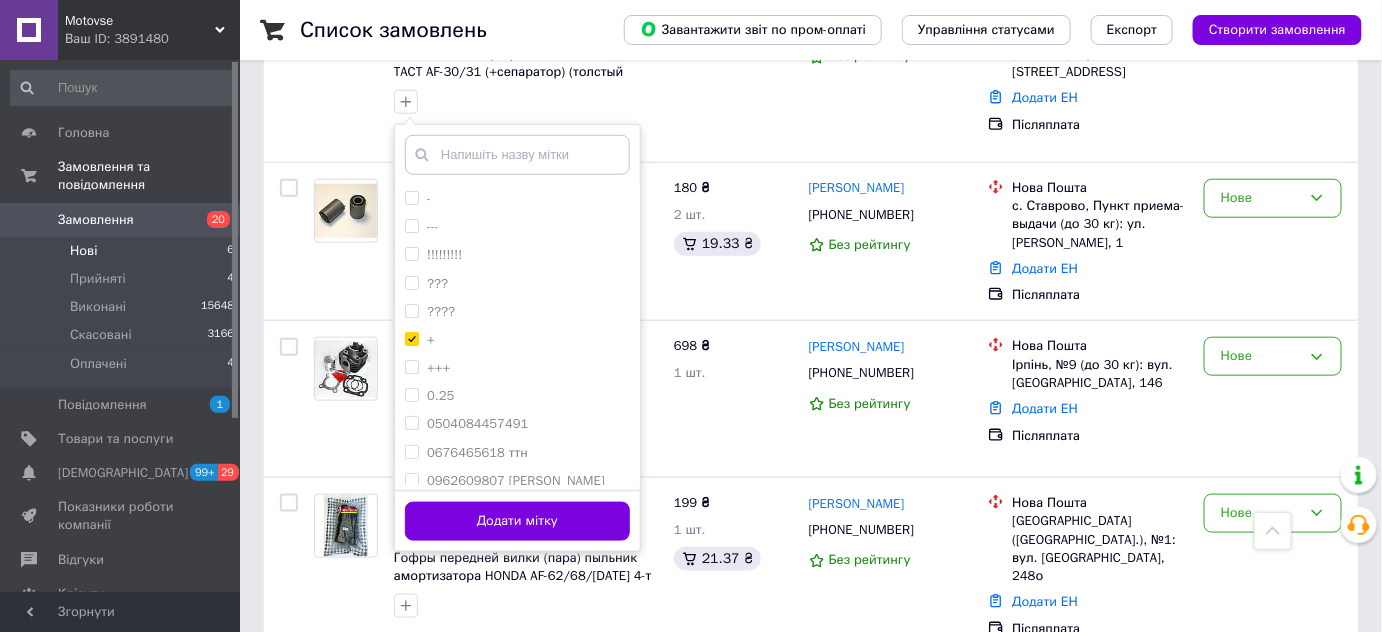 scroll, scrollTop: 719, scrollLeft: 0, axis: vertical 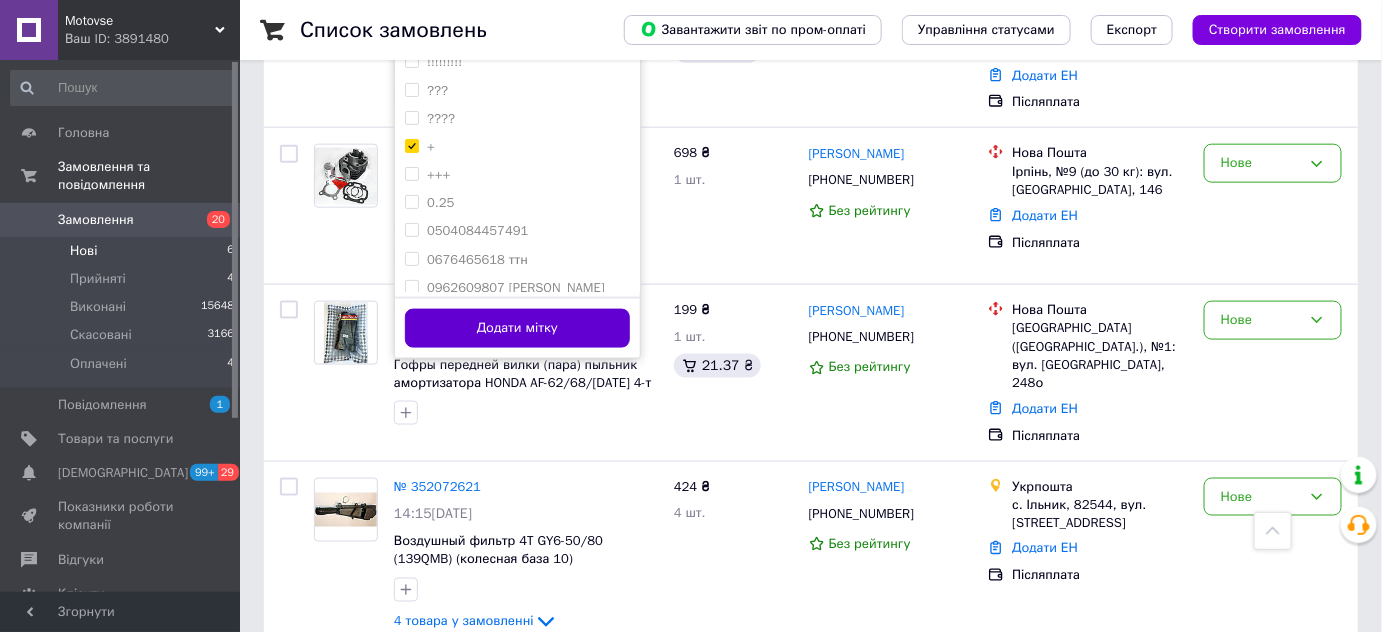 click on "Додати мітку" at bounding box center (517, 328) 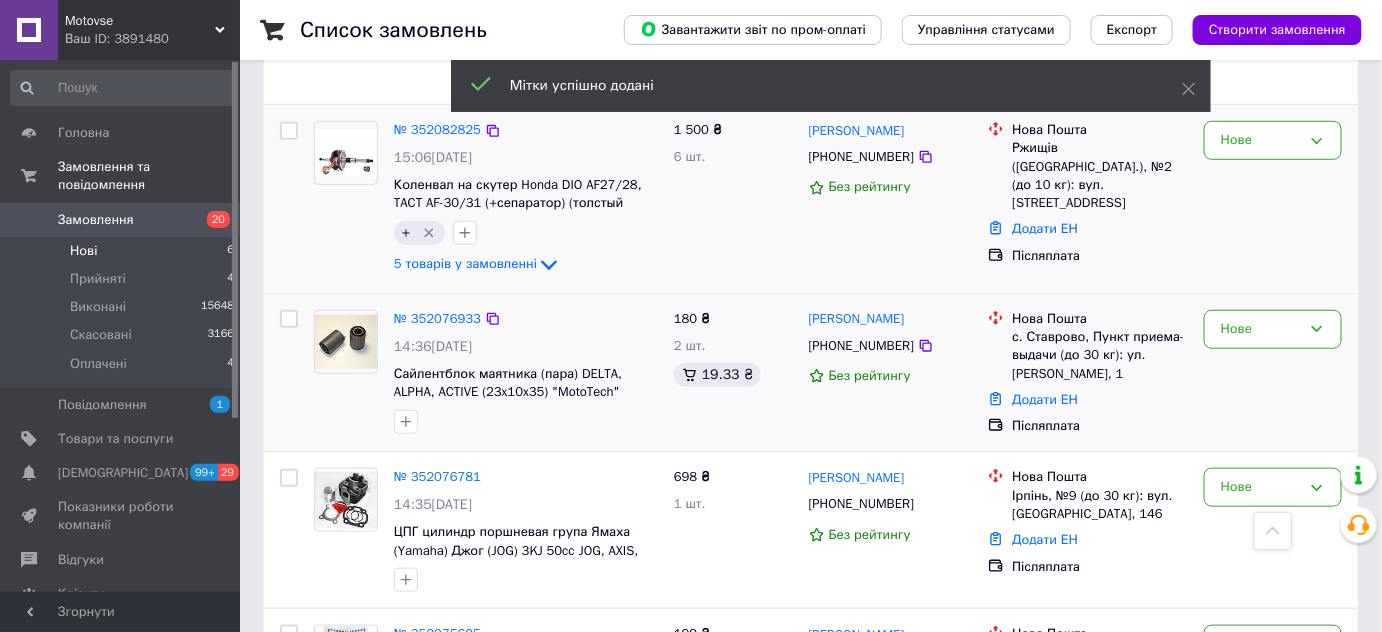 scroll, scrollTop: 264, scrollLeft: 0, axis: vertical 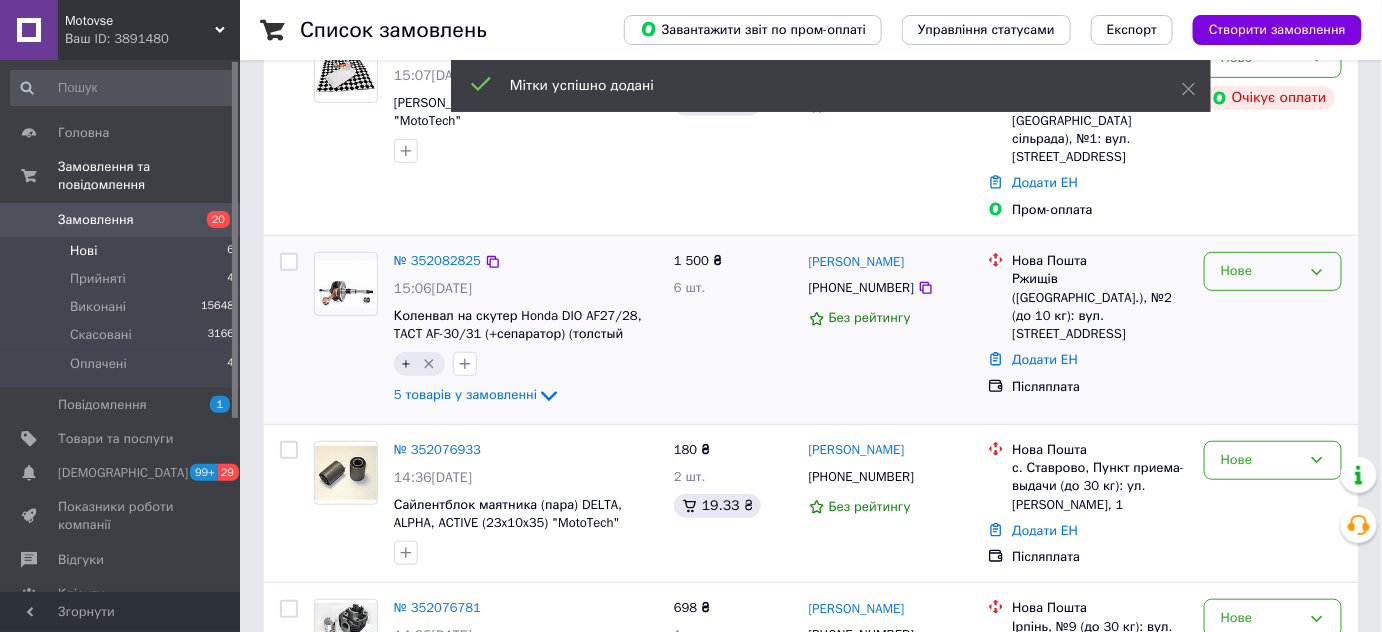 click on "Нове" at bounding box center (1261, 271) 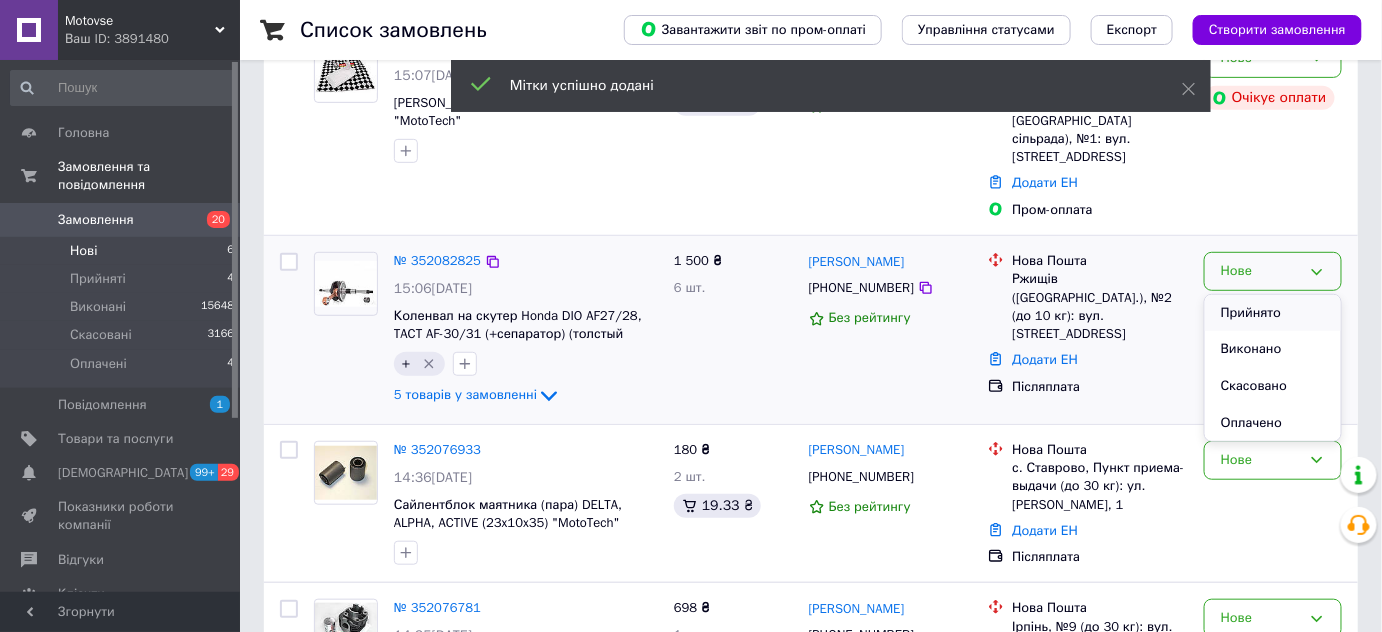 click on "Прийнято" at bounding box center (1273, 313) 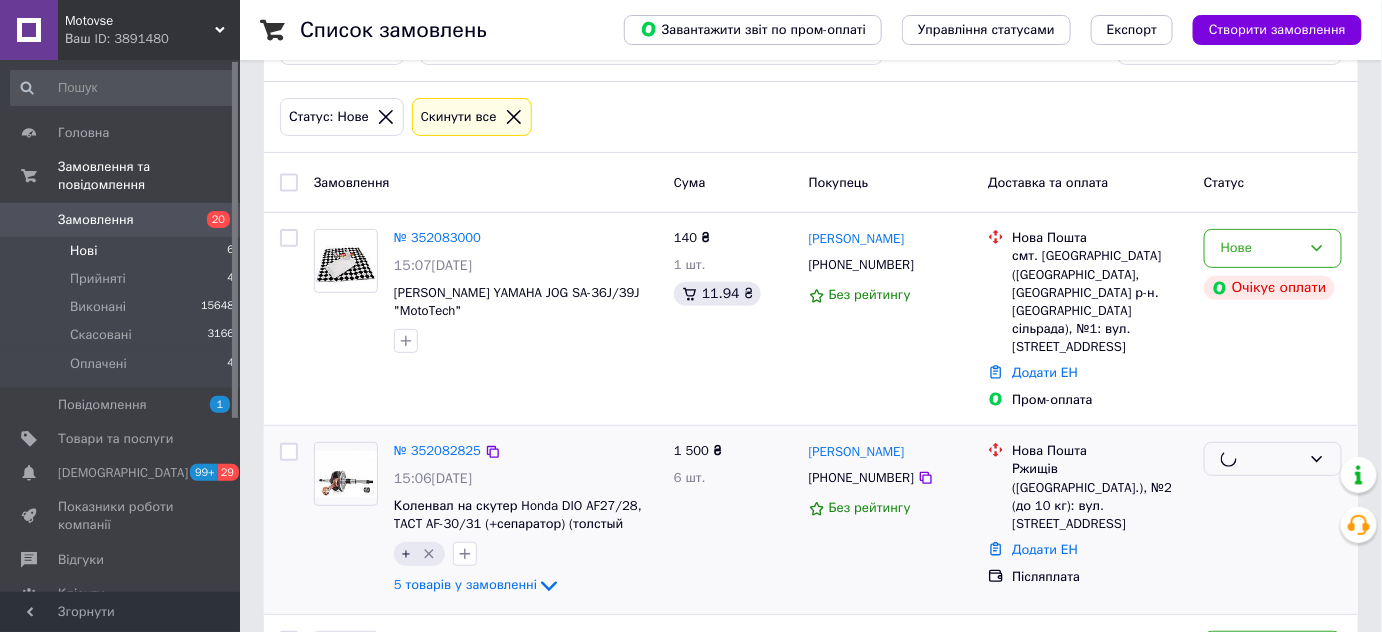 scroll, scrollTop: 0, scrollLeft: 0, axis: both 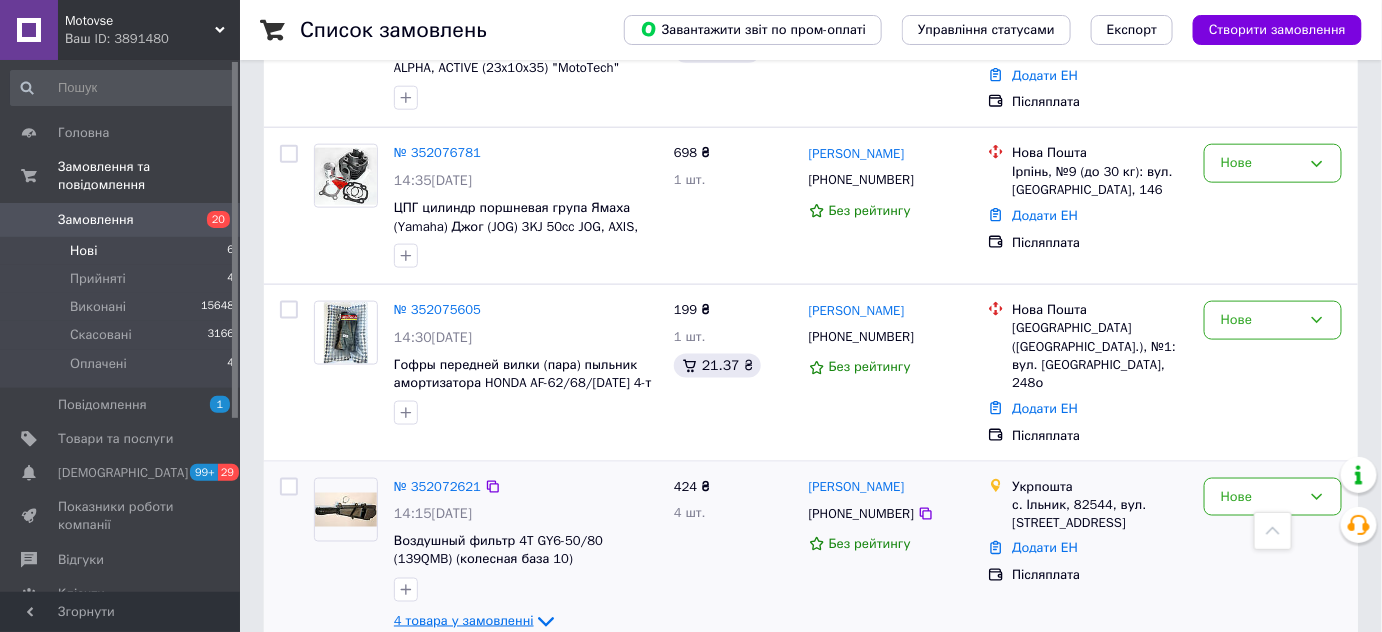 click on "4 товара у замовленні" at bounding box center [464, 620] 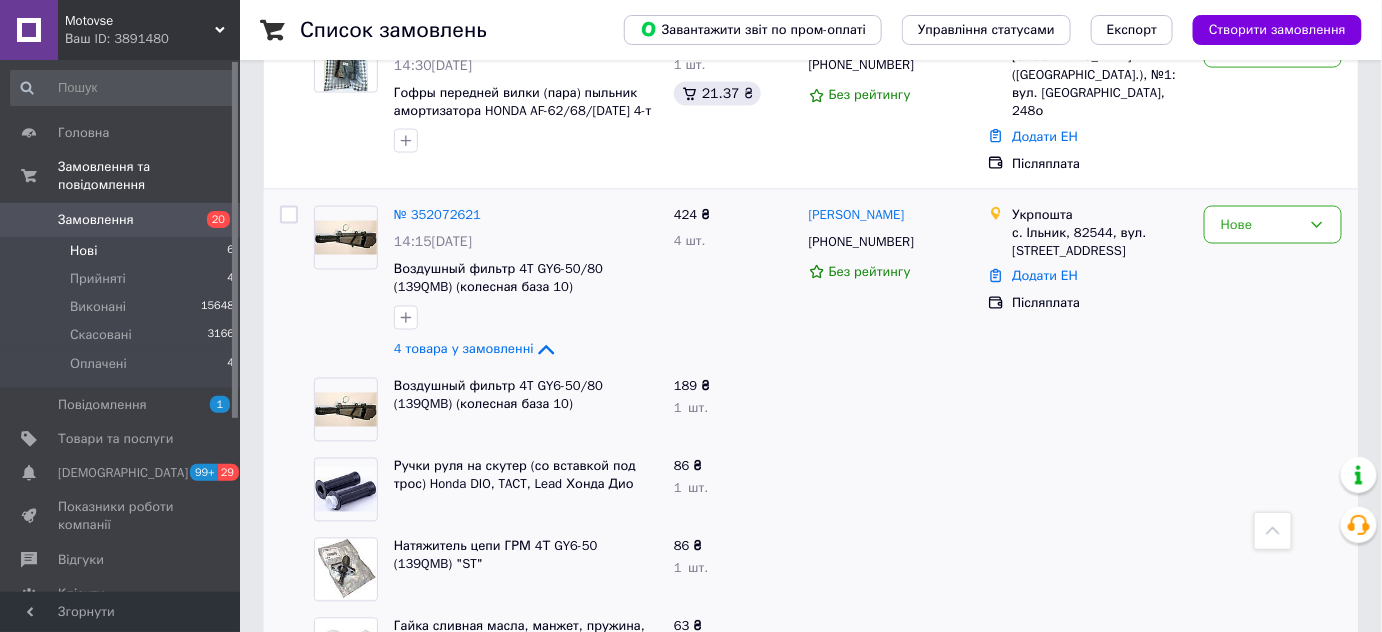 scroll, scrollTop: 992, scrollLeft: 0, axis: vertical 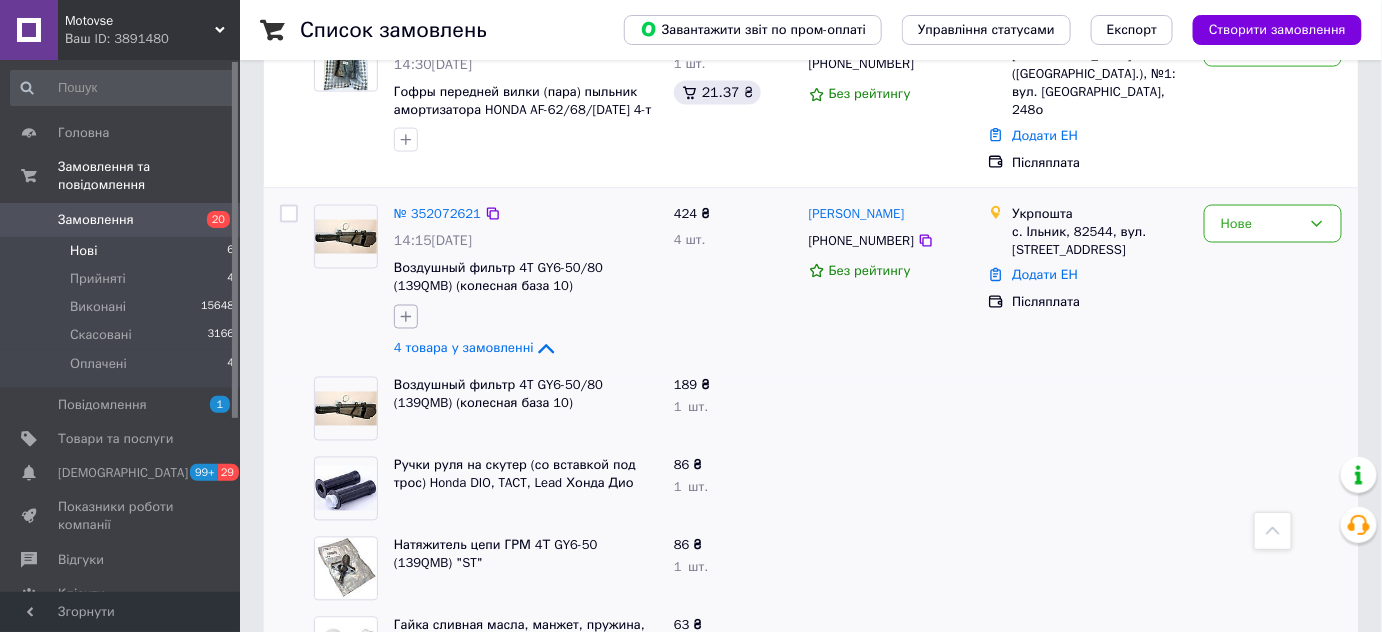 click 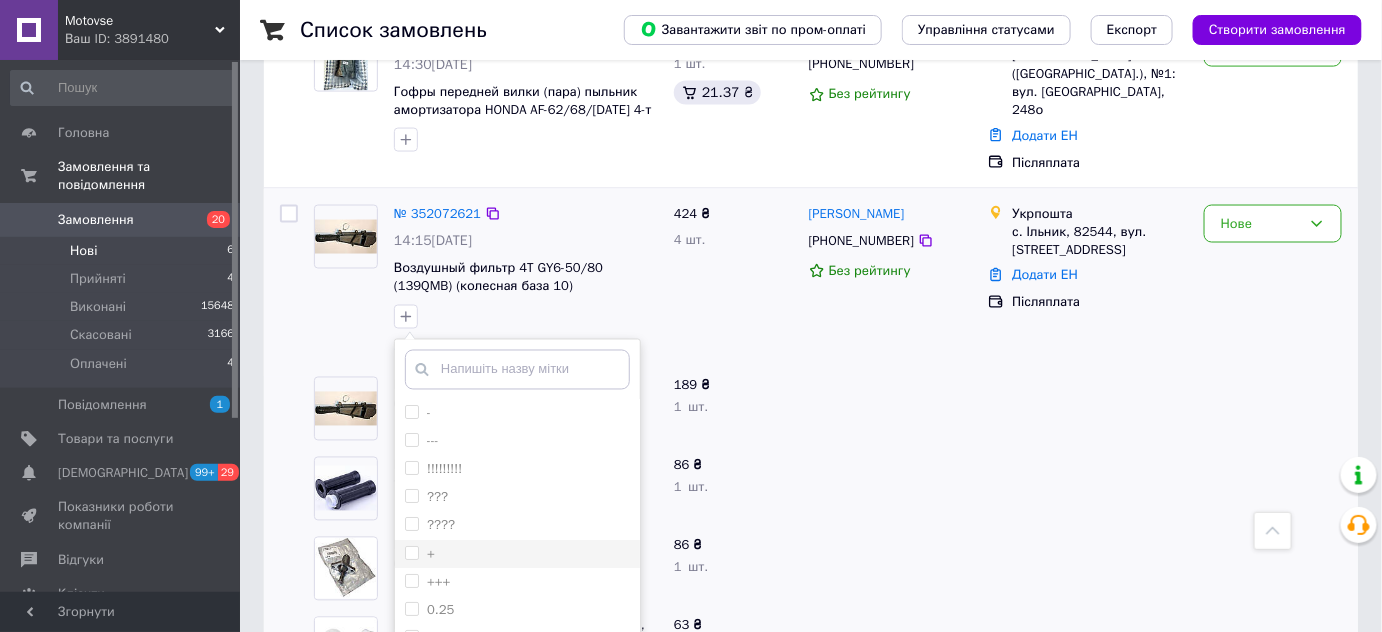 drag, startPoint x: 472, startPoint y: 508, endPoint x: 608, endPoint y: 503, distance: 136.09187 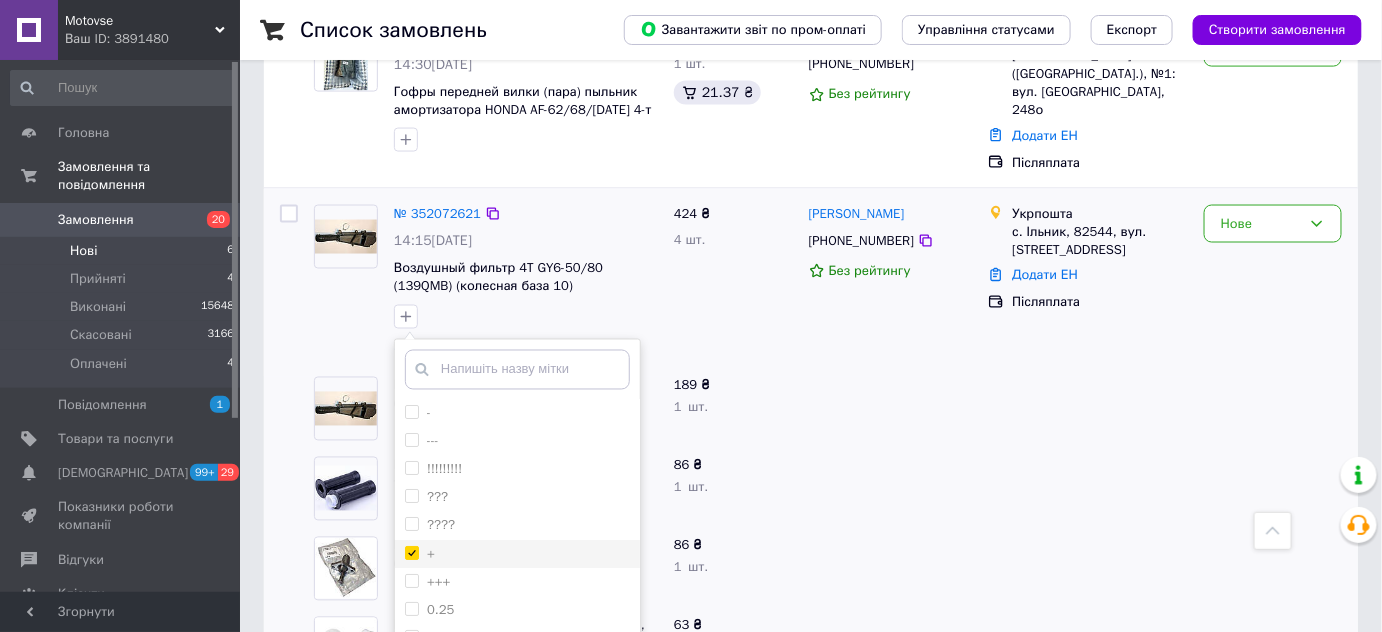 checkbox on "true" 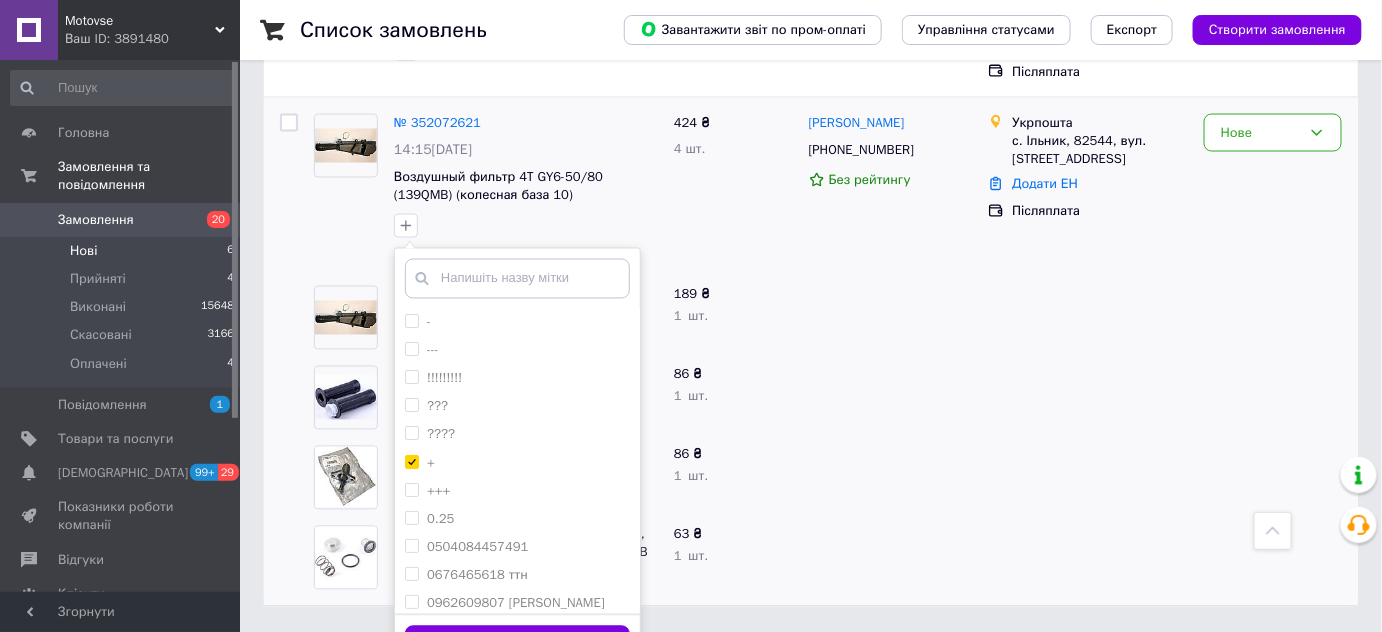 drag, startPoint x: 576, startPoint y: 604, endPoint x: 651, endPoint y: 532, distance: 103.96634 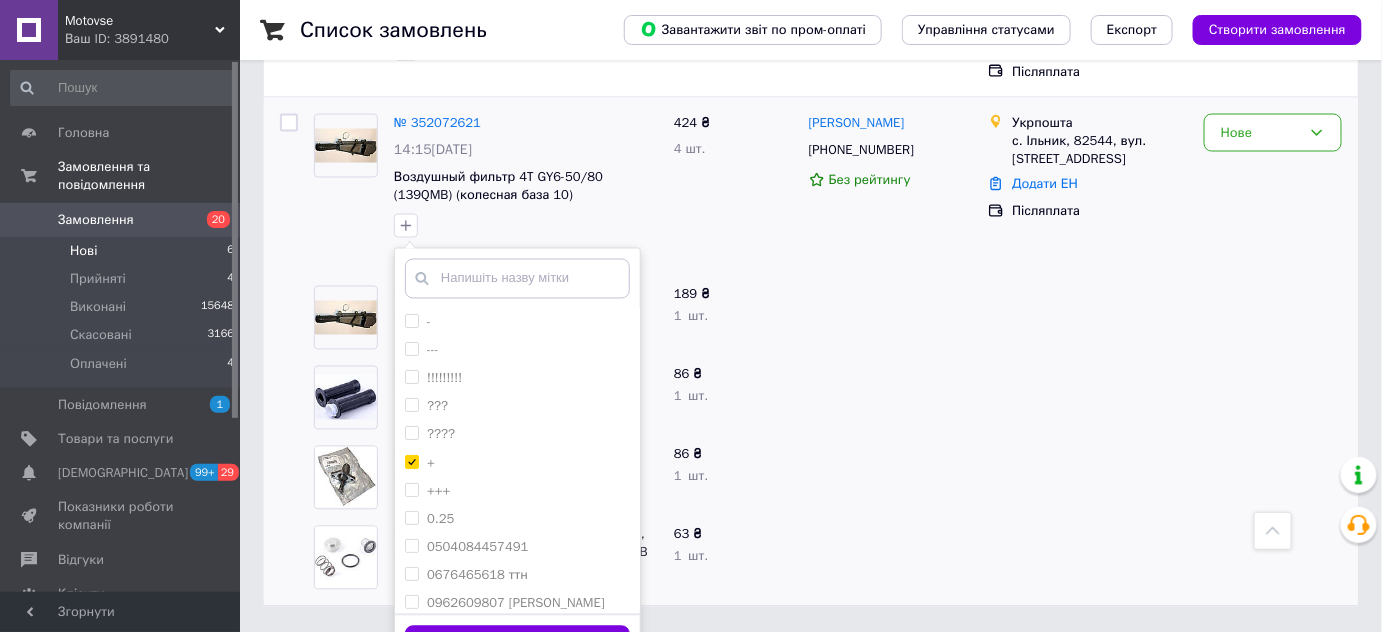 click on "Додати мітку" at bounding box center [517, 645] 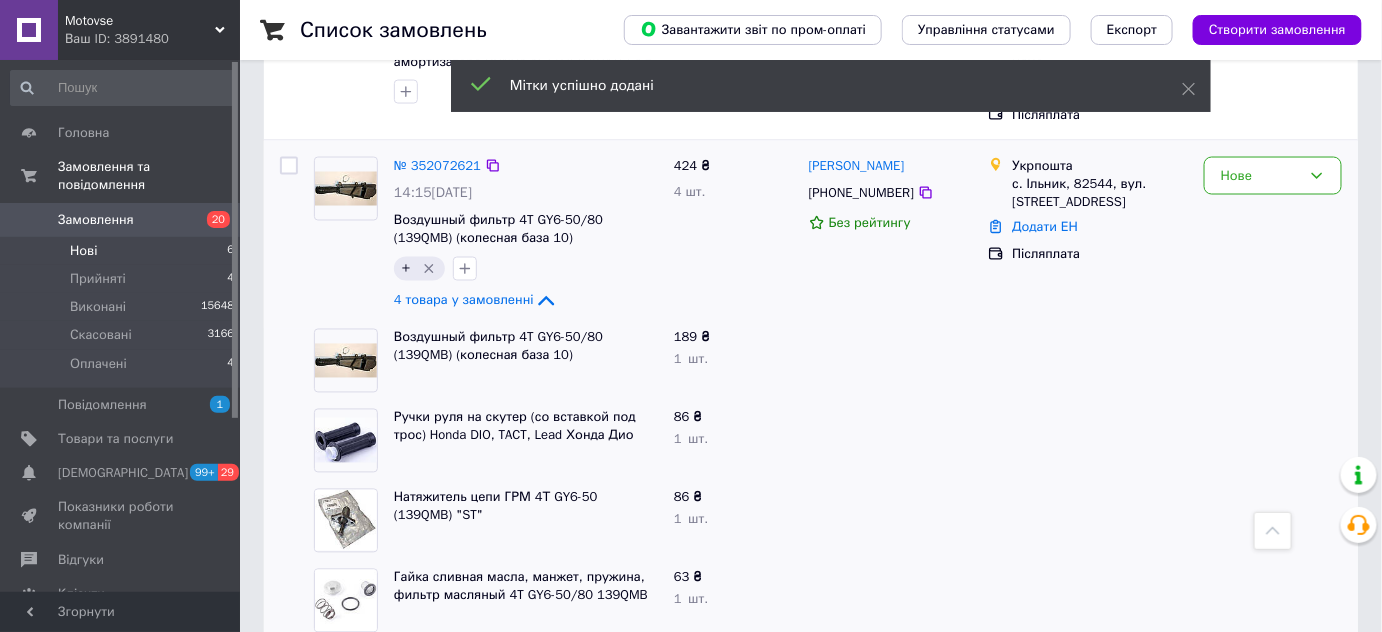 click on "Нове" at bounding box center (1273, 235) 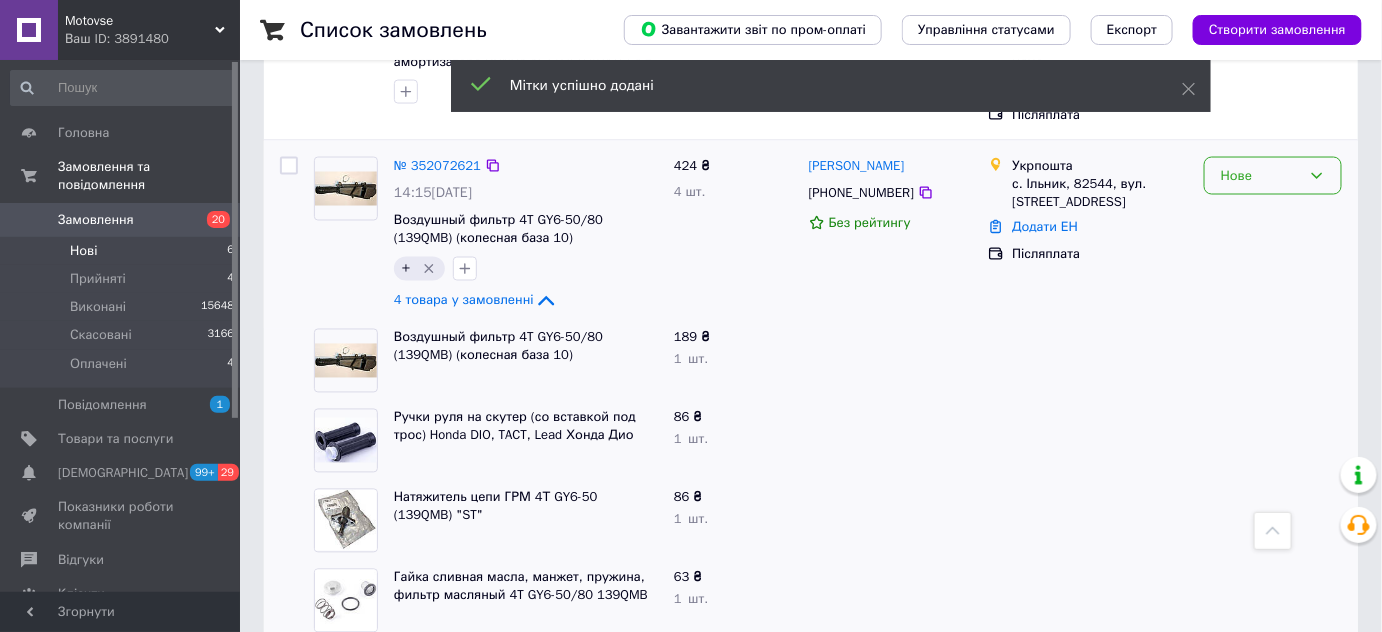 click on "Нове" at bounding box center (1261, 176) 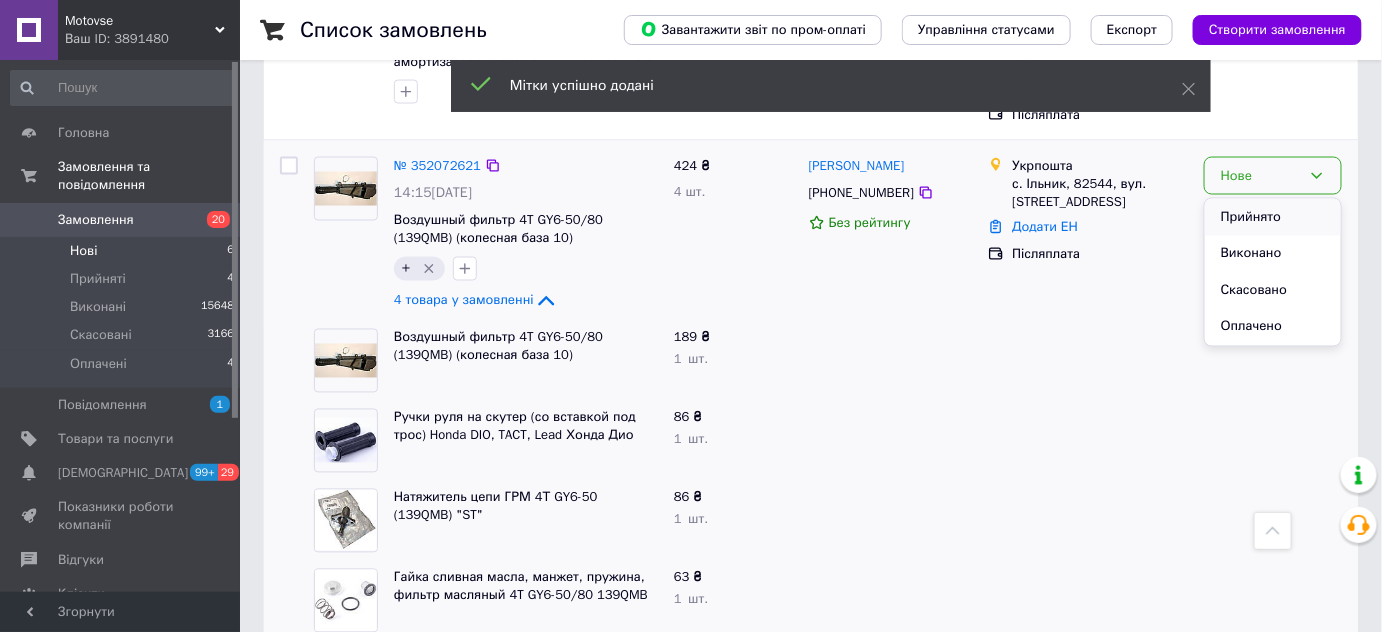click on "Прийнято" at bounding box center [1273, 217] 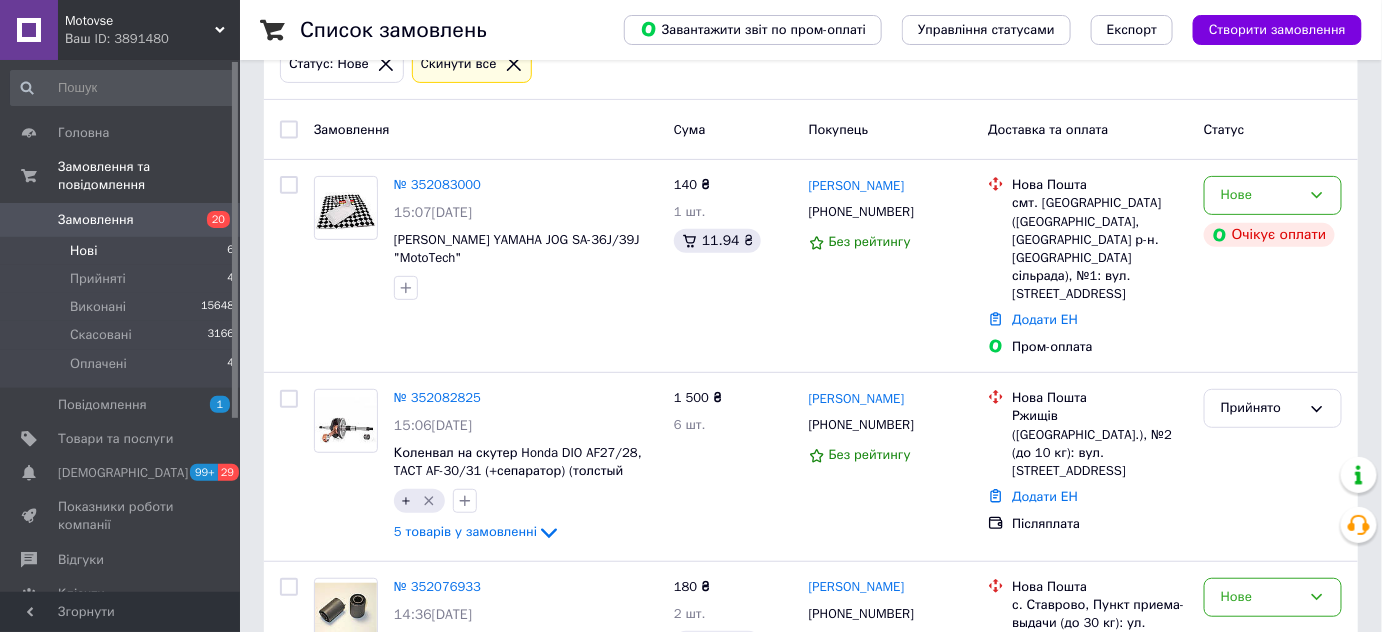 scroll, scrollTop: 312, scrollLeft: 0, axis: vertical 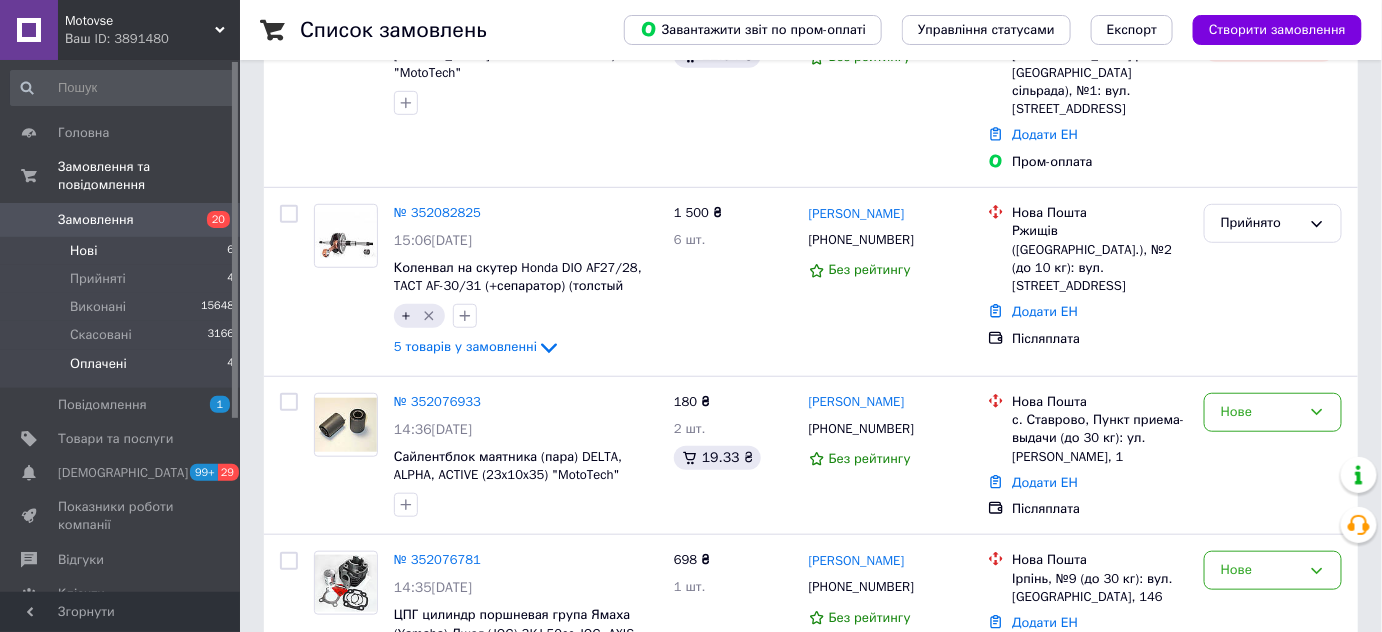 click on "Оплачені 4" at bounding box center [123, 369] 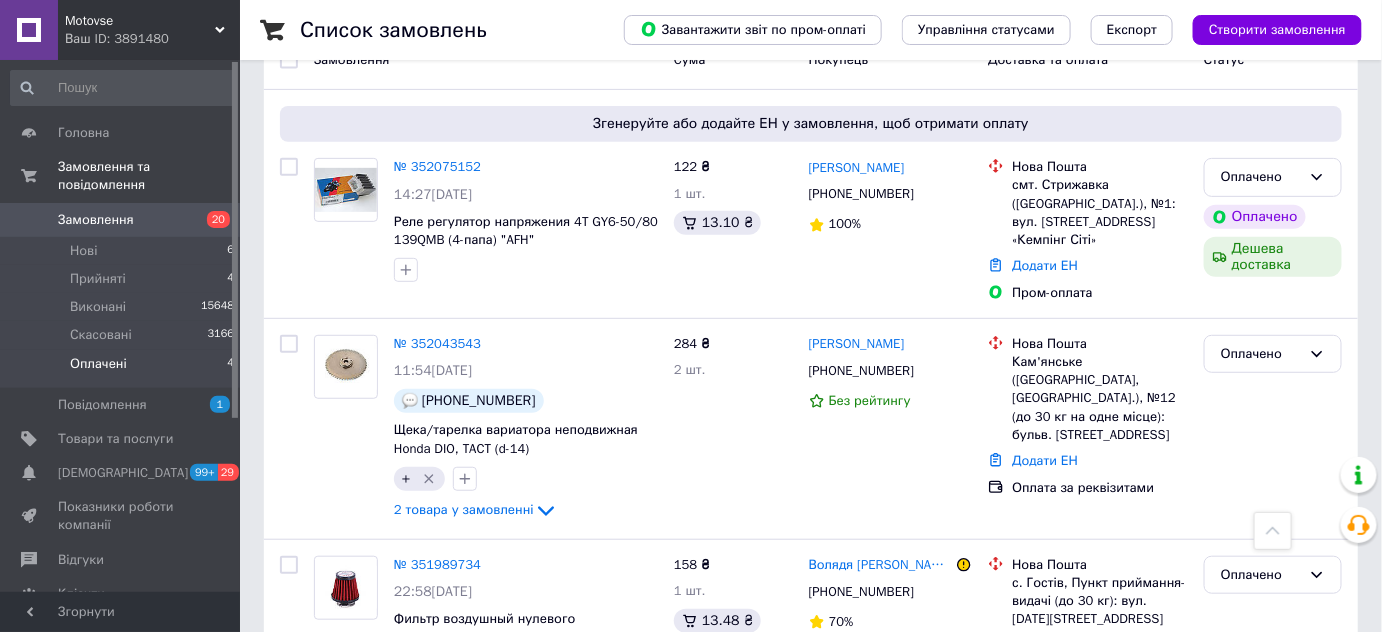 scroll, scrollTop: 112, scrollLeft: 0, axis: vertical 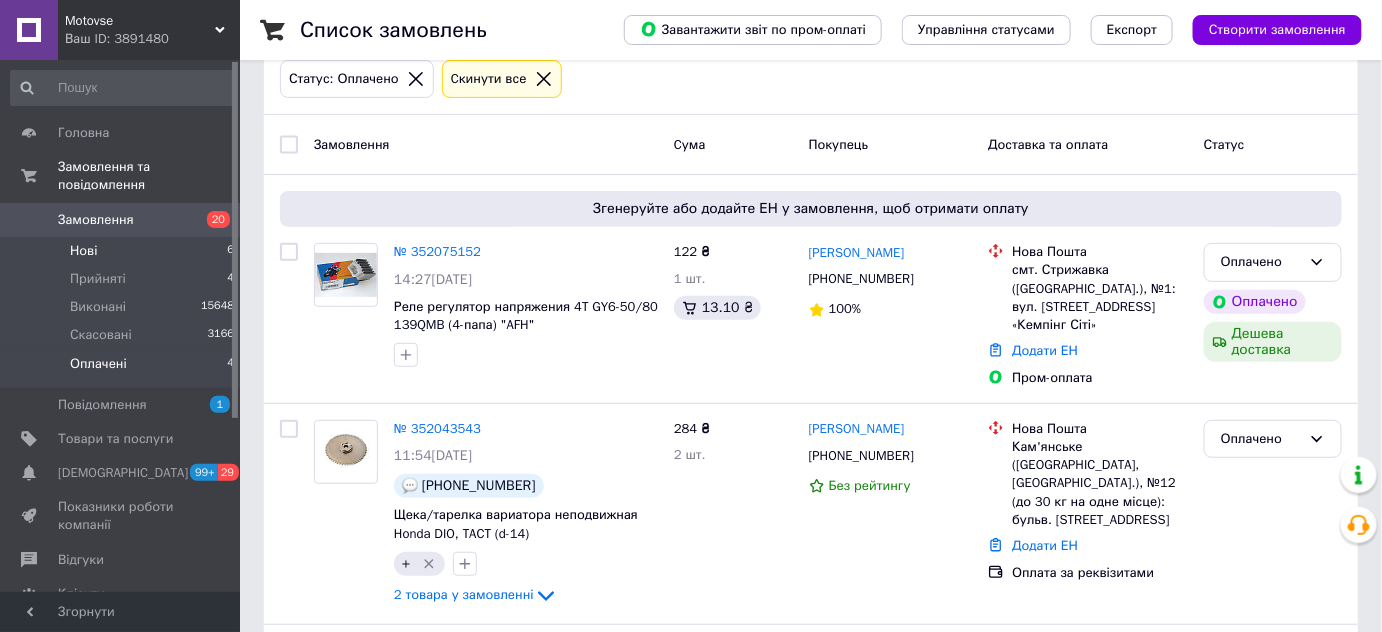 click on "Нові 6" at bounding box center (123, 251) 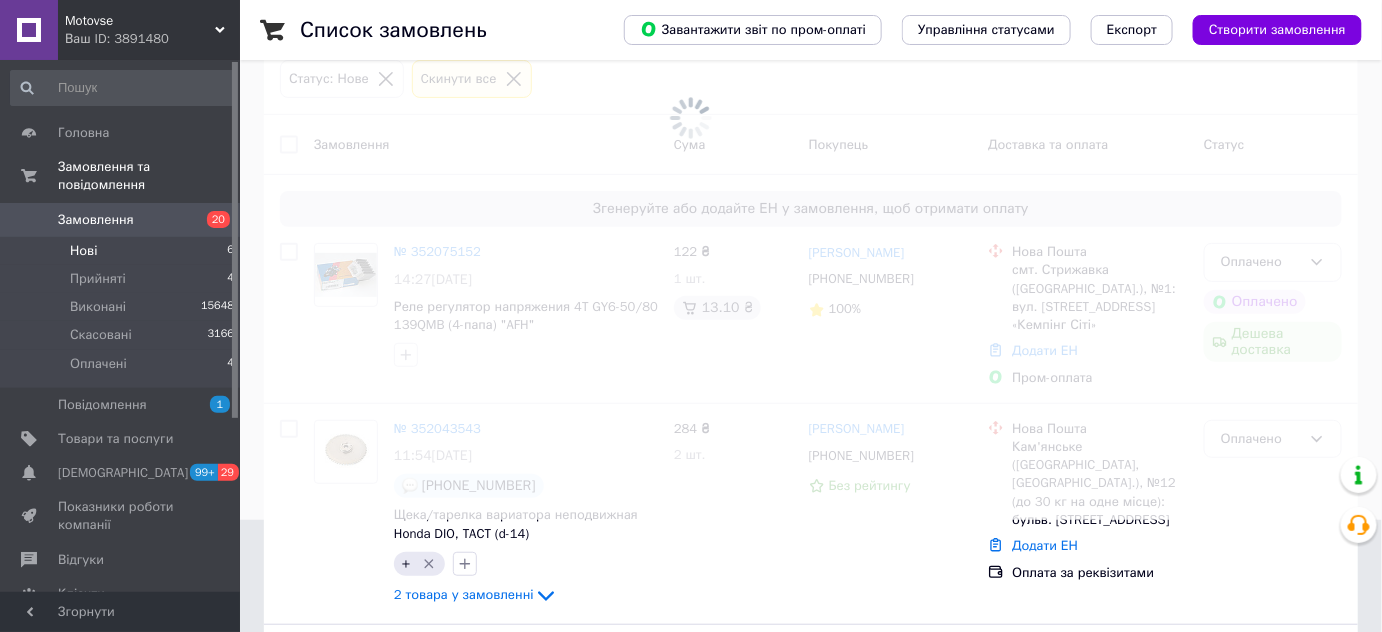 scroll, scrollTop: 0, scrollLeft: 0, axis: both 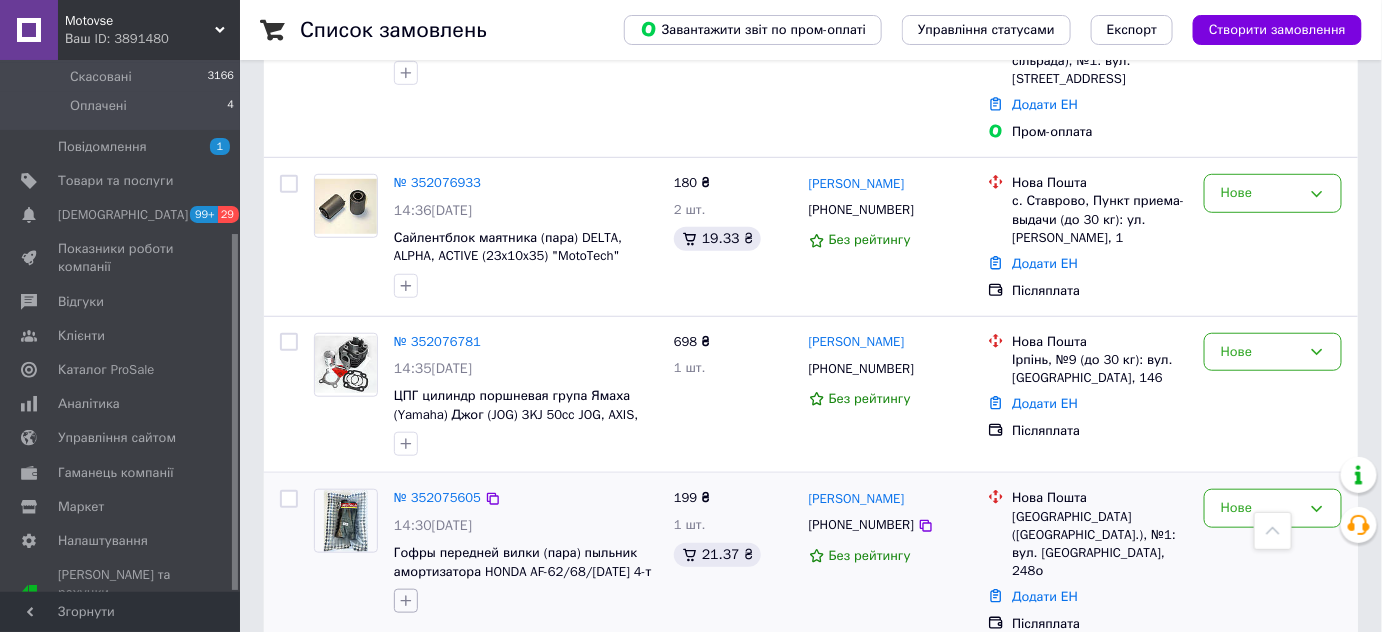 click 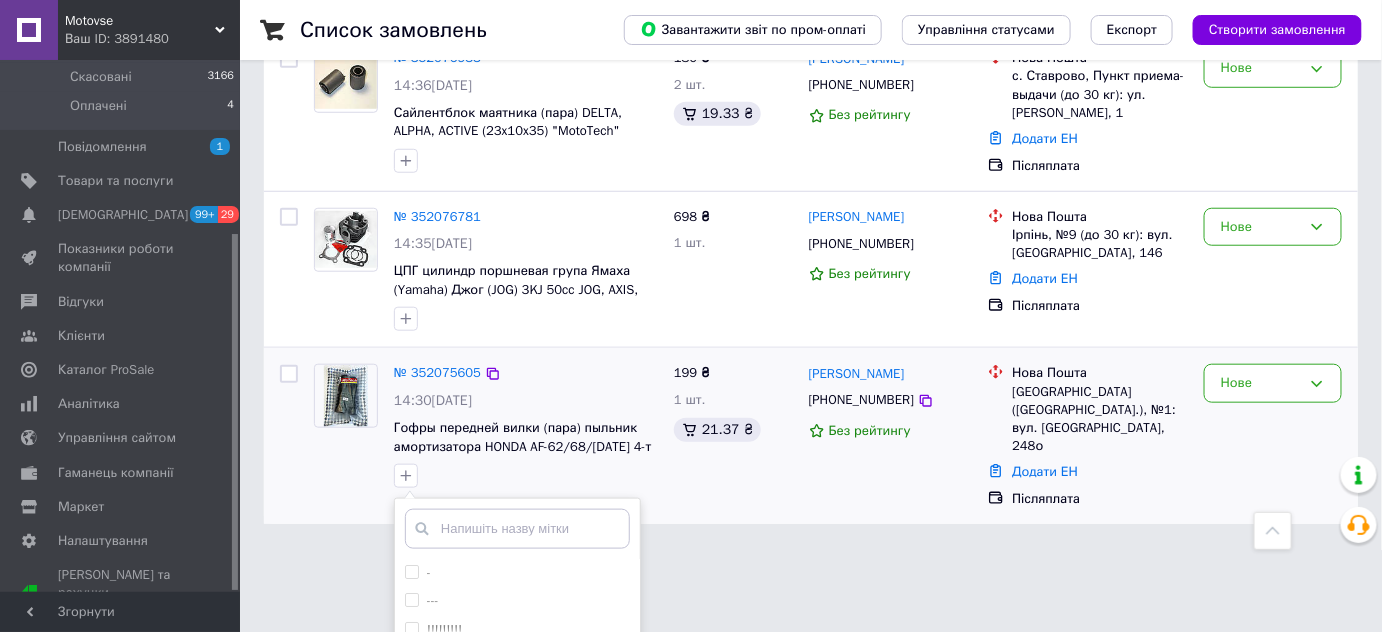 scroll, scrollTop: 544, scrollLeft: 0, axis: vertical 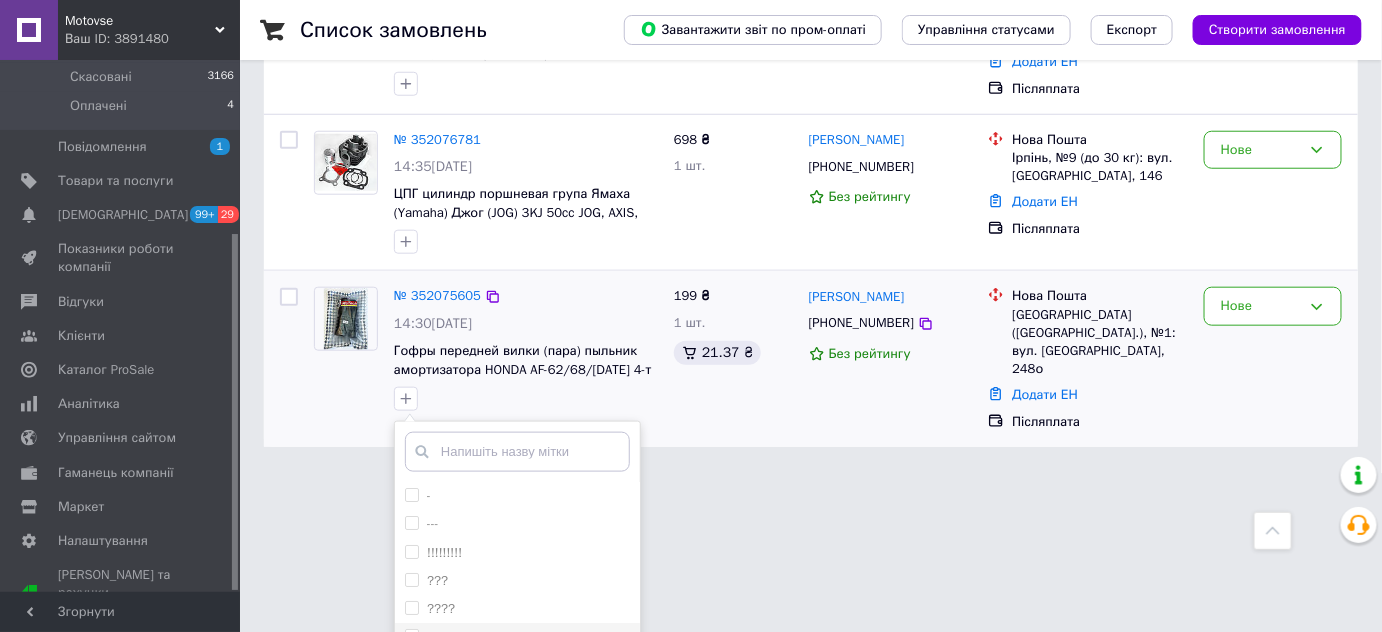 click on "+" at bounding box center [517, 637] 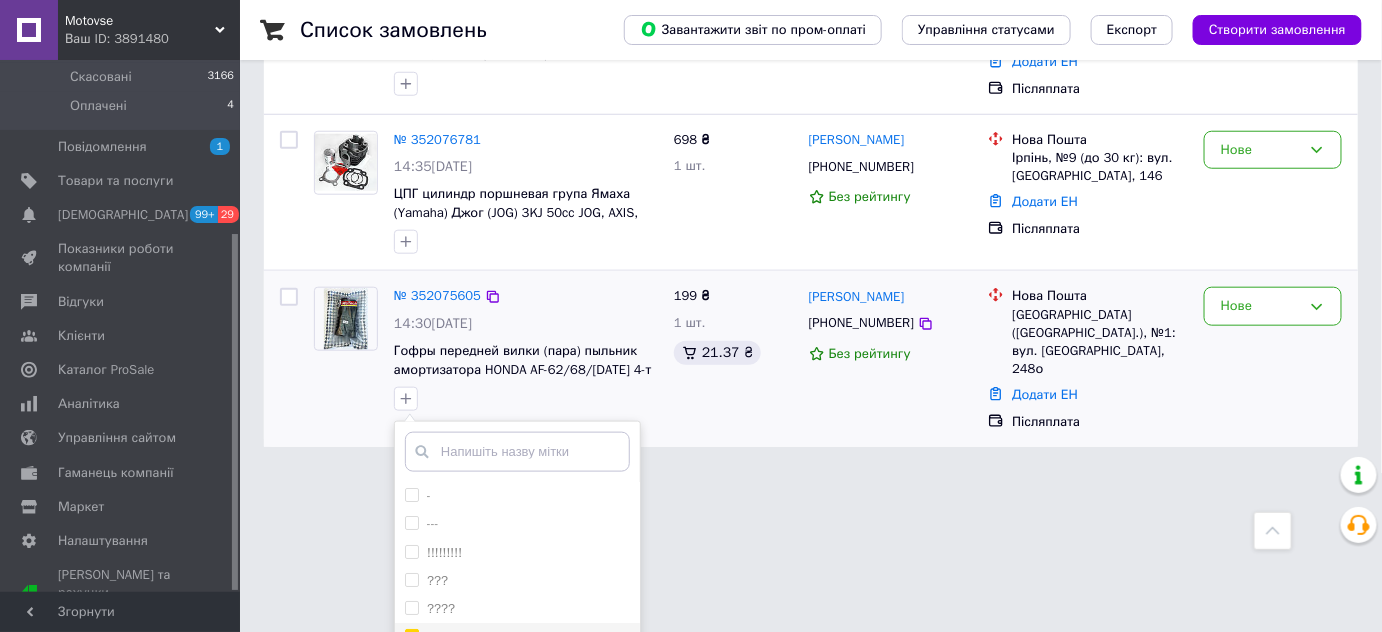 checkbox on "true" 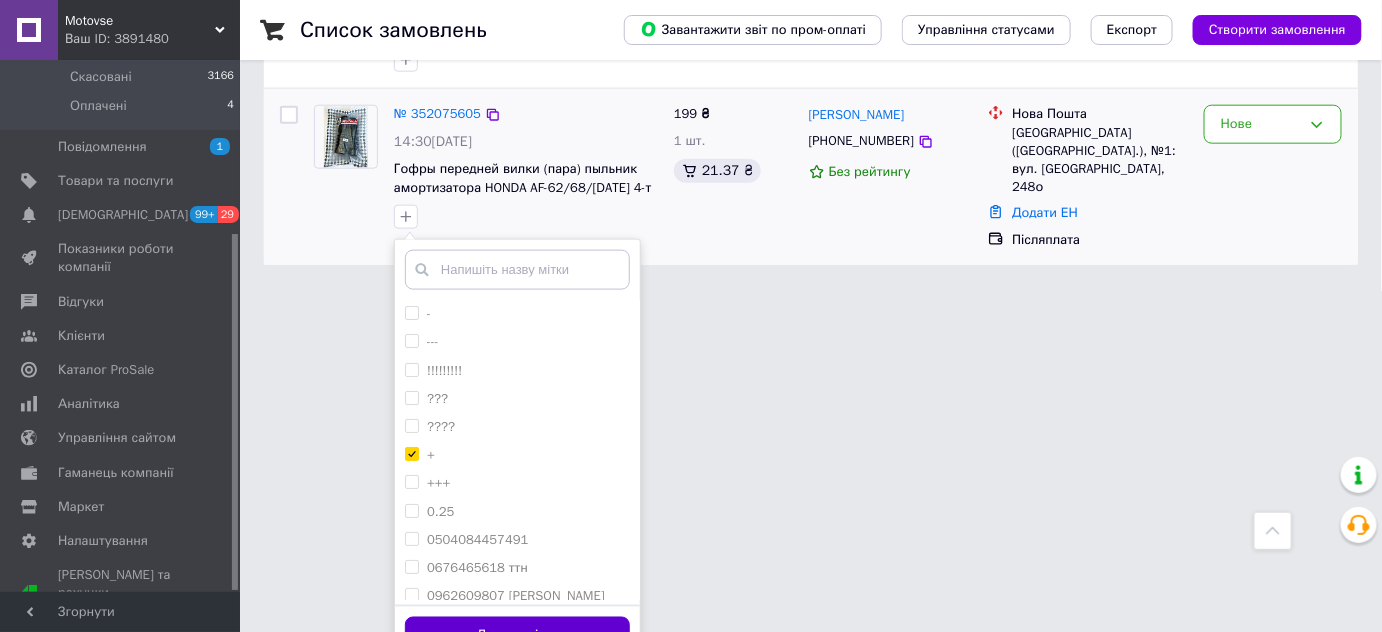 click on "Додати мітку" at bounding box center [517, 636] 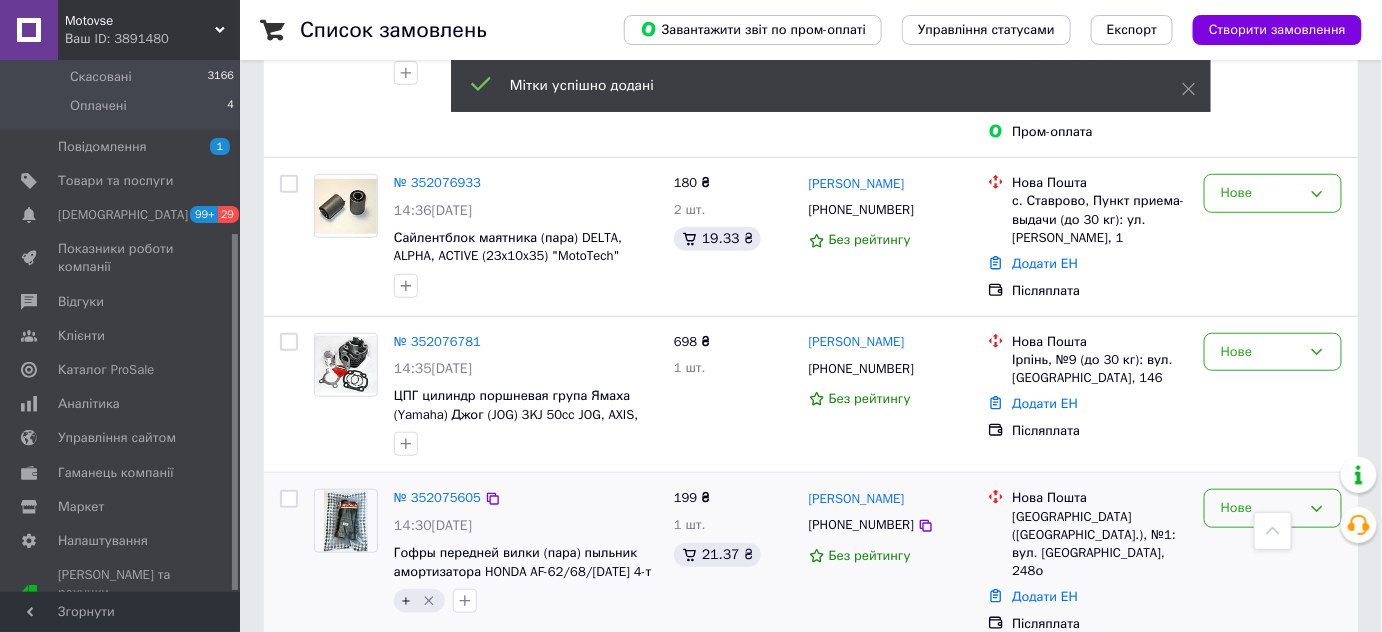 click on "Нове" at bounding box center [1273, 508] 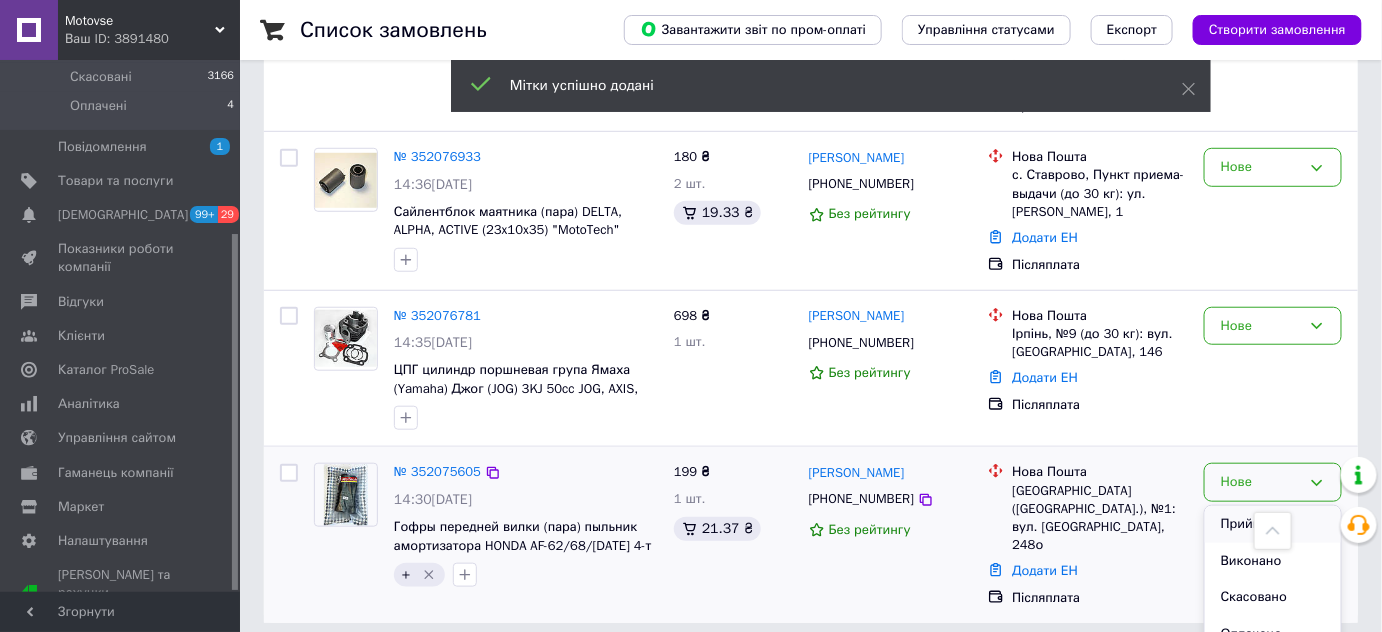 click on "Прийнято" at bounding box center [1273, 524] 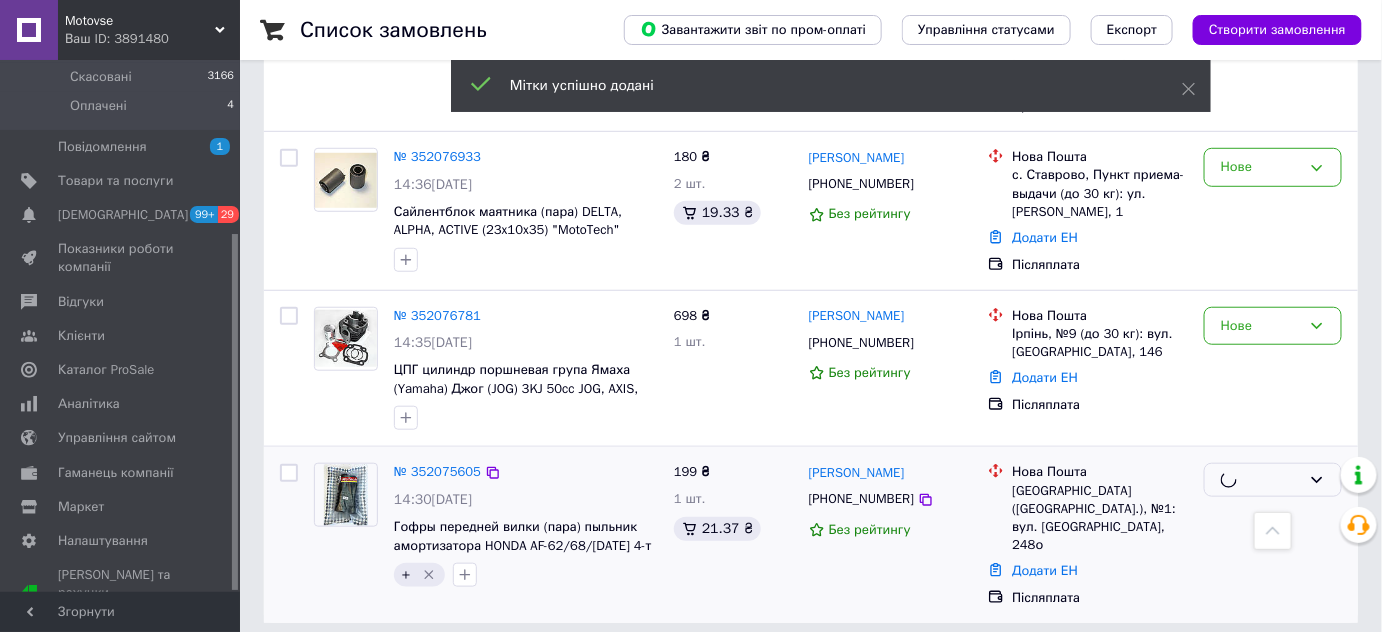 scroll, scrollTop: 342, scrollLeft: 0, axis: vertical 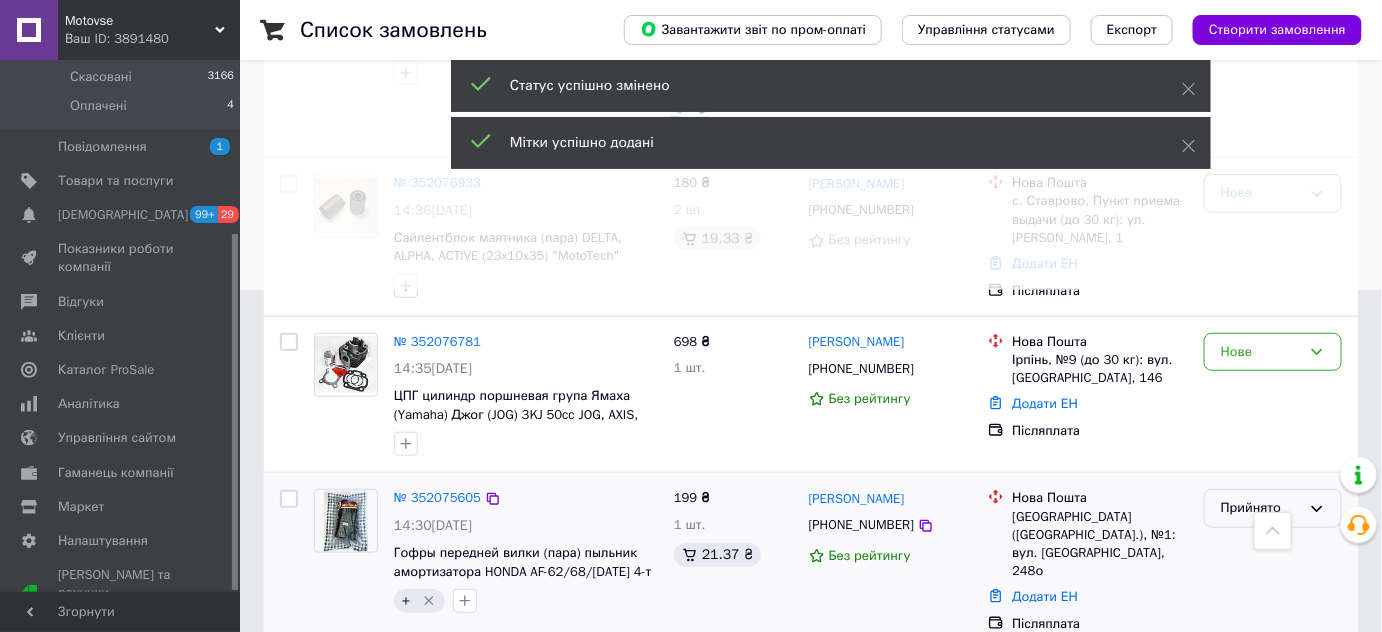 click on "Прийнято" at bounding box center (1261, 508) 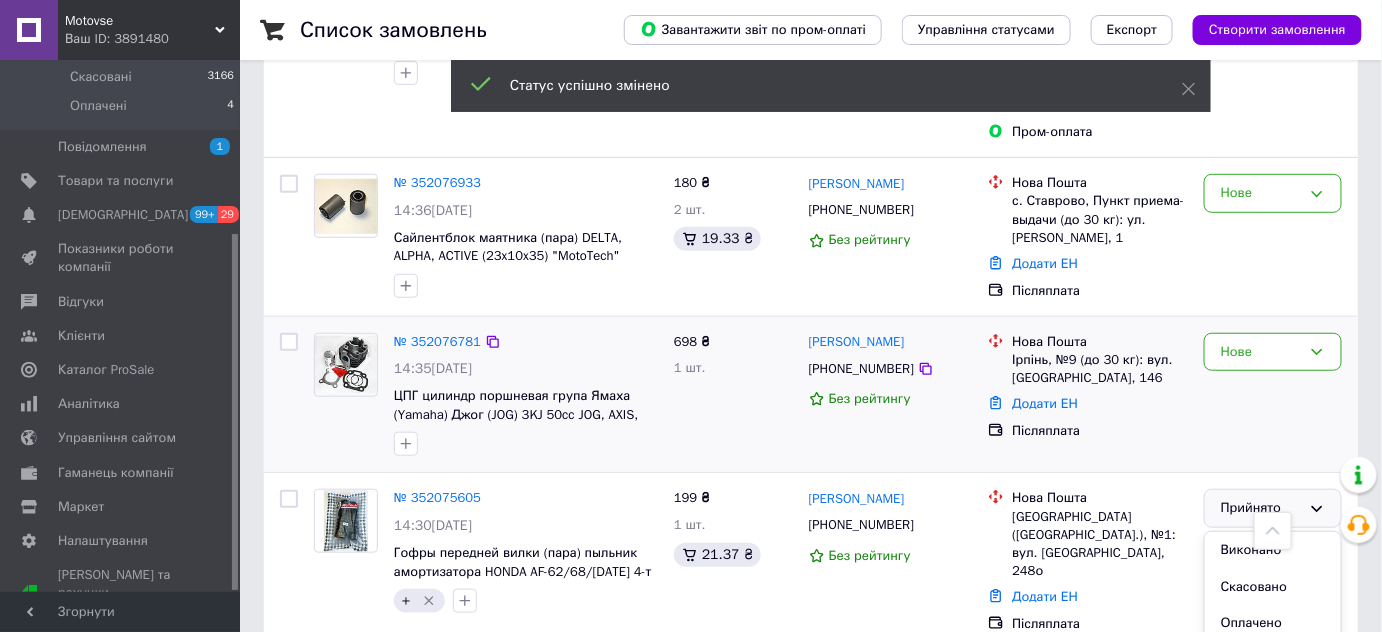 click on "Нове" at bounding box center [1273, 395] 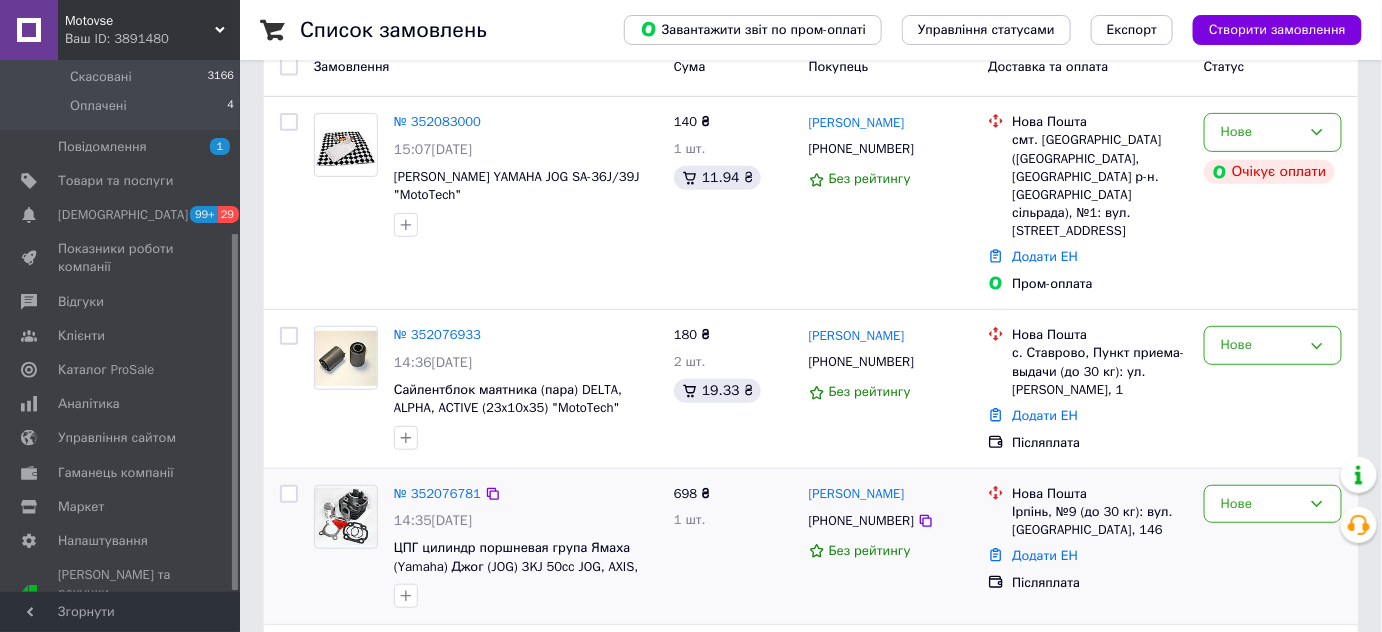 scroll, scrollTop: 342, scrollLeft: 0, axis: vertical 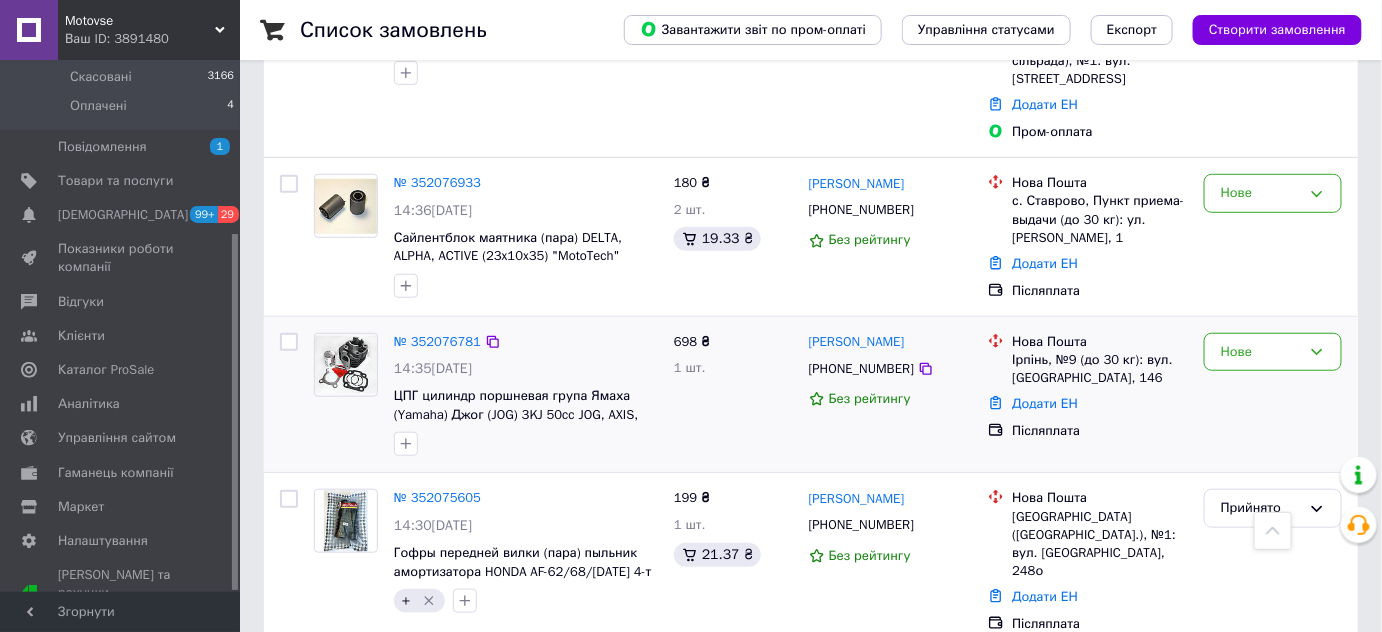 click 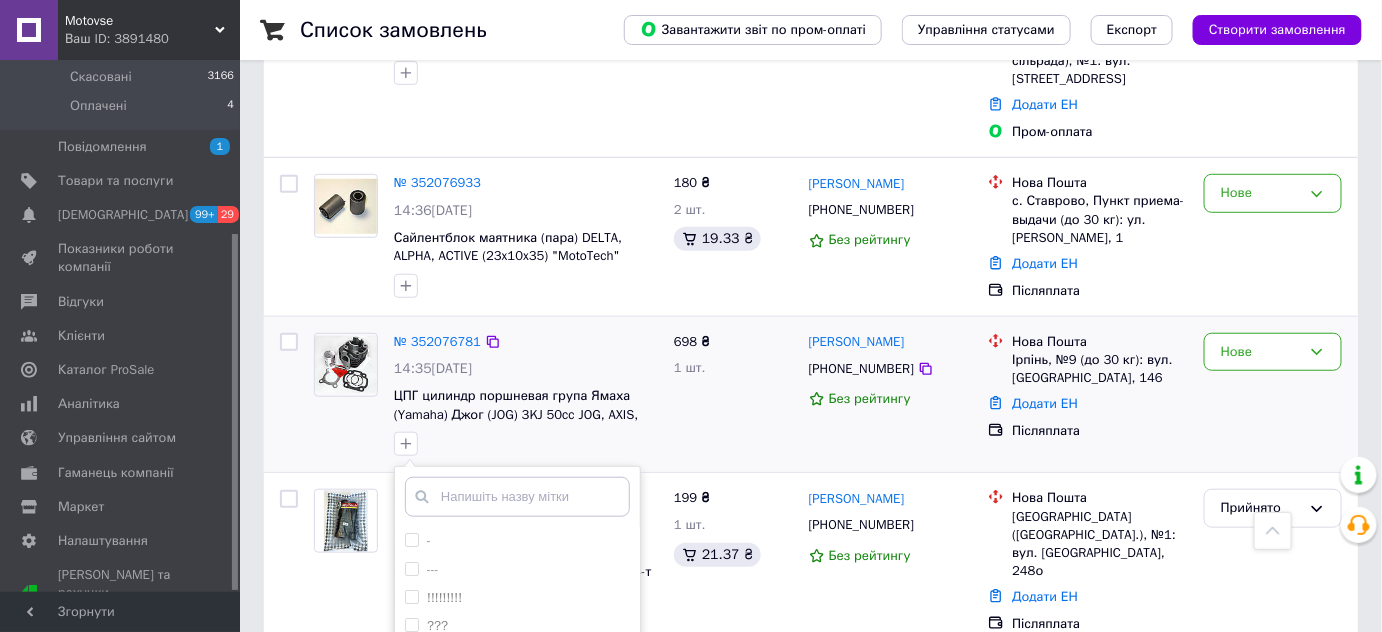 click on "Без рейтингу" at bounding box center [891, 399] 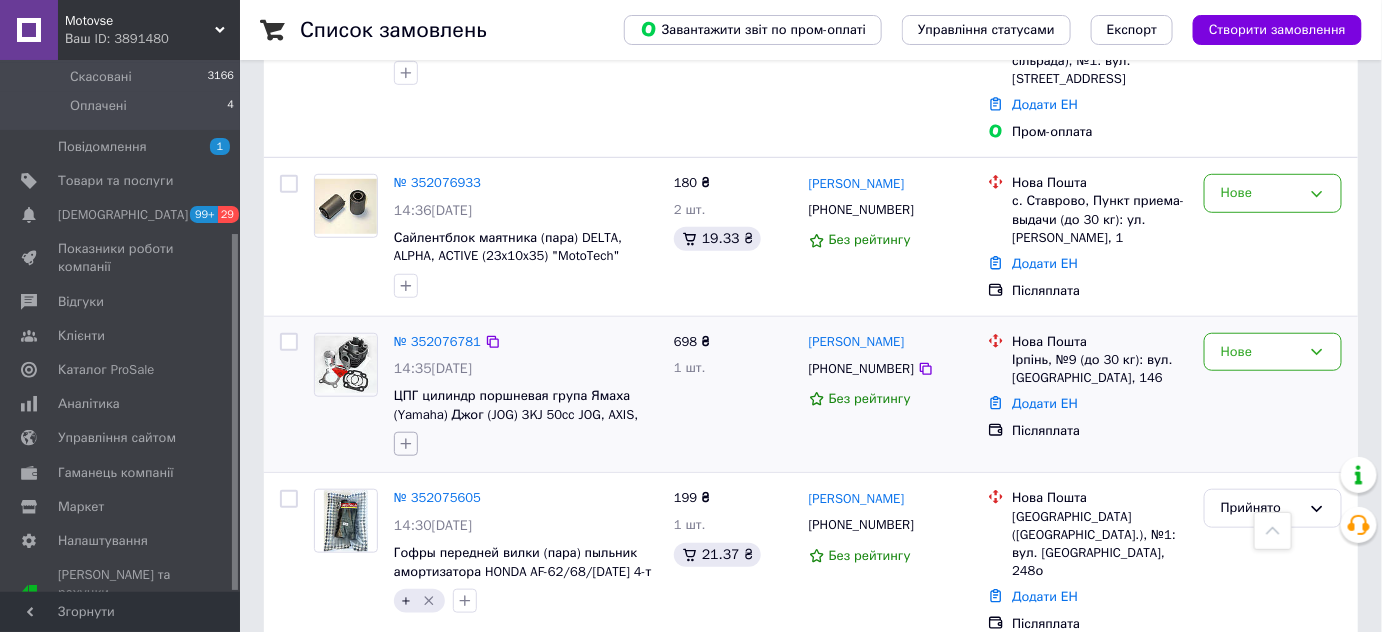 click 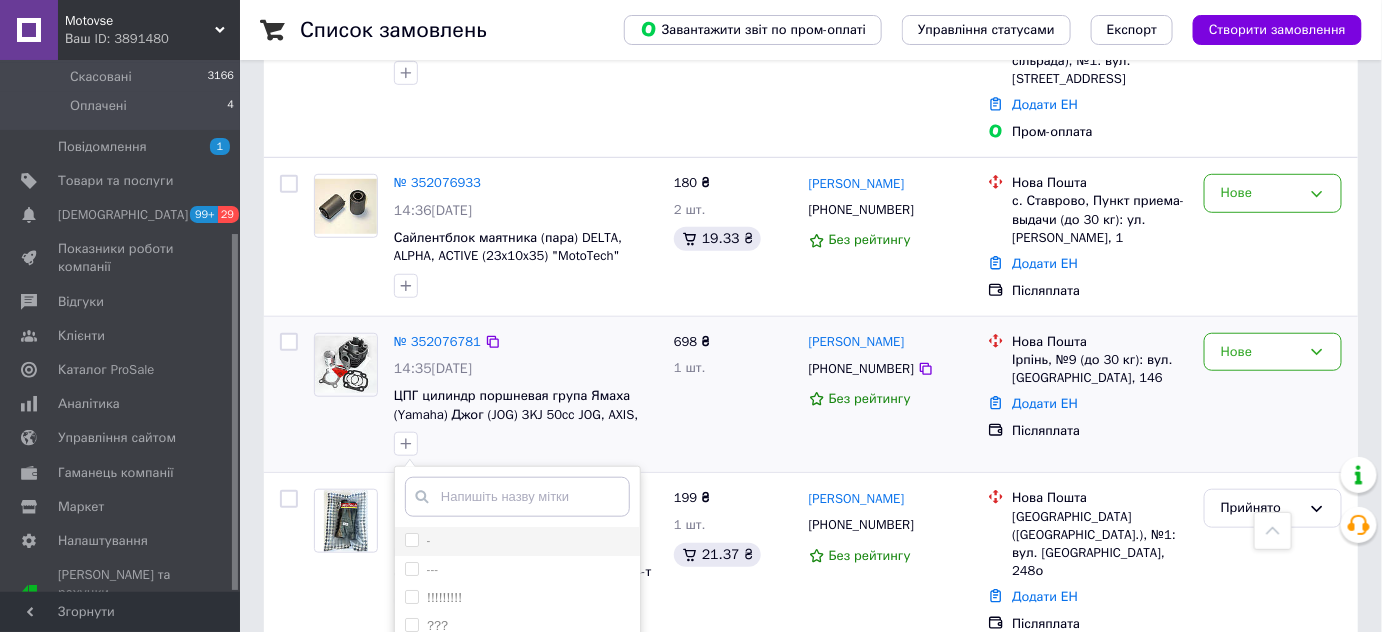 click on "-" at bounding box center (517, 541) 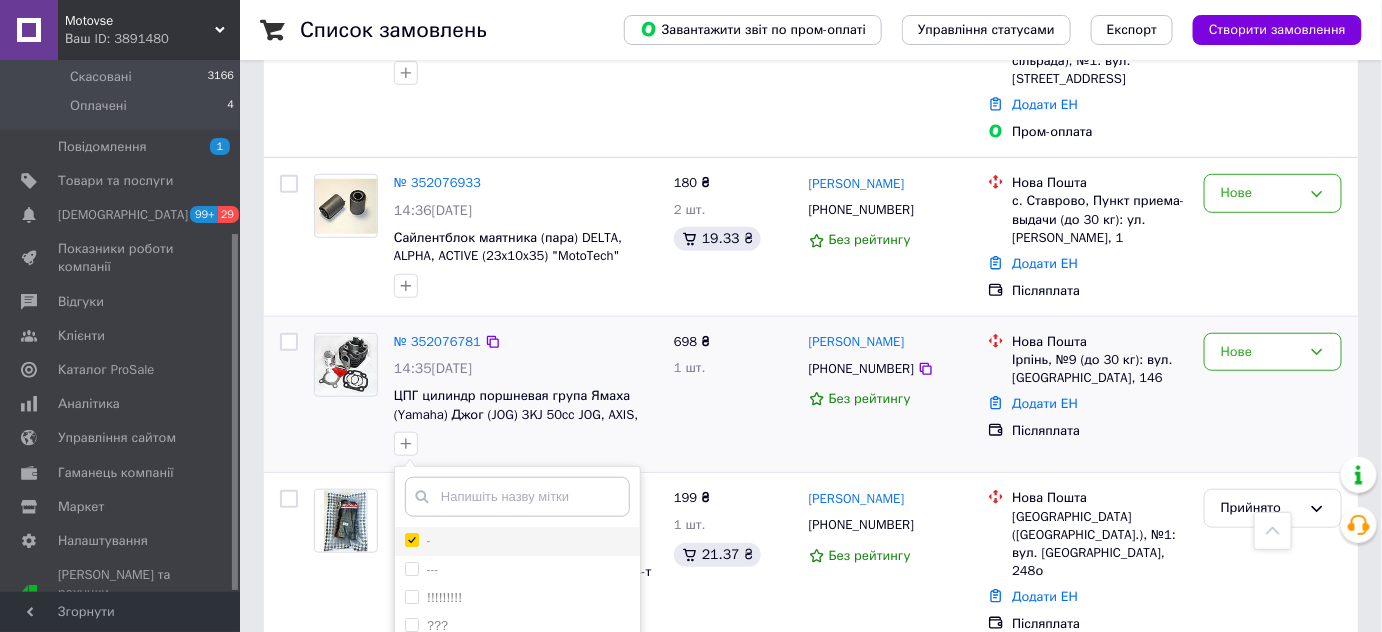 checkbox on "true" 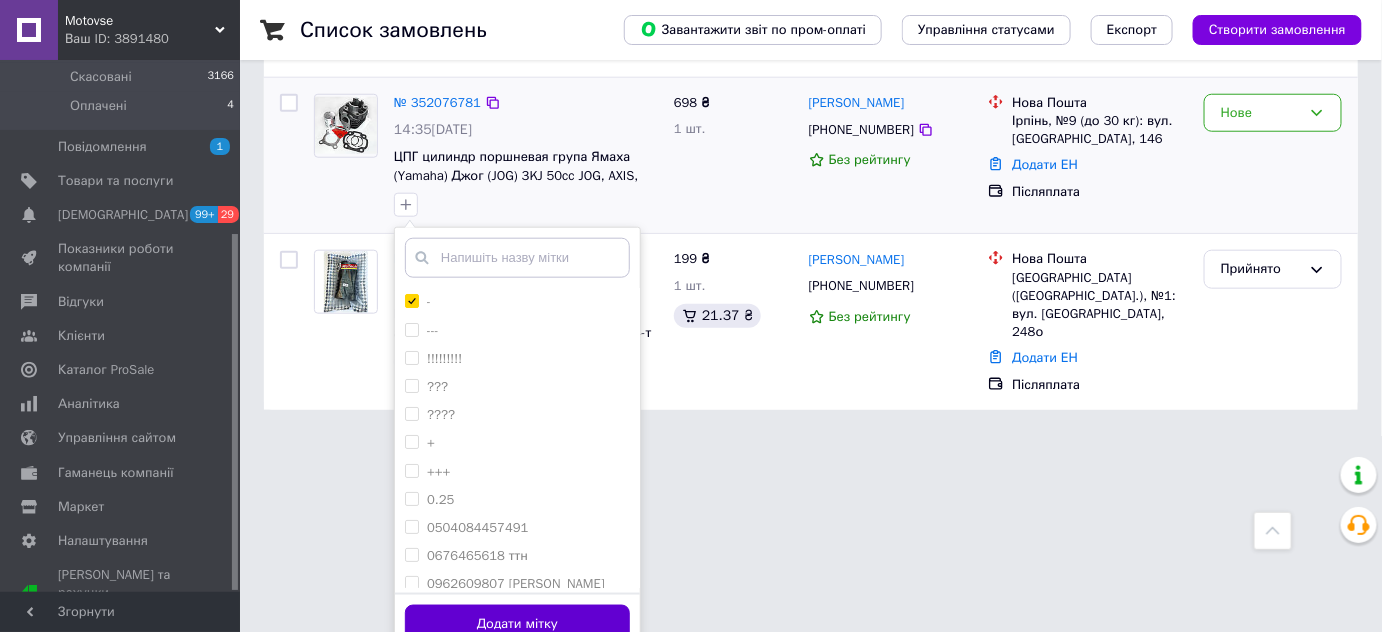 click on "Додати мітку" at bounding box center (517, 624) 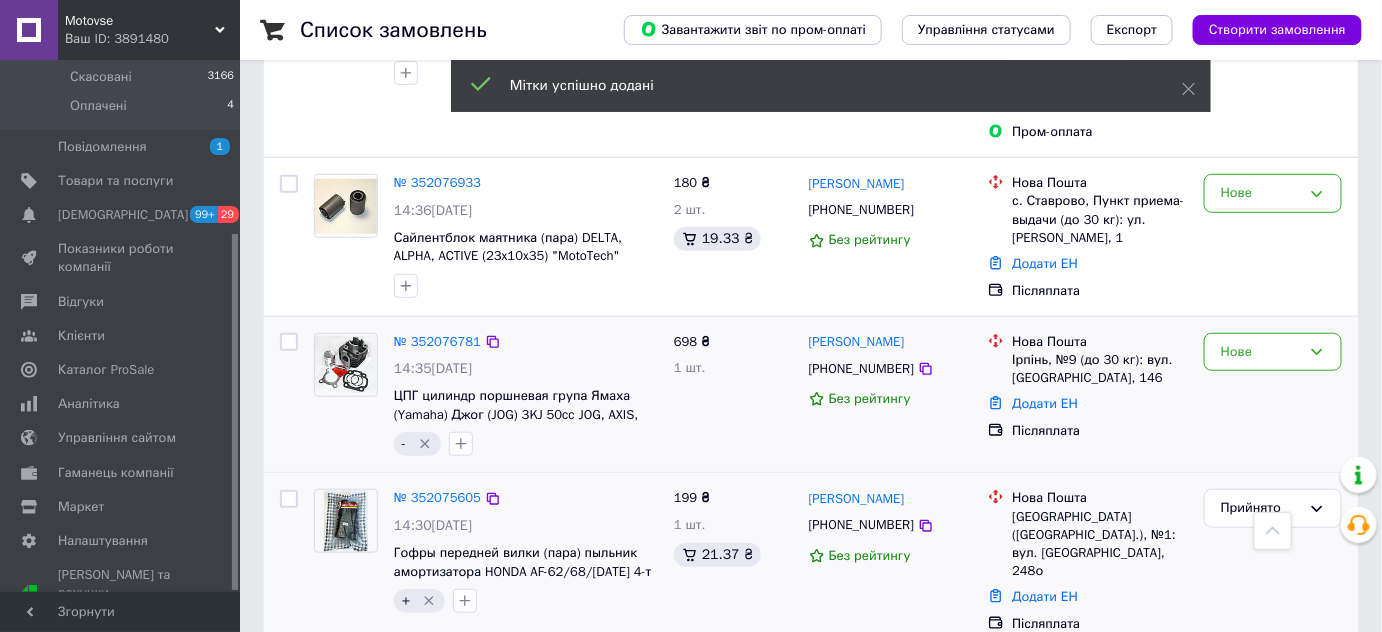 scroll, scrollTop: 160, scrollLeft: 0, axis: vertical 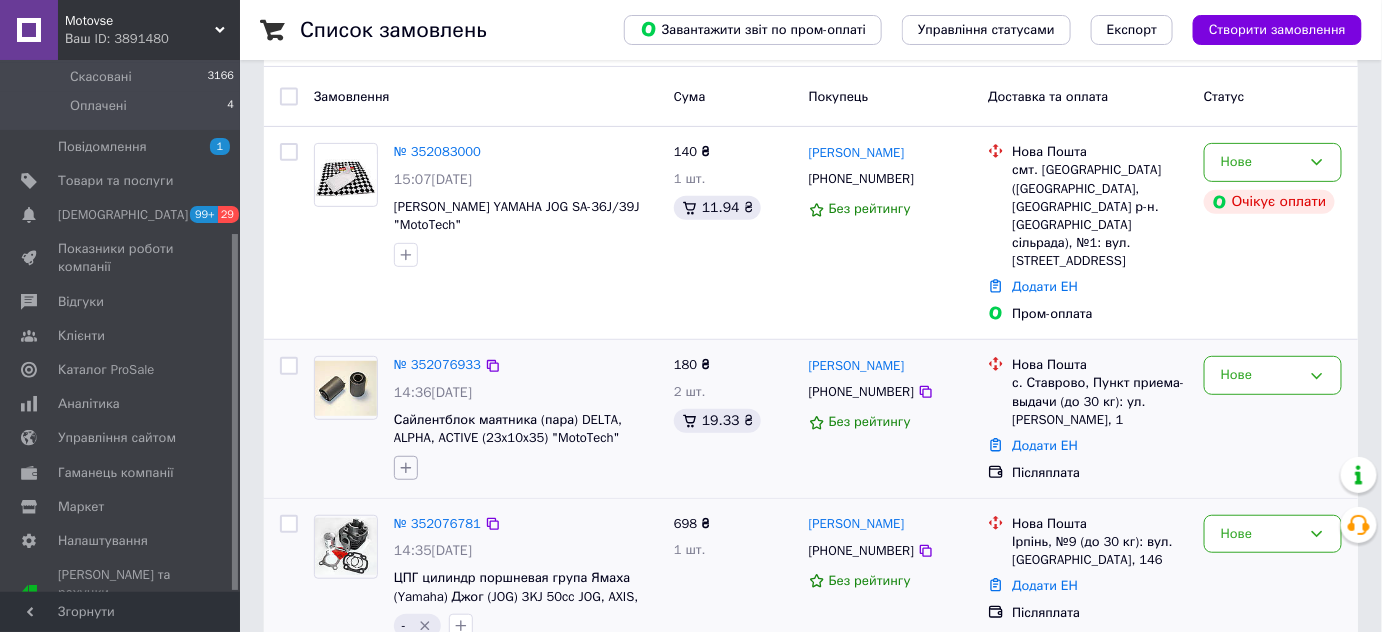 click 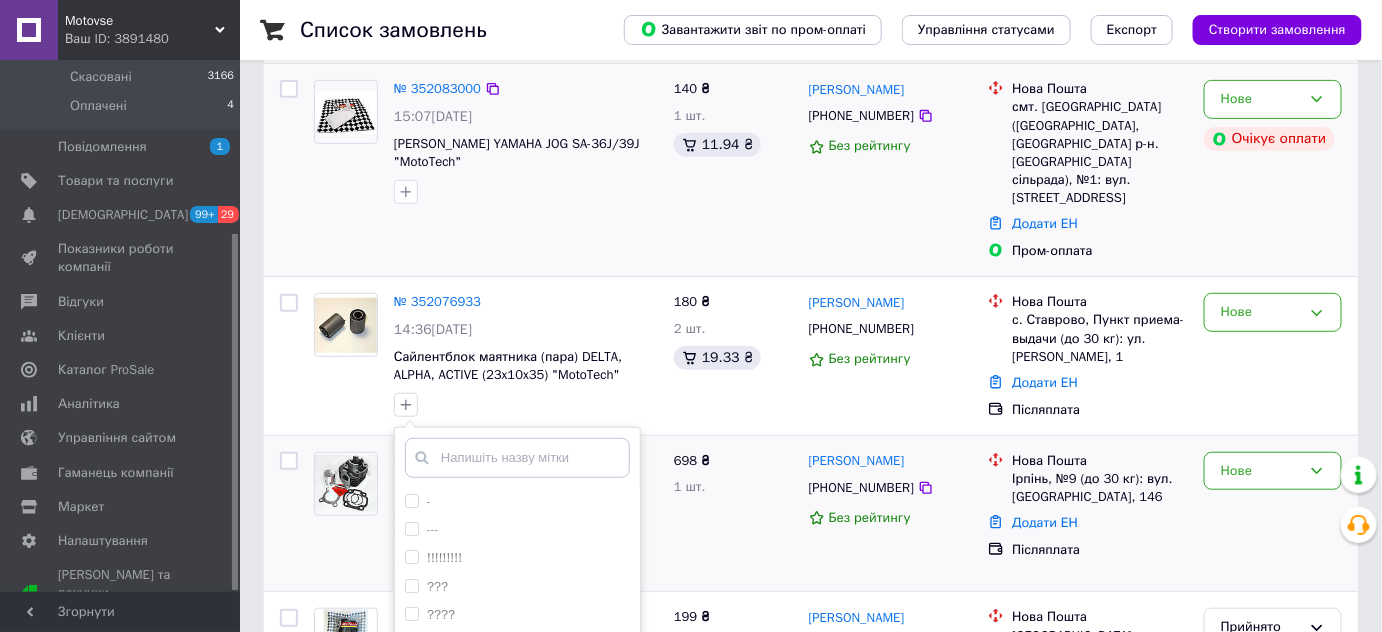 scroll, scrollTop: 251, scrollLeft: 0, axis: vertical 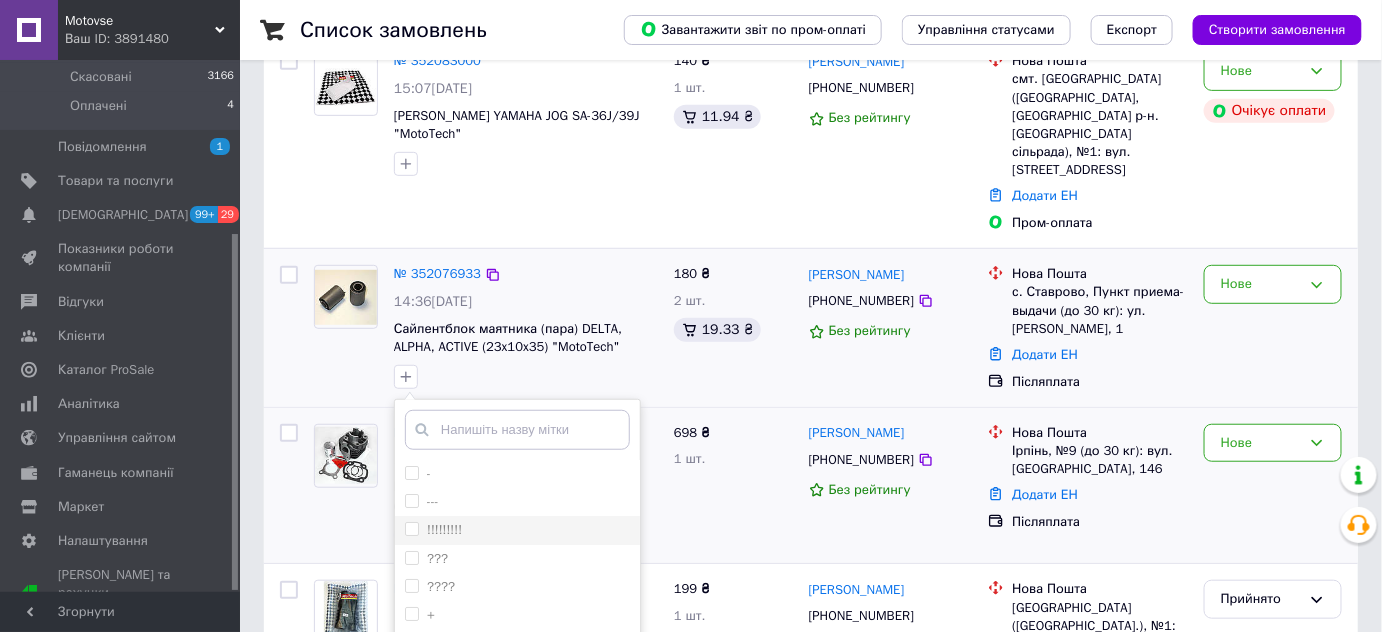 click on "!!!!!!!!!" at bounding box center (517, 530) 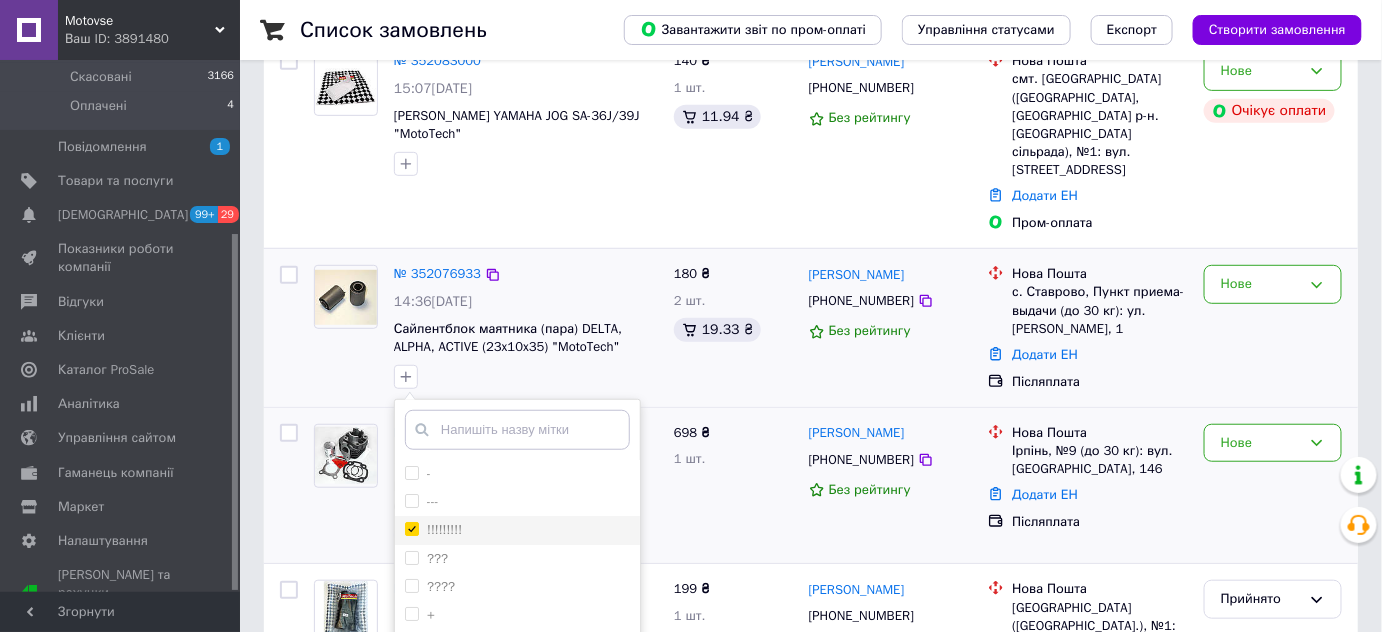 checkbox on "true" 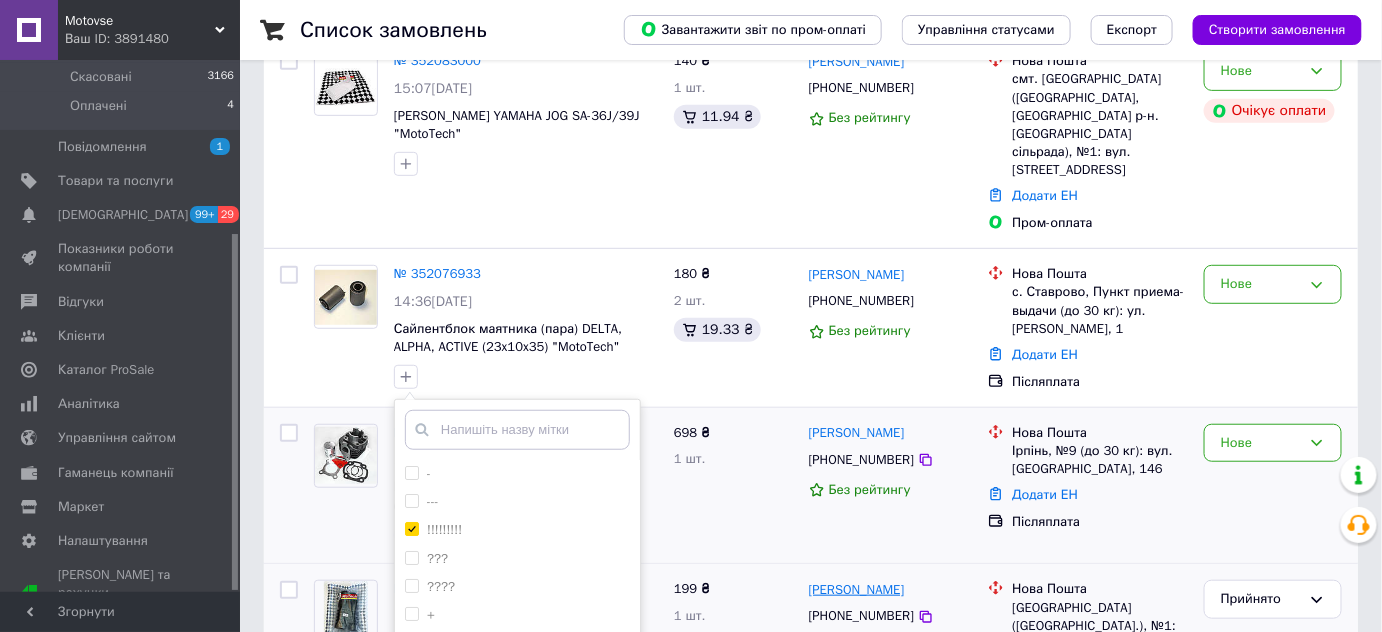 scroll, scrollTop: 424, scrollLeft: 0, axis: vertical 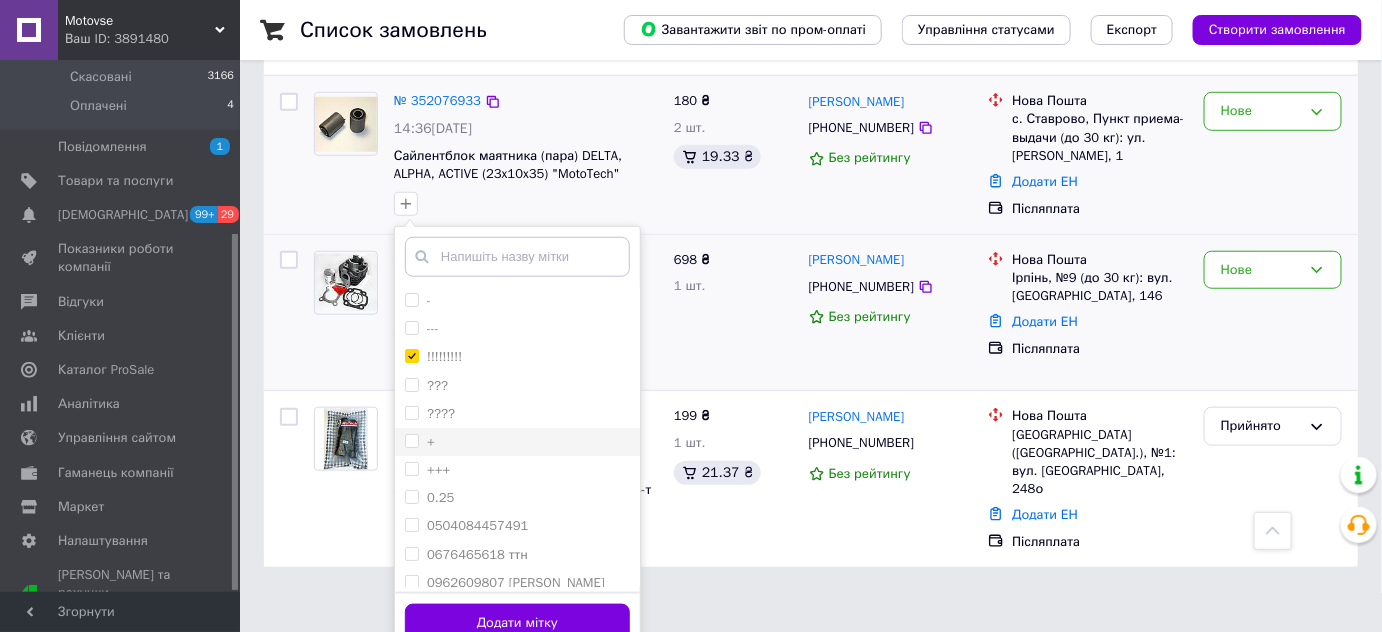 click on "+" at bounding box center [517, 442] 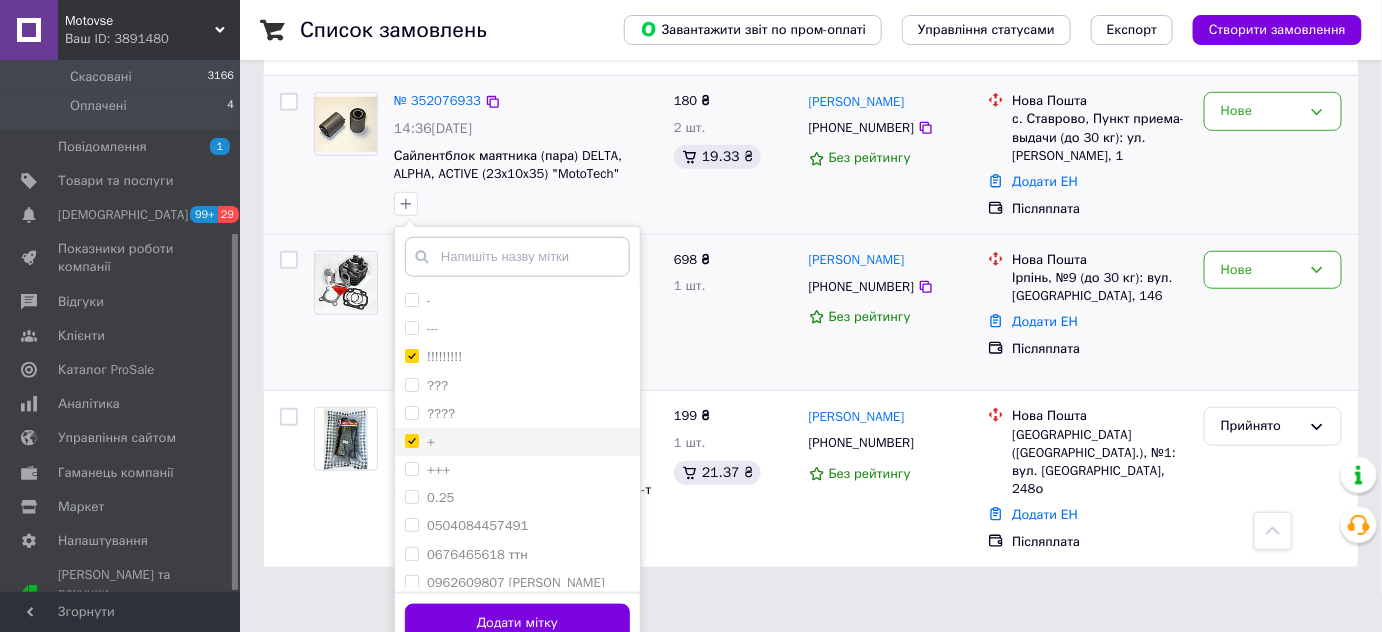 checkbox on "true" 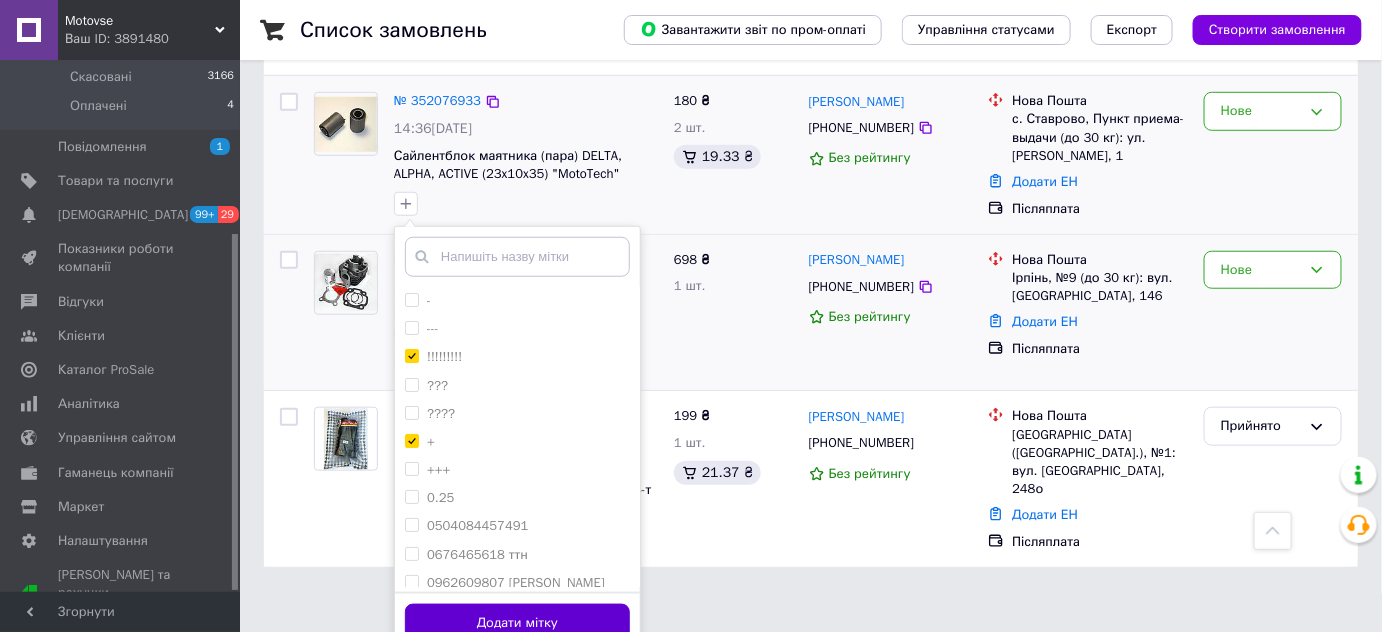 click on "Додати мітку" at bounding box center (517, 623) 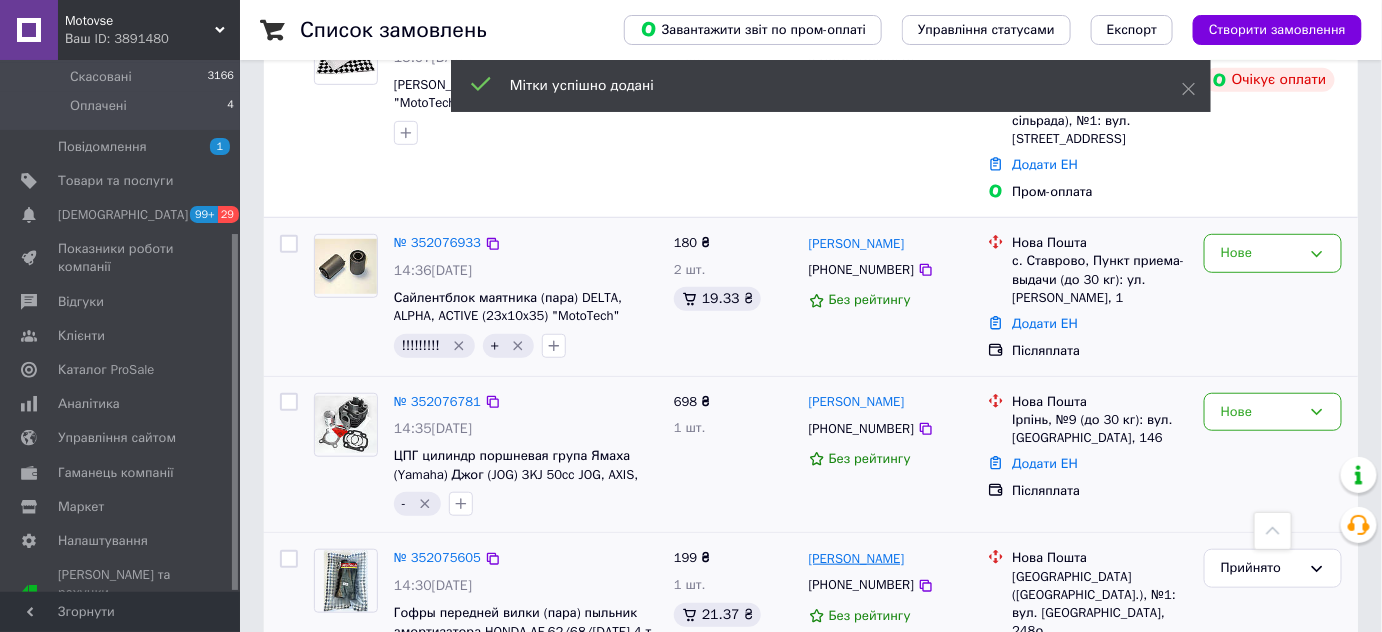 scroll, scrollTop: 251, scrollLeft: 0, axis: vertical 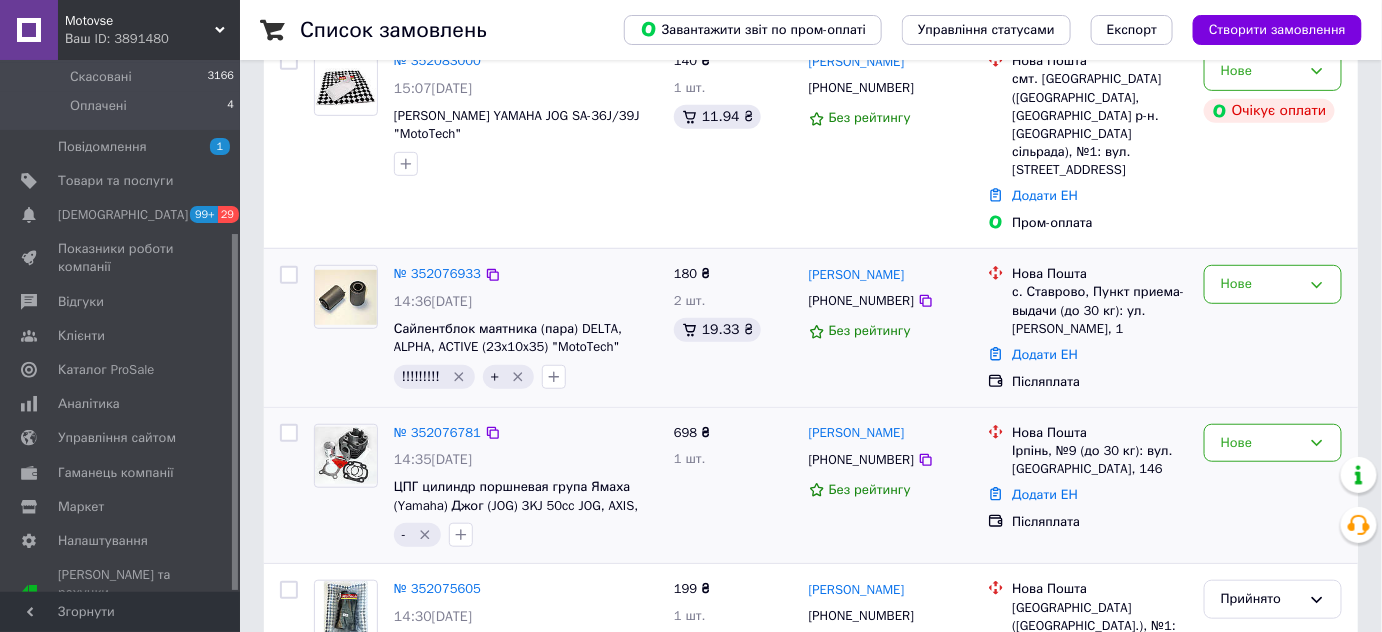 drag, startPoint x: 1264, startPoint y: 272, endPoint x: 1269, endPoint y: 284, distance: 13 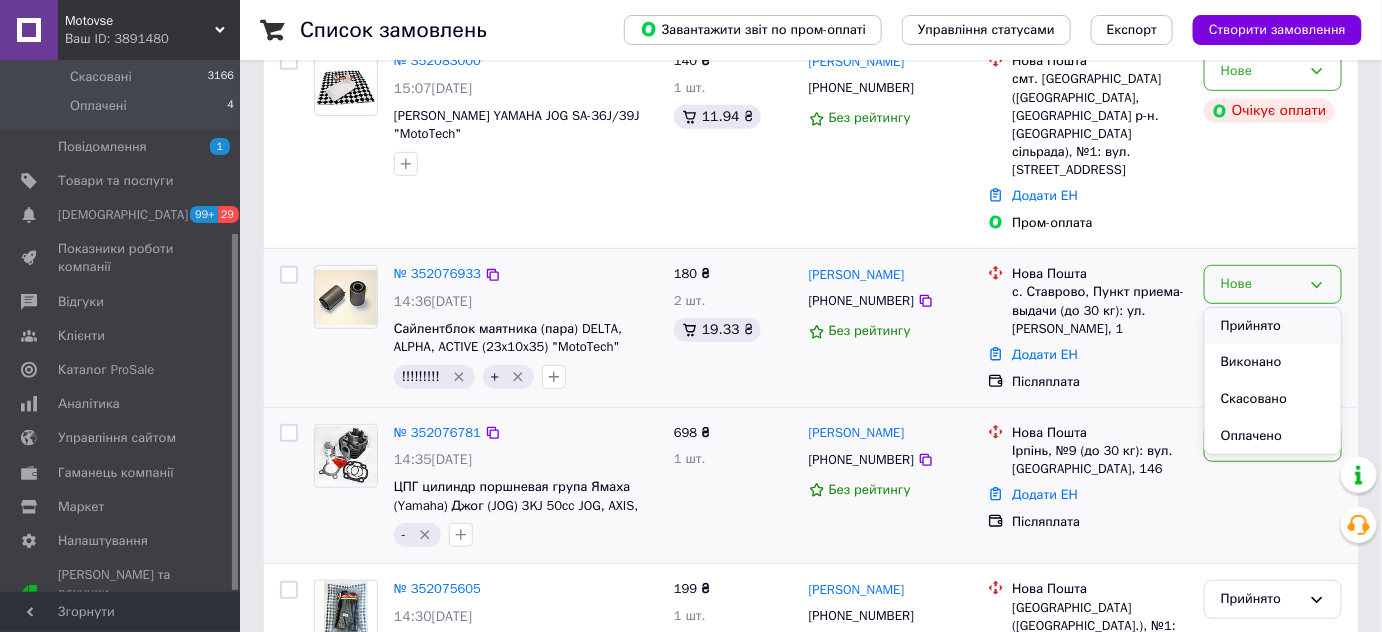click on "Прийнято" at bounding box center (1273, 326) 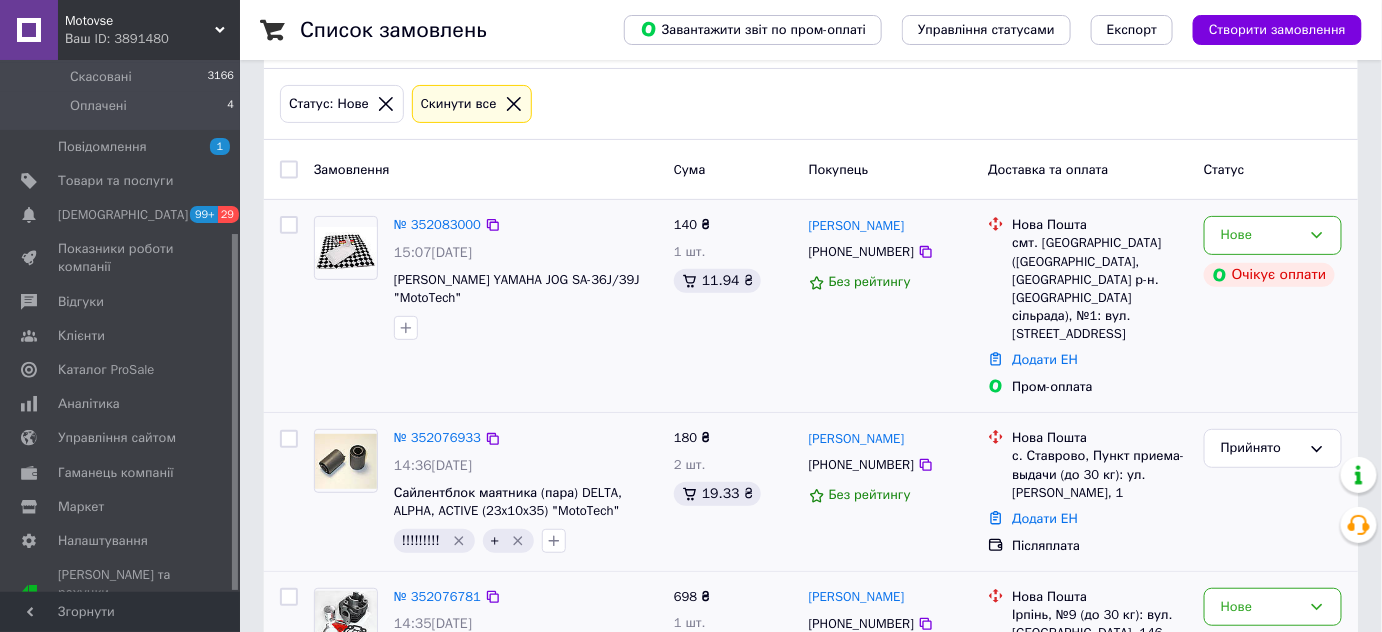 scroll, scrollTop: 0, scrollLeft: 0, axis: both 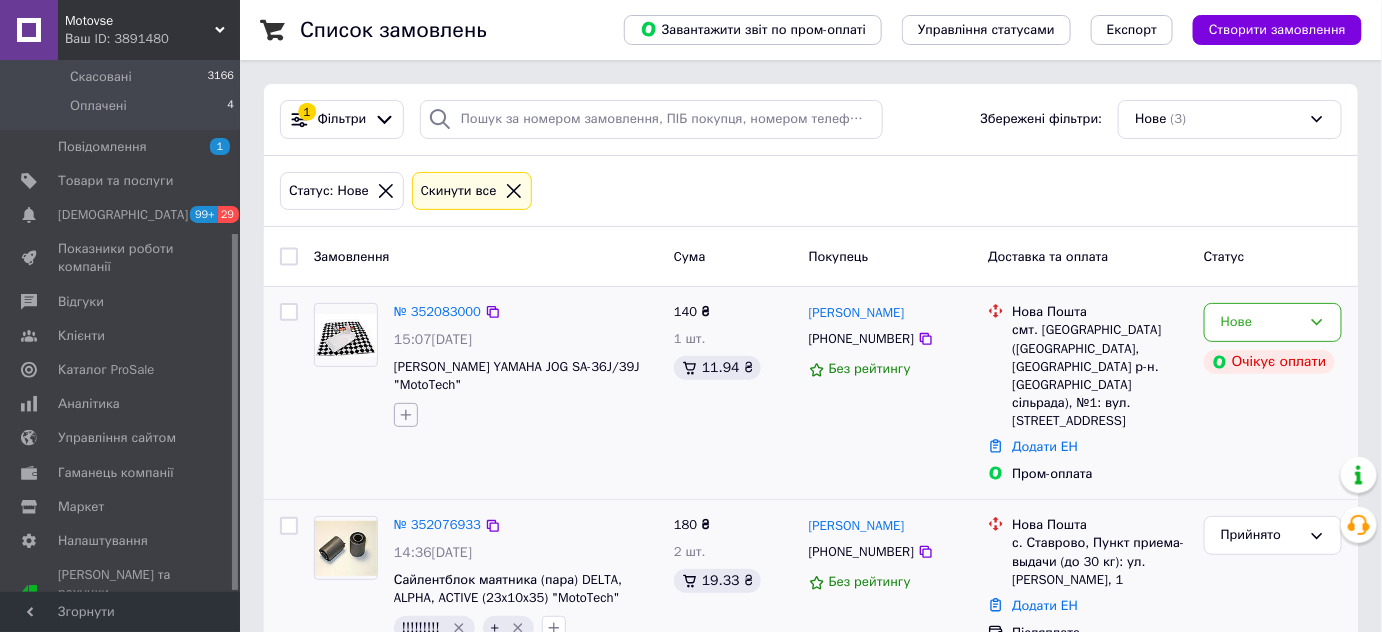 click 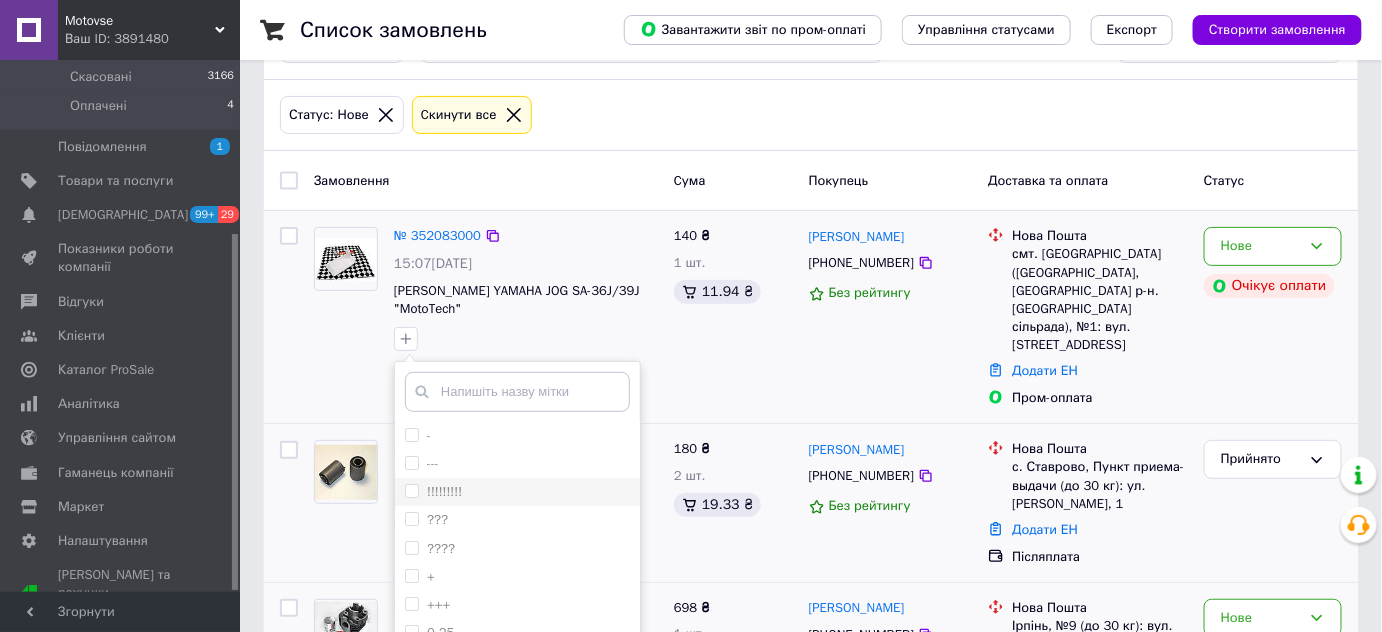 scroll, scrollTop: 181, scrollLeft: 0, axis: vertical 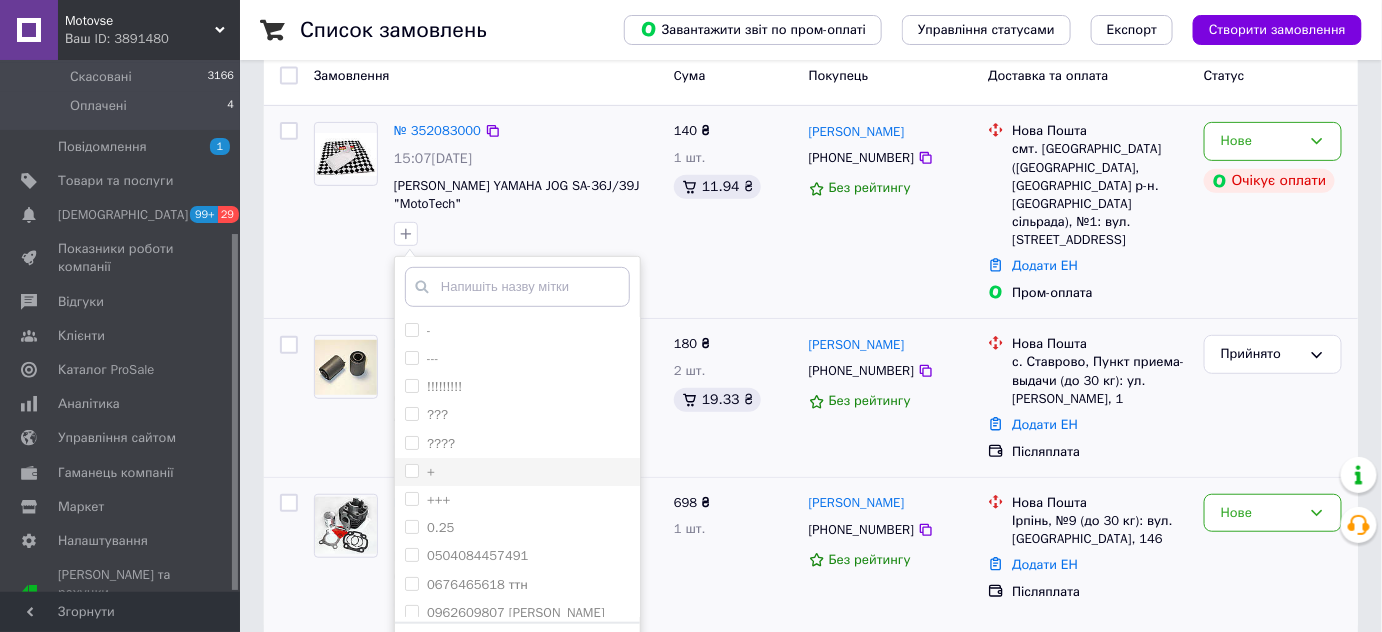 click on "+" at bounding box center [517, 472] 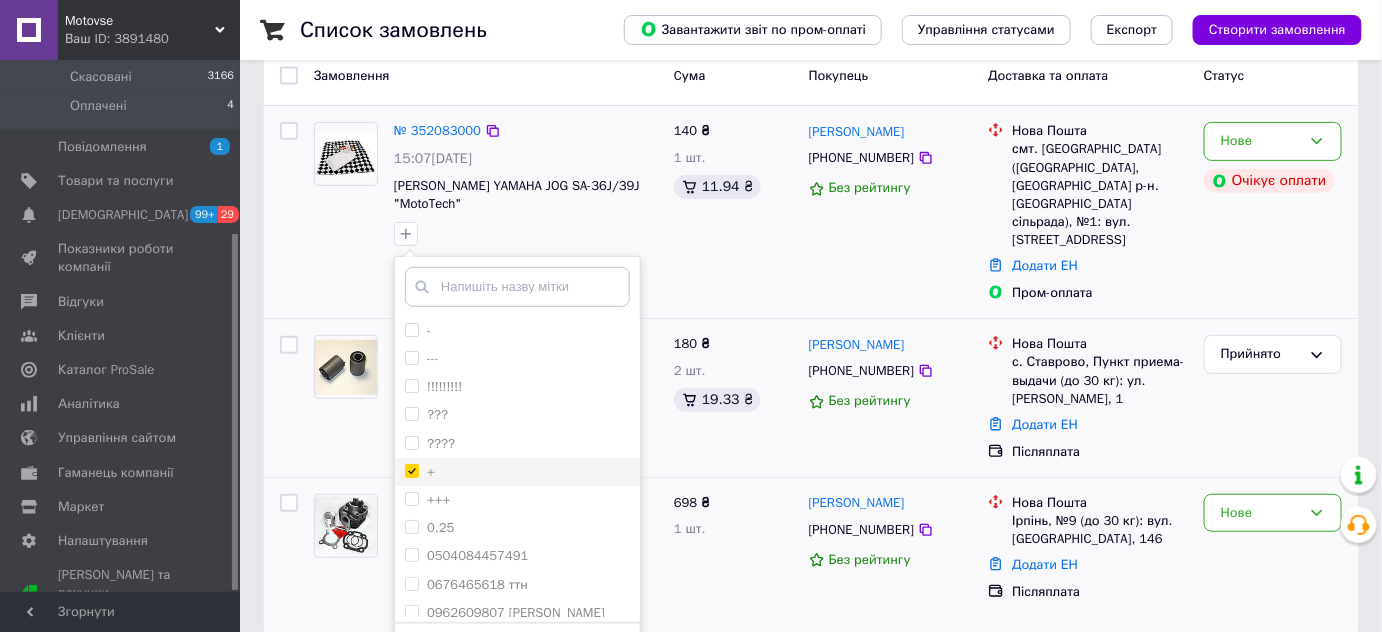 checkbox on "true" 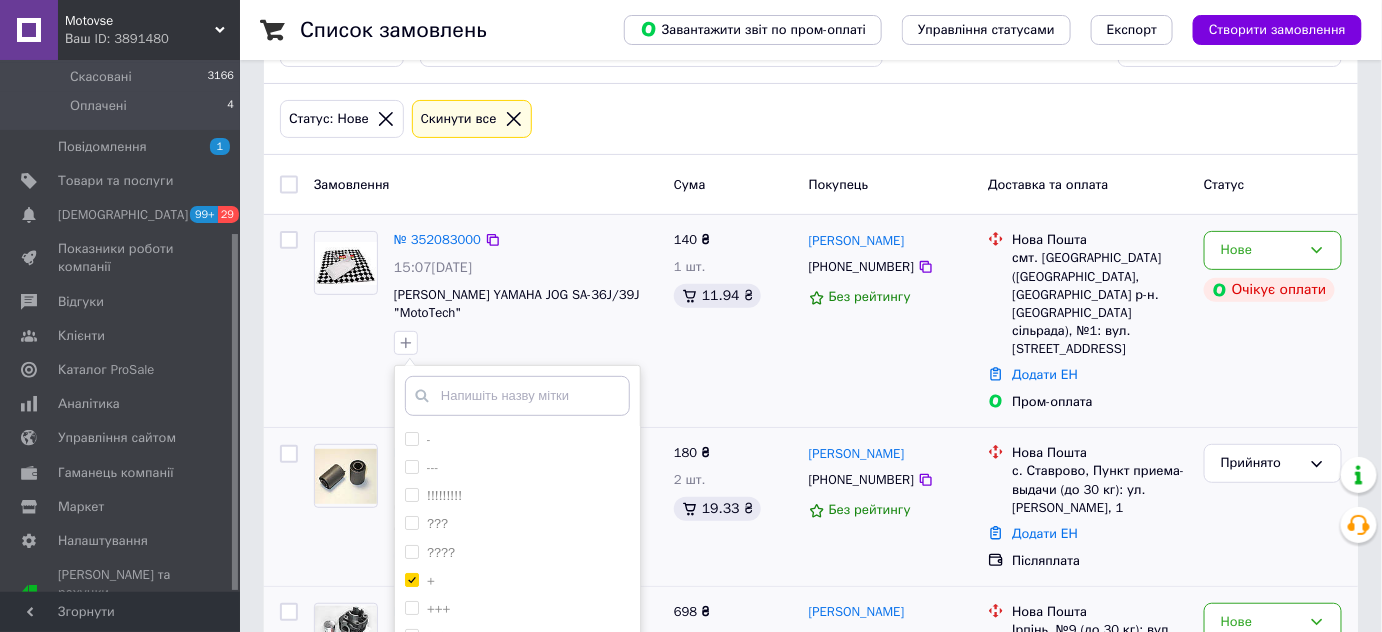 scroll, scrollTop: 47, scrollLeft: 0, axis: vertical 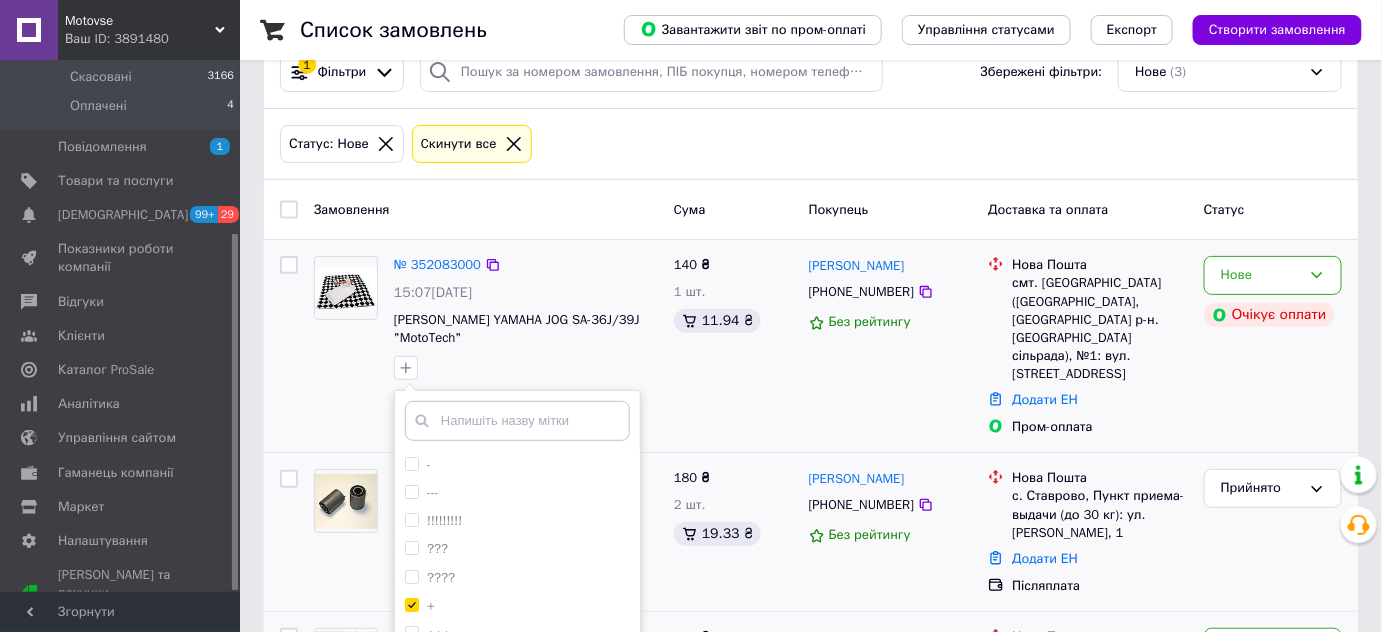 click on "140 ₴ 1 шт. 11.94 ₴" at bounding box center (733, 346) 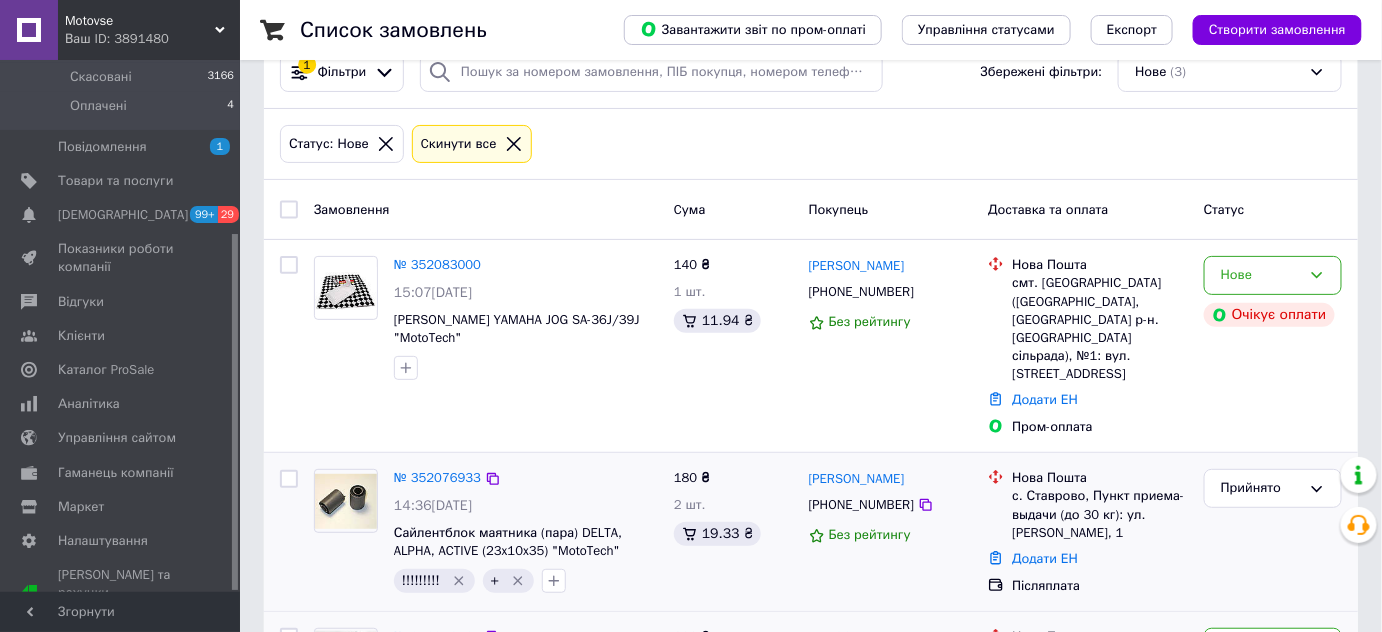 click on "Motovse" at bounding box center [140, 21] 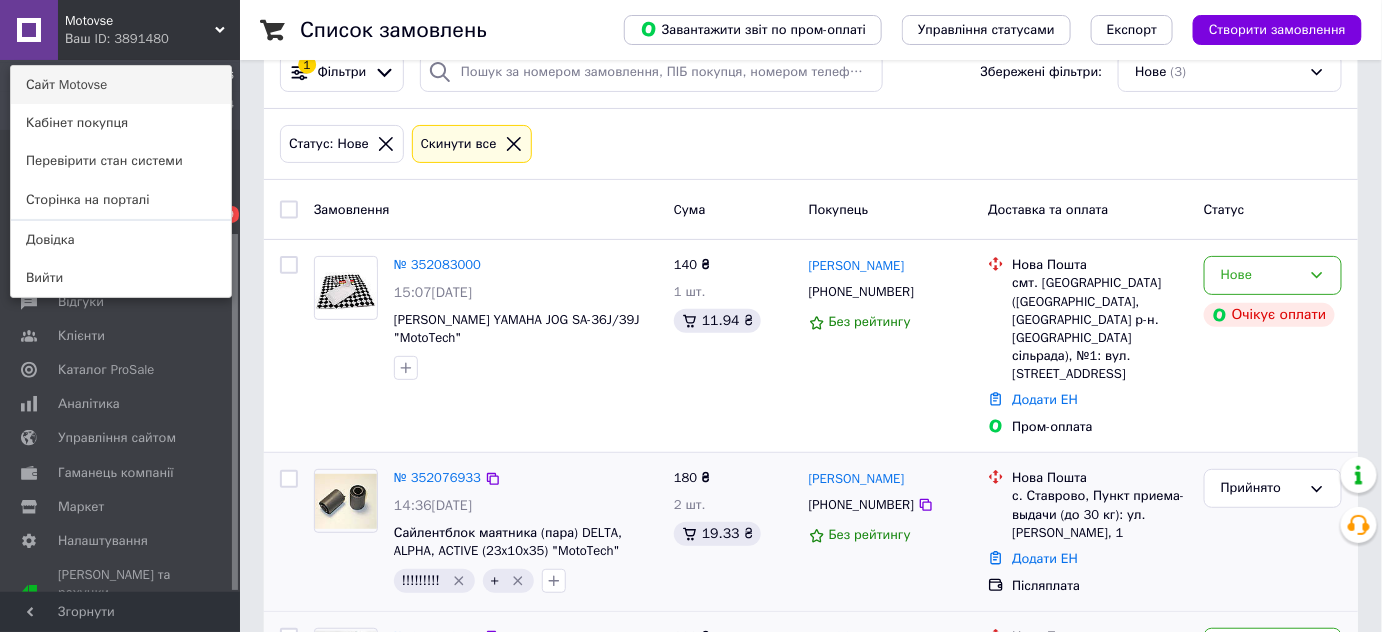 click on "Сайт Motovse" at bounding box center [121, 85] 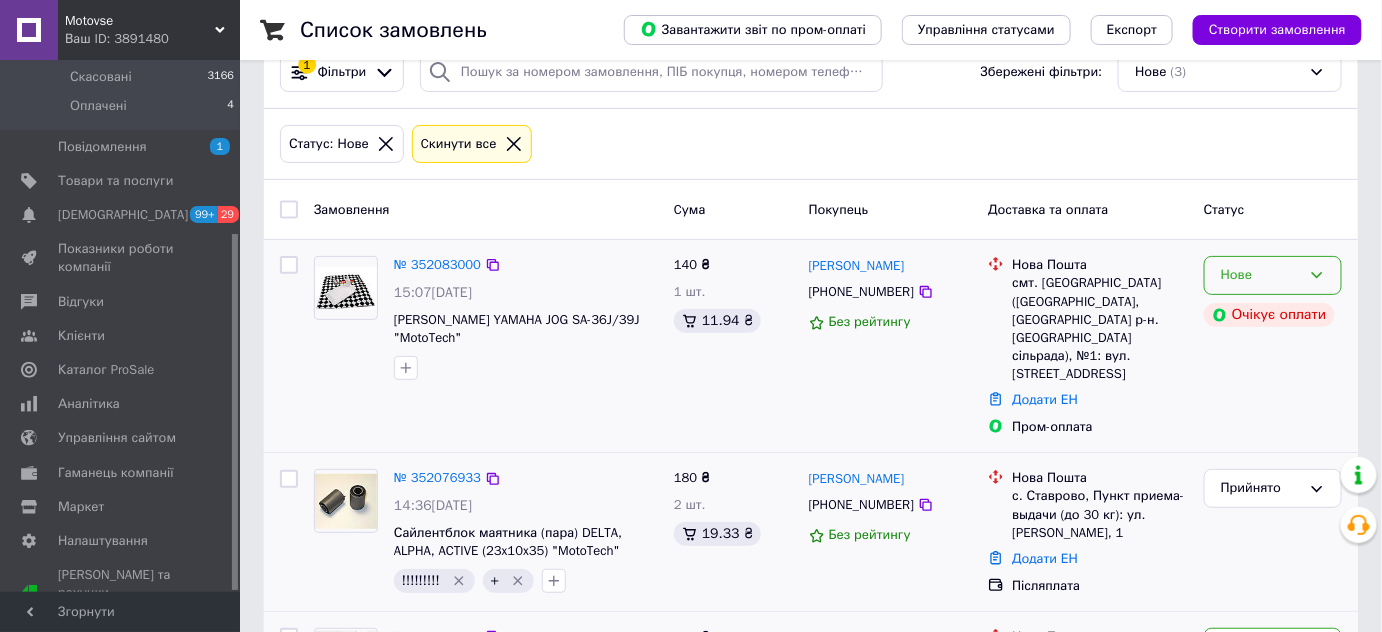click on "Нове" at bounding box center [1273, 275] 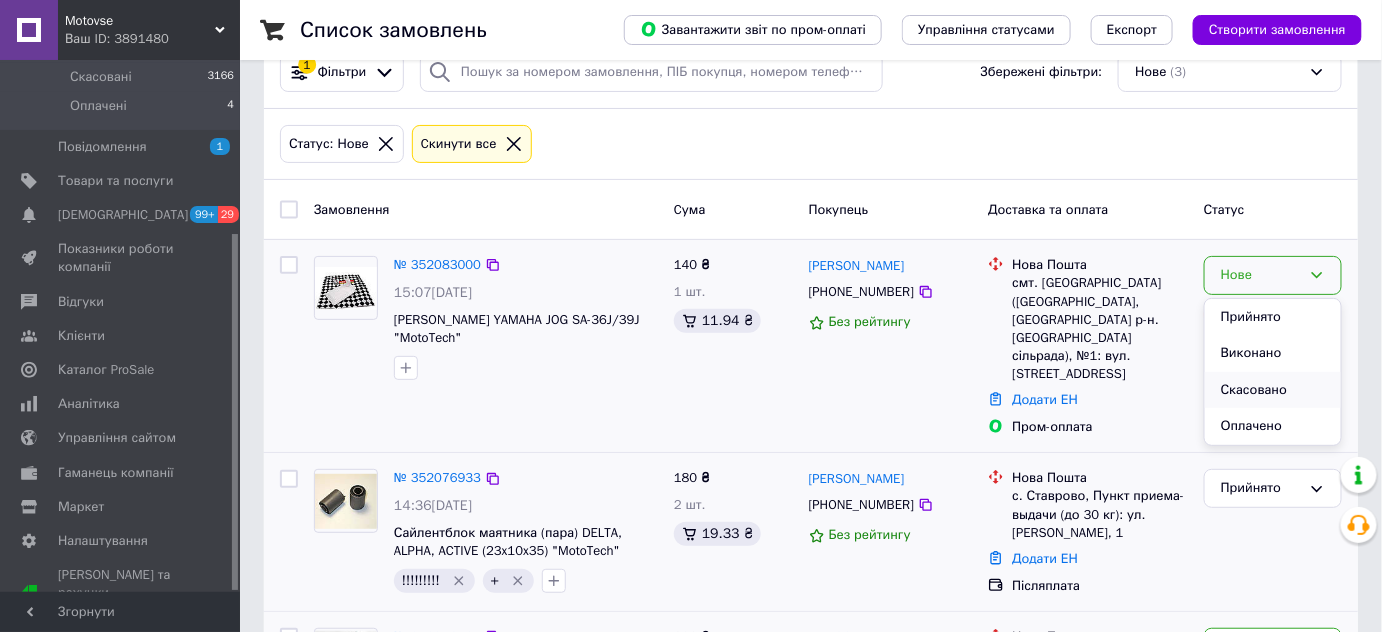 click on "Скасовано" at bounding box center [1273, 390] 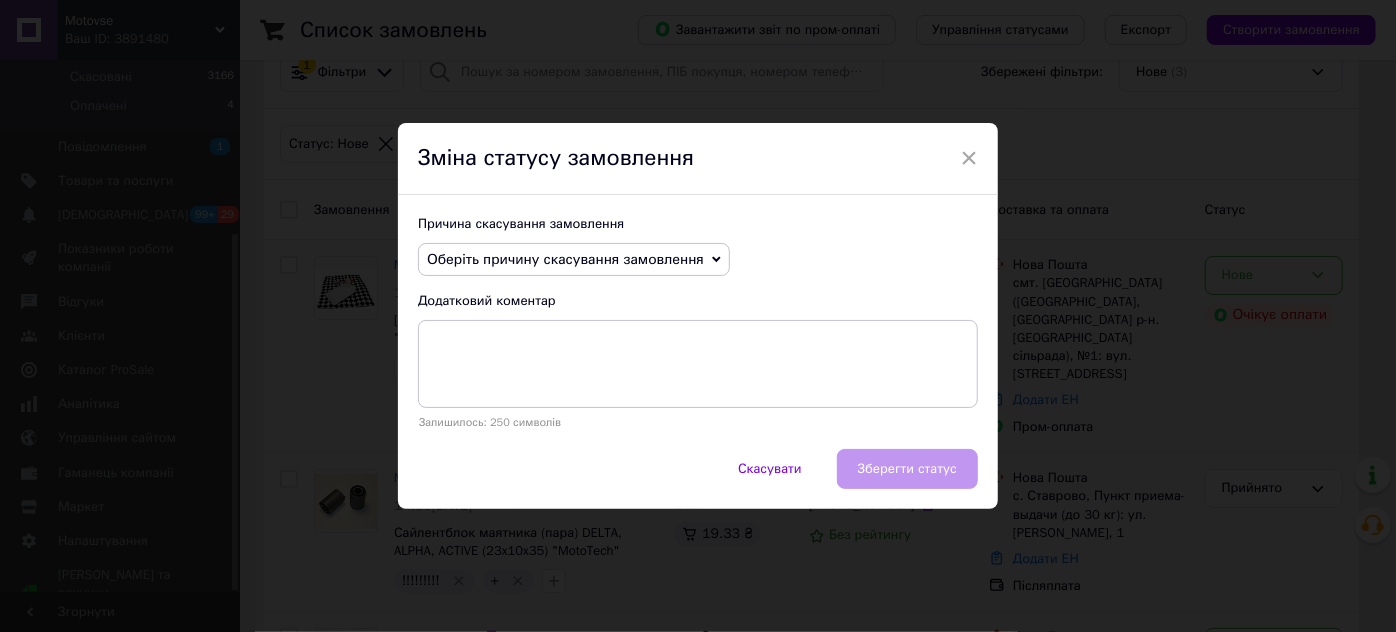 click on "Оберіть причину скасування замовлення" at bounding box center (574, 260) 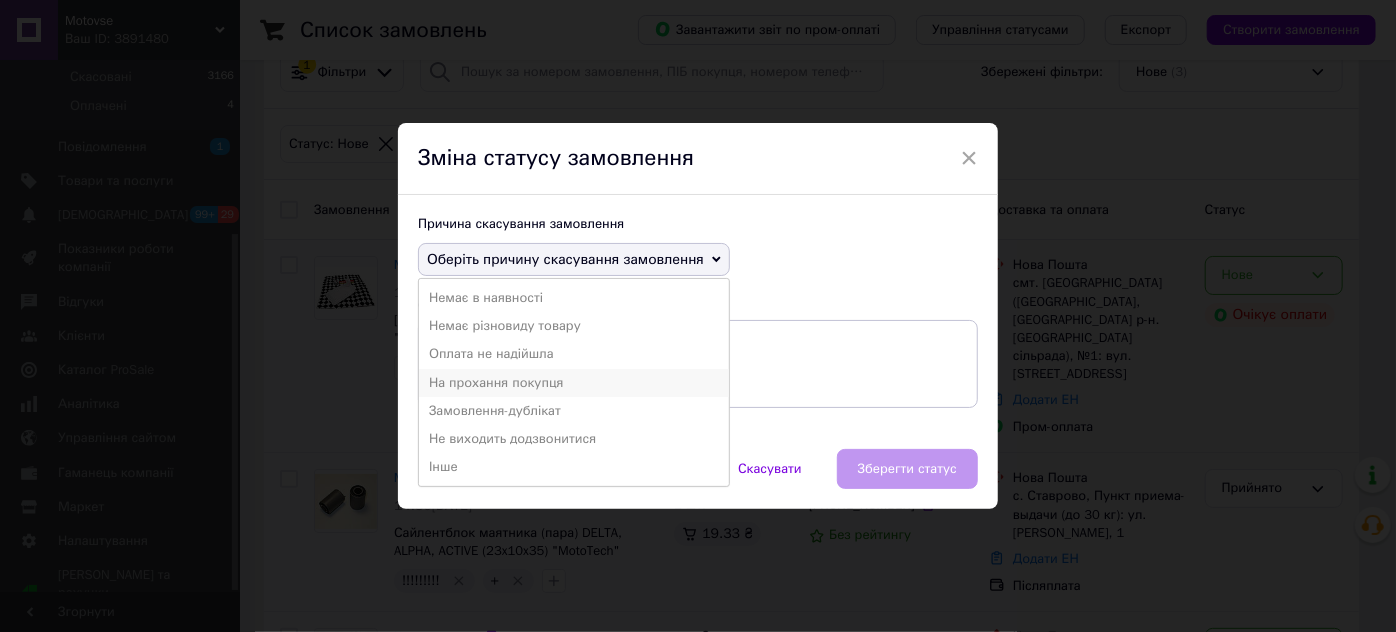 click on "На прохання покупця" at bounding box center [574, 383] 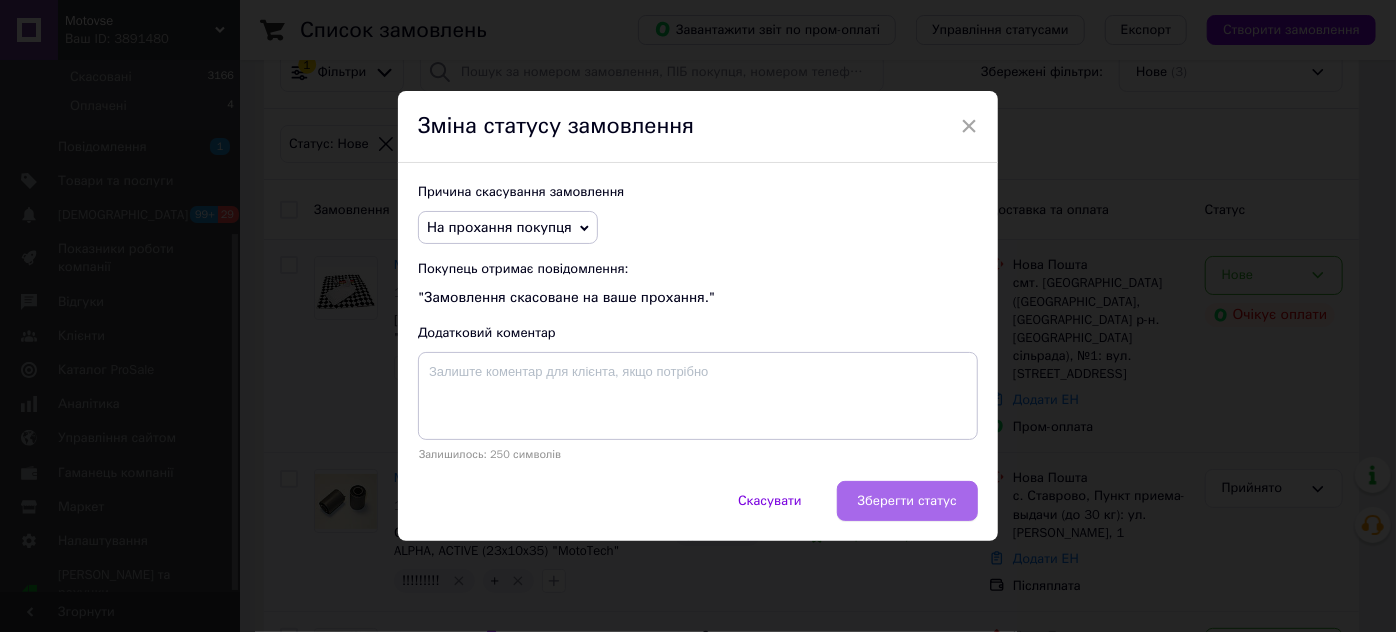 click on "Зберегти статус" at bounding box center [907, 501] 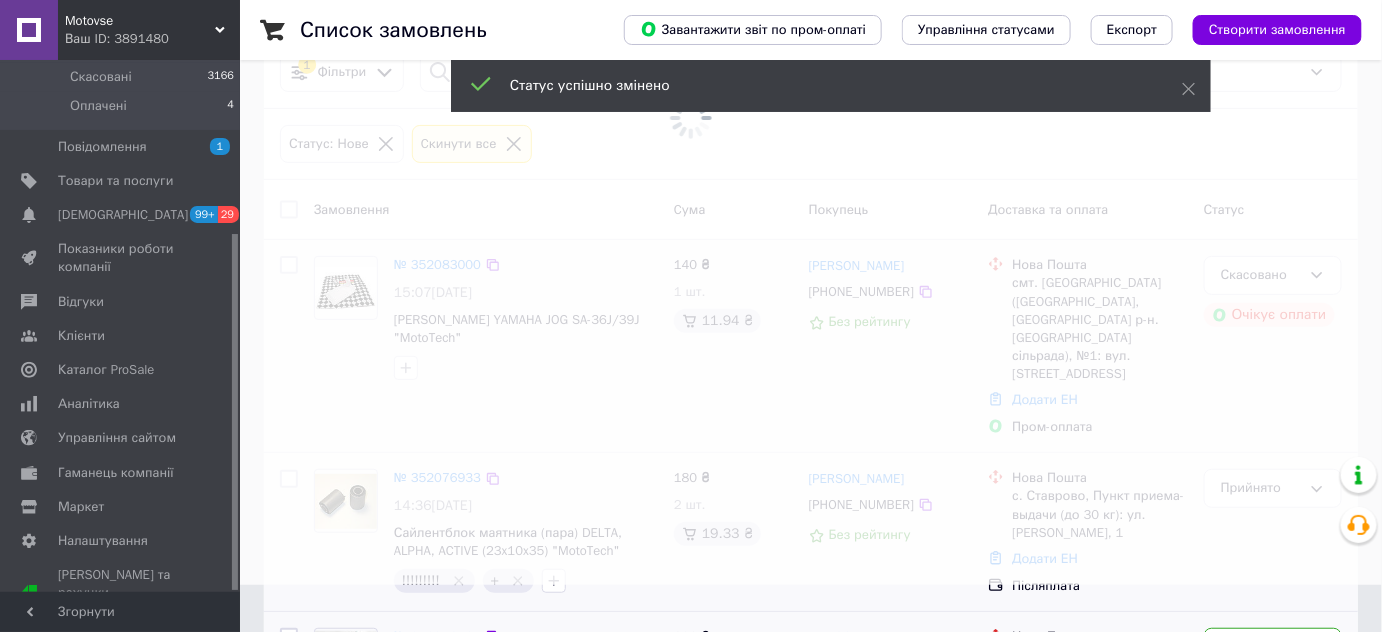 scroll, scrollTop: 1, scrollLeft: 0, axis: vertical 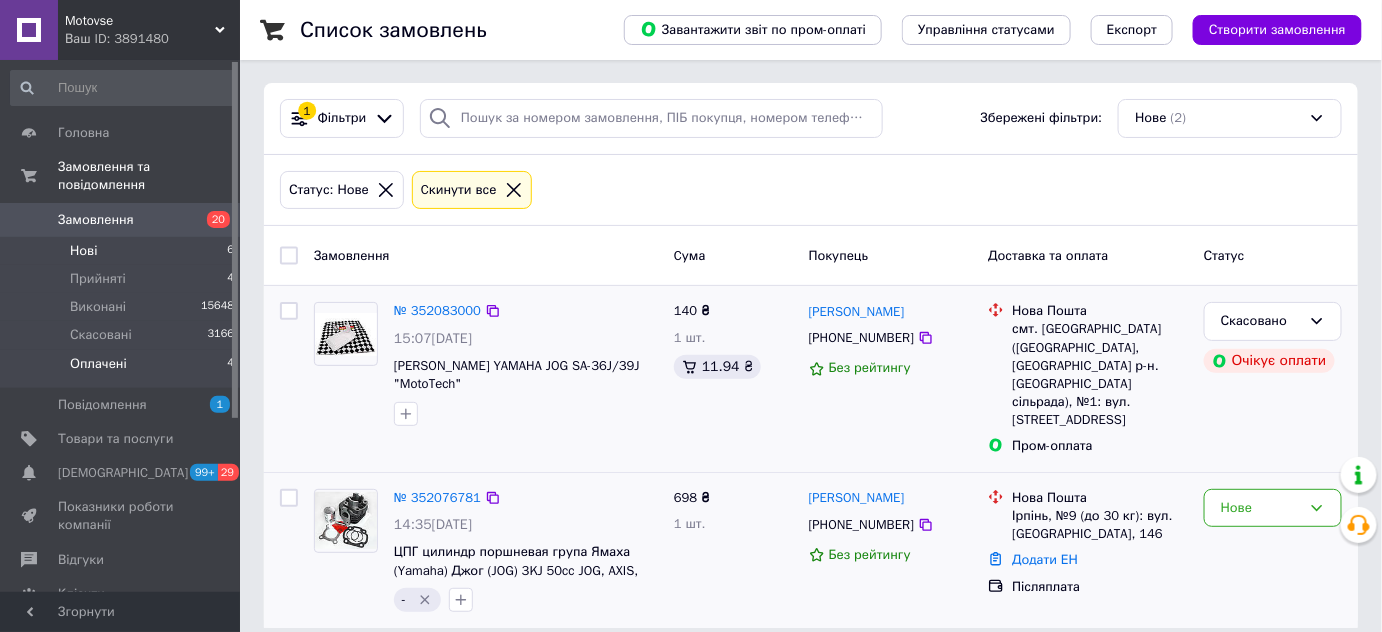 click on "Оплачені" at bounding box center [98, 364] 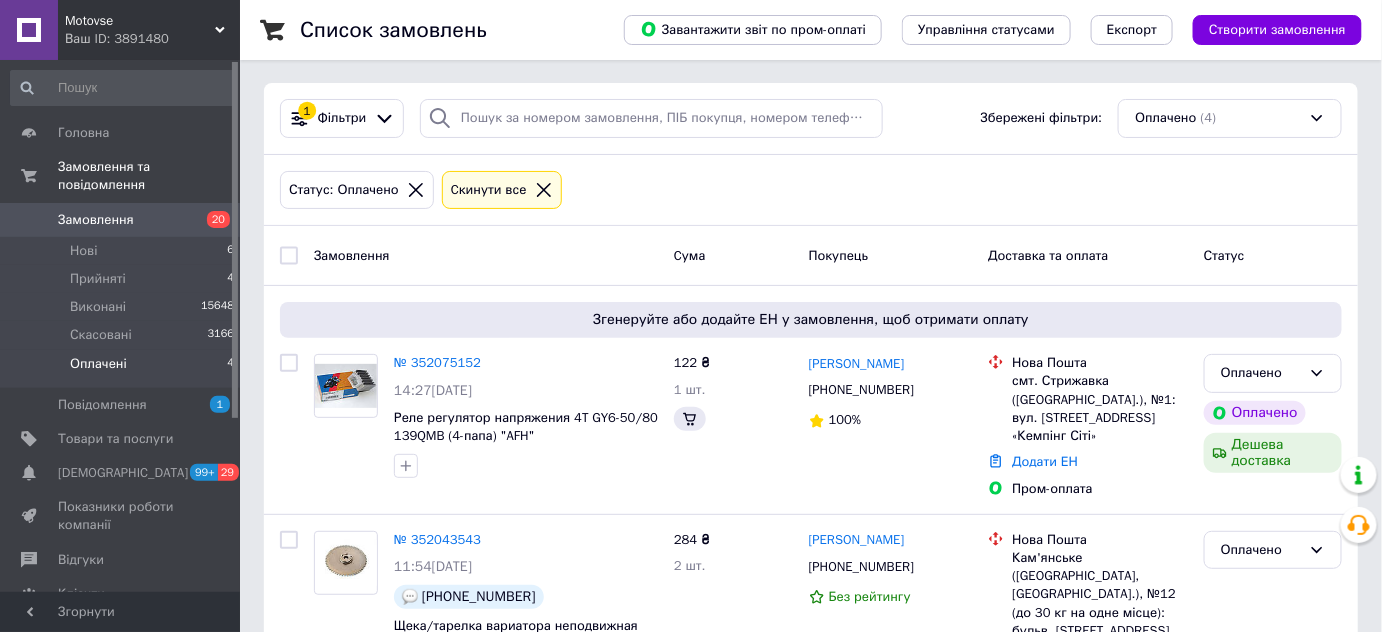 scroll, scrollTop: 0, scrollLeft: 0, axis: both 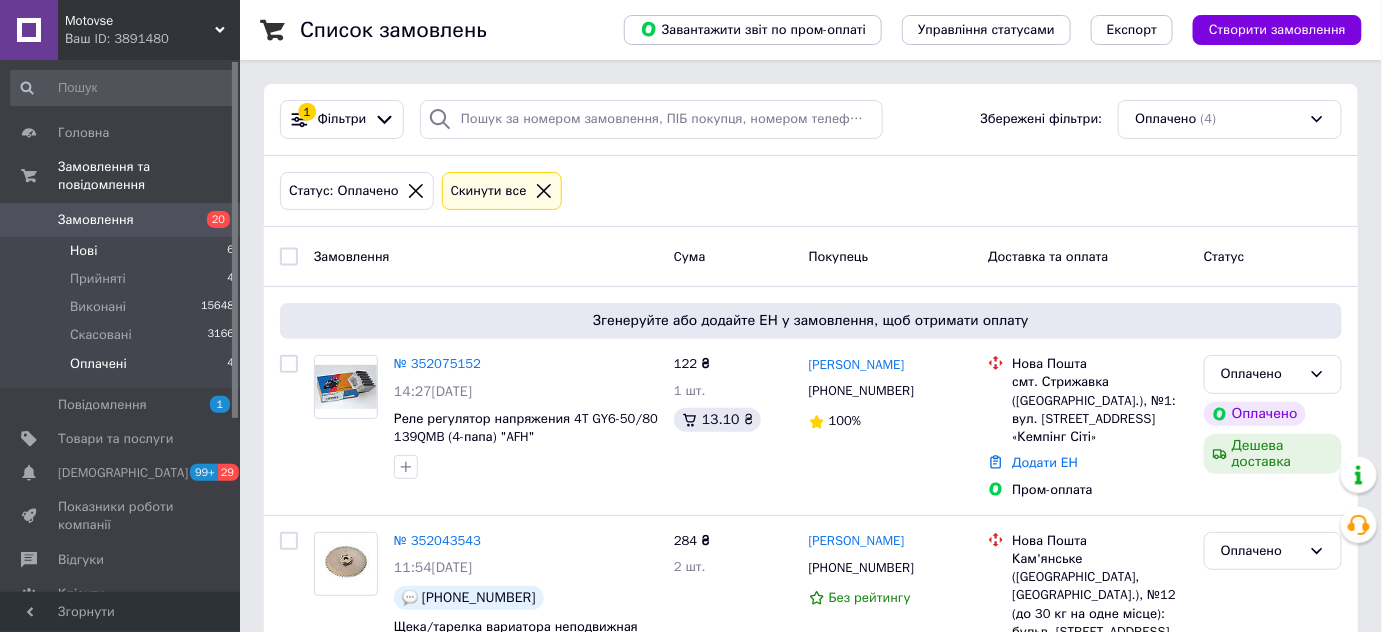 click on "Нові 6" at bounding box center [123, 251] 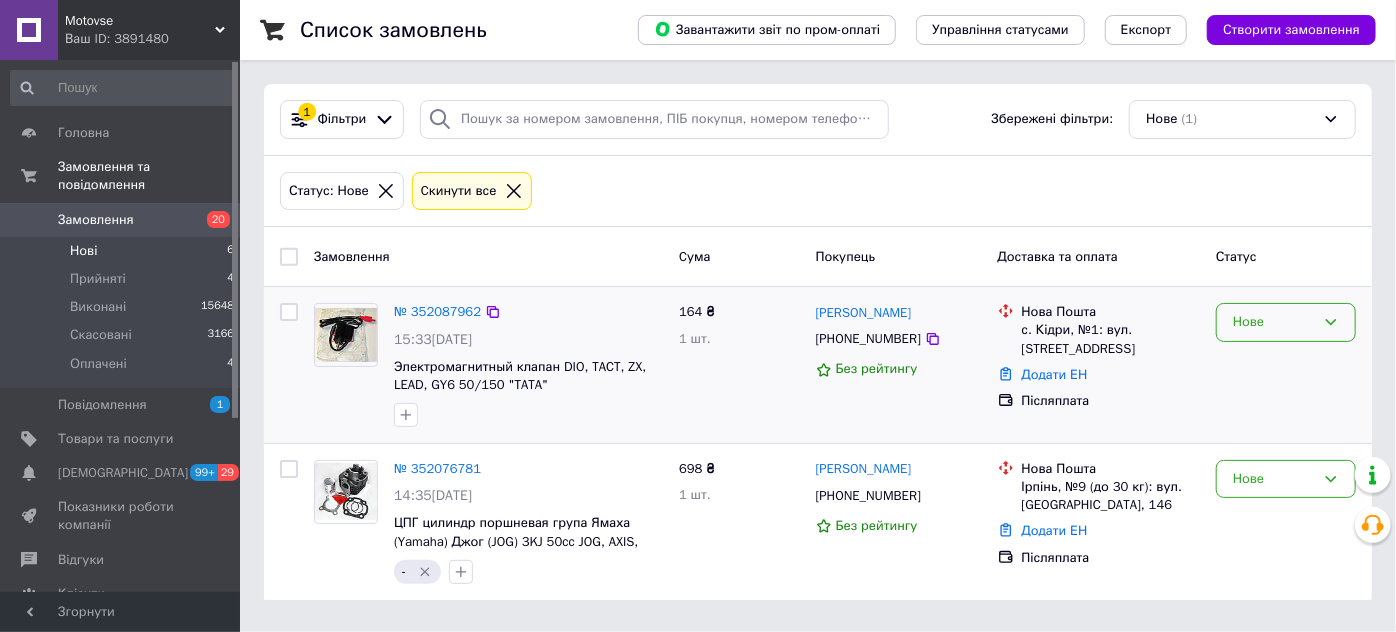 click on "Нове" at bounding box center (1274, 322) 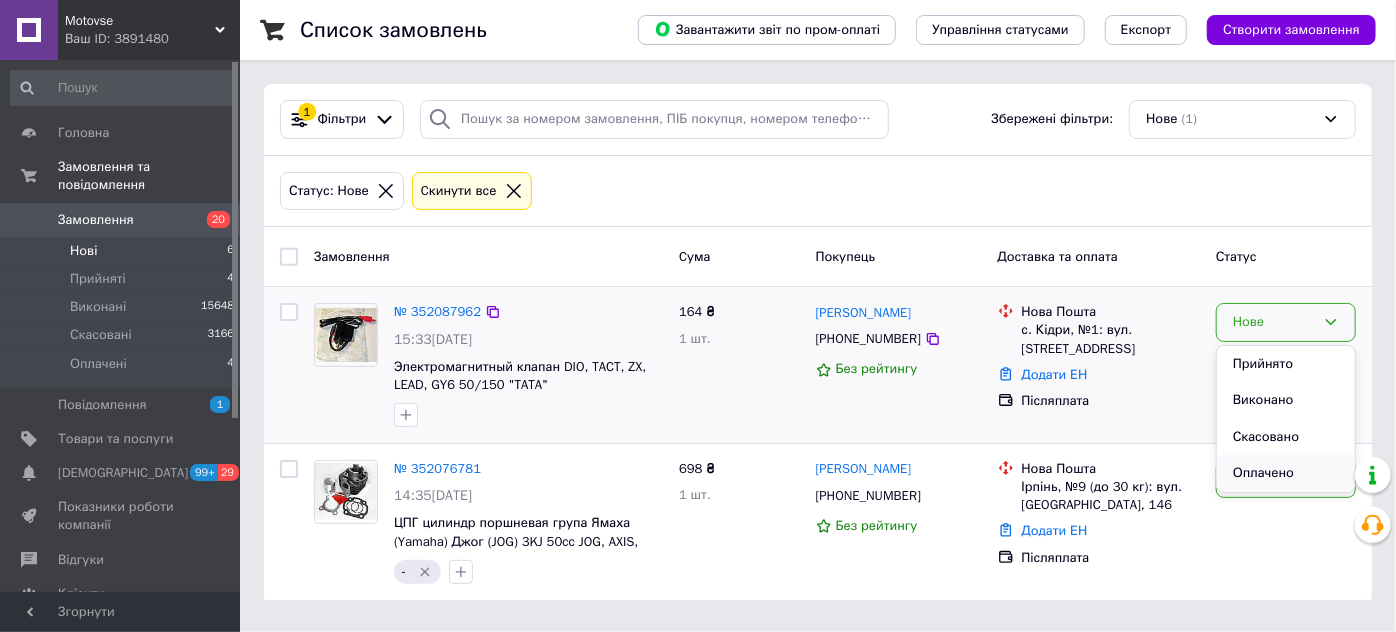 click on "Оплачено" at bounding box center [1286, 473] 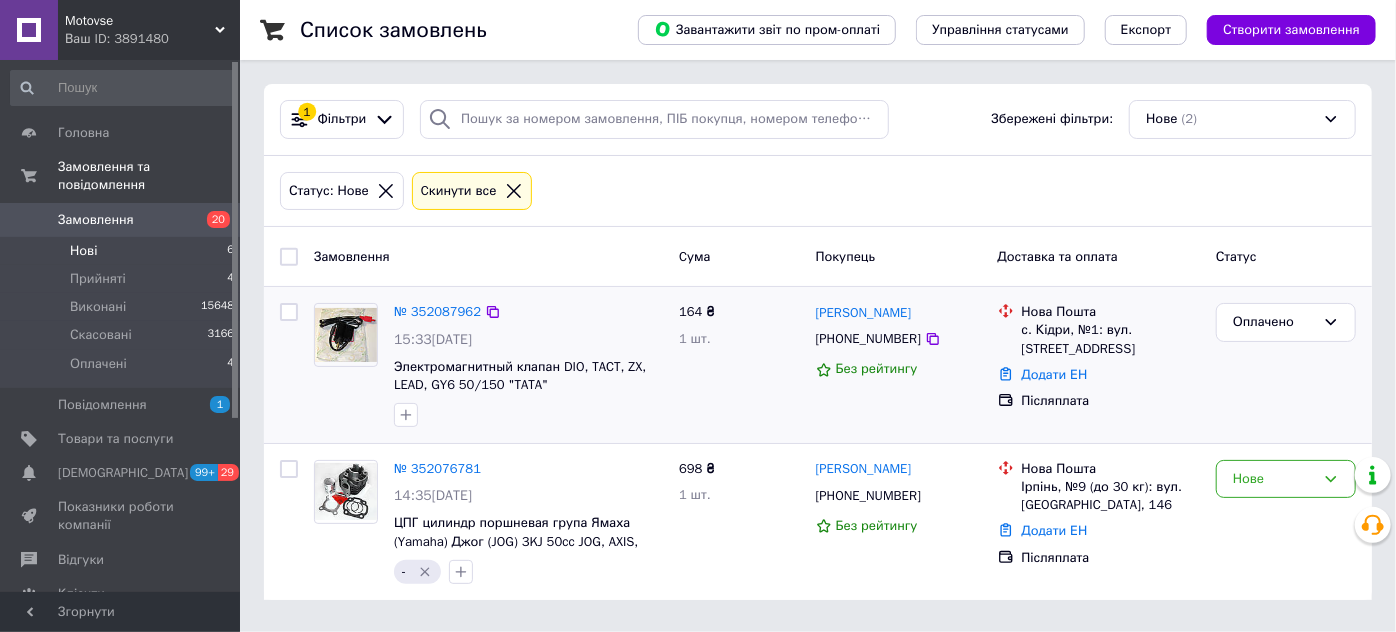 click 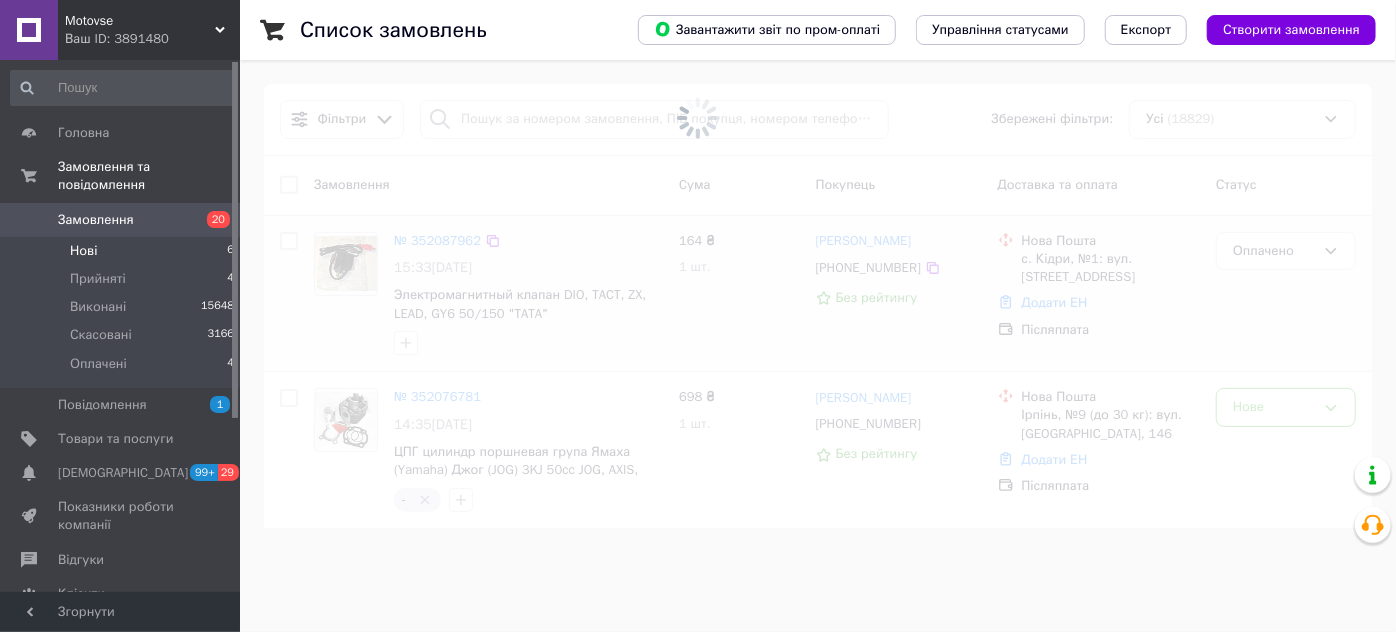 click at bounding box center [698, 118] 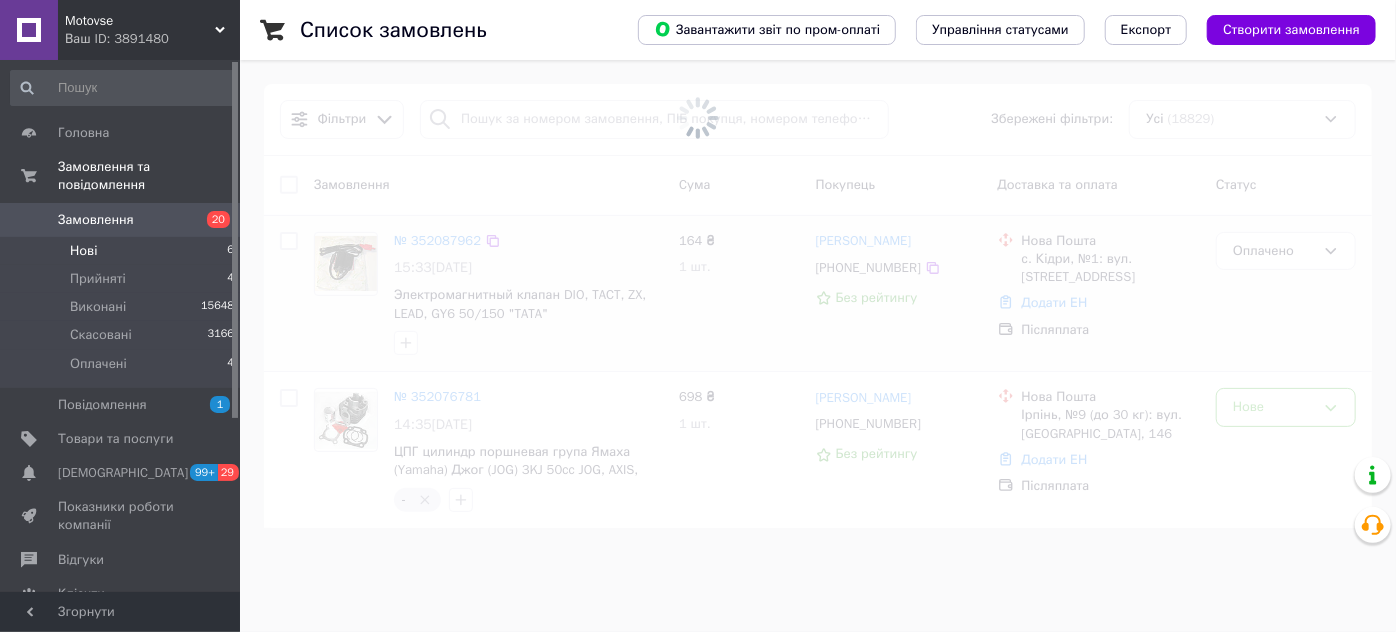 click at bounding box center (698, 118) 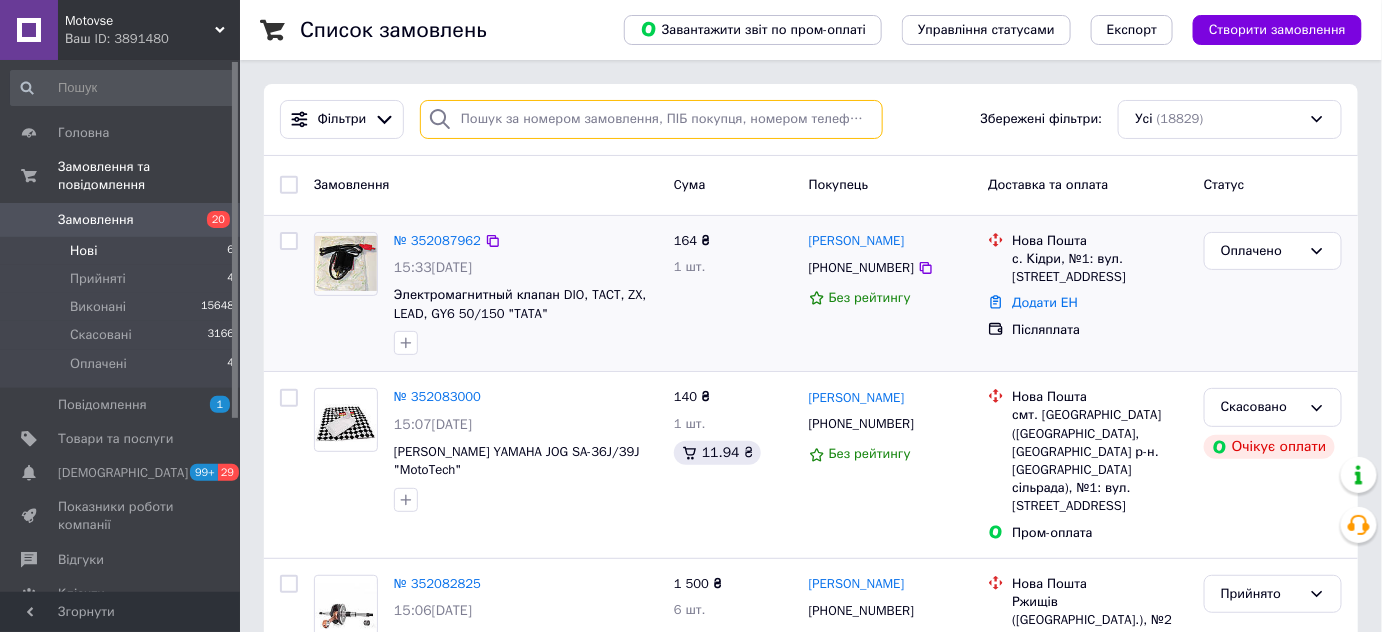 paste on "+380961898372" 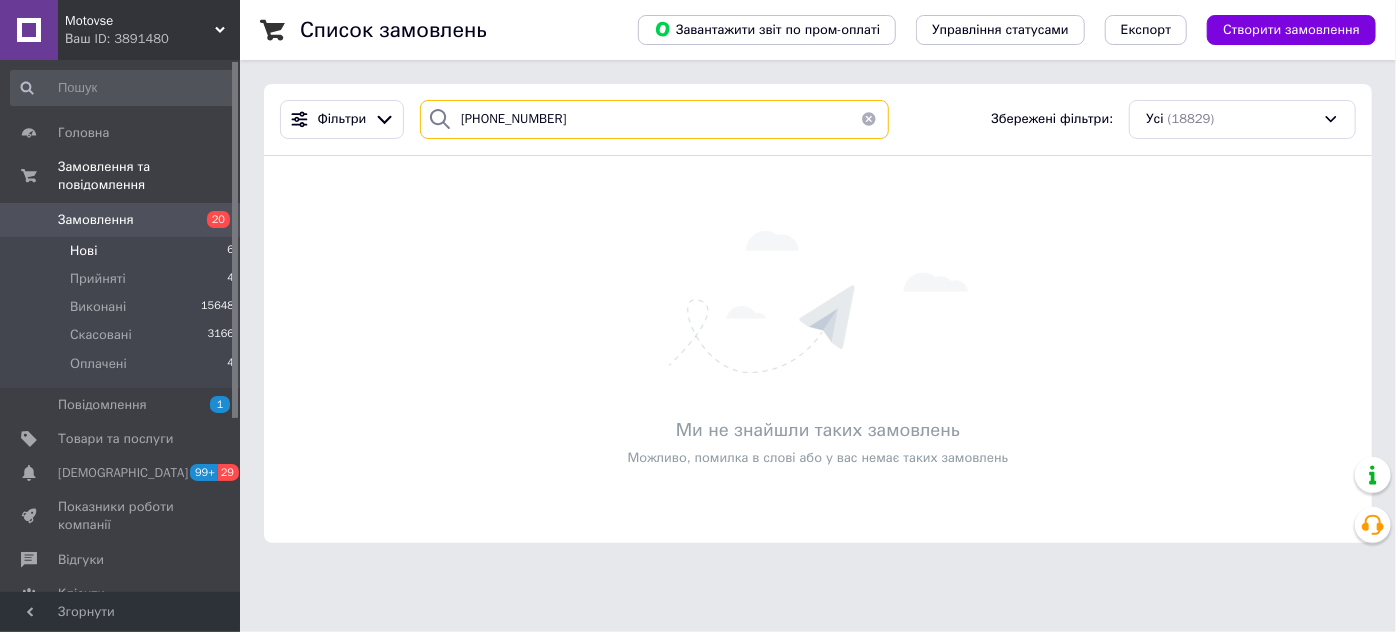 type on "+380961898372" 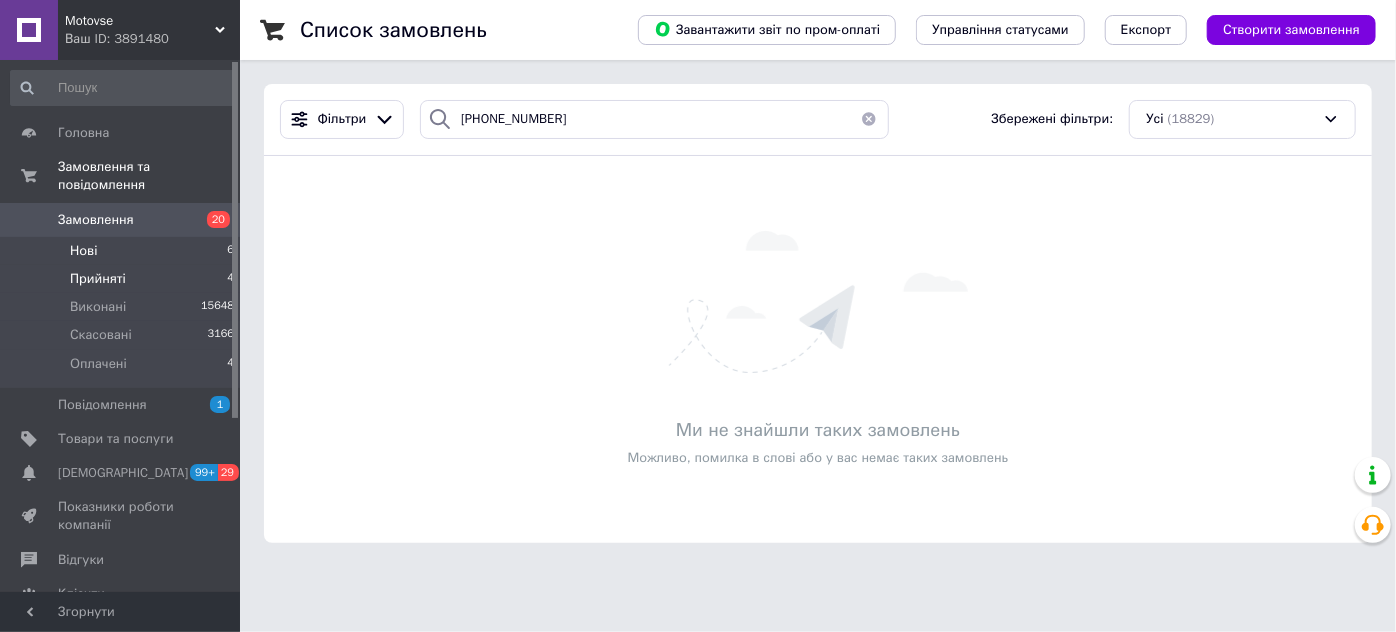 click on "Прийняті 4" at bounding box center [123, 279] 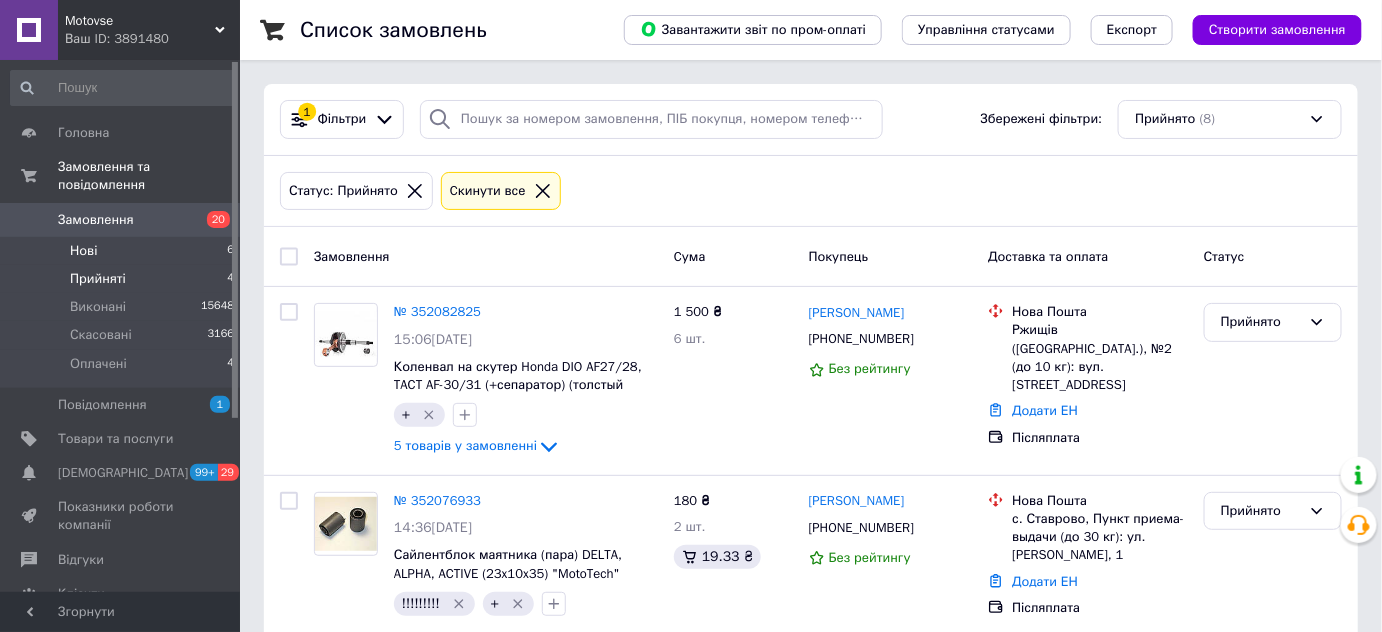 click on "Нові 6" at bounding box center [123, 251] 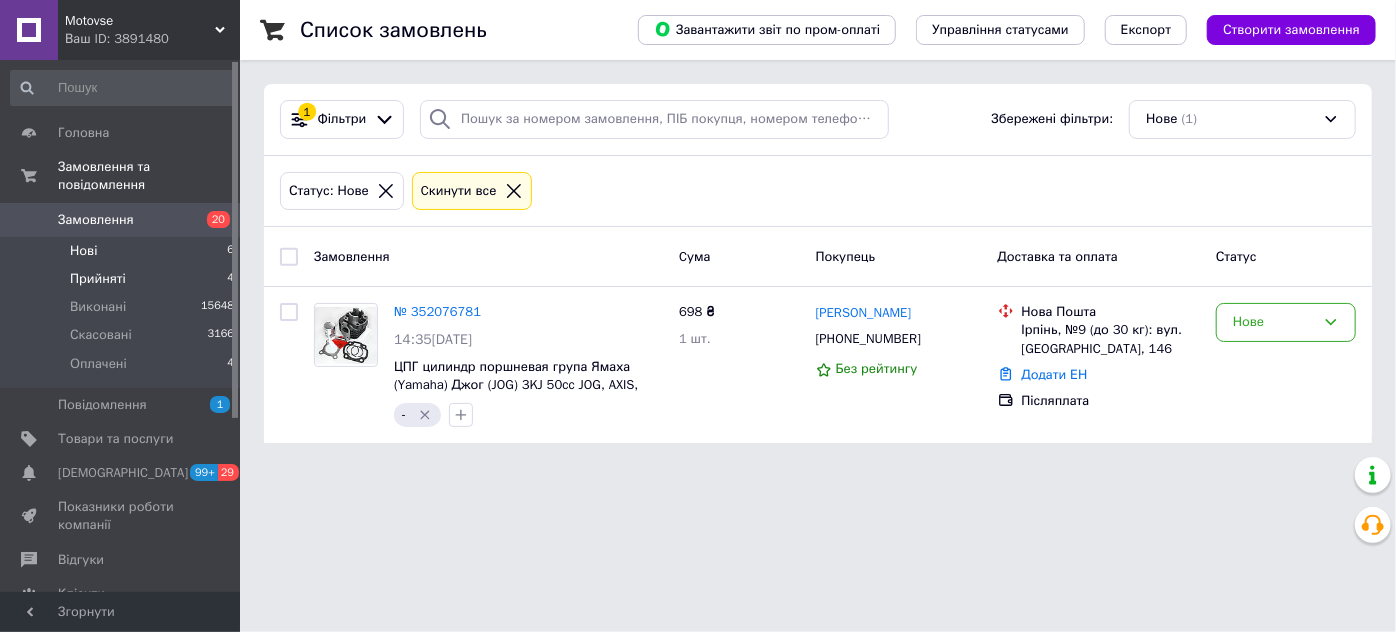 click on "Прийняті 4" at bounding box center [123, 279] 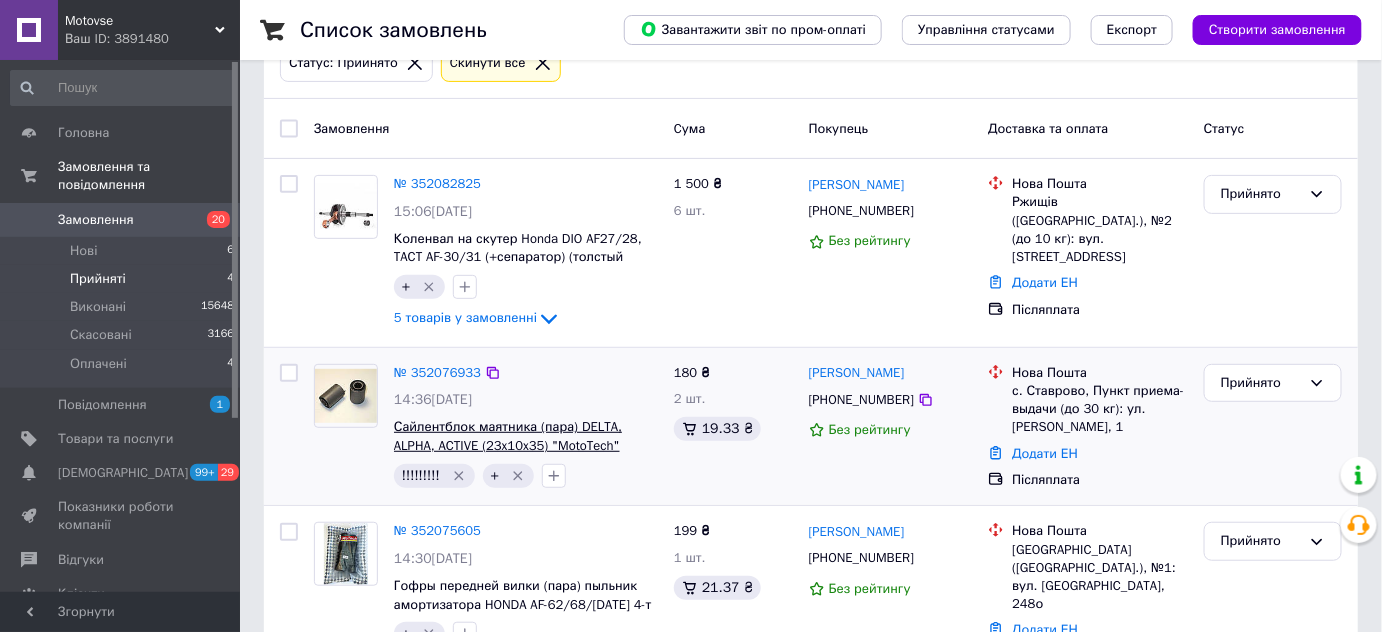 scroll, scrollTop: 363, scrollLeft: 0, axis: vertical 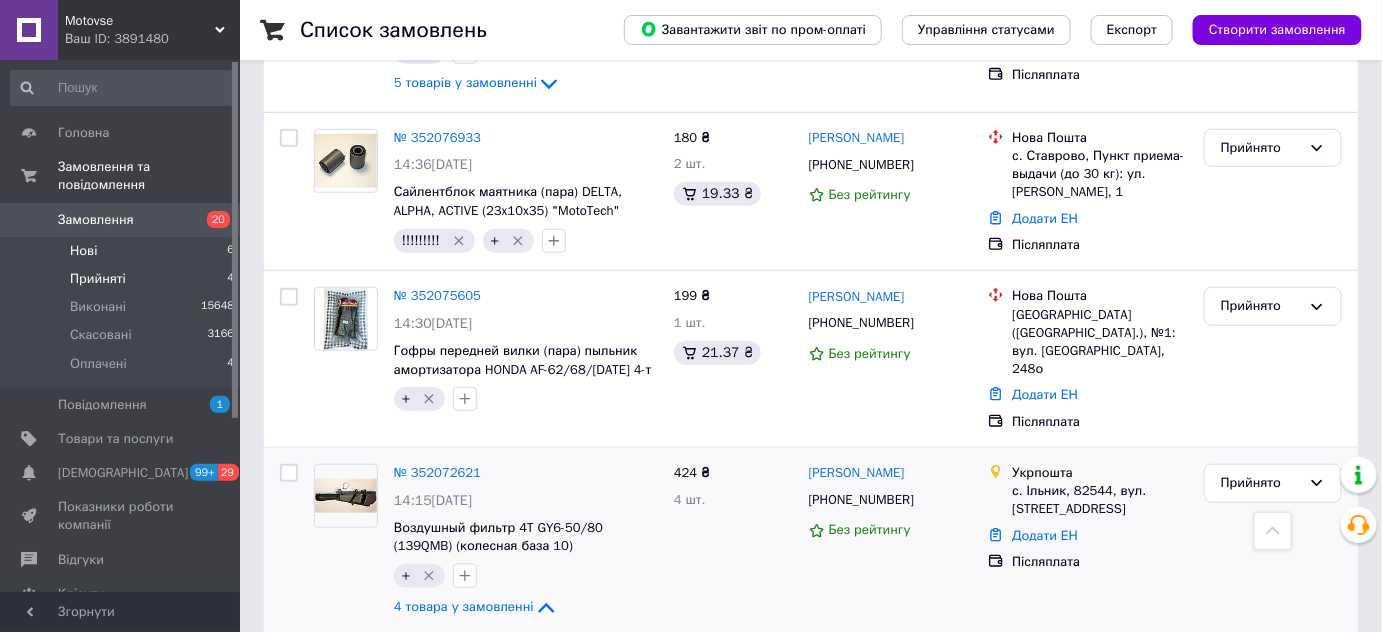 click on "Нові 6" at bounding box center (123, 251) 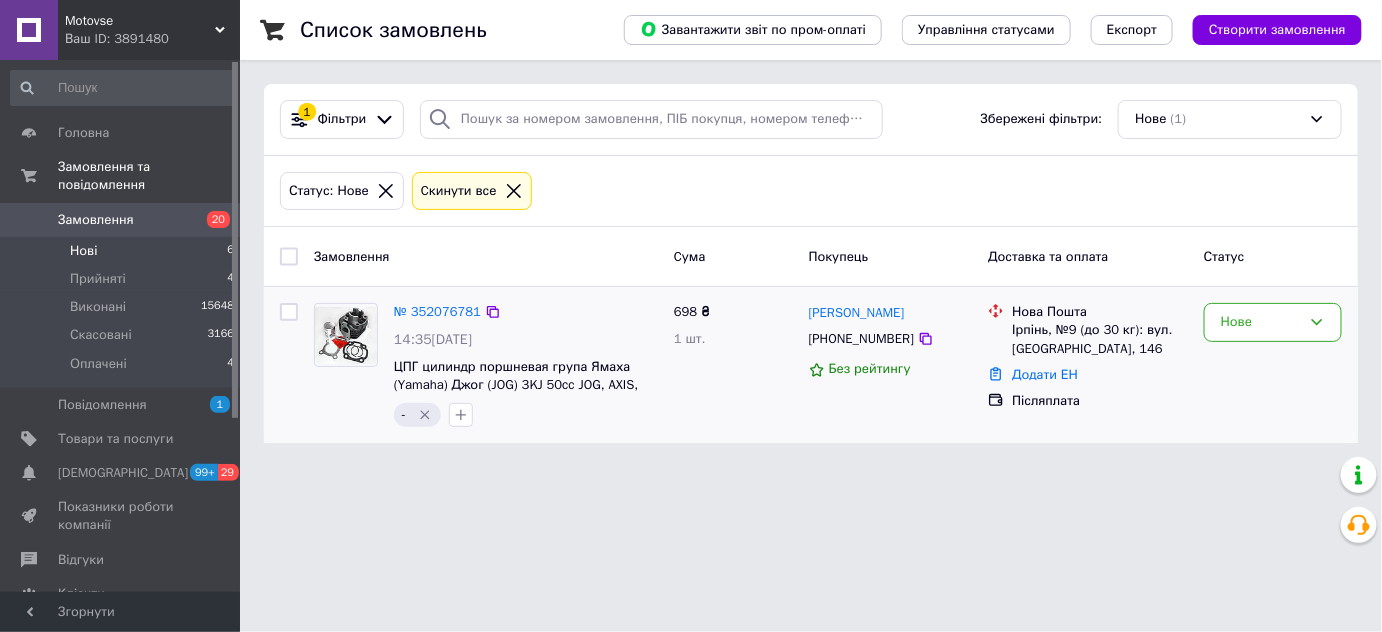 scroll, scrollTop: 0, scrollLeft: 0, axis: both 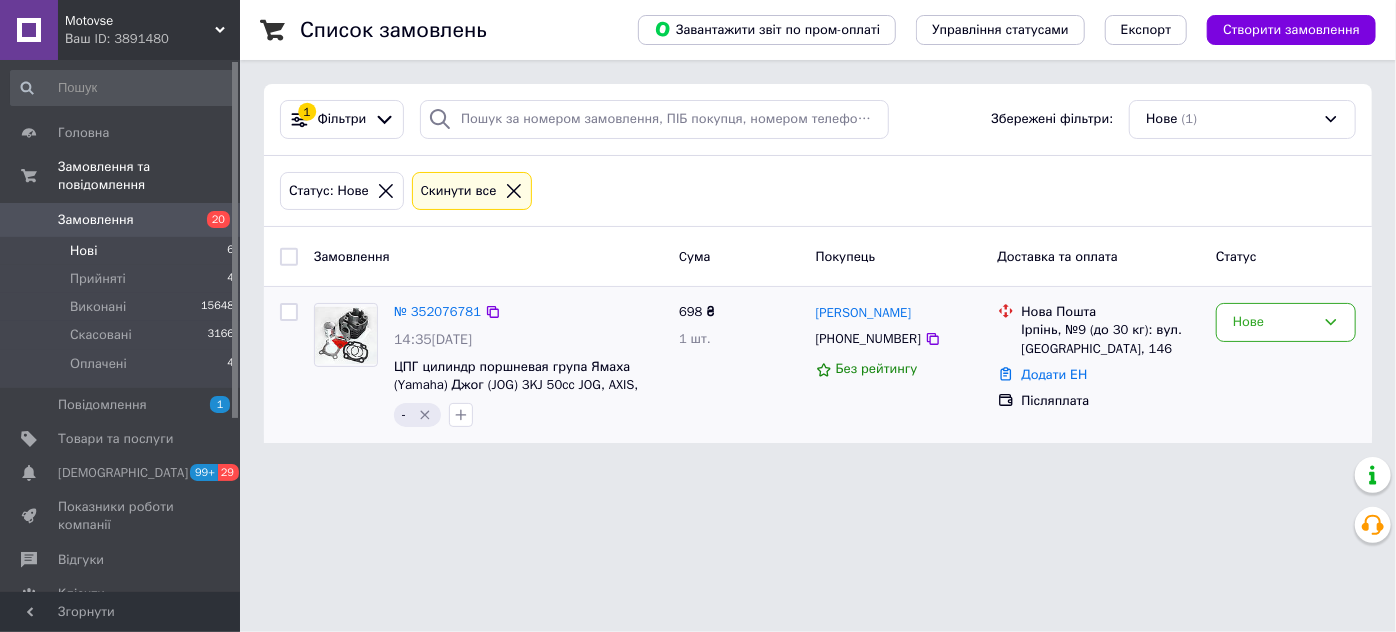 click 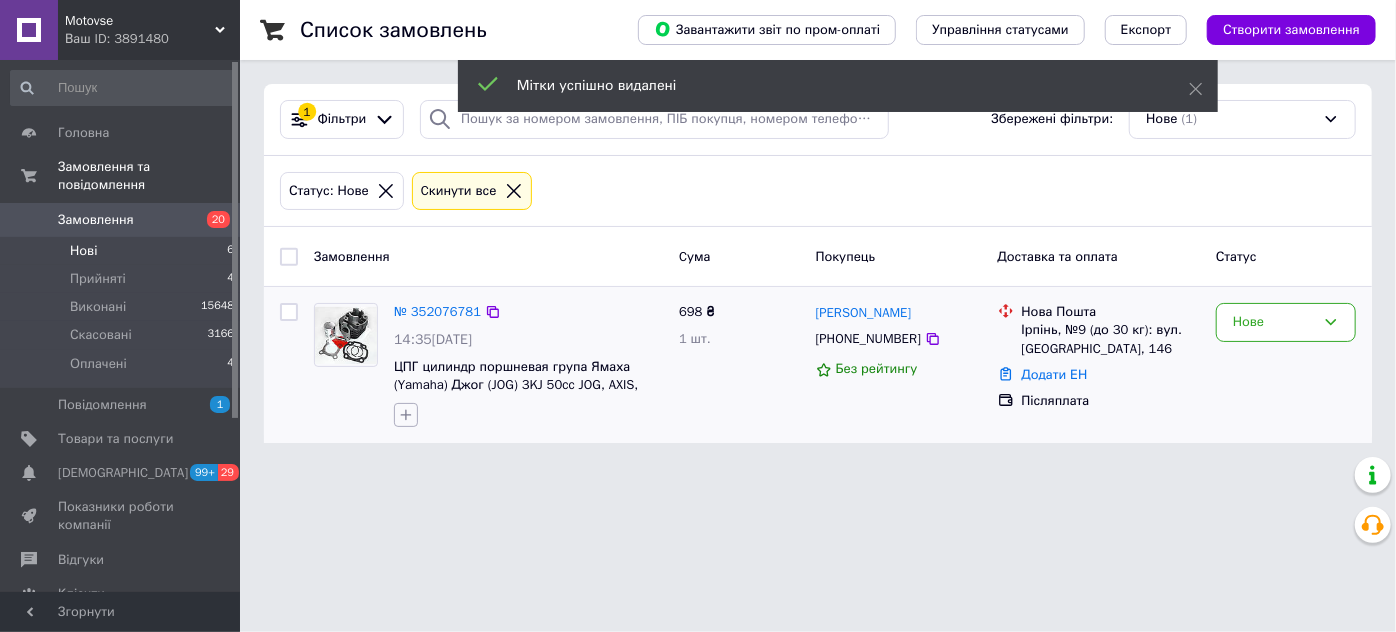 click 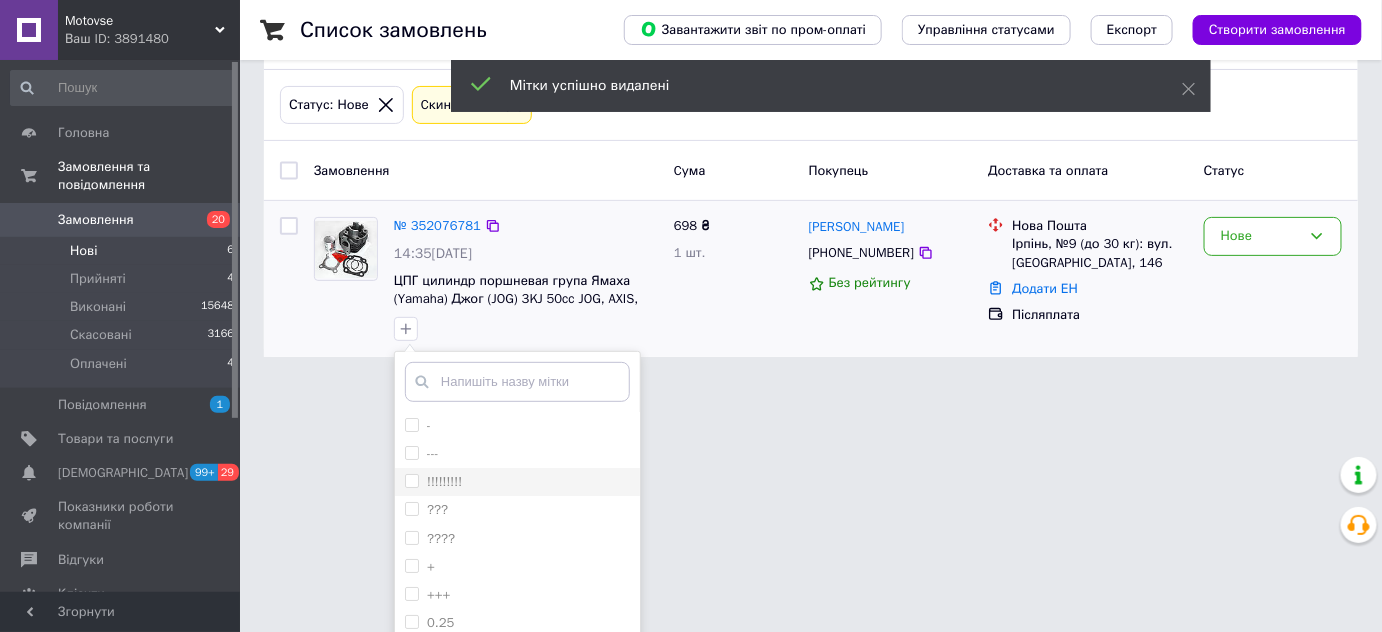 scroll, scrollTop: 181, scrollLeft: 0, axis: vertical 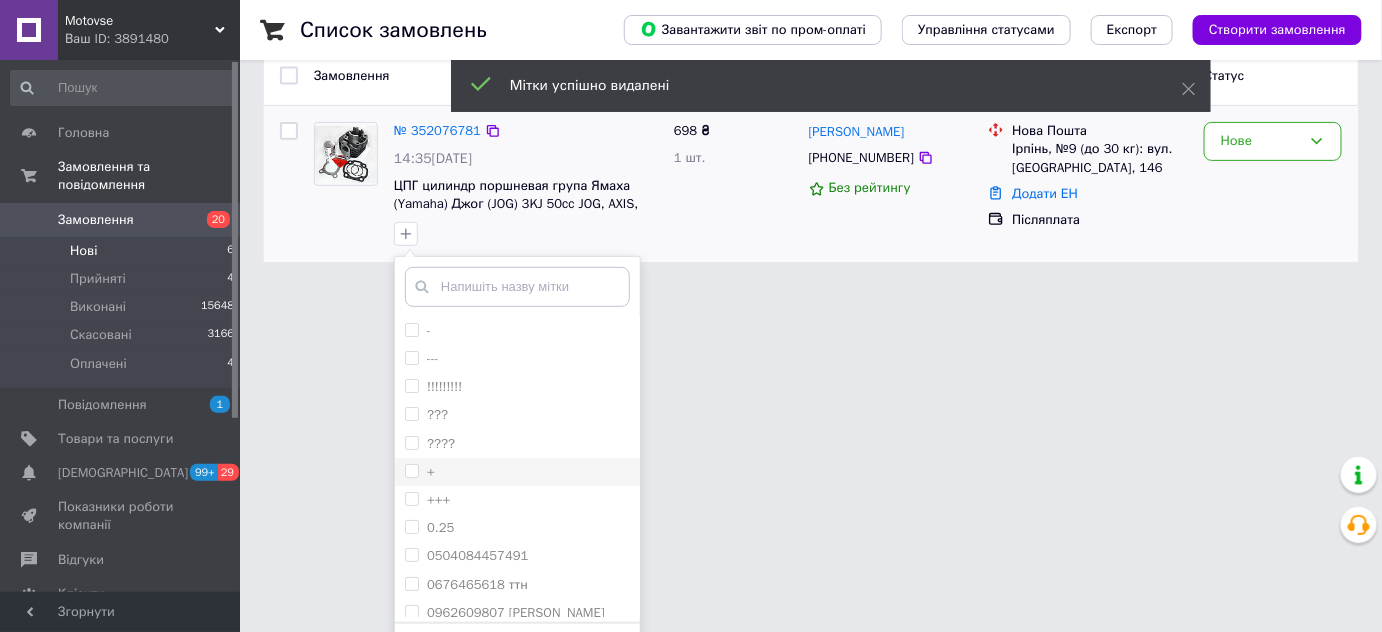 click on "+" at bounding box center (517, 472) 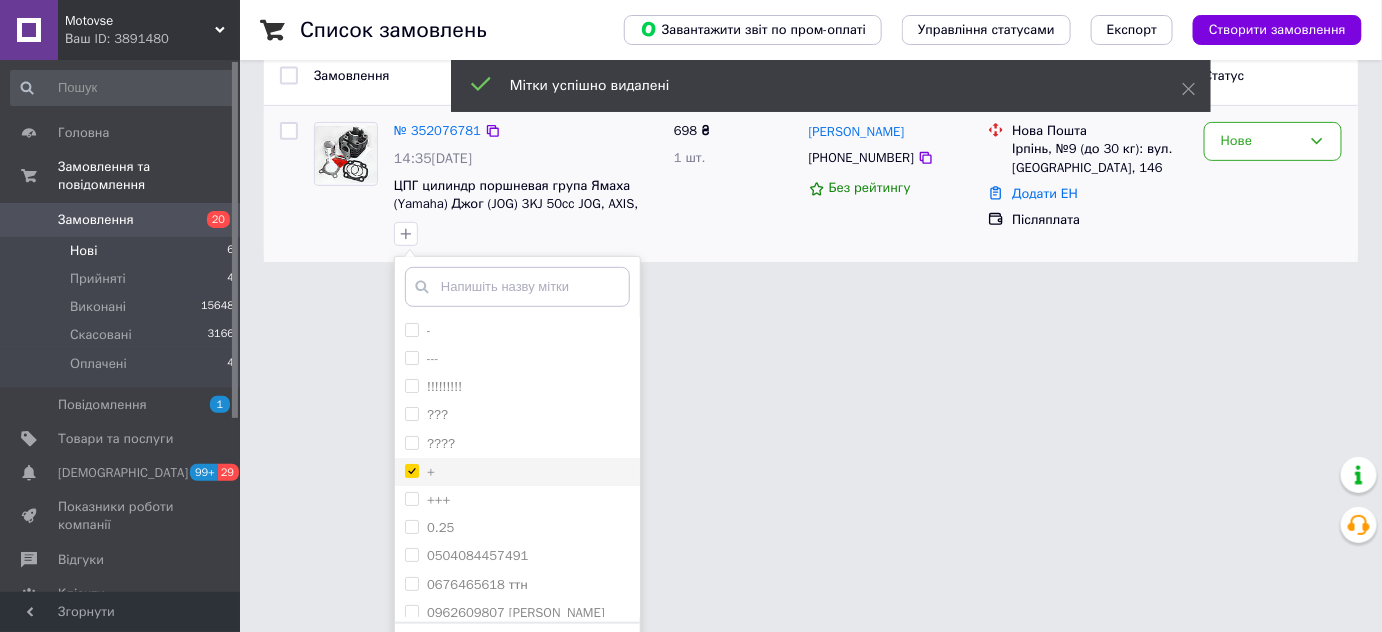 checkbox on "true" 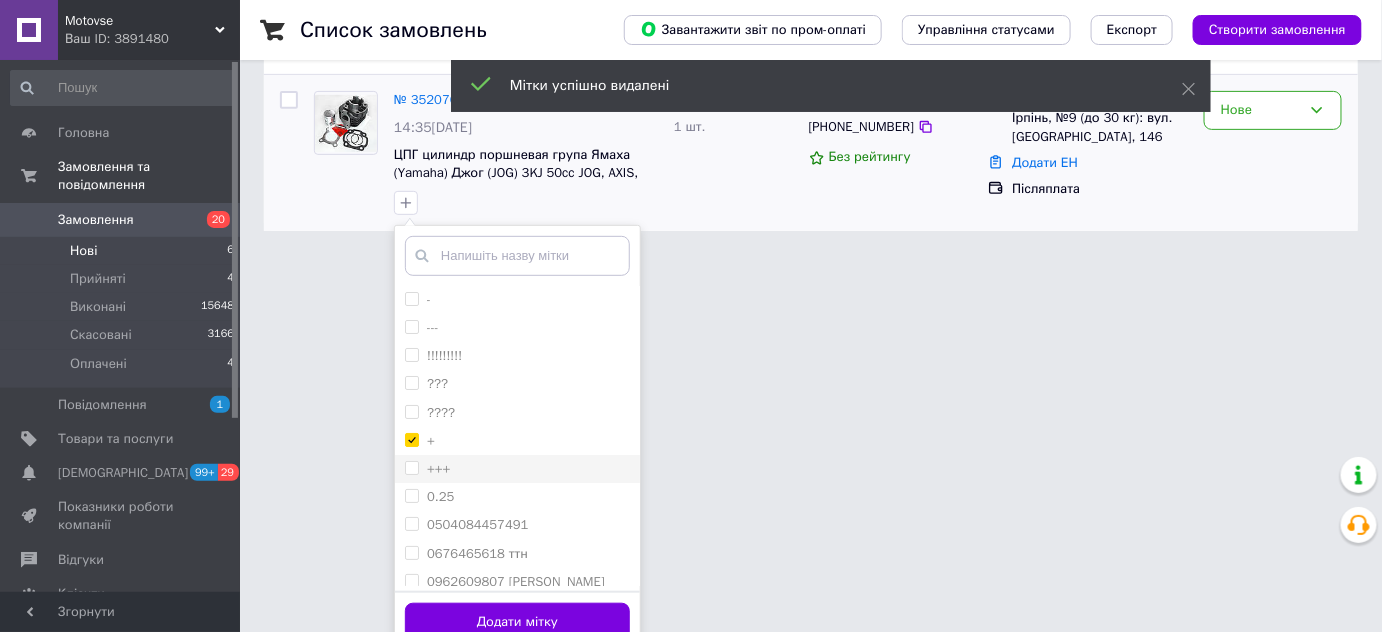 scroll, scrollTop: 229, scrollLeft: 0, axis: vertical 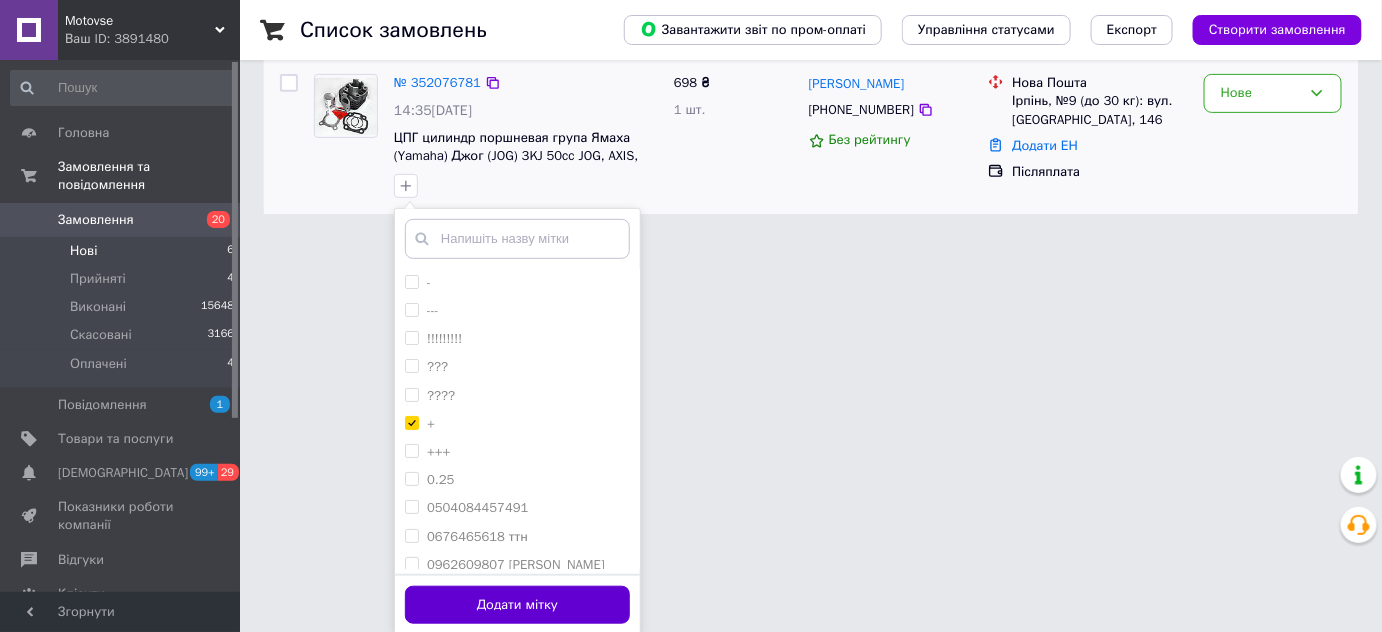 click on "Додати мітку" at bounding box center [517, 605] 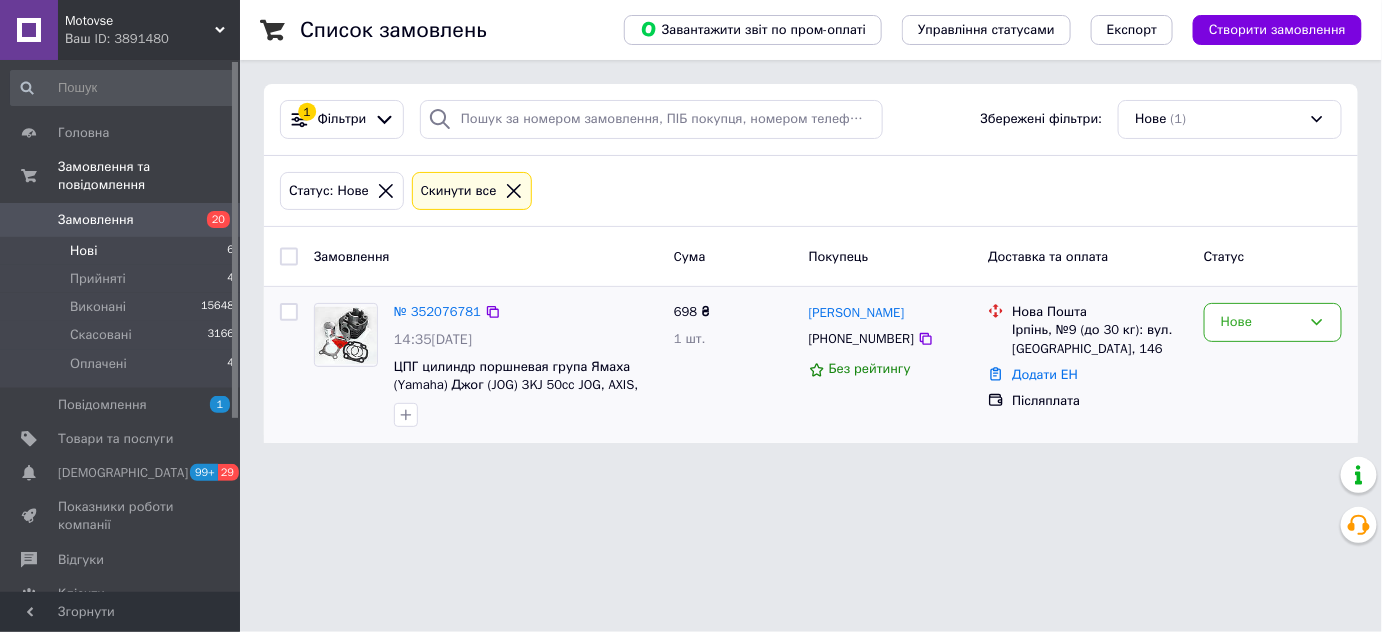 scroll, scrollTop: 0, scrollLeft: 0, axis: both 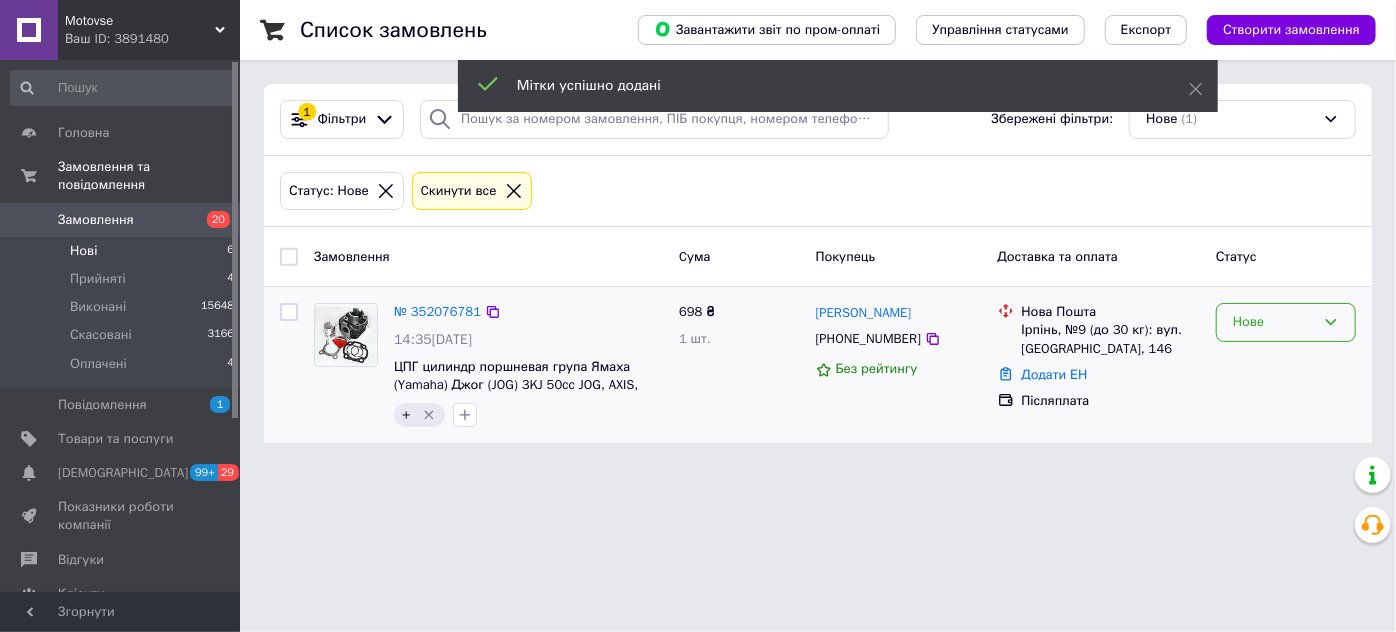 click on "Нове" at bounding box center [1274, 322] 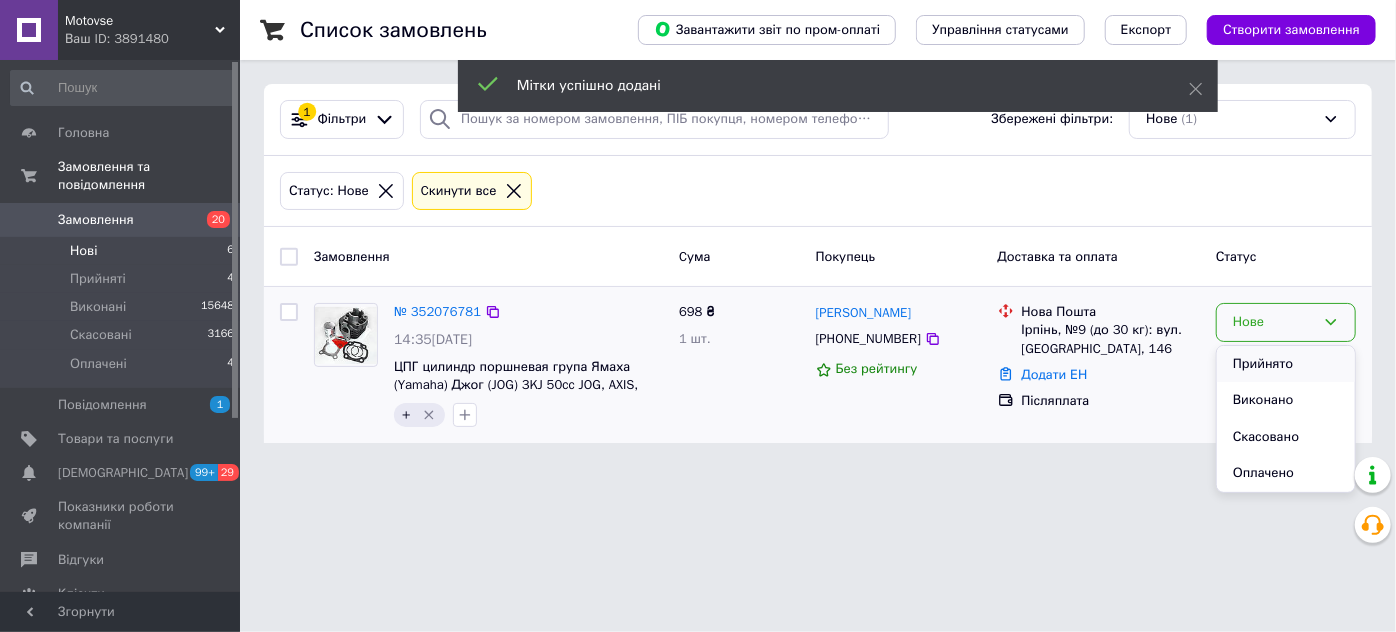 click on "Прийнято" at bounding box center (1286, 364) 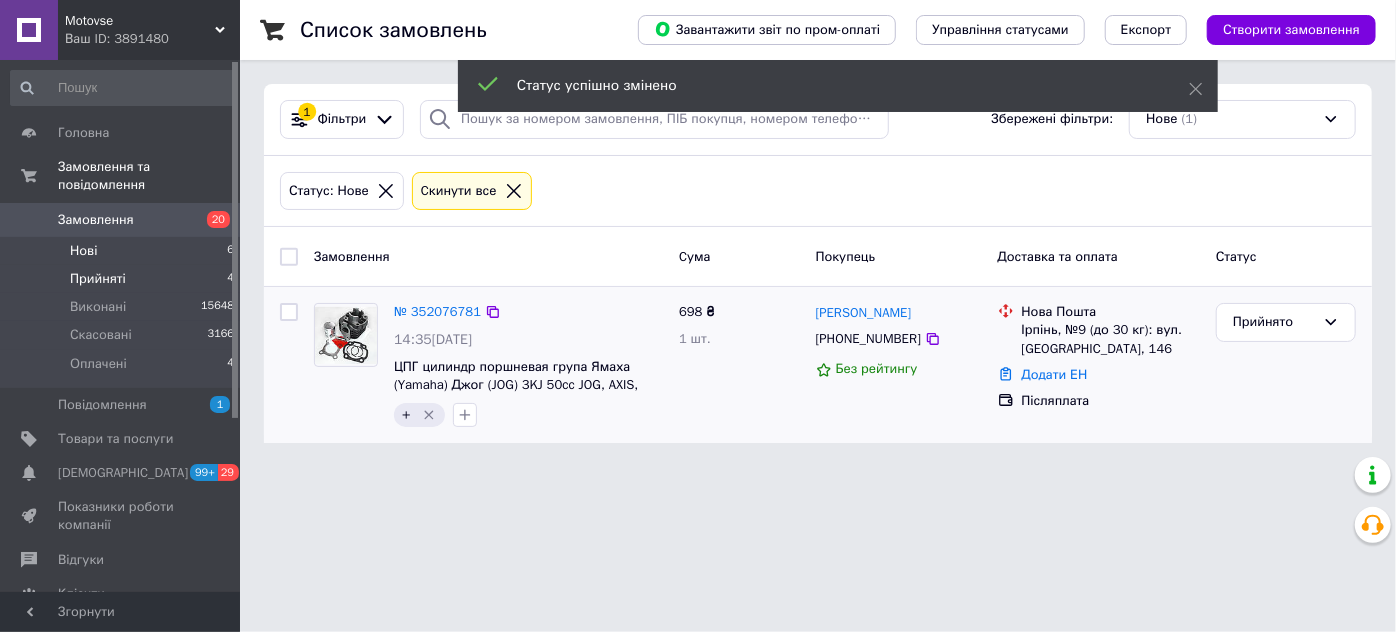 click on "Прийняті 4" at bounding box center (123, 279) 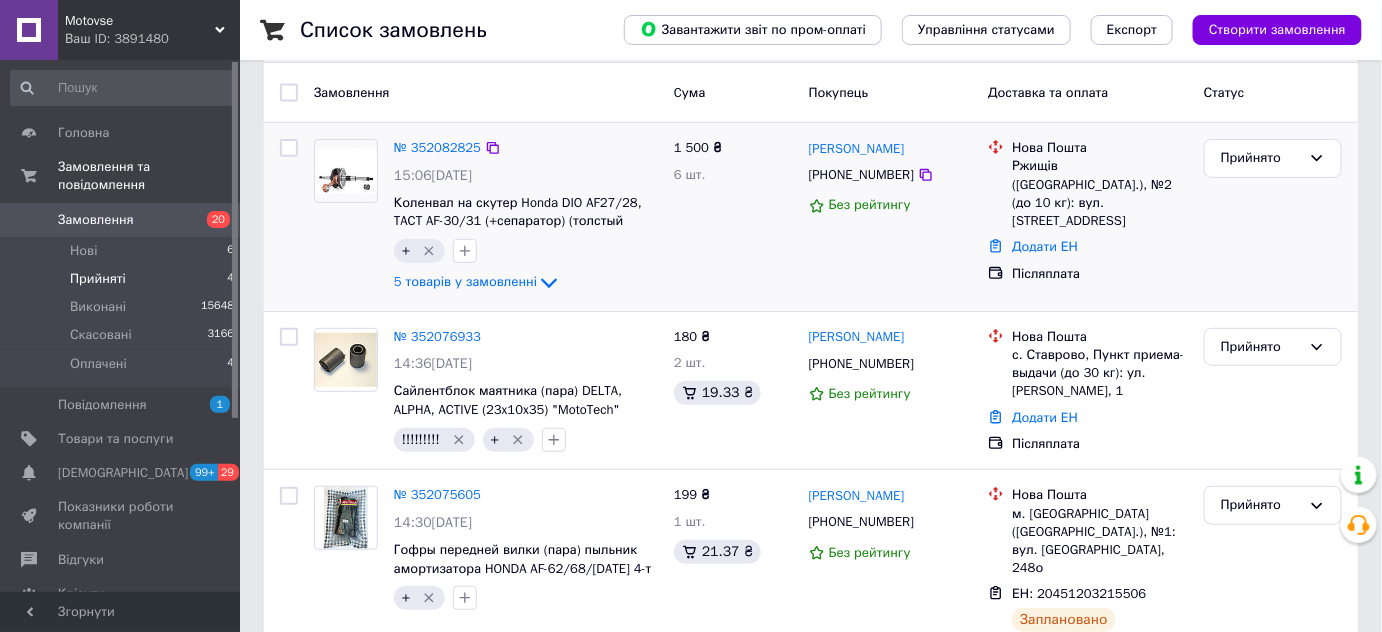 scroll, scrollTop: 272, scrollLeft: 0, axis: vertical 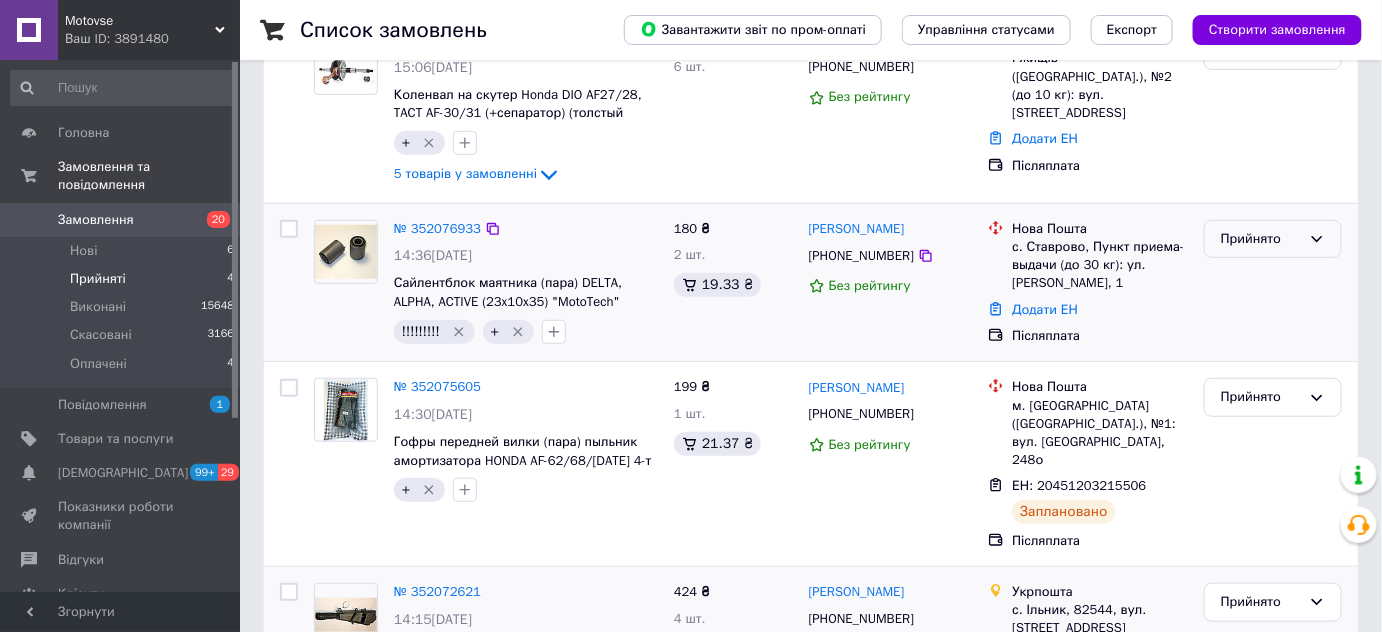 click on "Прийнято" at bounding box center [1261, 239] 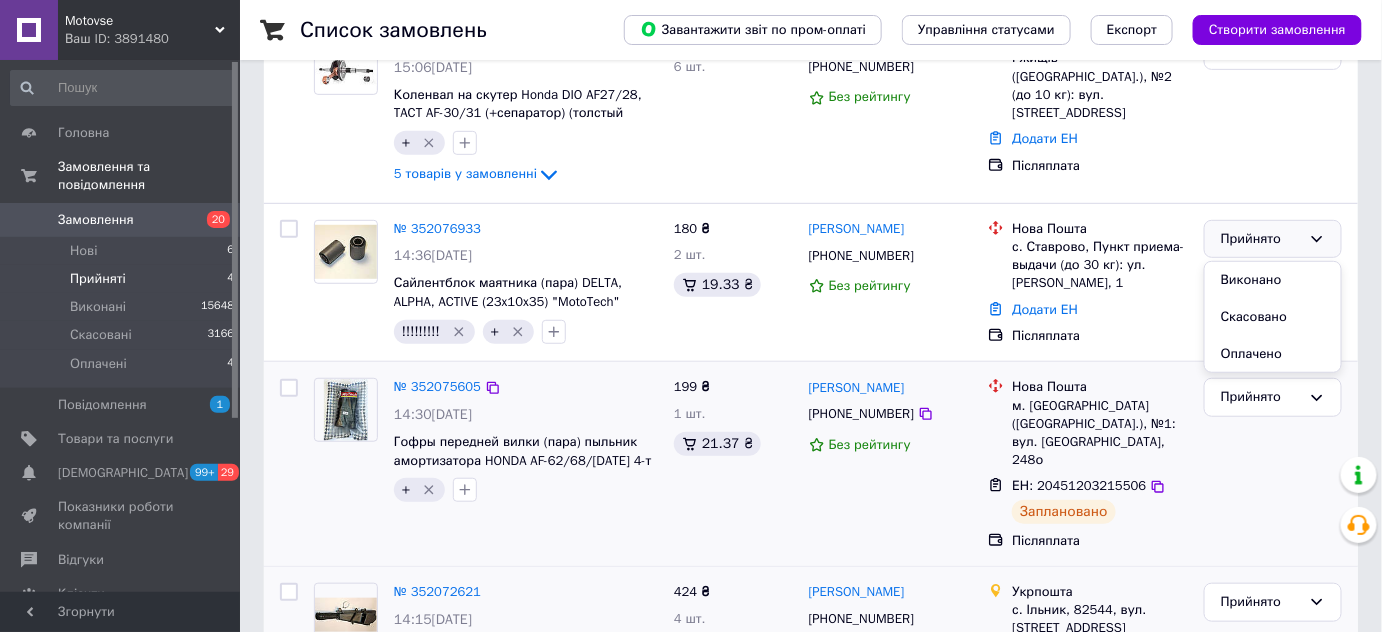 click on "Прийнято" at bounding box center (1273, 464) 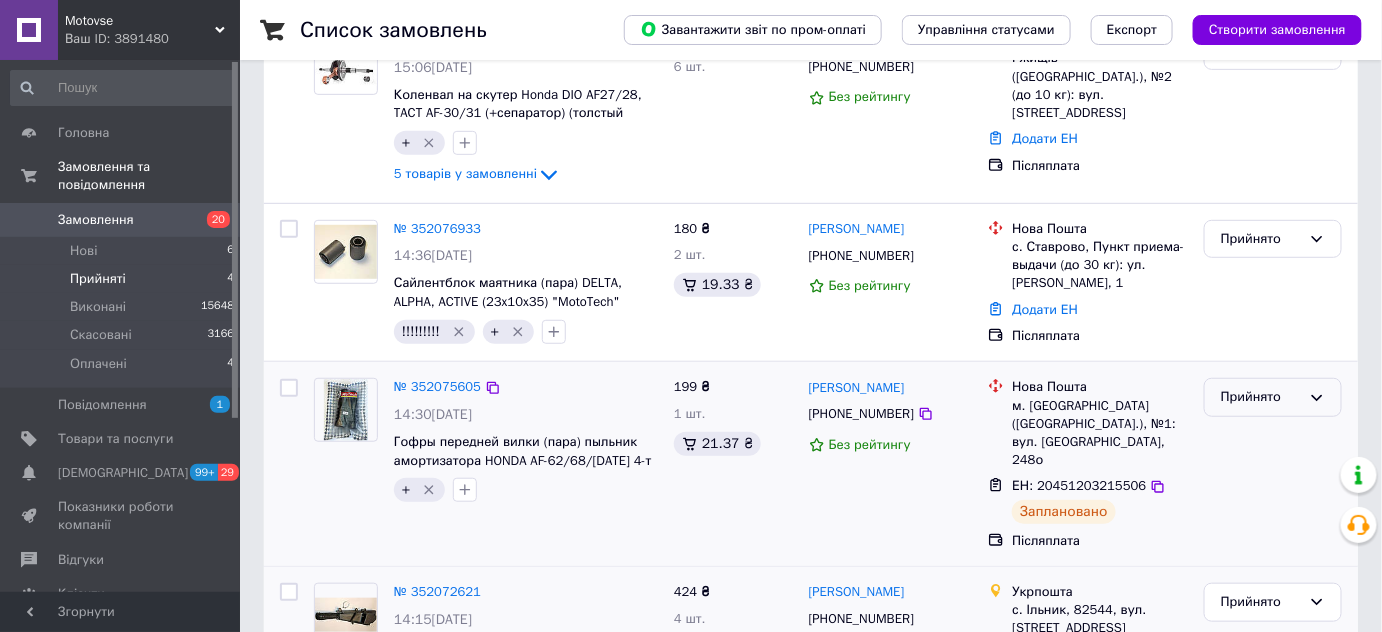 click on "Прийнято" at bounding box center (1261, 397) 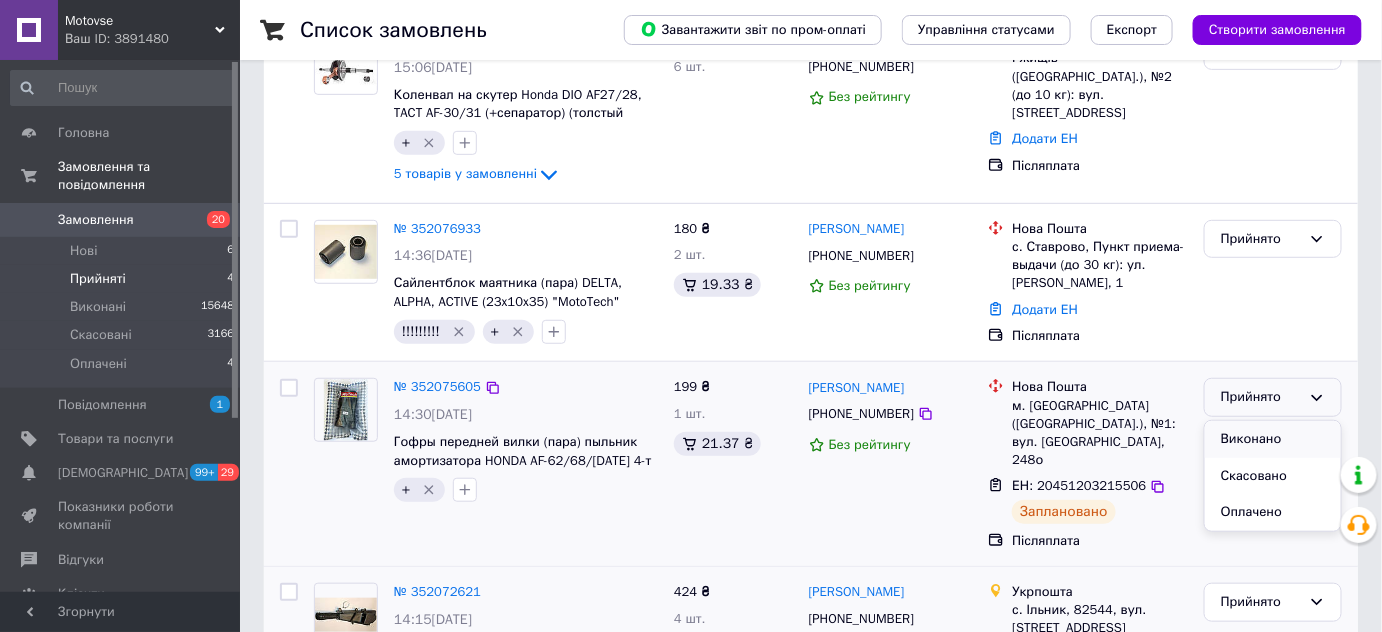 click on "Виконано" at bounding box center (1273, 439) 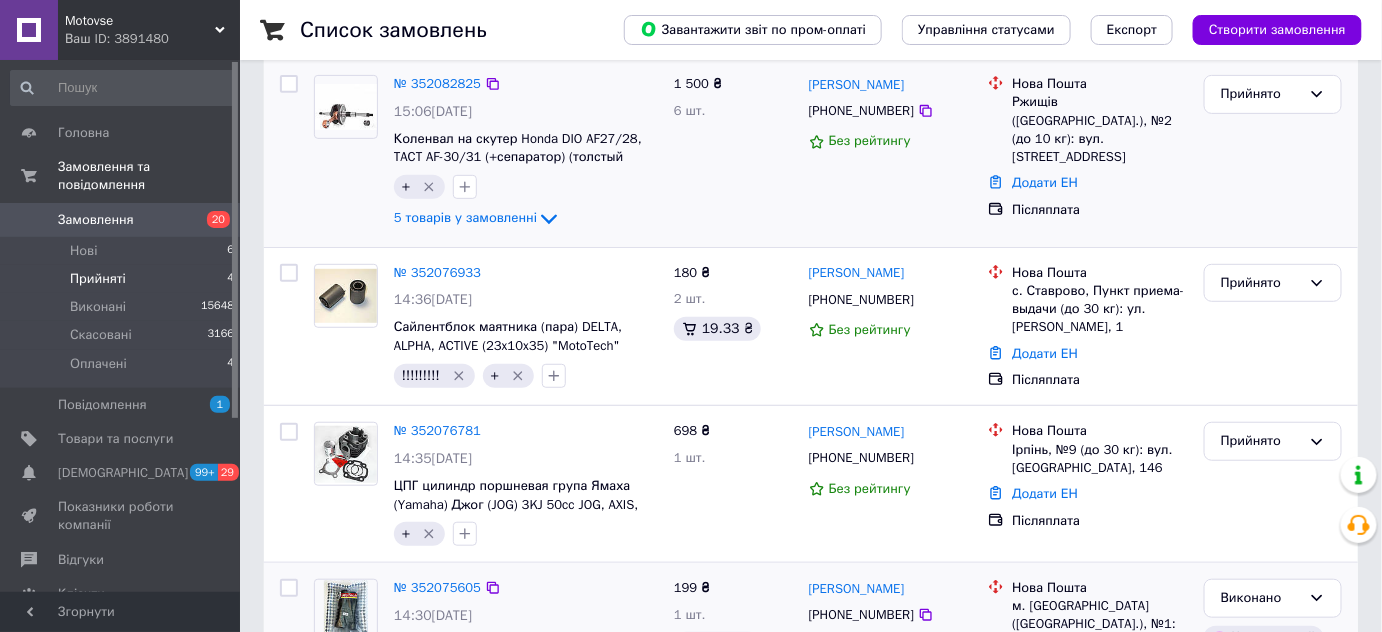 scroll, scrollTop: 363, scrollLeft: 0, axis: vertical 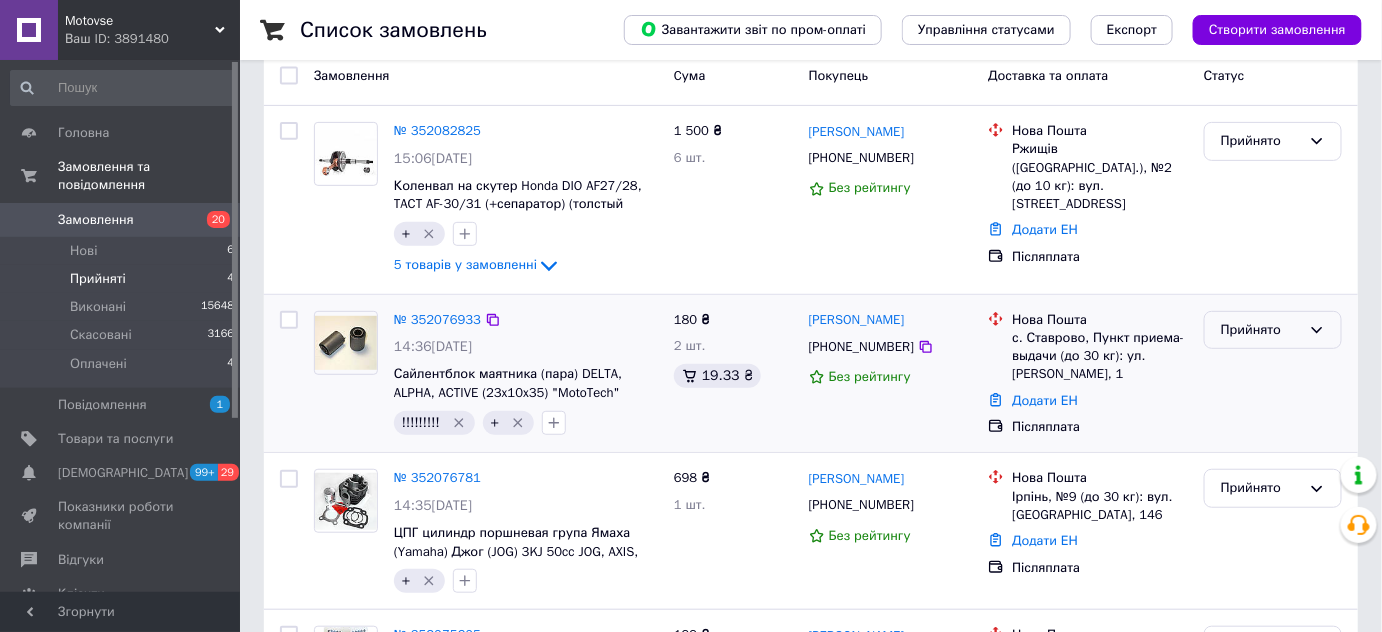 click on "Прийнято" at bounding box center (1261, 330) 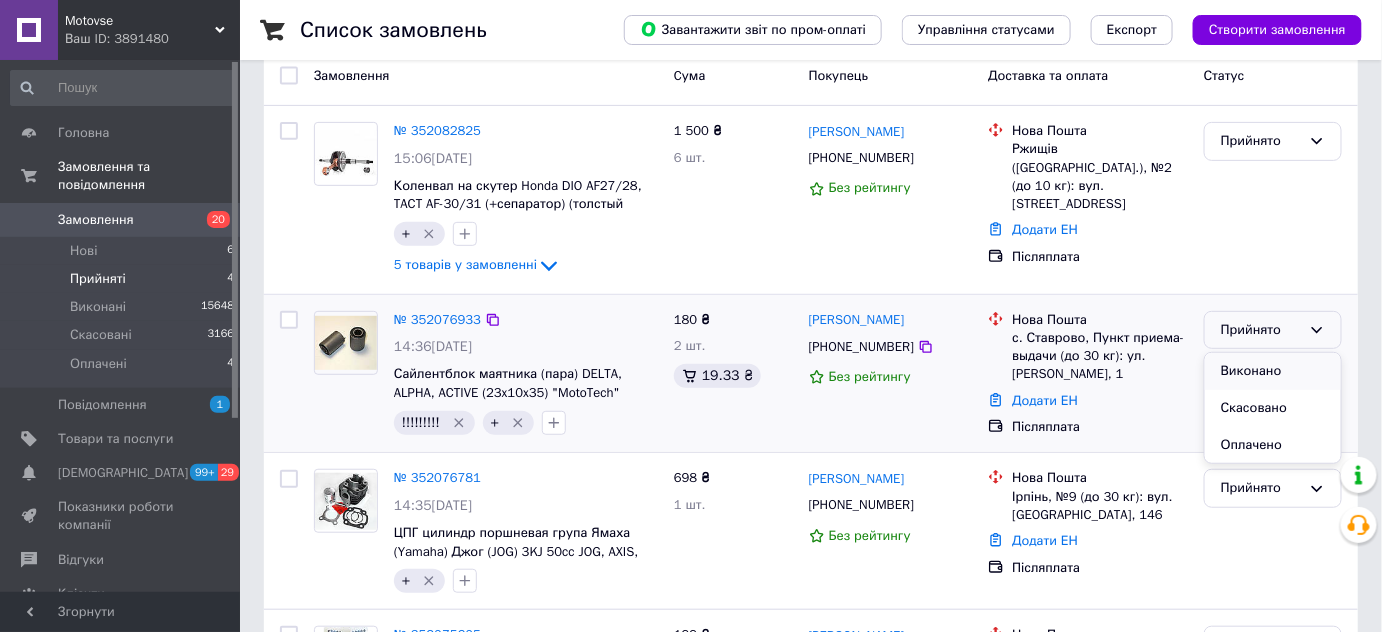 click on "Виконано" at bounding box center [1273, 371] 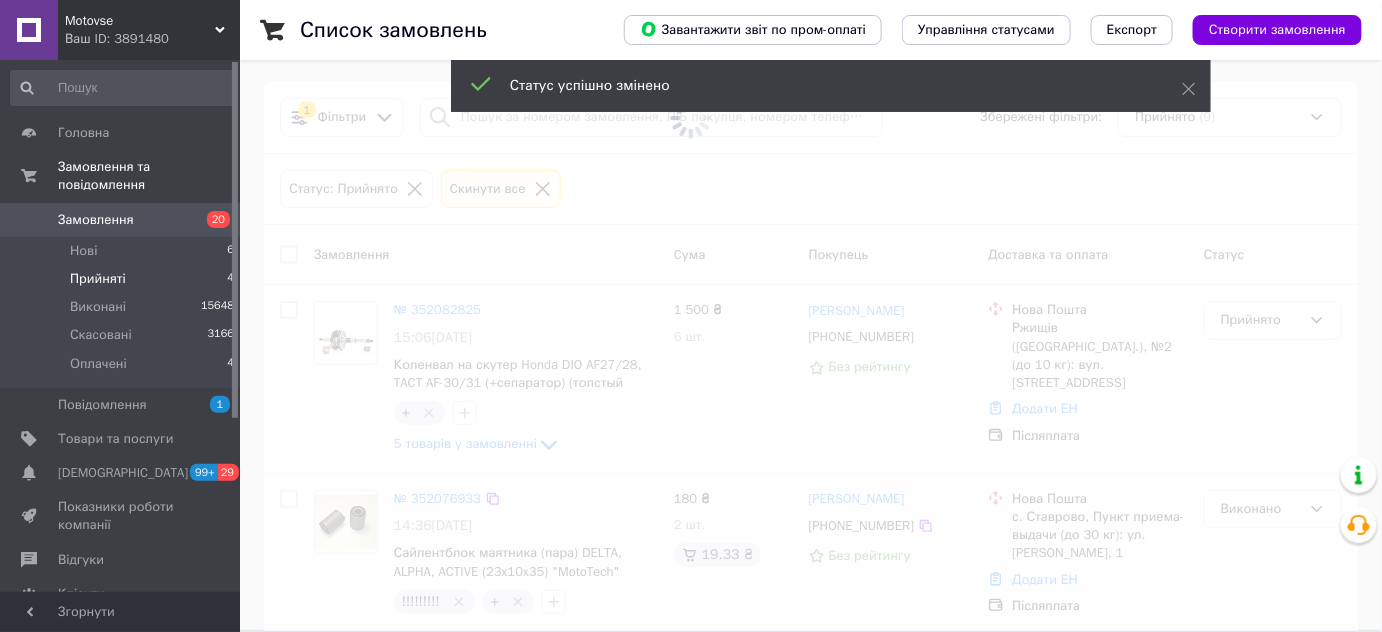 scroll, scrollTop: 0, scrollLeft: 0, axis: both 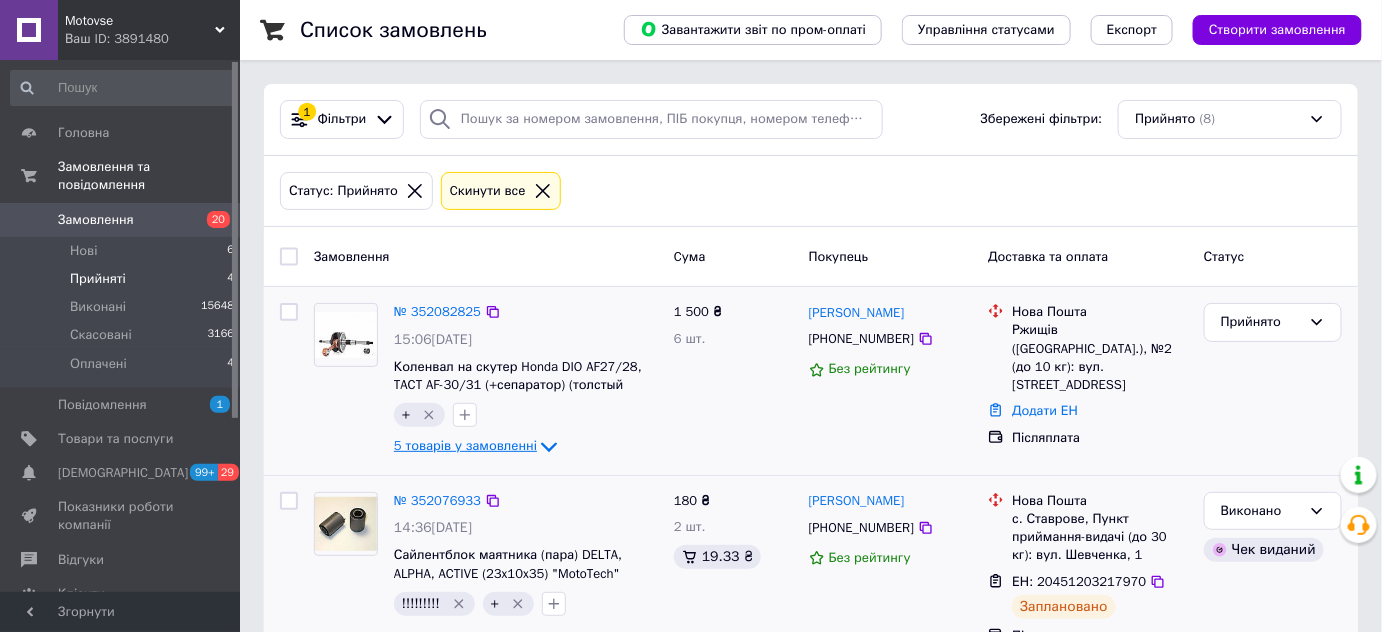 click on "5 товарів у замовленні" at bounding box center (465, 446) 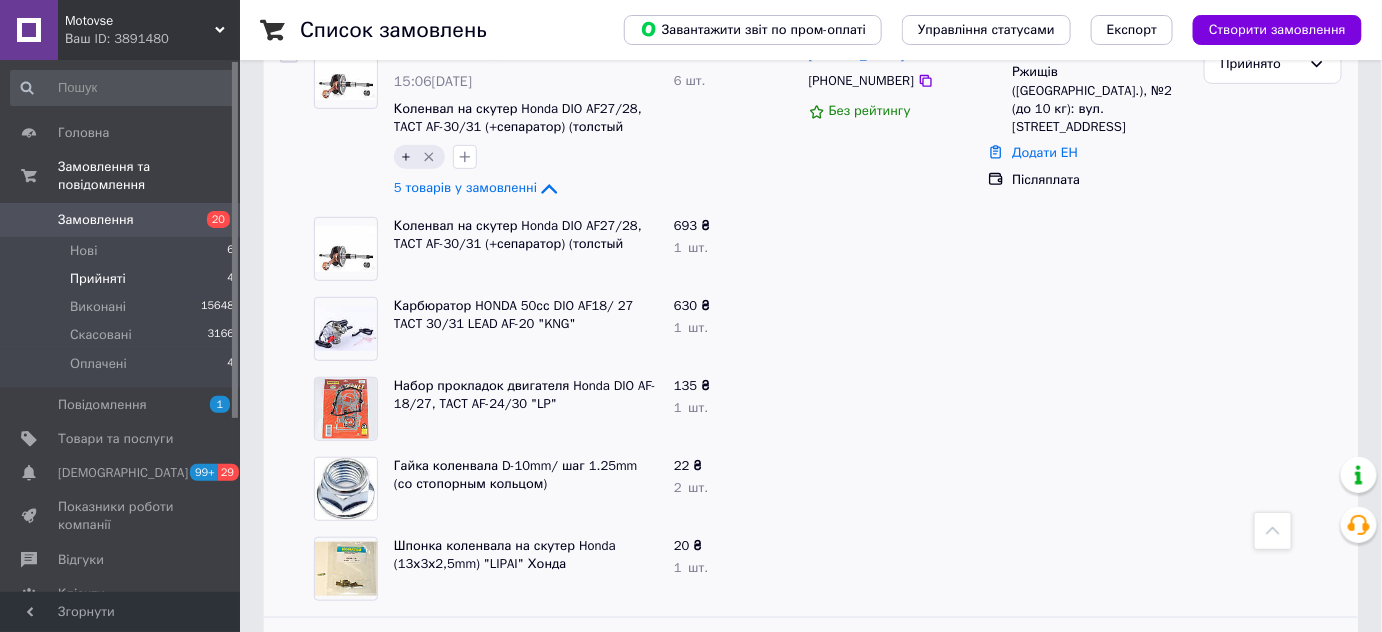 scroll, scrollTop: 181, scrollLeft: 0, axis: vertical 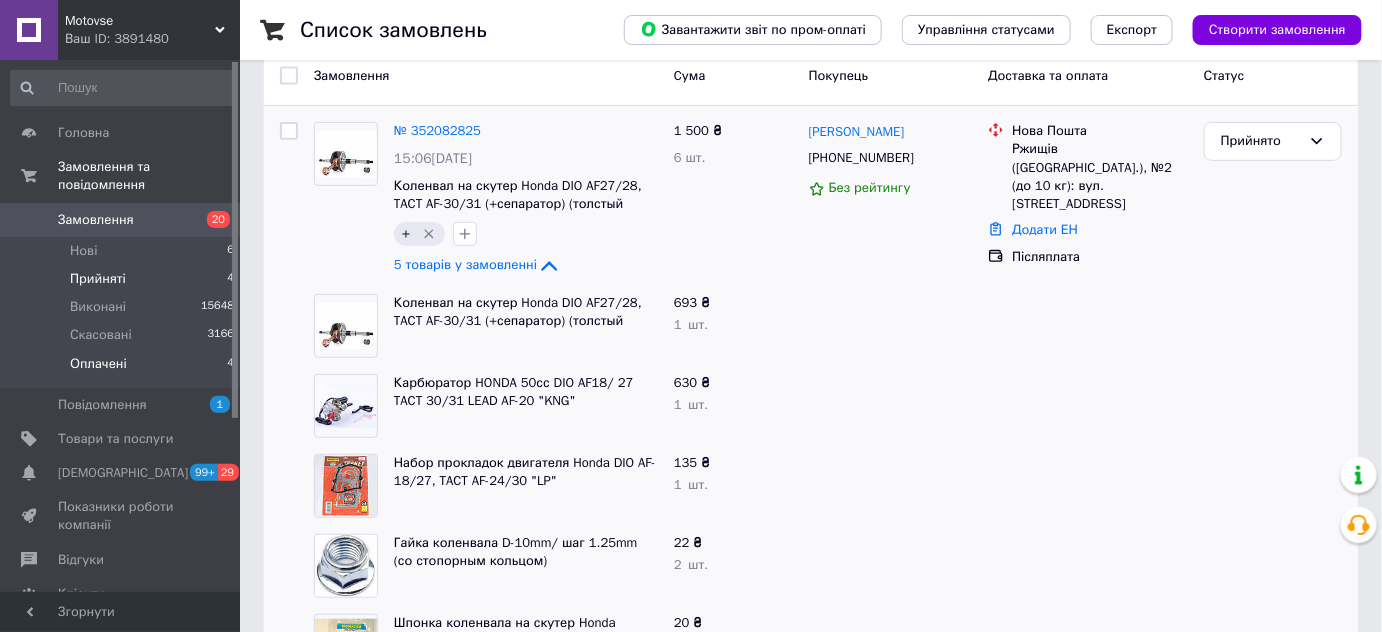 drag, startPoint x: 98, startPoint y: 344, endPoint x: 125, endPoint y: 347, distance: 27.166155 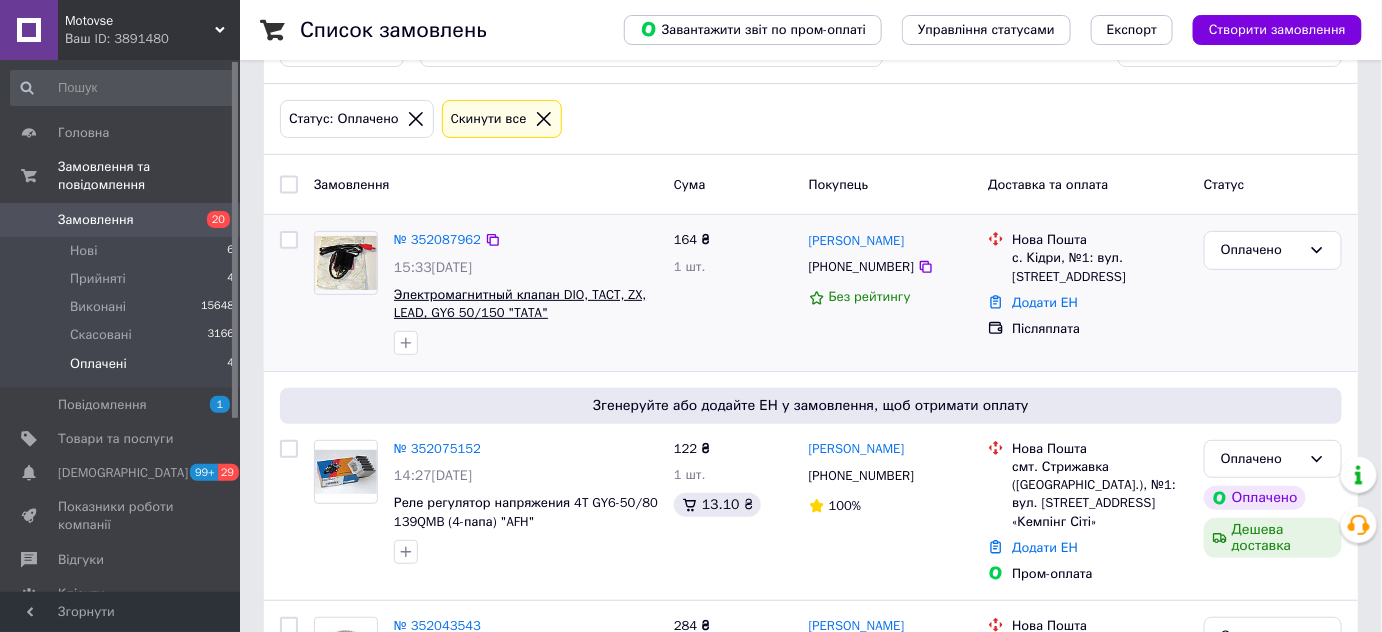 scroll, scrollTop: 181, scrollLeft: 0, axis: vertical 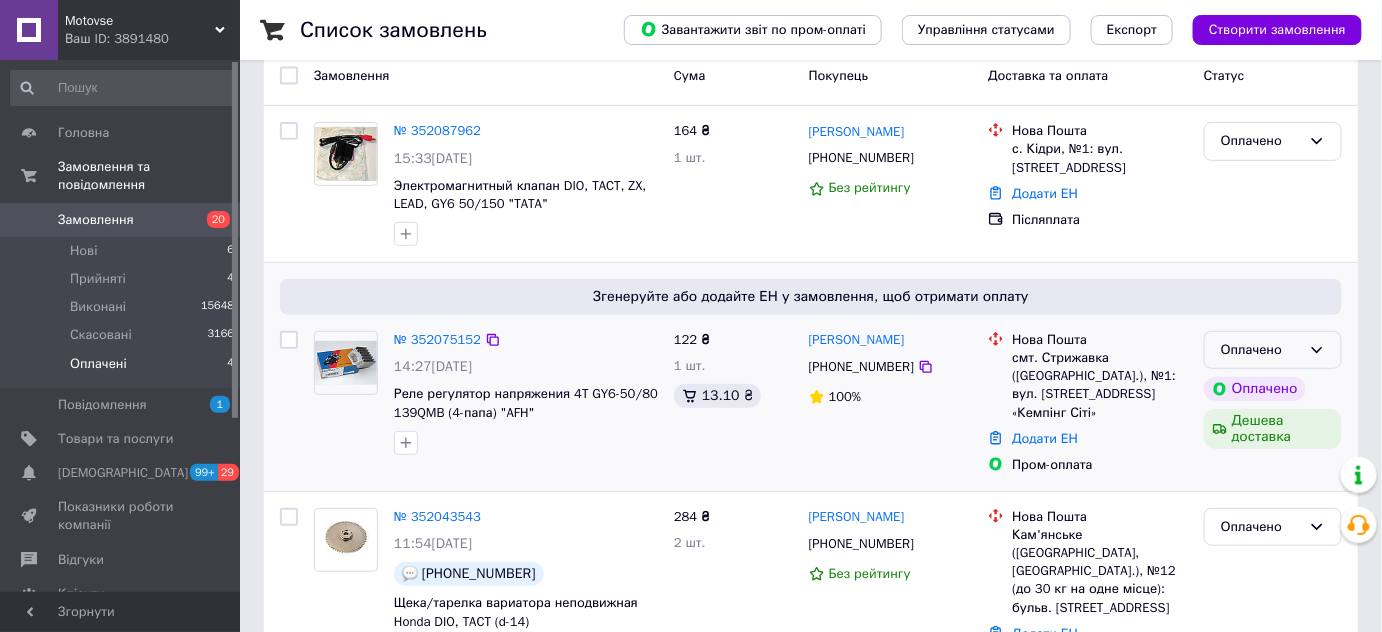 click on "Оплачено" at bounding box center (1273, 350) 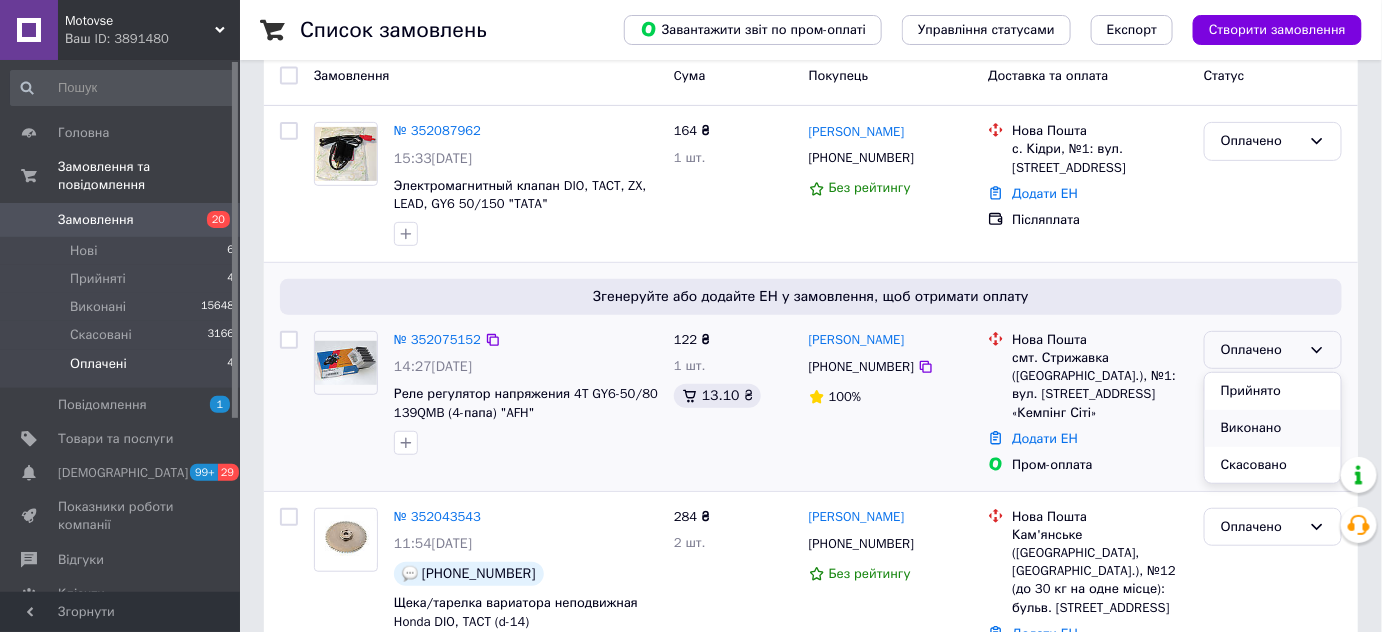 click on "Виконано" at bounding box center [1273, 428] 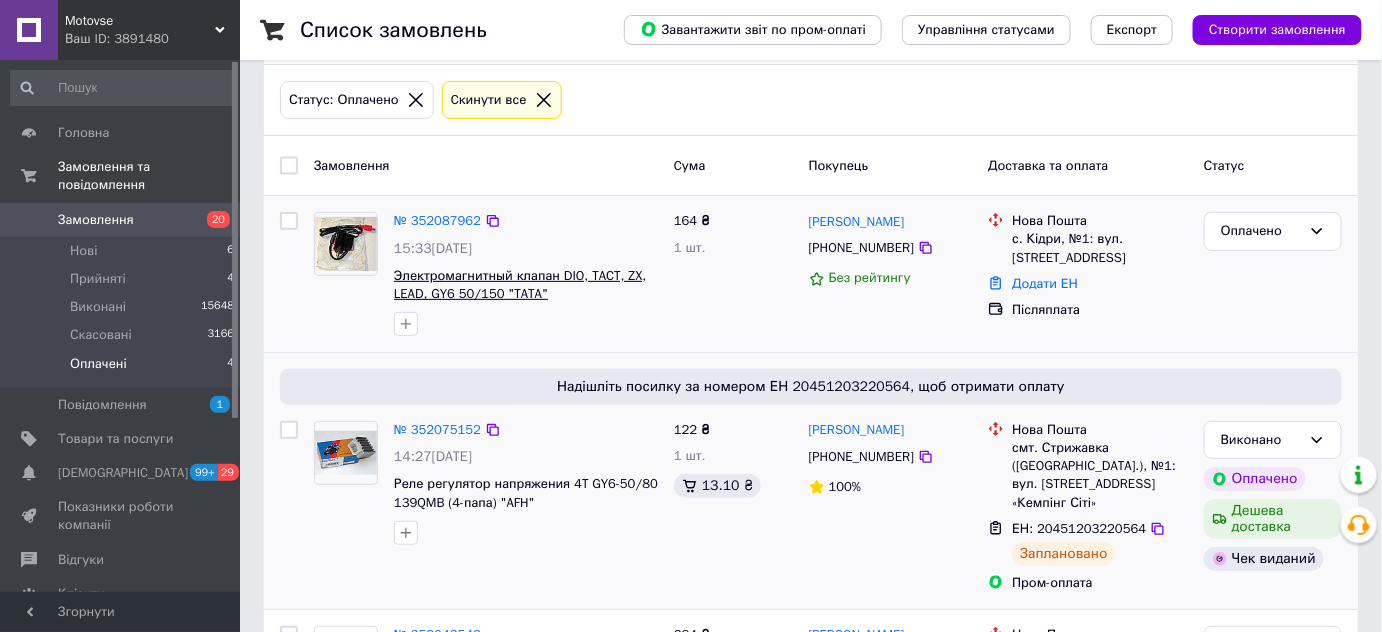 scroll, scrollTop: 90, scrollLeft: 0, axis: vertical 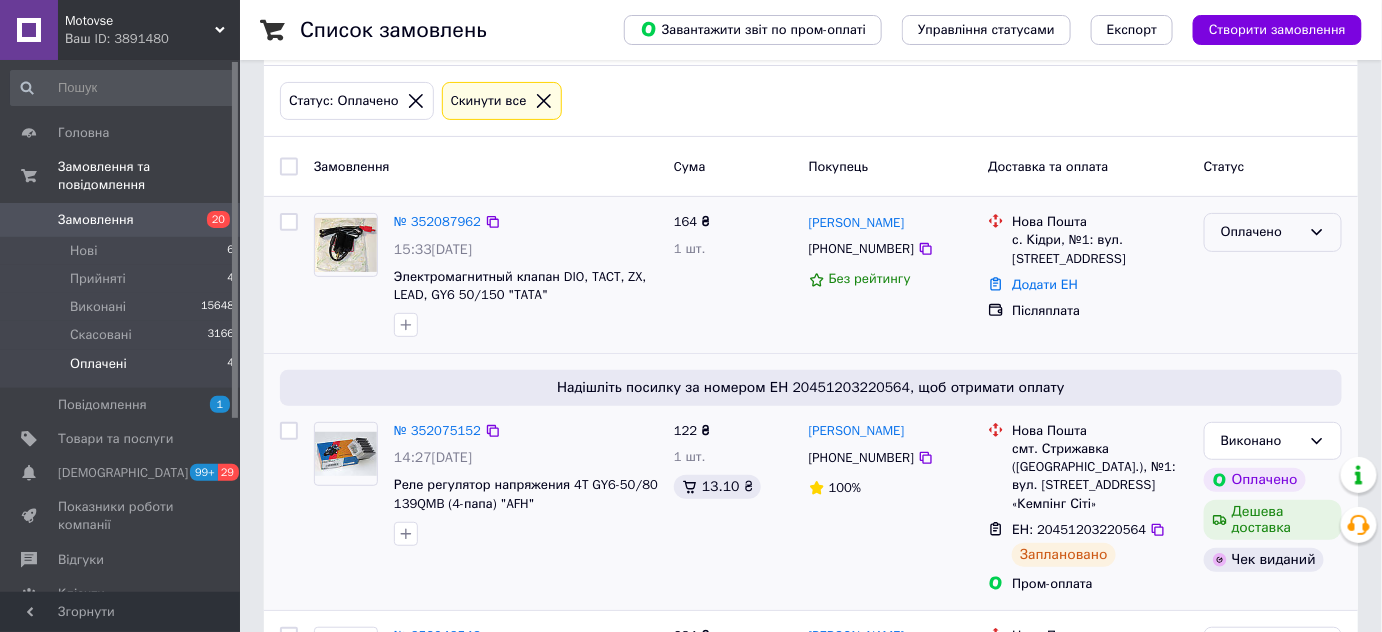 click on "Оплачено" at bounding box center (1261, 232) 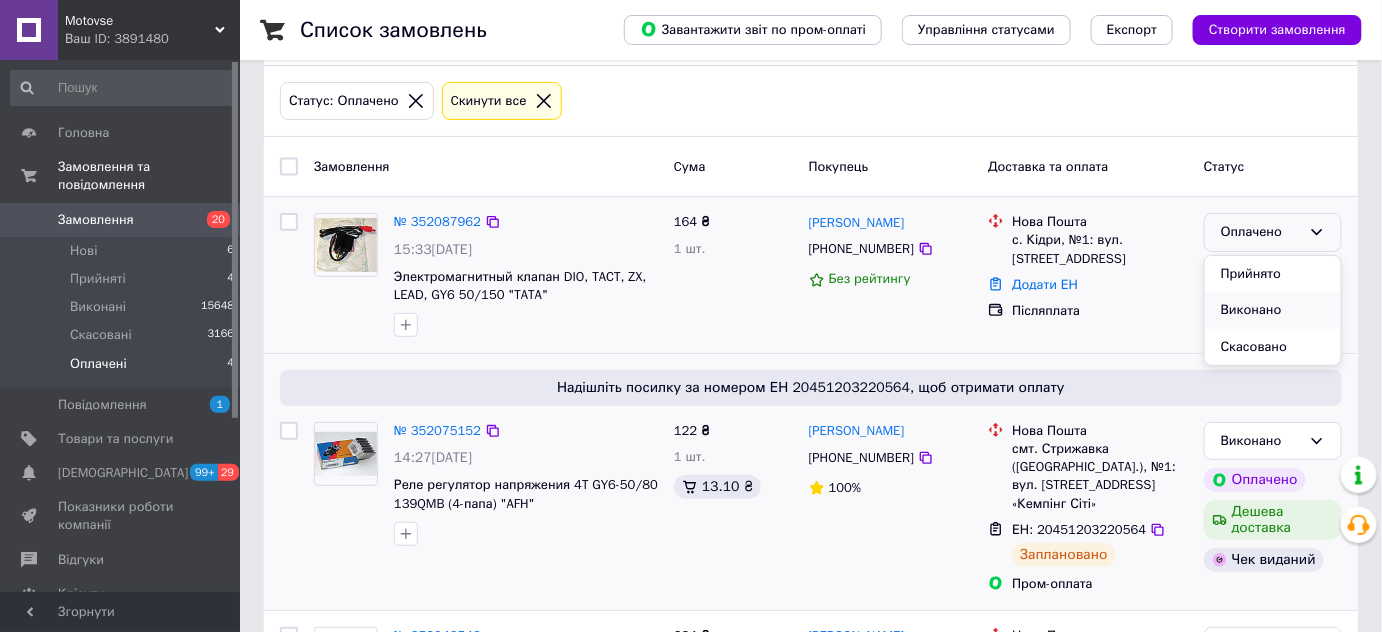 click on "Виконано" at bounding box center [1273, 310] 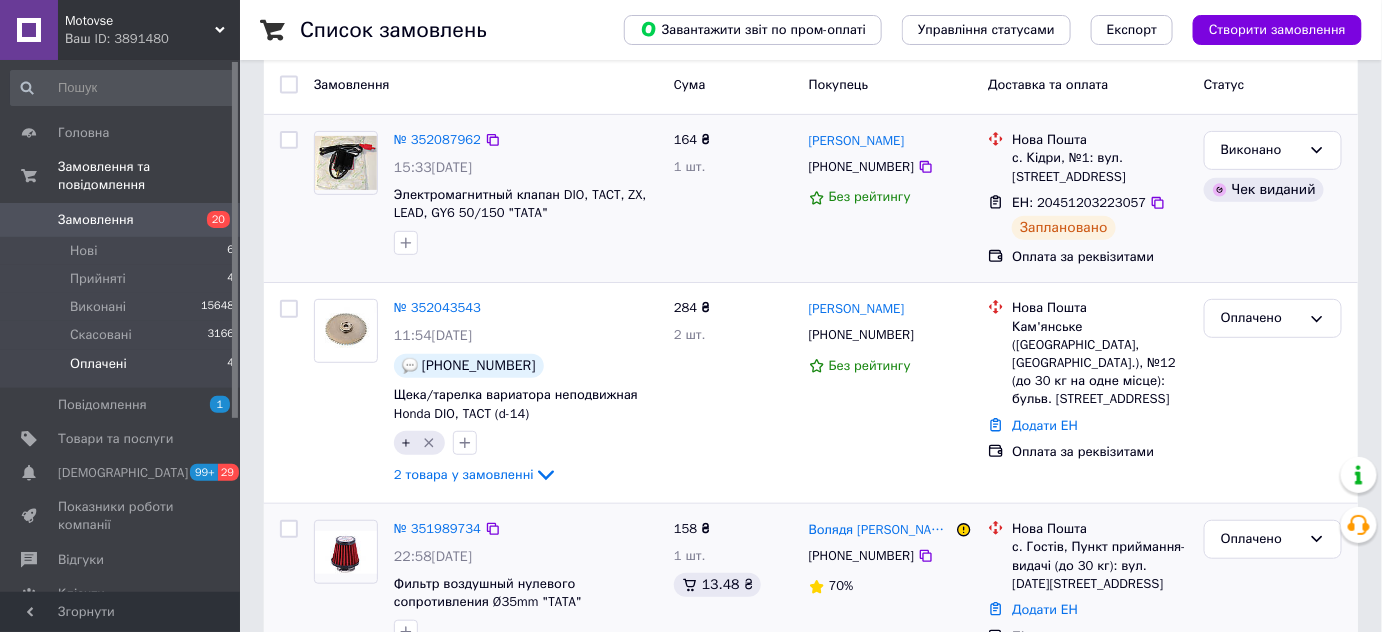 scroll, scrollTop: 363, scrollLeft: 0, axis: vertical 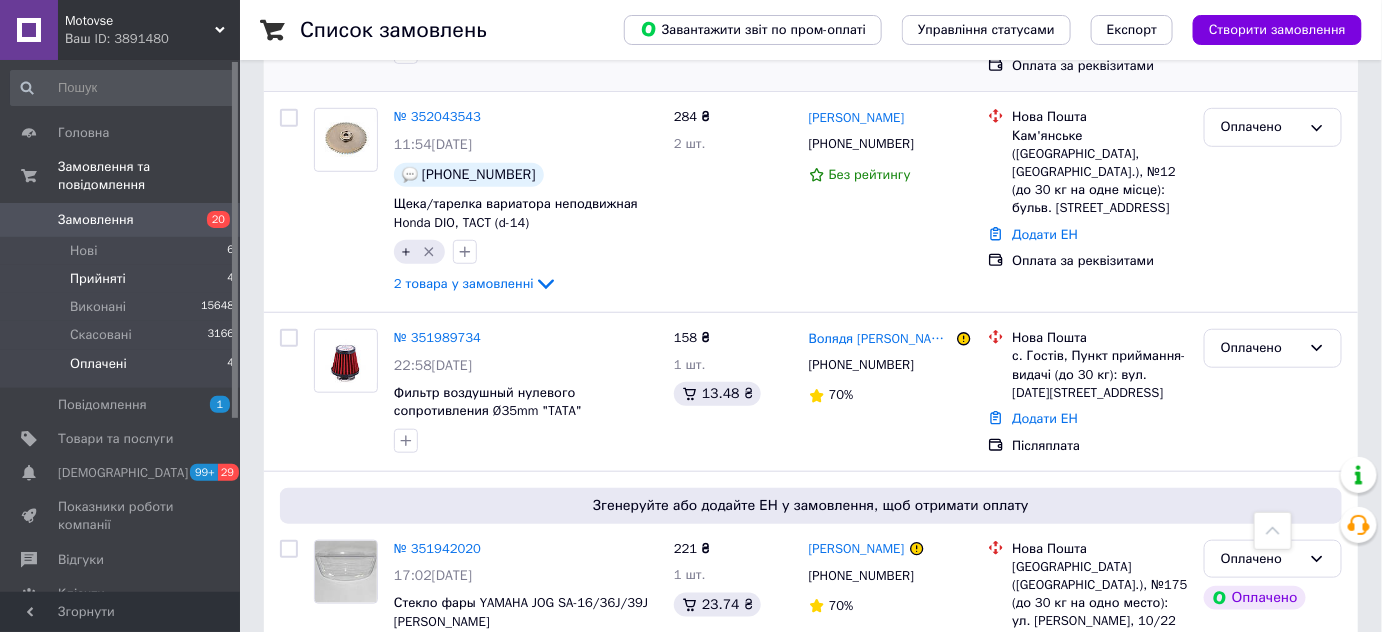 click on "Прийняті 4" at bounding box center [123, 279] 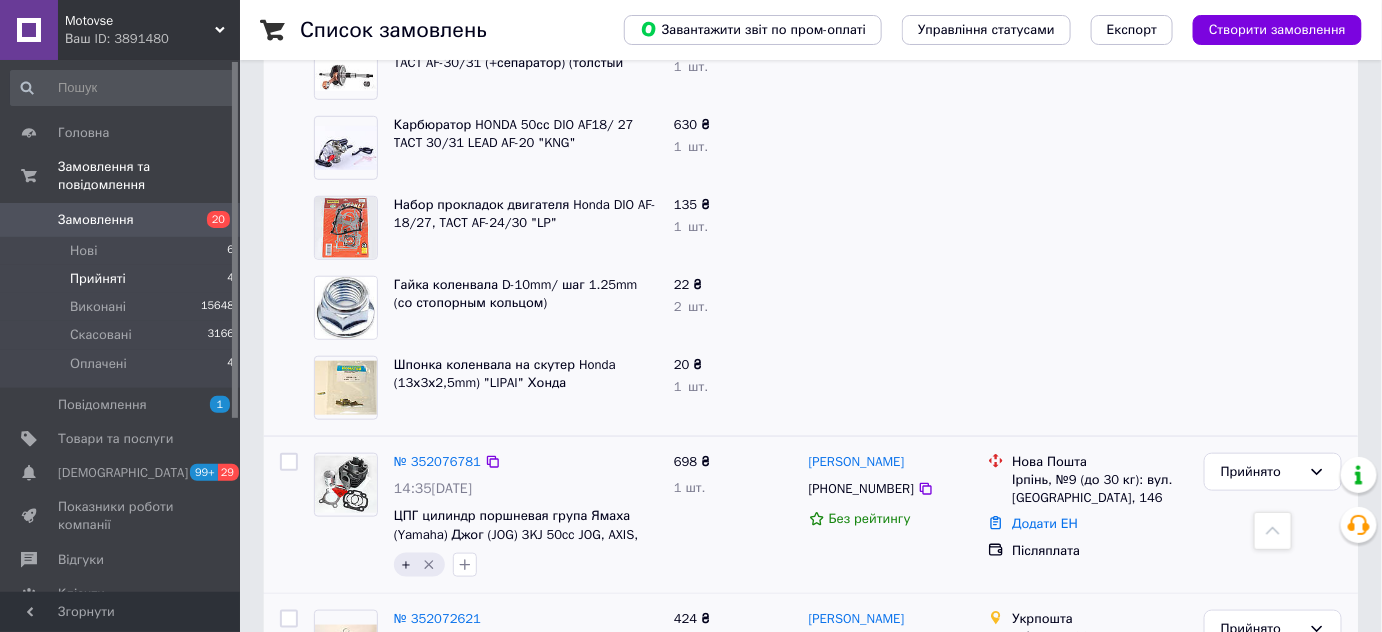 scroll, scrollTop: 545, scrollLeft: 0, axis: vertical 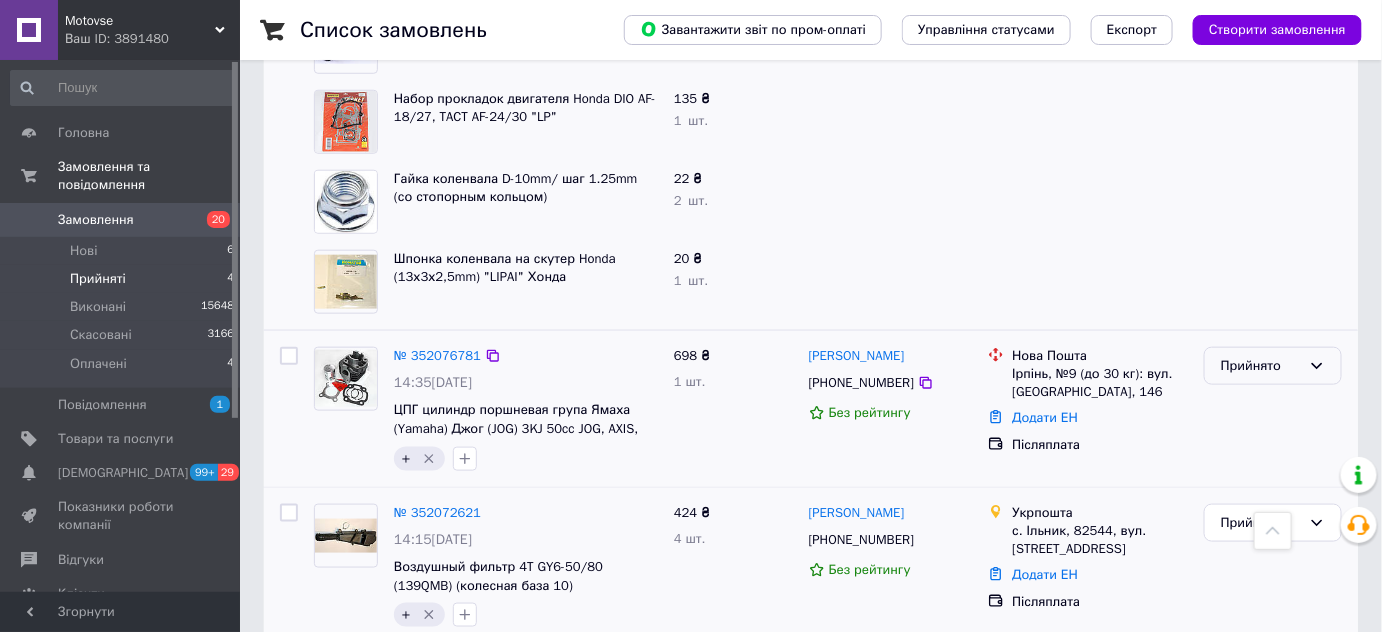 click on "Прийнято" at bounding box center (1261, 366) 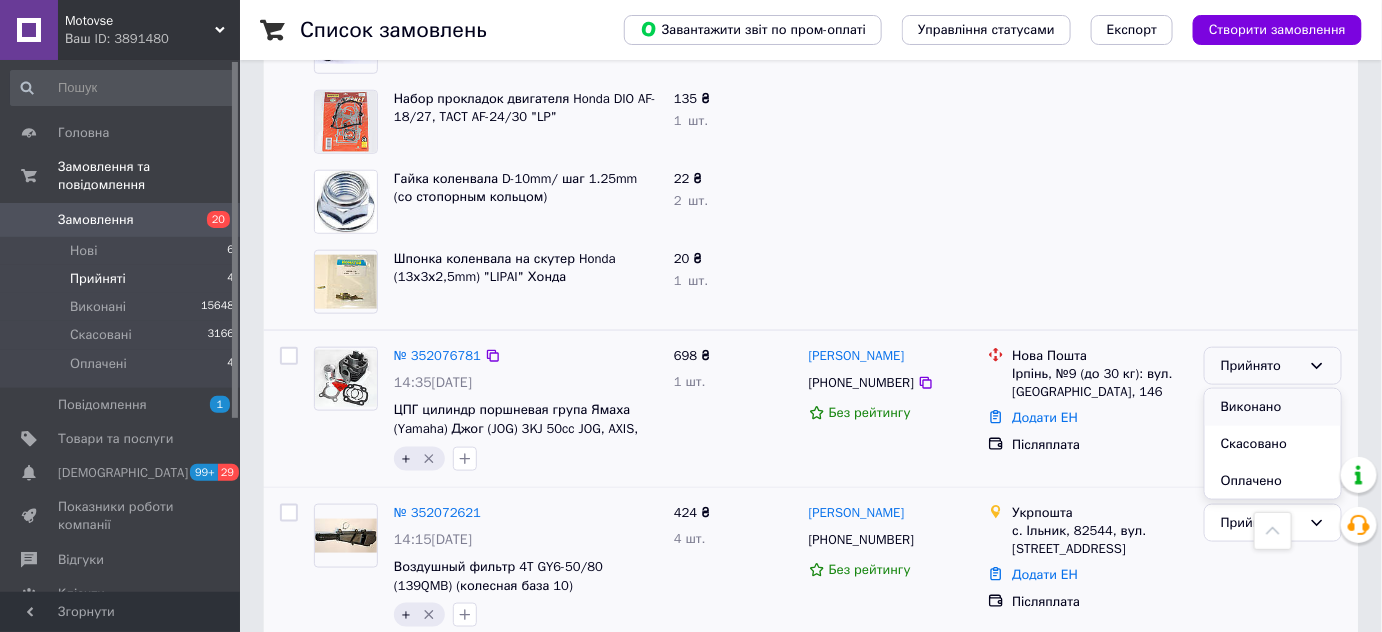 click on "Виконано" at bounding box center [1273, 407] 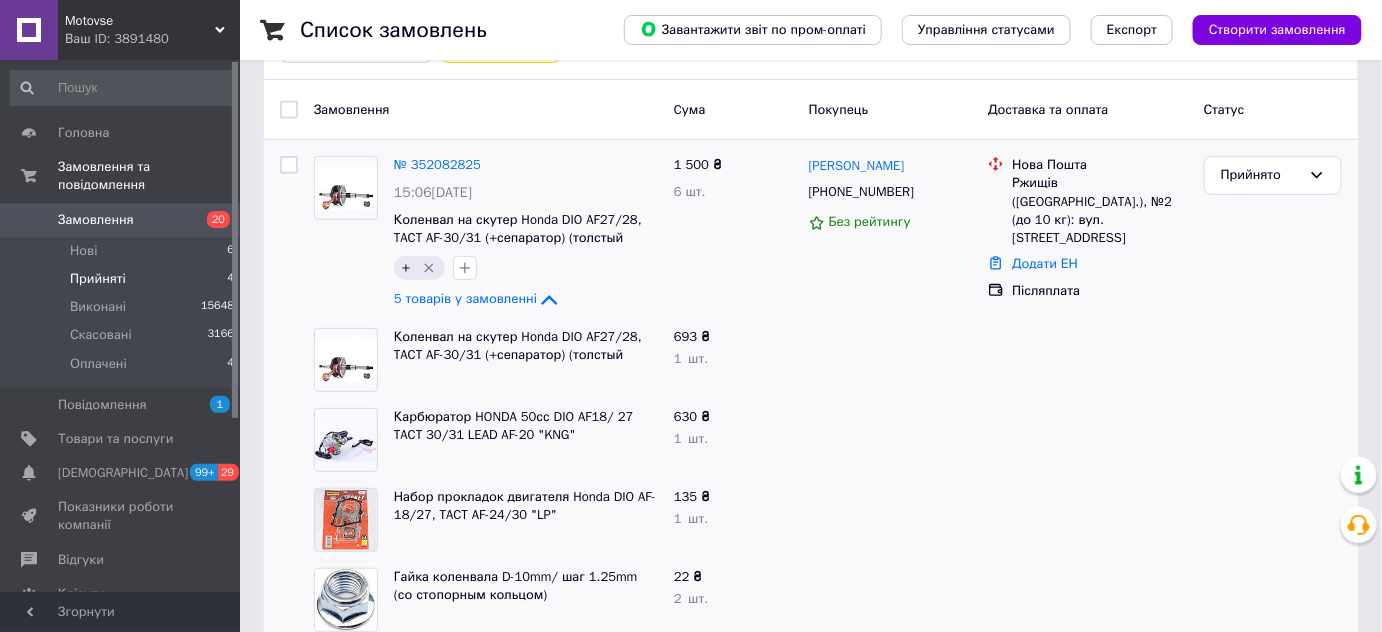 scroll, scrollTop: 0, scrollLeft: 0, axis: both 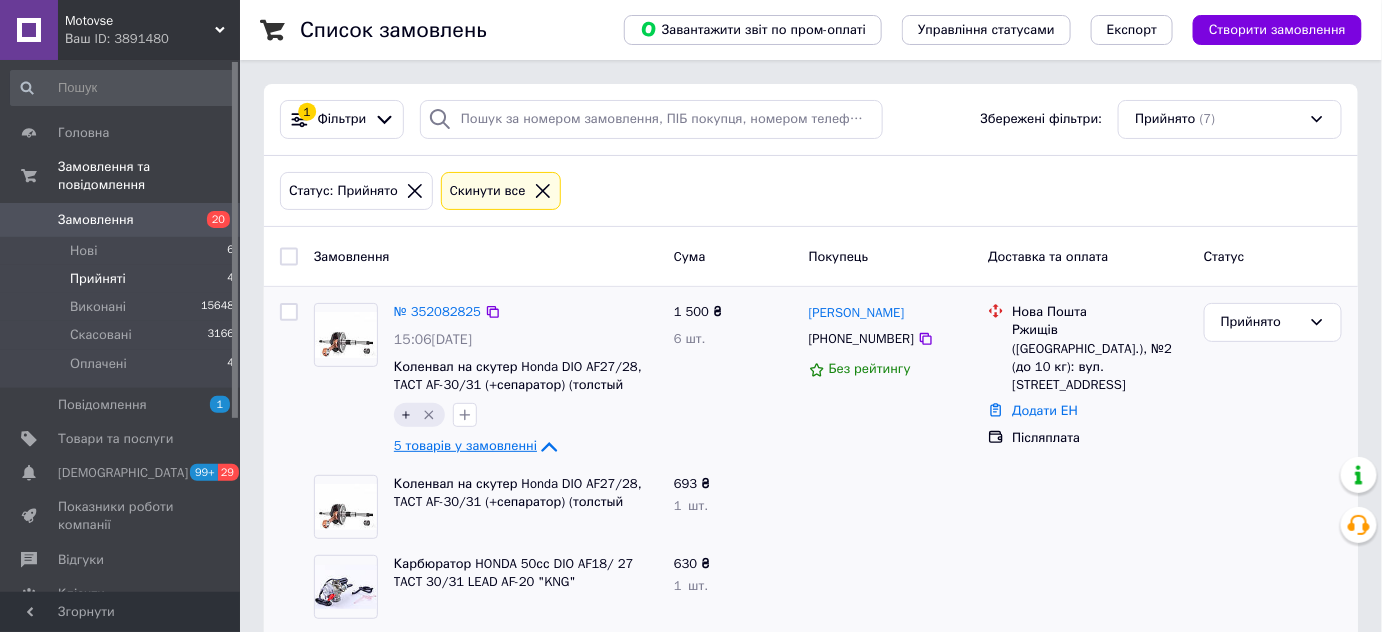click on "5 товарів у замовленні" at bounding box center [465, 446] 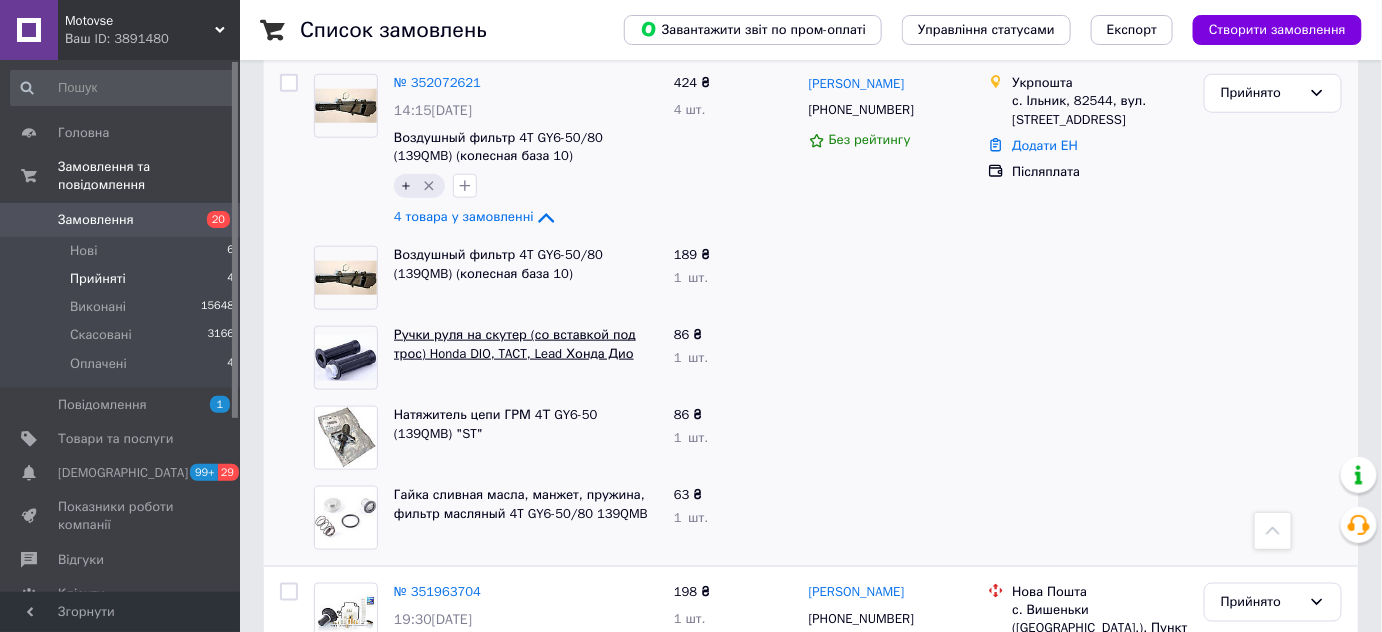 scroll, scrollTop: 545, scrollLeft: 0, axis: vertical 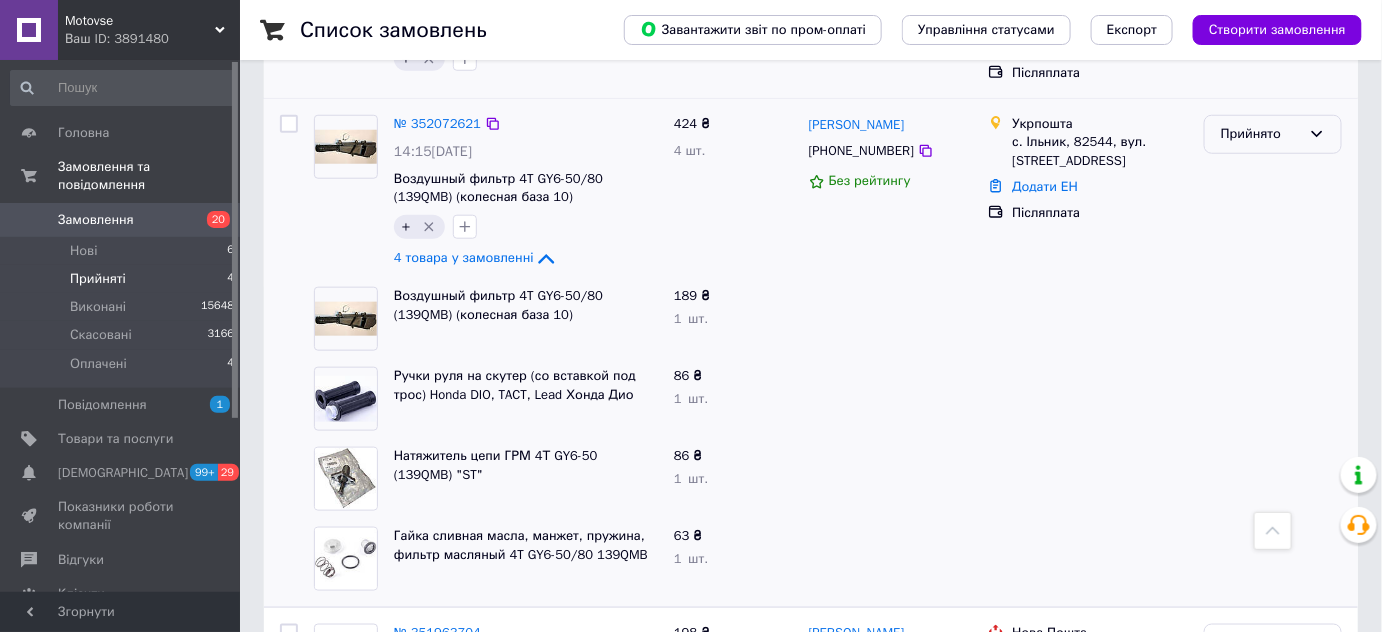 click on "Прийнято" at bounding box center (1273, 134) 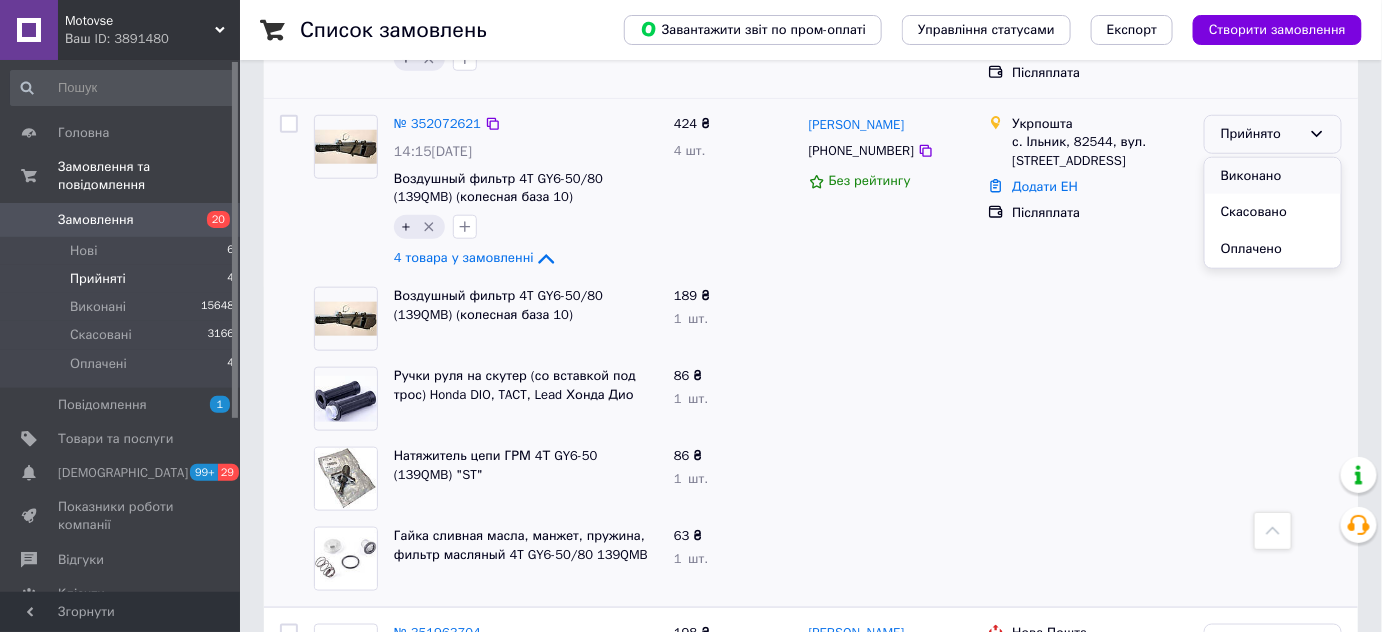 click on "Виконано" at bounding box center (1273, 176) 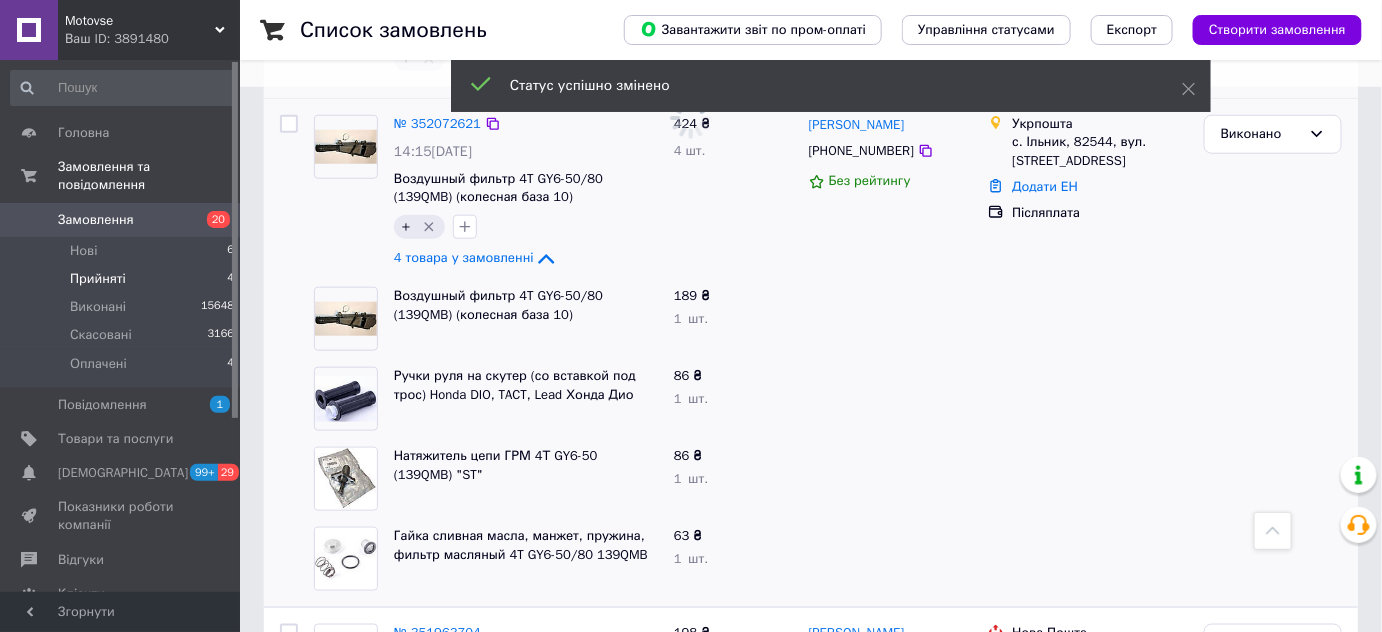 scroll, scrollTop: 377, scrollLeft: 0, axis: vertical 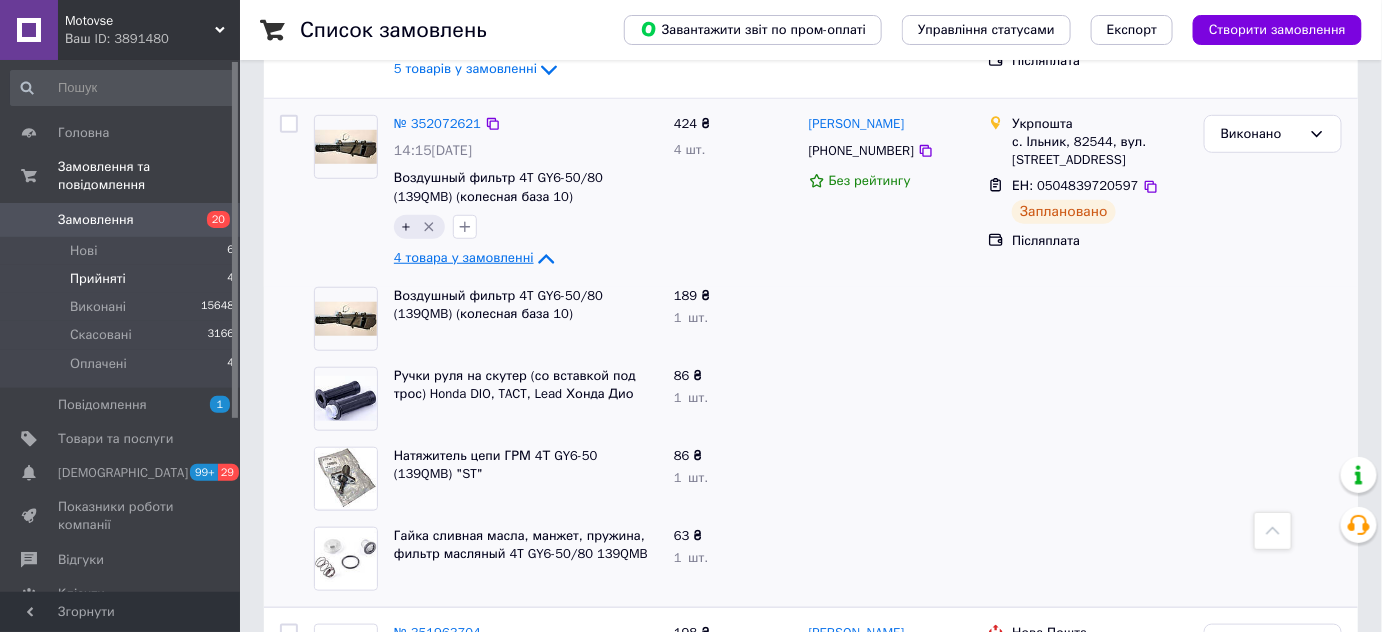 click on "4 товара у замовленні" at bounding box center [464, 257] 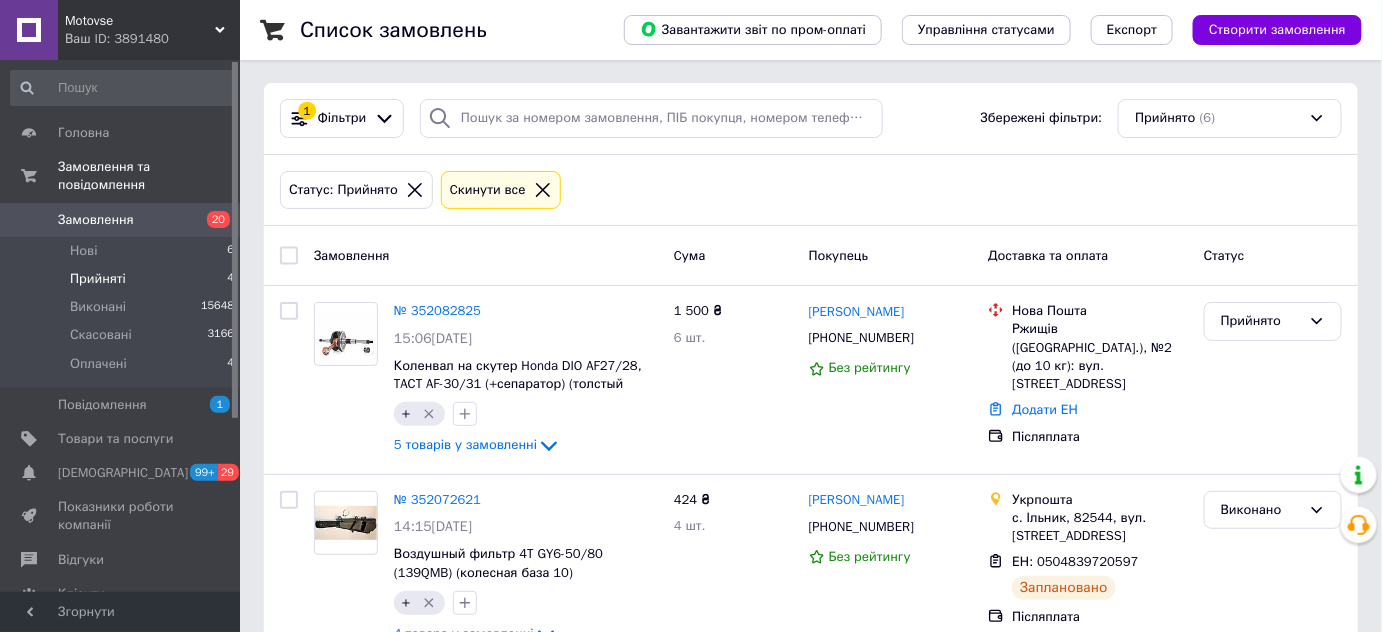 scroll, scrollTop: 0, scrollLeft: 0, axis: both 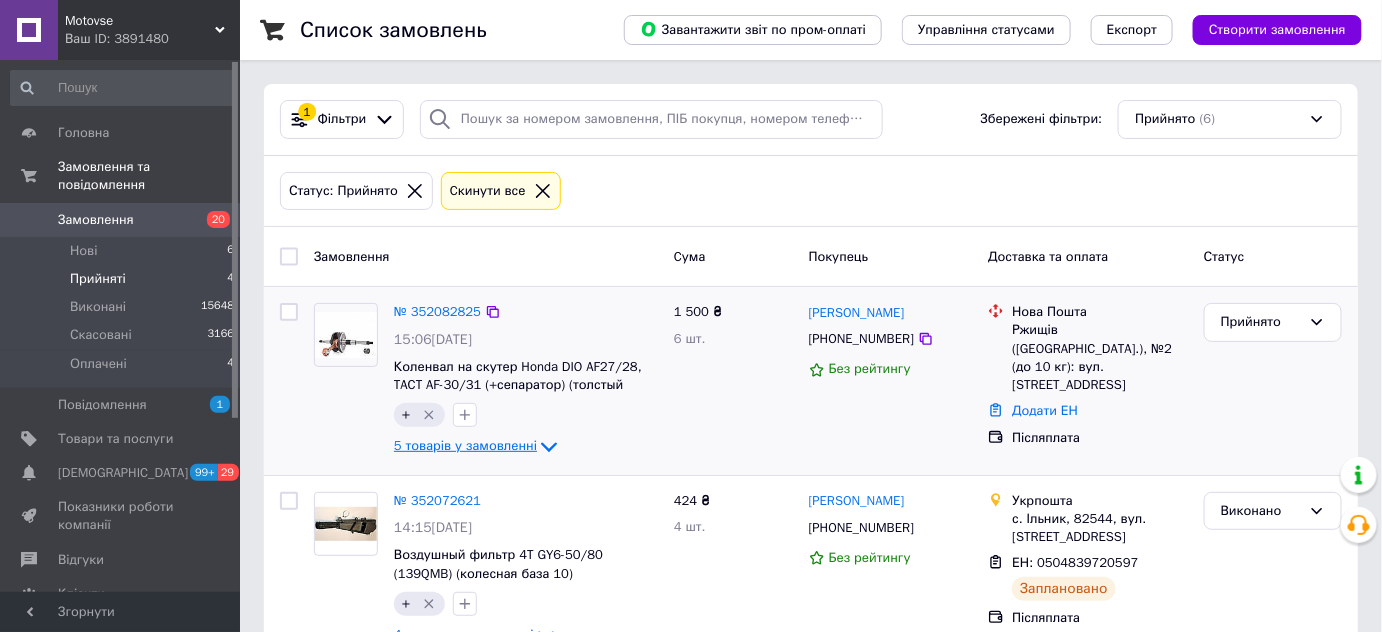click on "5 товарів у замовленні" at bounding box center [465, 446] 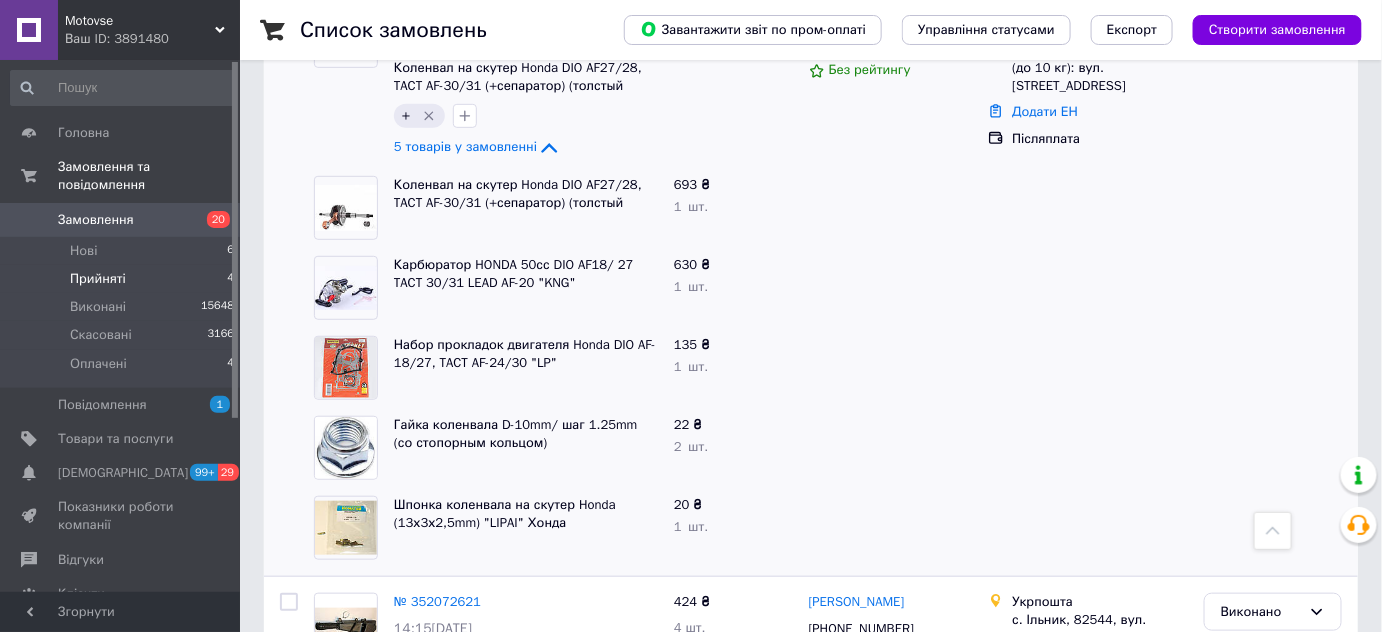 scroll, scrollTop: 181, scrollLeft: 0, axis: vertical 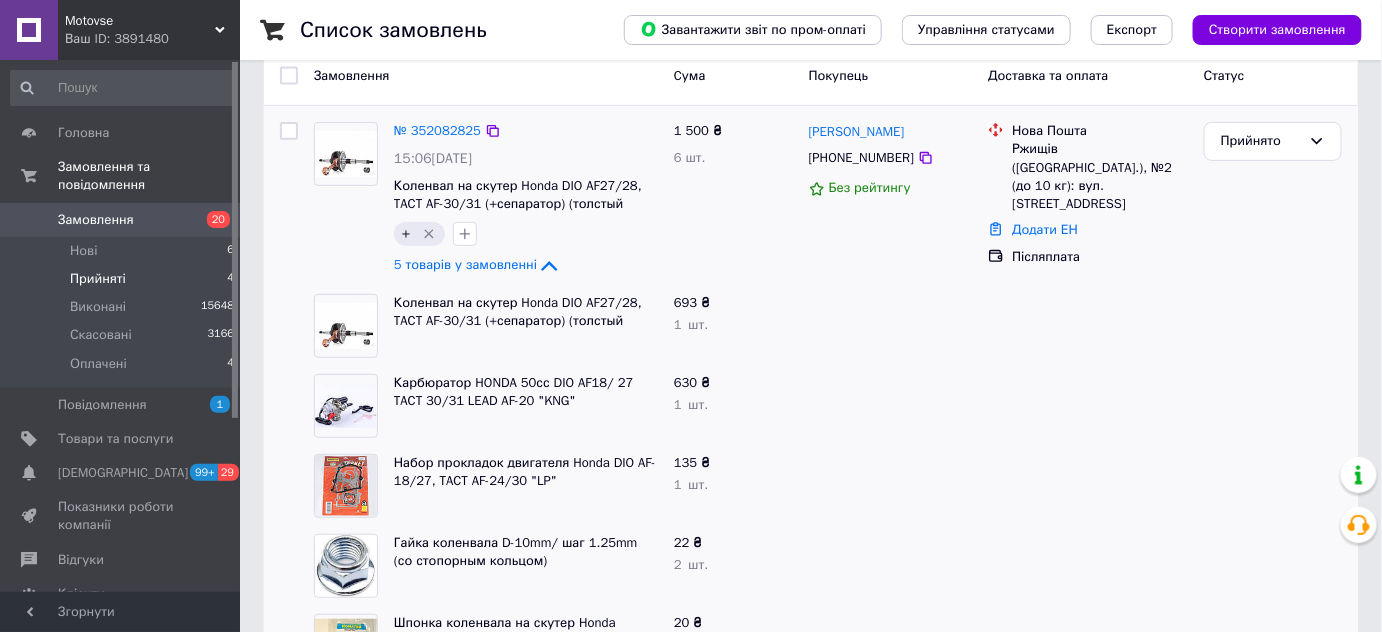 click on "Прийнято" at bounding box center (1273, 200) 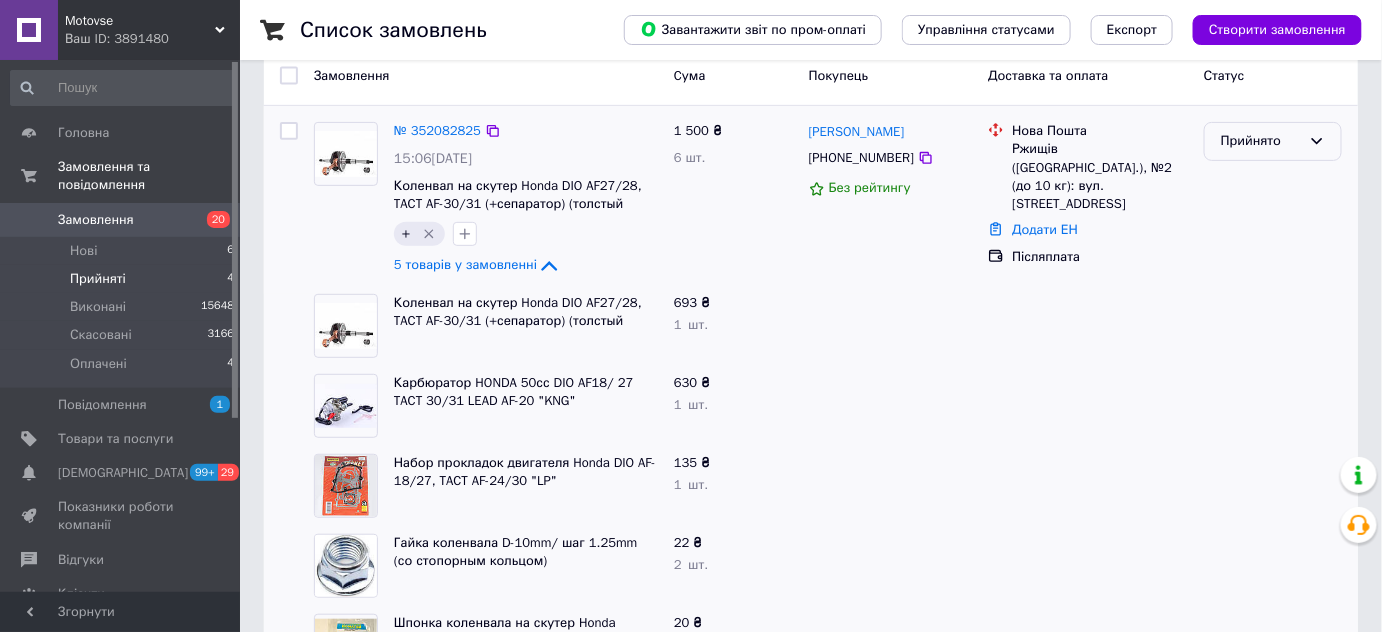 click 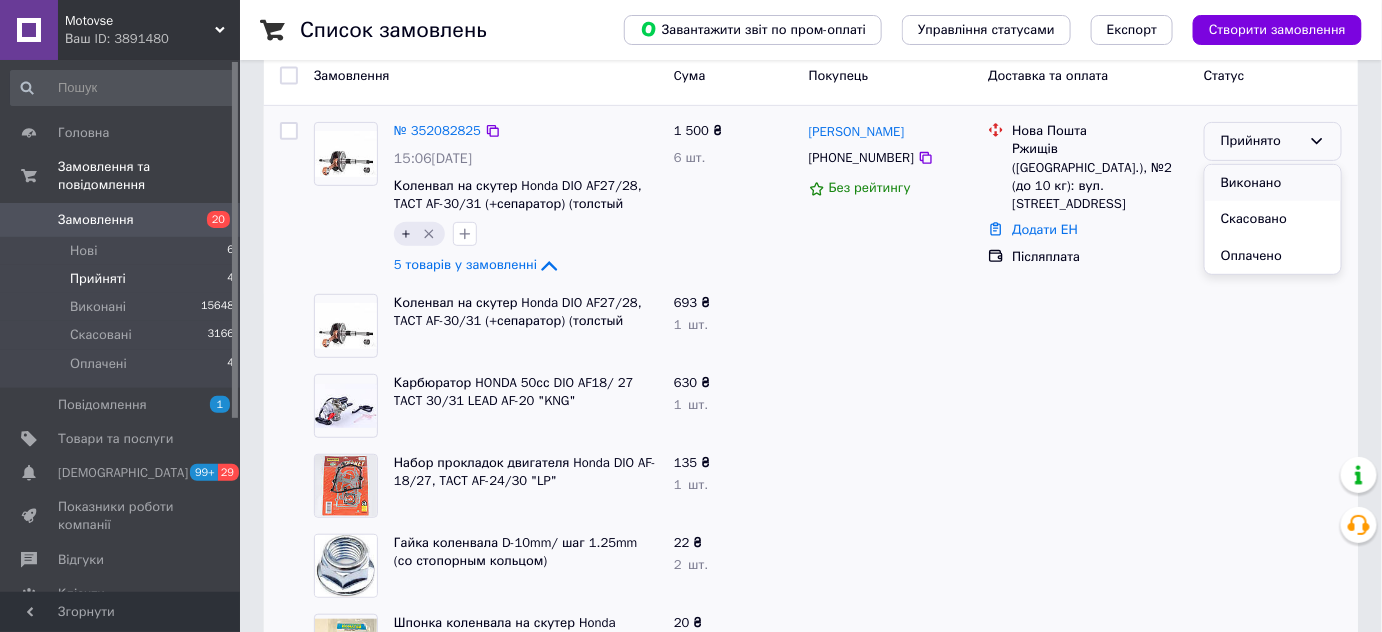 click on "Виконано" at bounding box center [1273, 183] 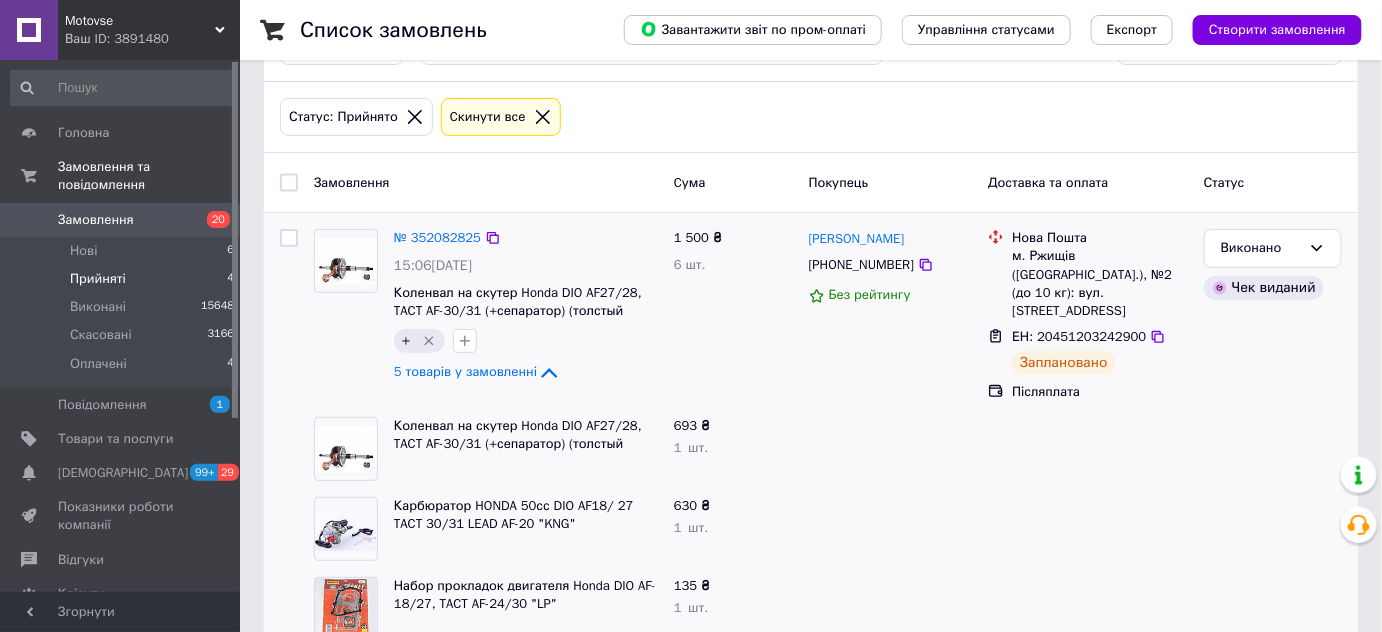 scroll, scrollTop: 0, scrollLeft: 0, axis: both 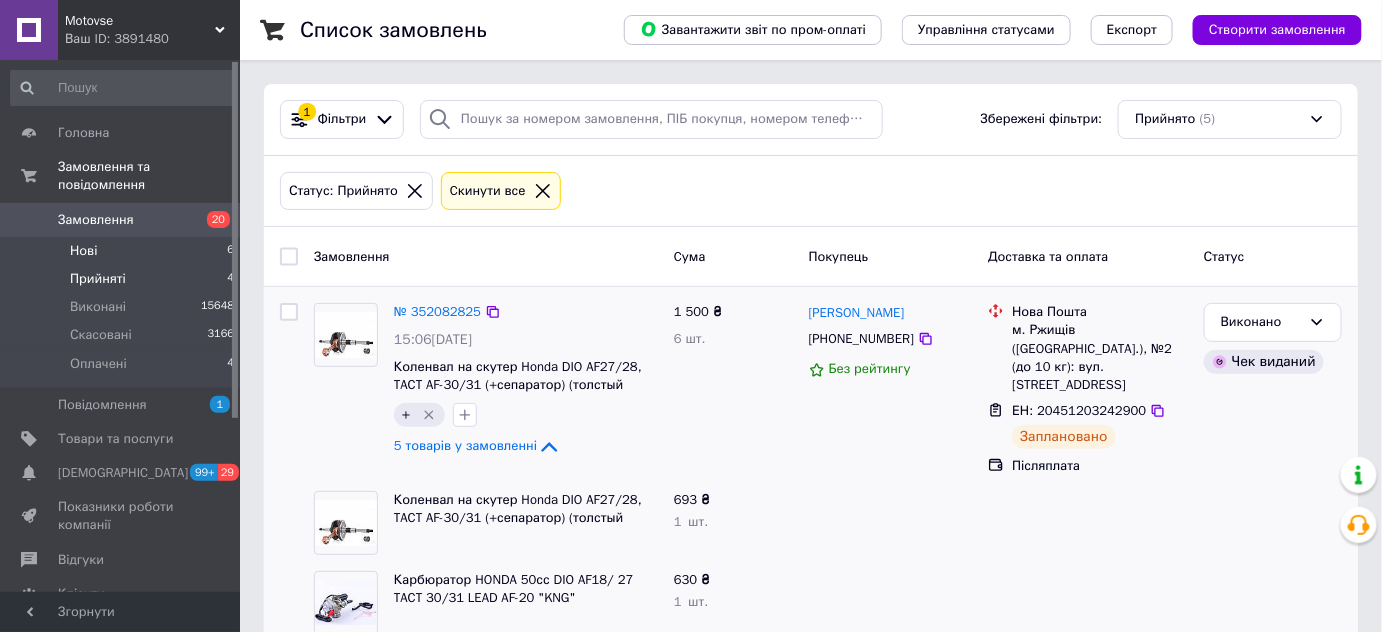 click on "Нові 6" at bounding box center [123, 251] 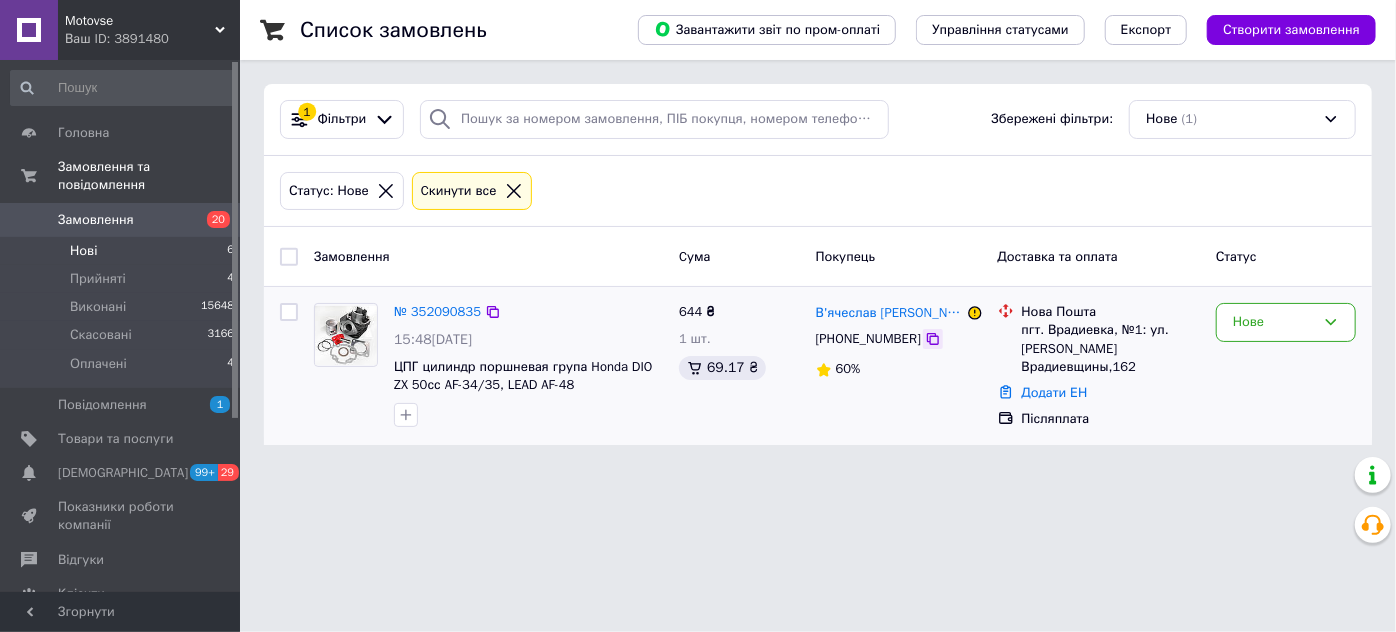 click 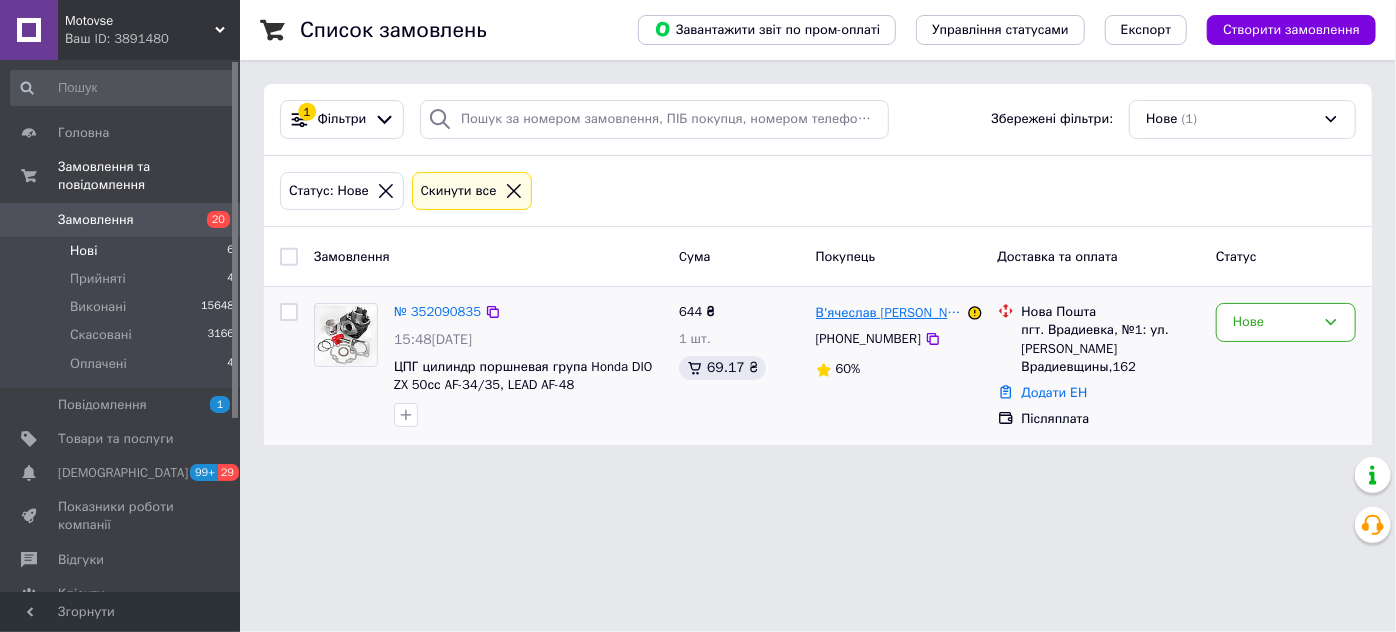 click on "В'ячеслав Сергійко" at bounding box center [889, 313] 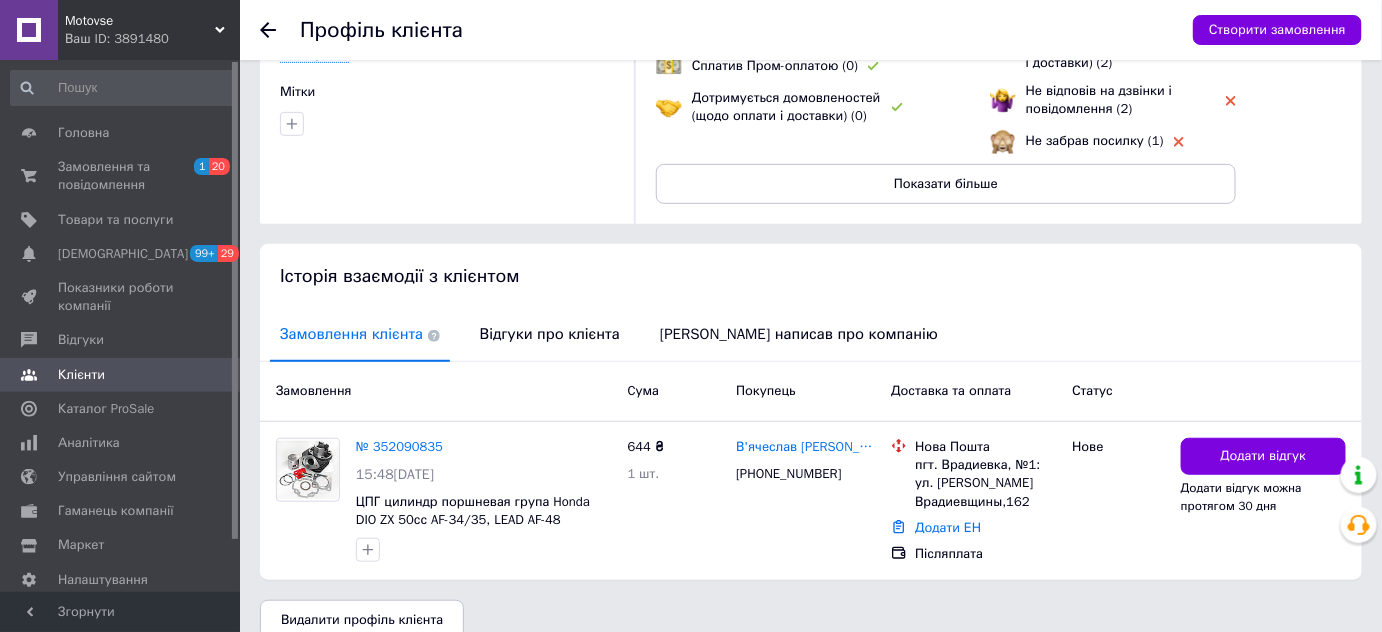 scroll, scrollTop: 247, scrollLeft: 0, axis: vertical 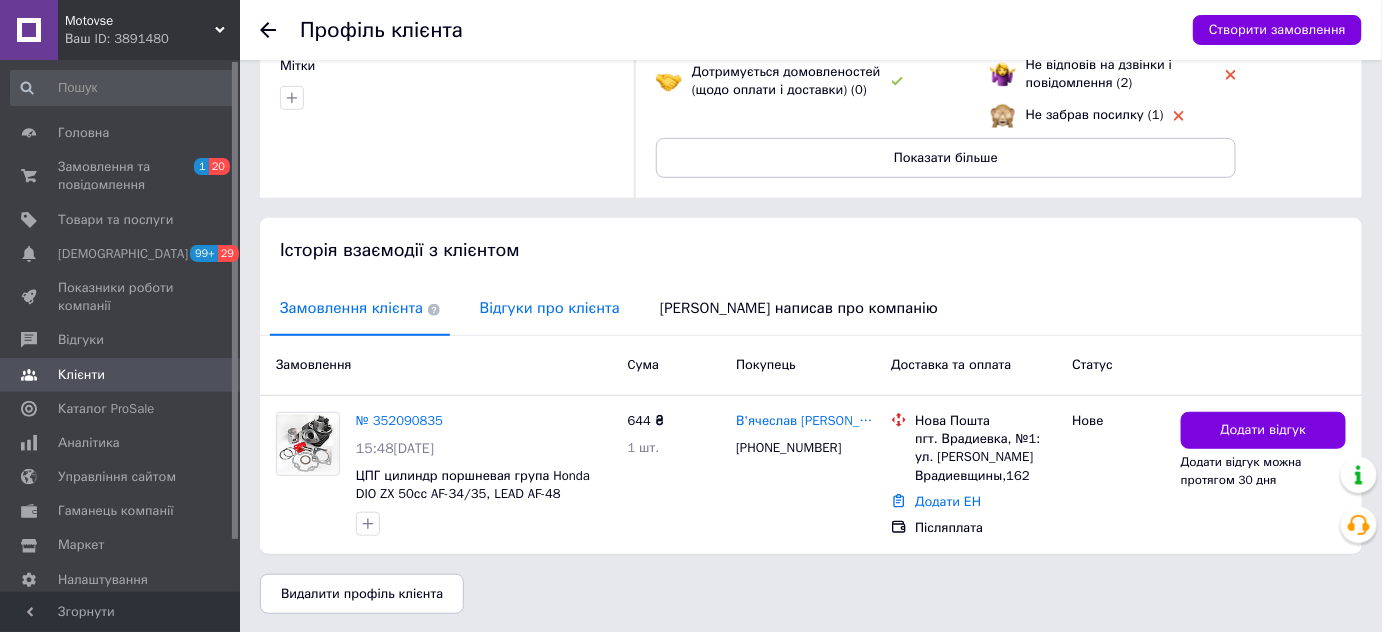 click on "Відгуки про клієнта" at bounding box center [550, 308] 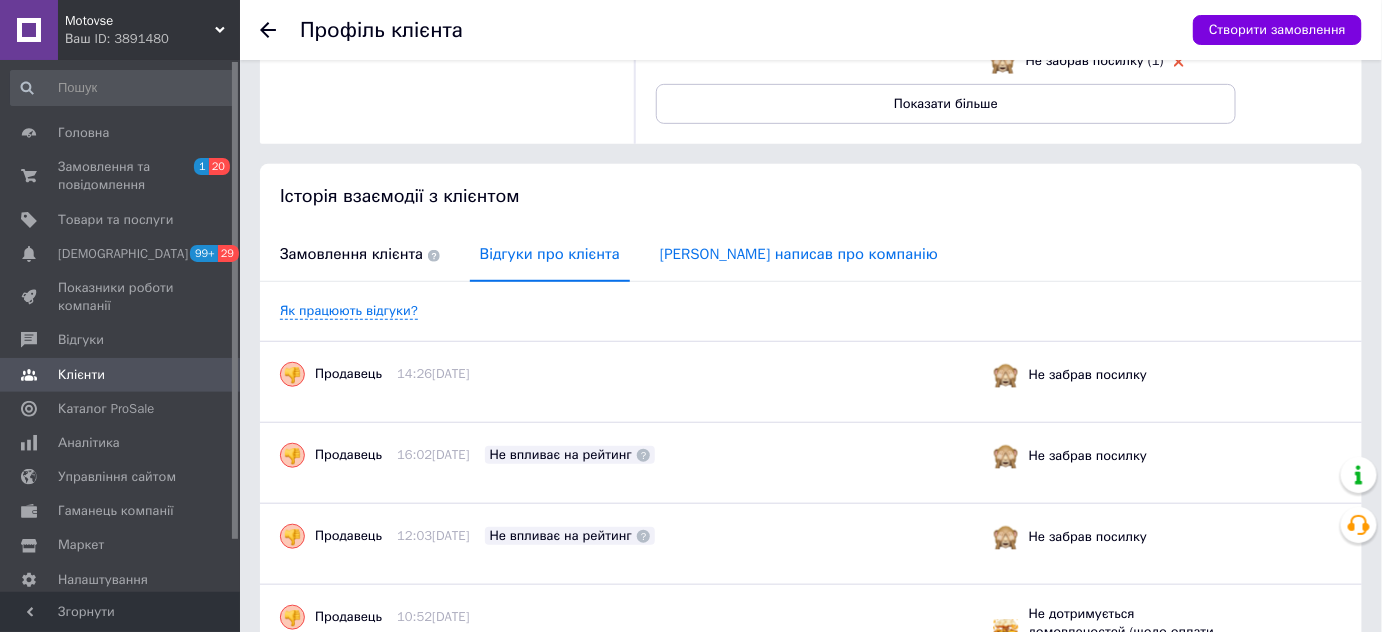 scroll, scrollTop: 399, scrollLeft: 0, axis: vertical 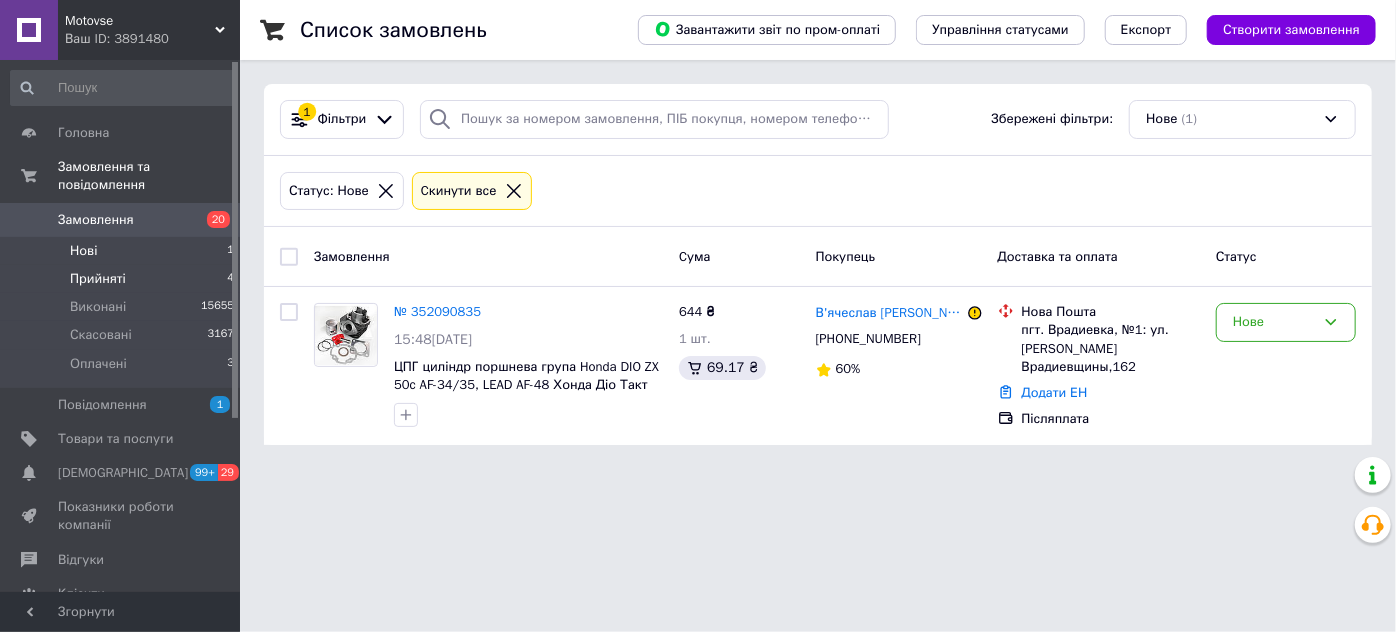 click on "Прийняті" at bounding box center (98, 279) 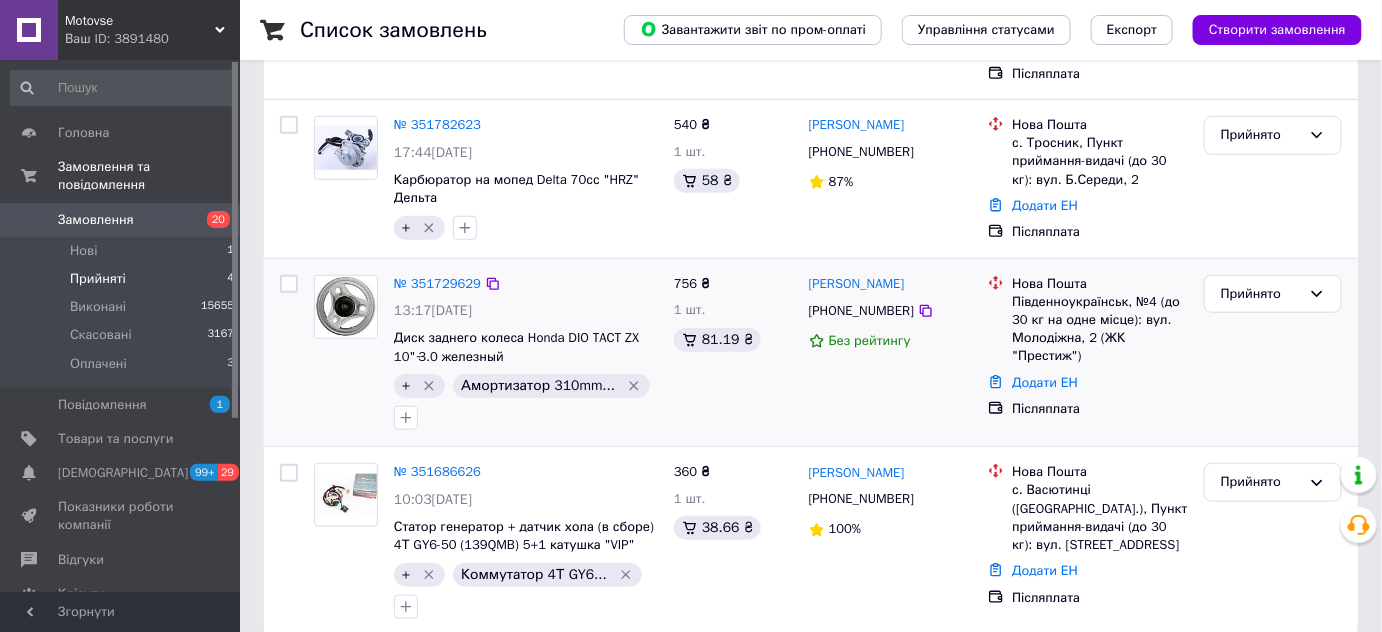 scroll, scrollTop: 388, scrollLeft: 0, axis: vertical 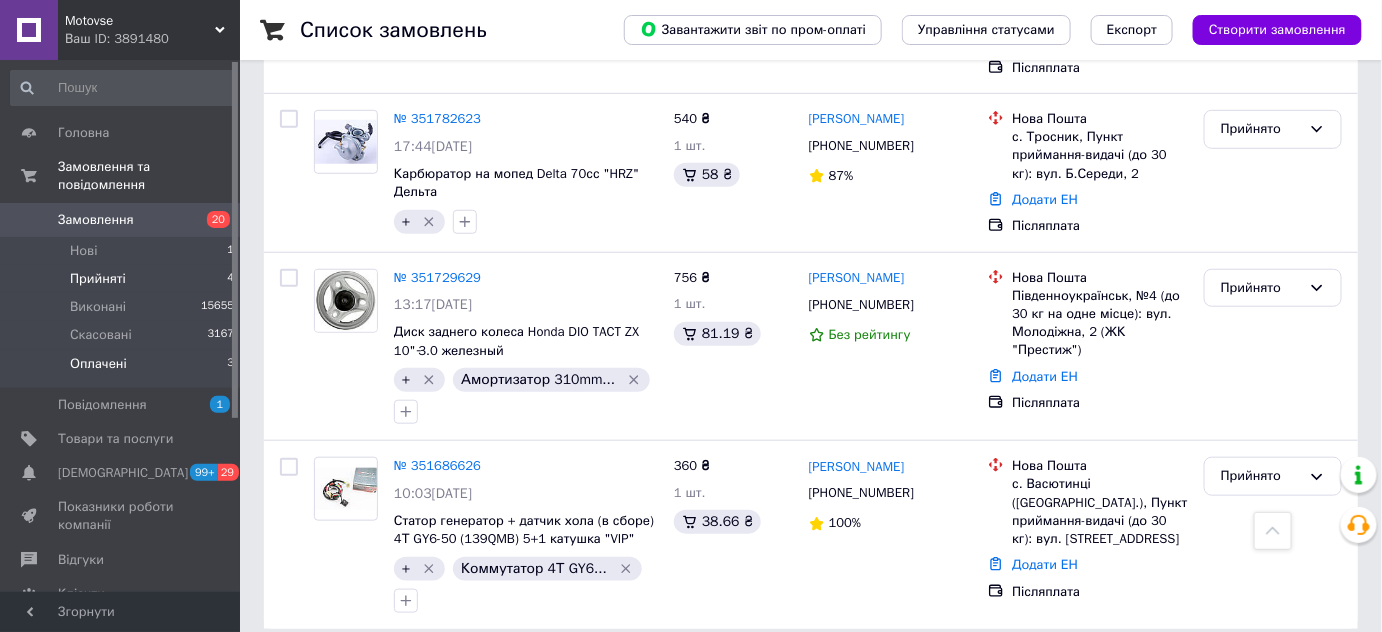 click on "Оплачені" at bounding box center [98, 364] 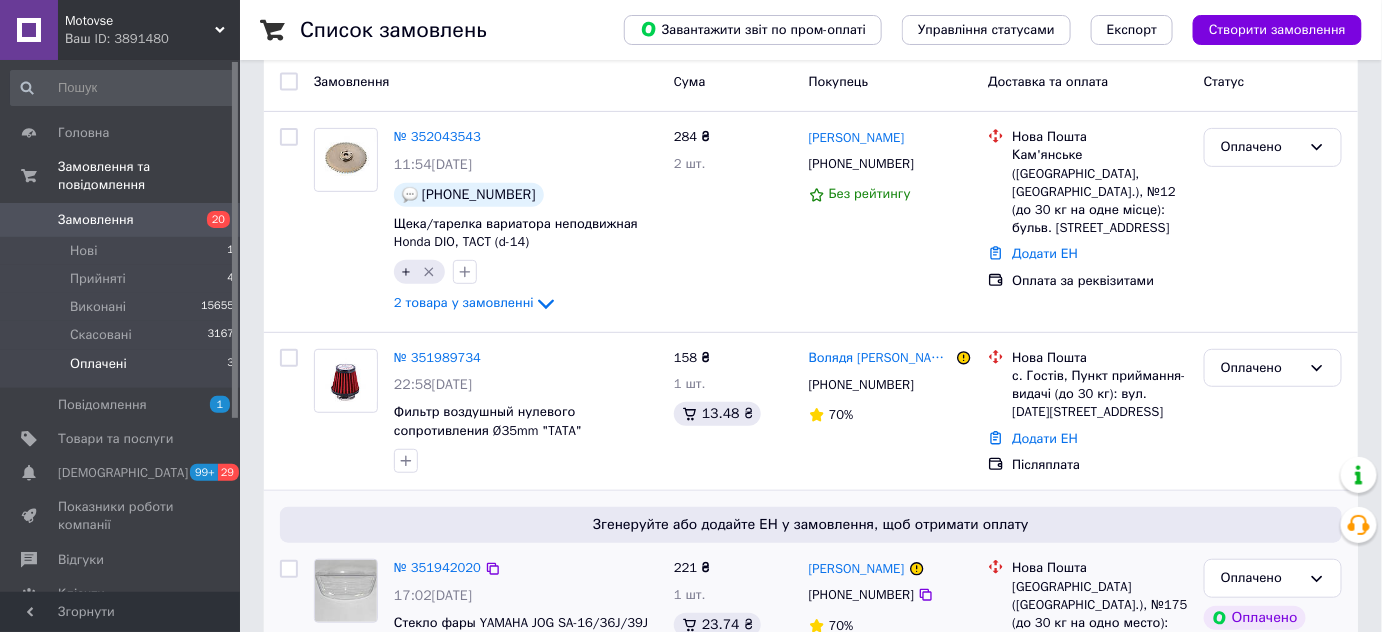 scroll, scrollTop: 266, scrollLeft: 0, axis: vertical 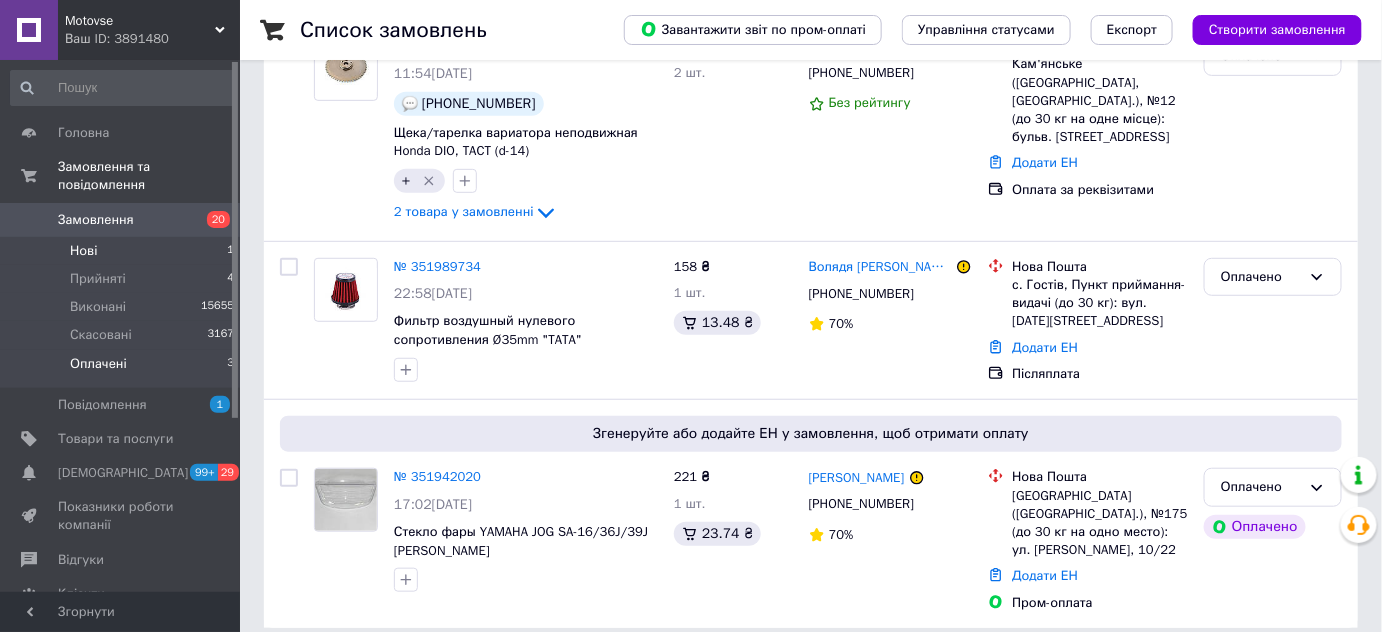 click on "Нові" at bounding box center [83, 251] 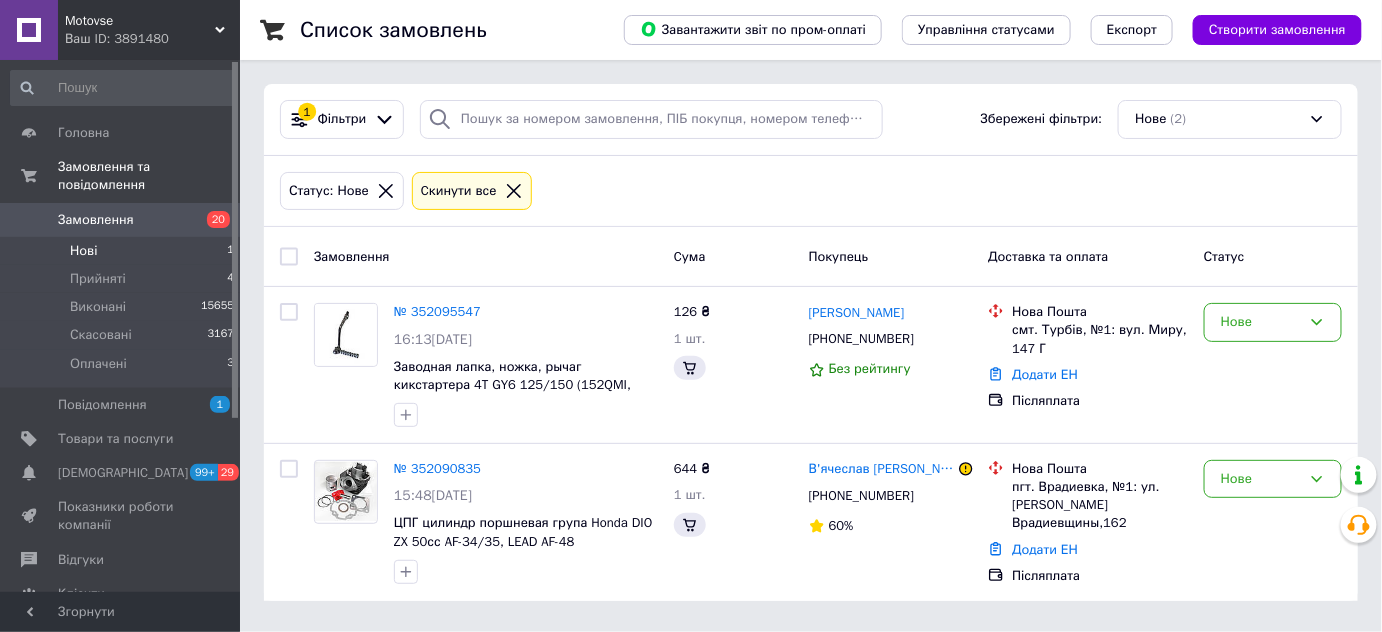 scroll, scrollTop: 0, scrollLeft: 0, axis: both 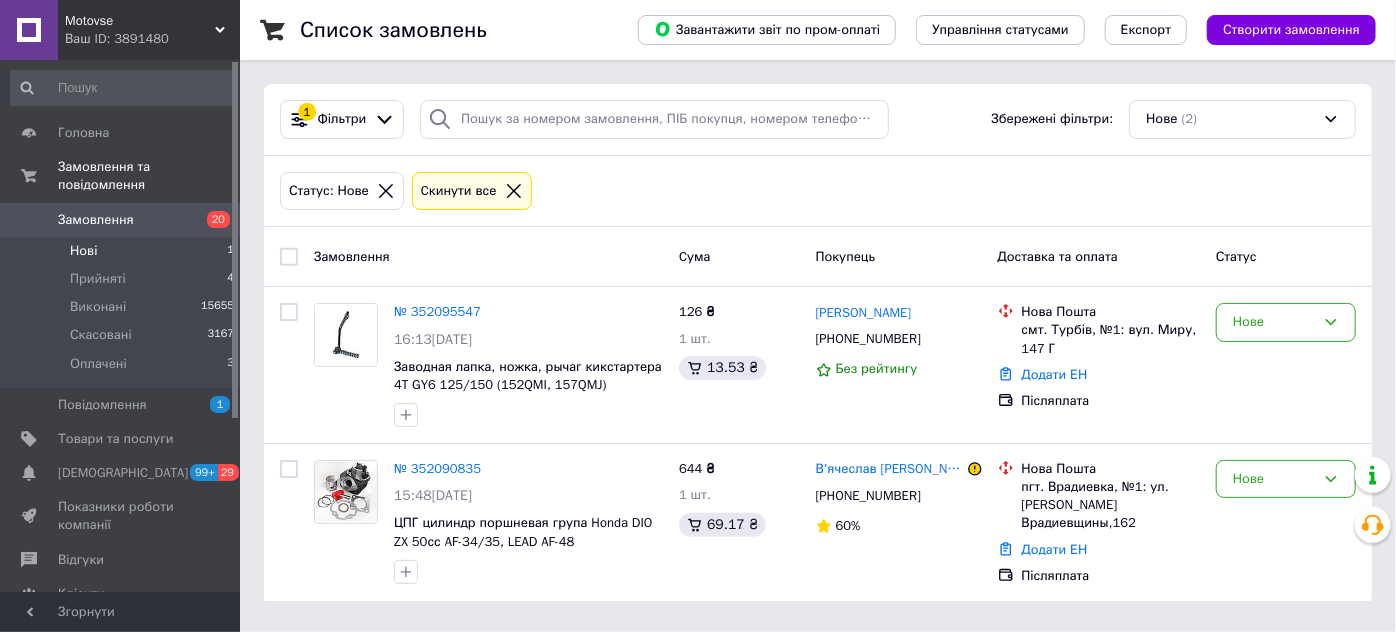 click 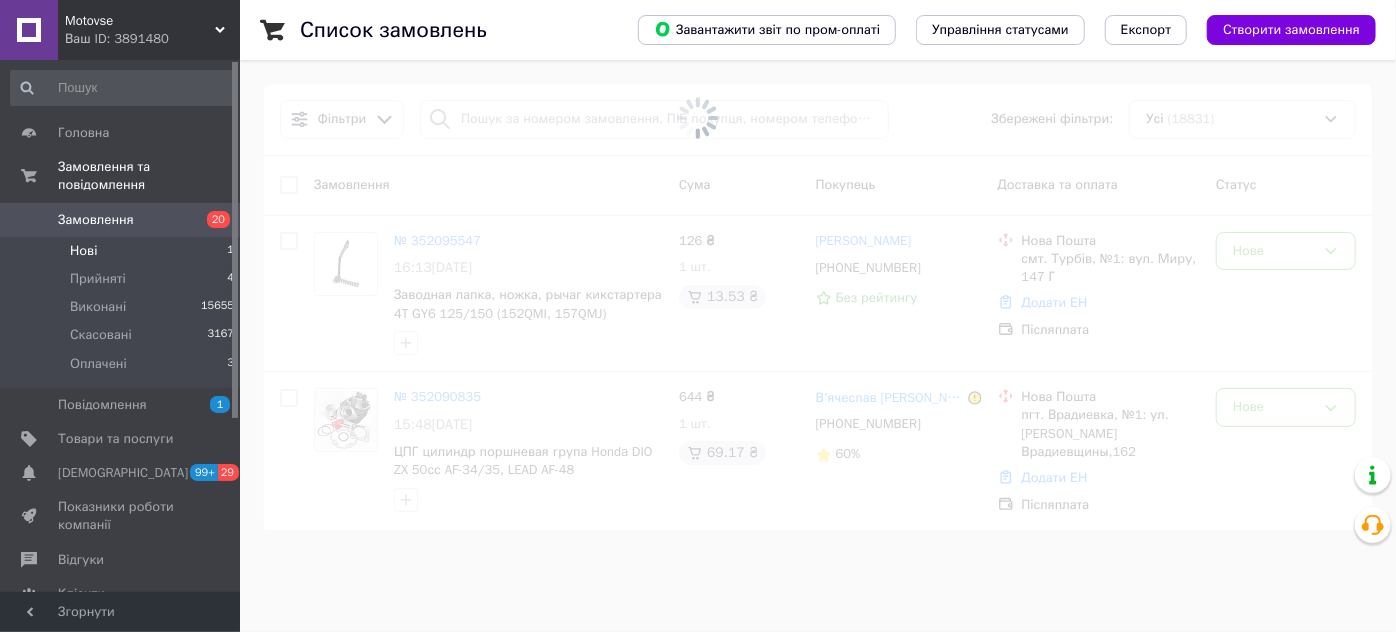 click at bounding box center [698, 118] 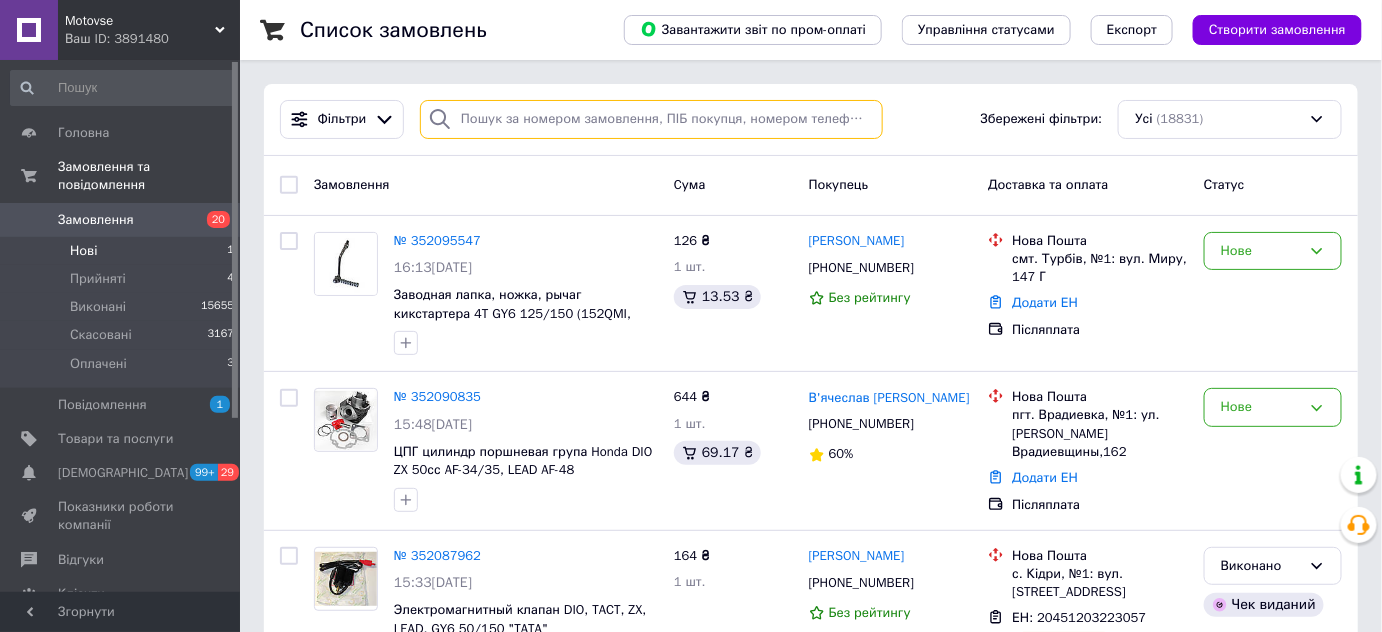 click at bounding box center [651, 119] 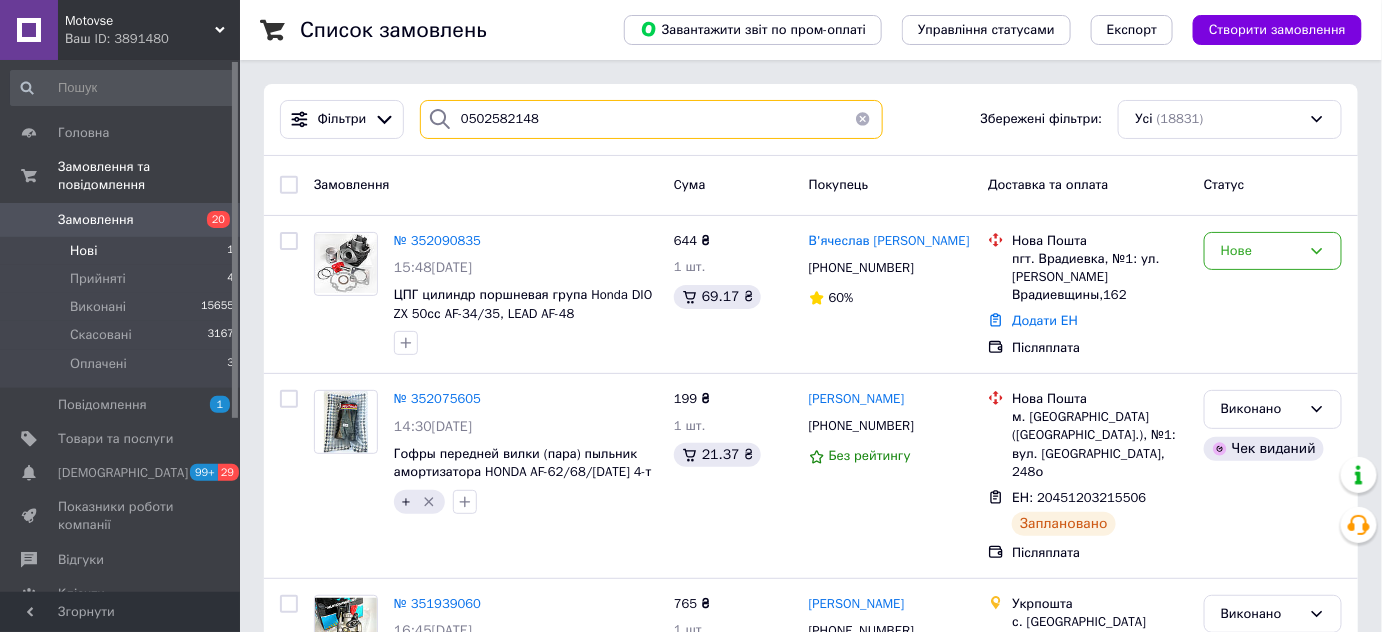 click on "0502582148" at bounding box center (651, 119) 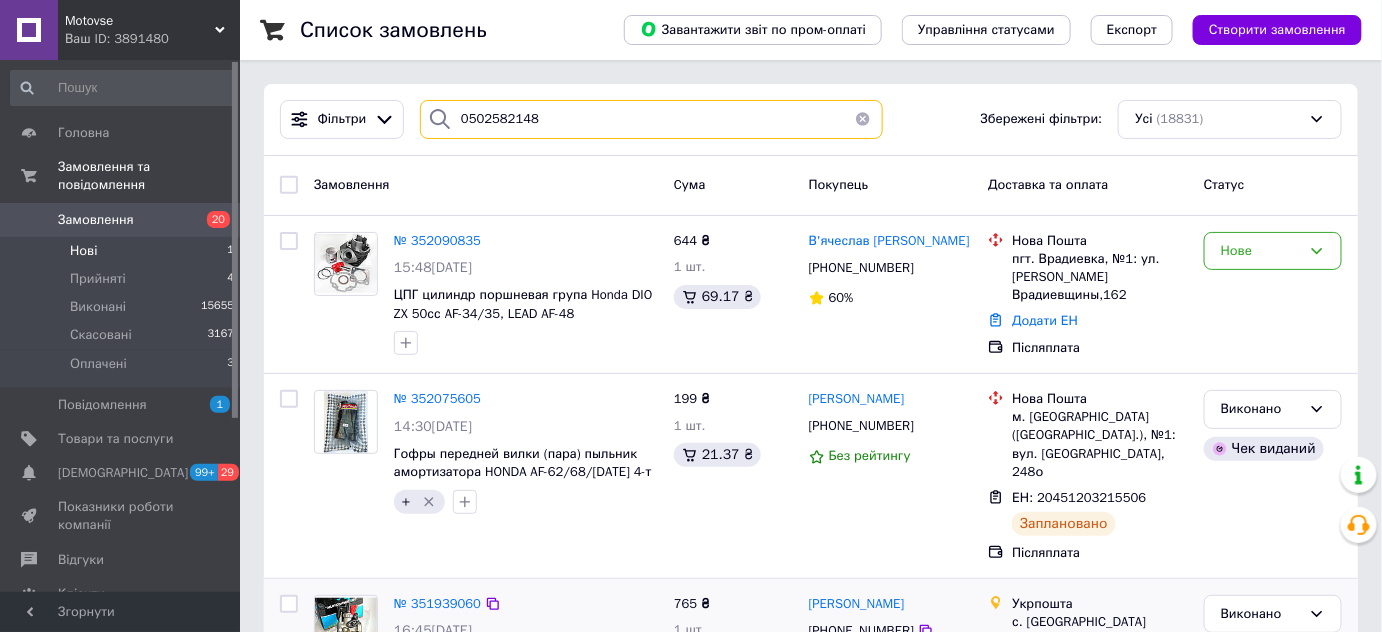 type on "0502582148" 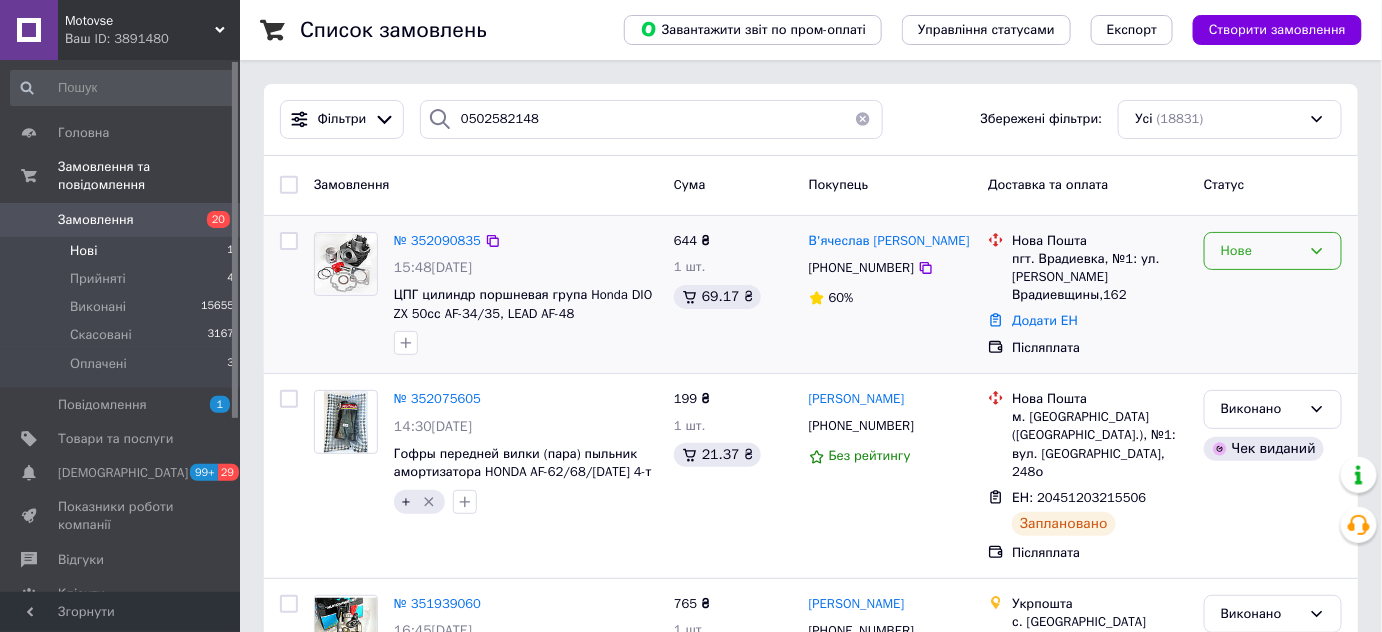 click on "Нове" at bounding box center [1261, 251] 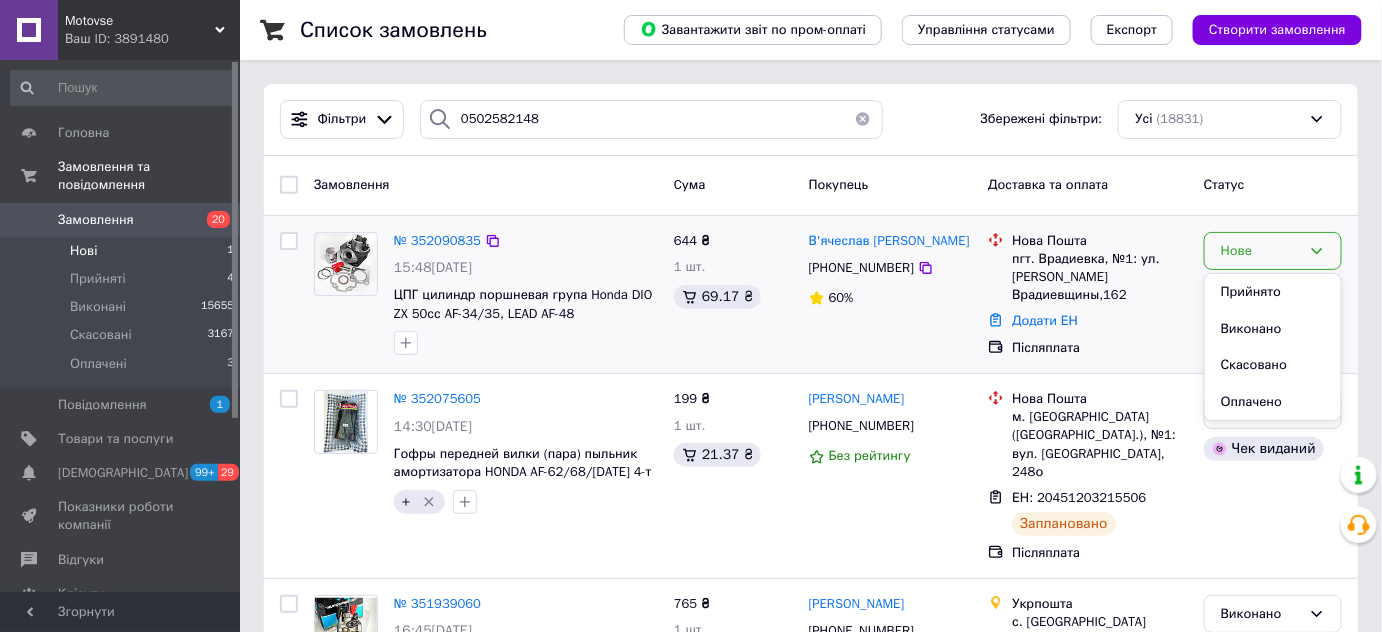 click on "Скасовано" at bounding box center [1273, 365] 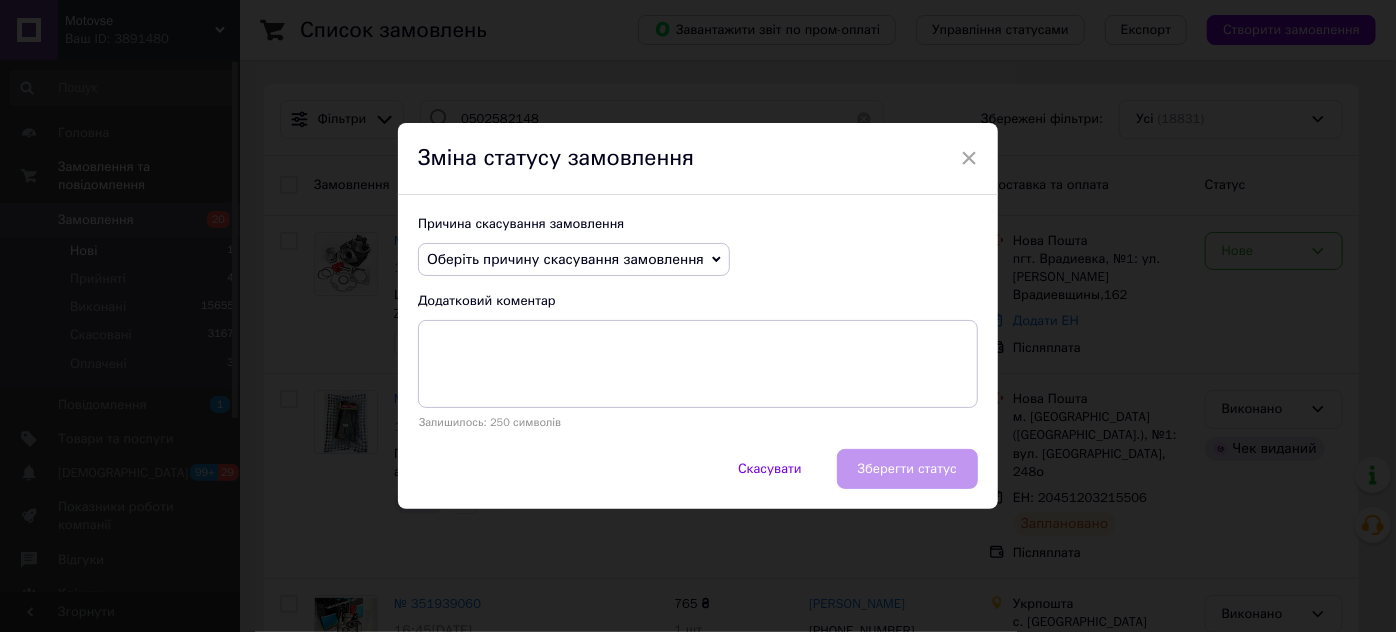 click on "Оберіть причину скасування замовлення" at bounding box center [574, 260] 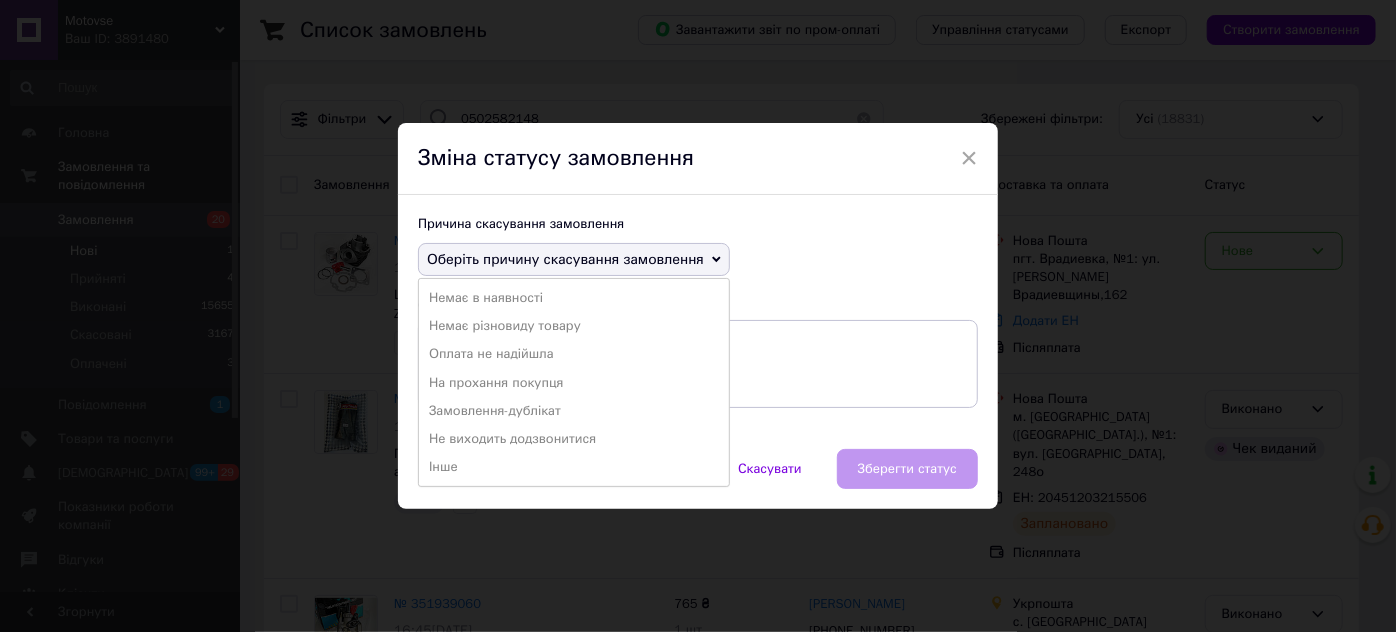 click on "Оберіть причину скасування замовлення" at bounding box center [565, 259] 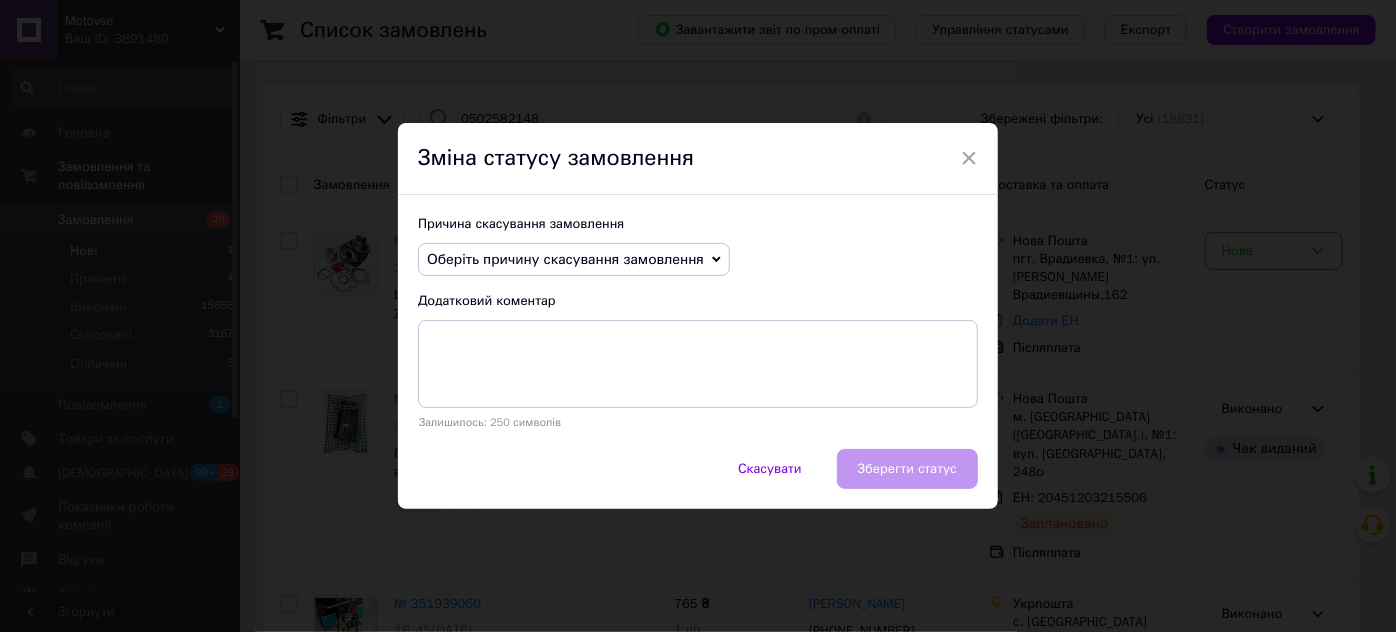 click on "Оберіть причину скасування замовлення" at bounding box center [574, 260] 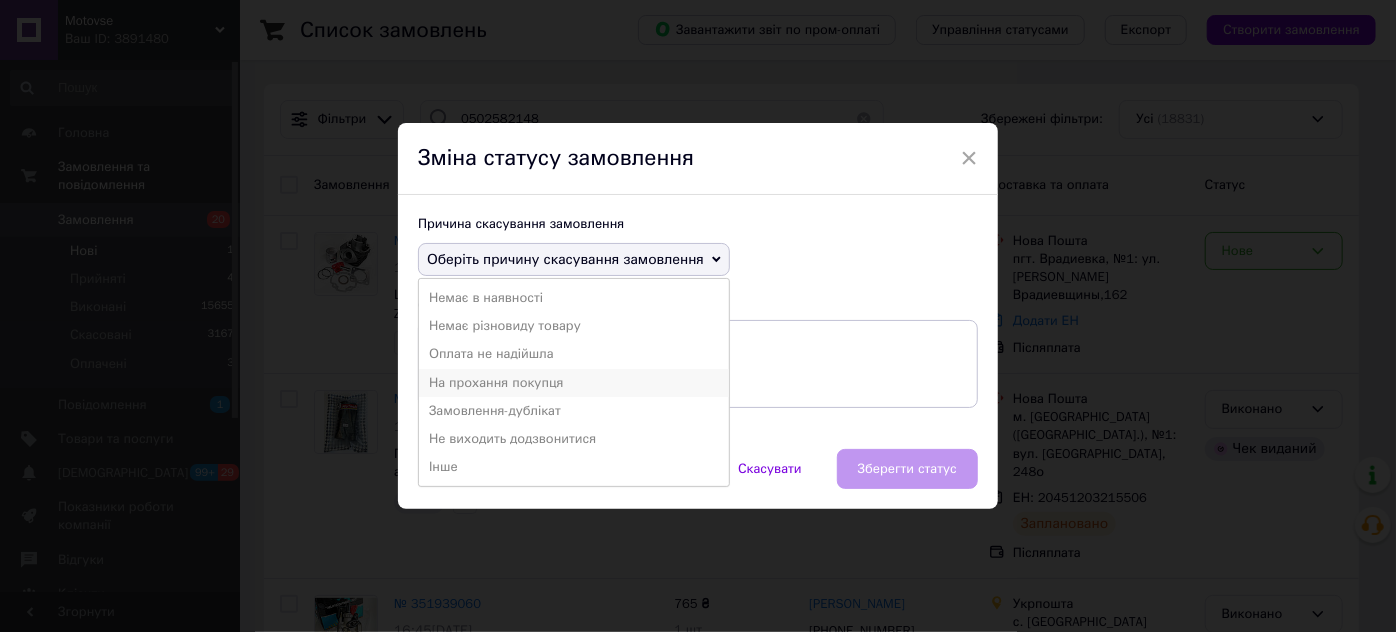 click on "На прохання покупця" at bounding box center (574, 383) 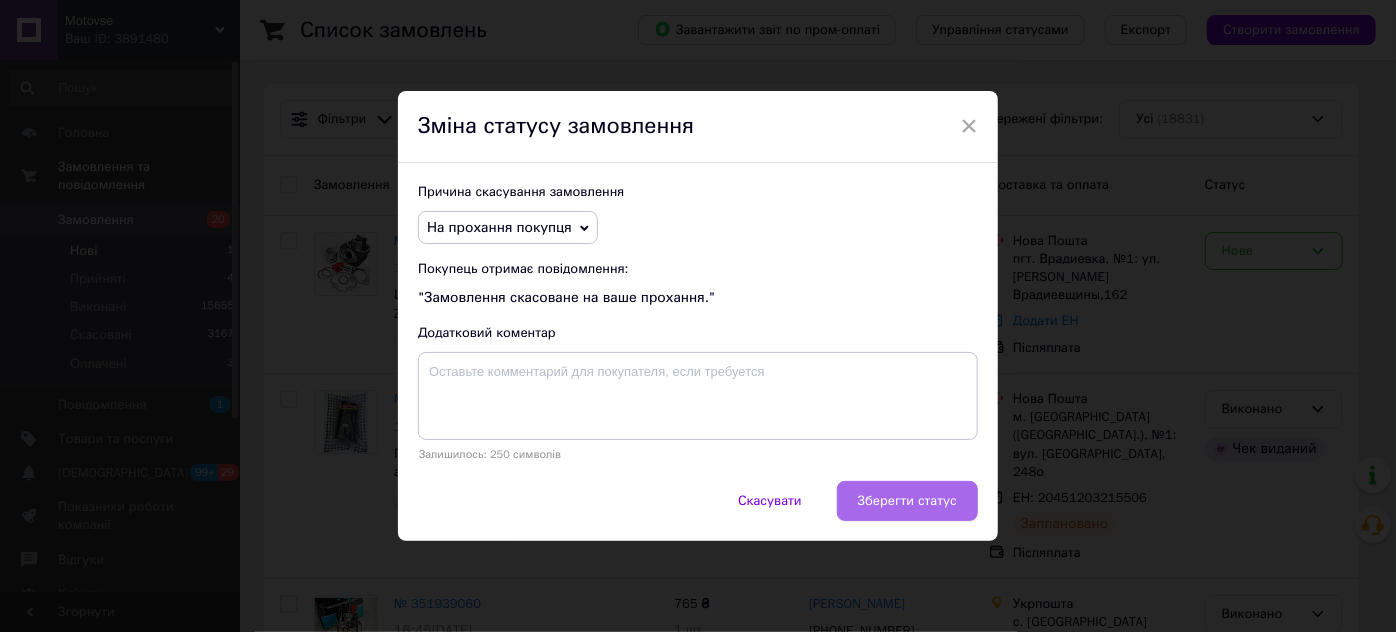 click on "Зберегти статус" at bounding box center [907, 501] 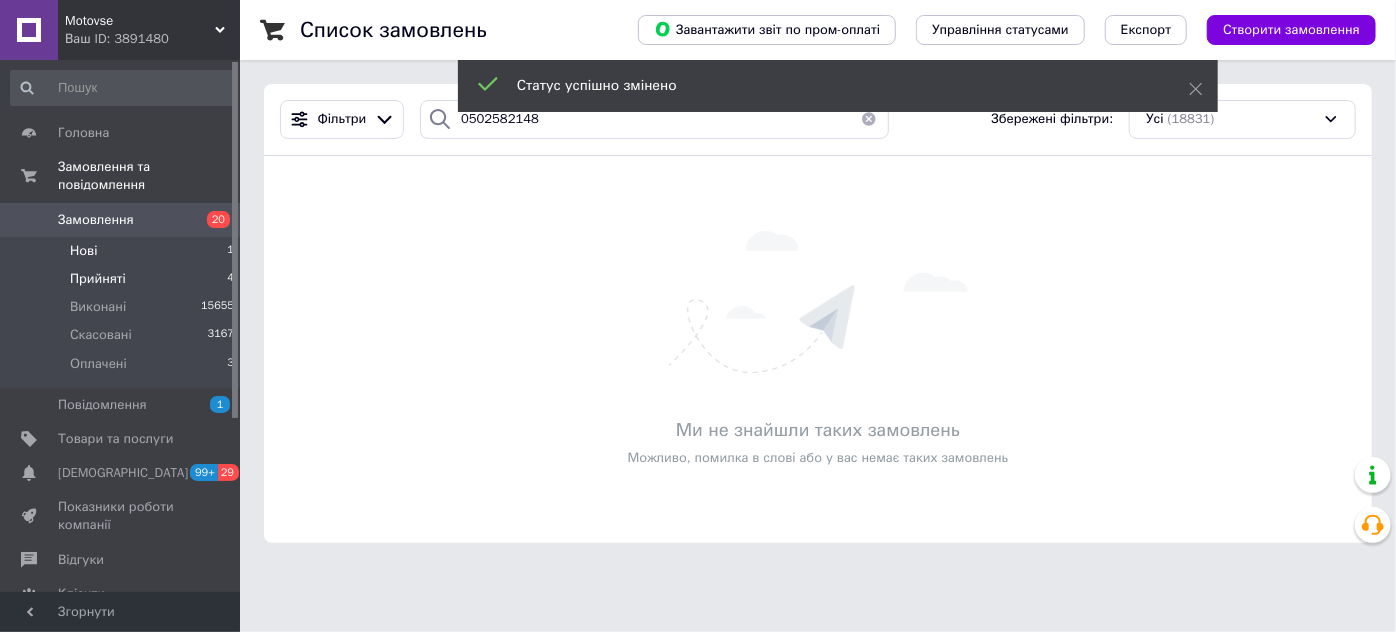 click on "Прийняті 4" at bounding box center (123, 279) 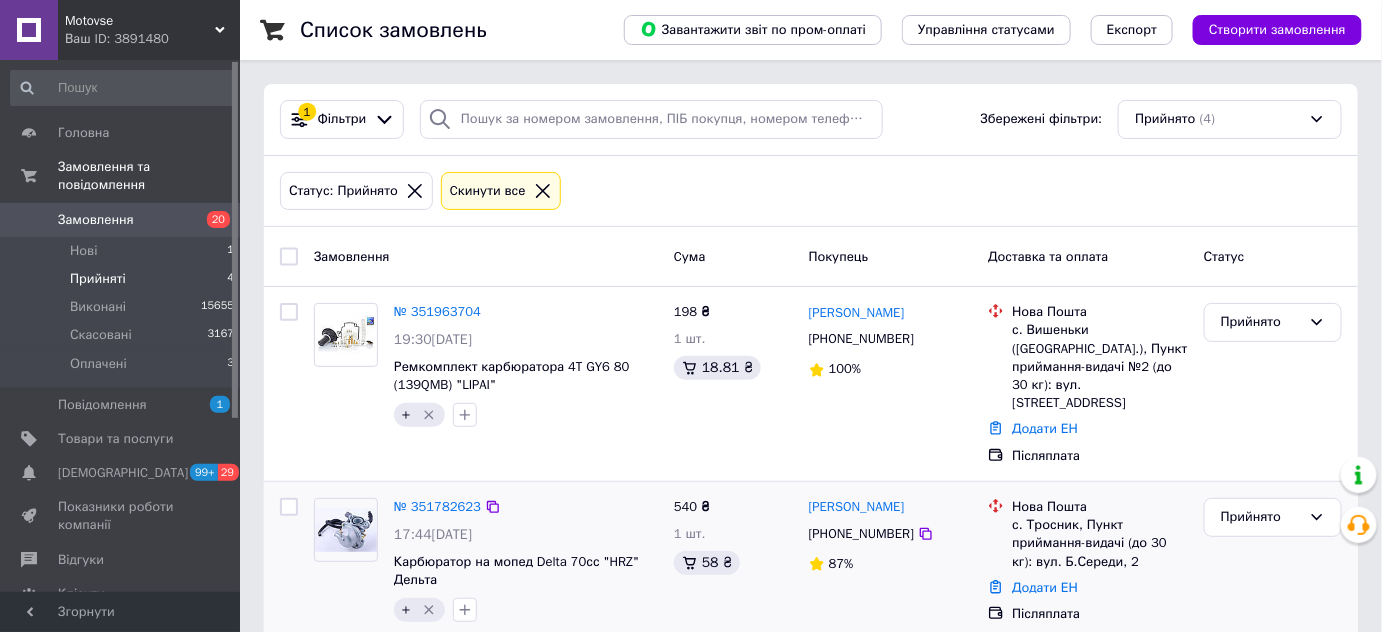 scroll, scrollTop: 388, scrollLeft: 0, axis: vertical 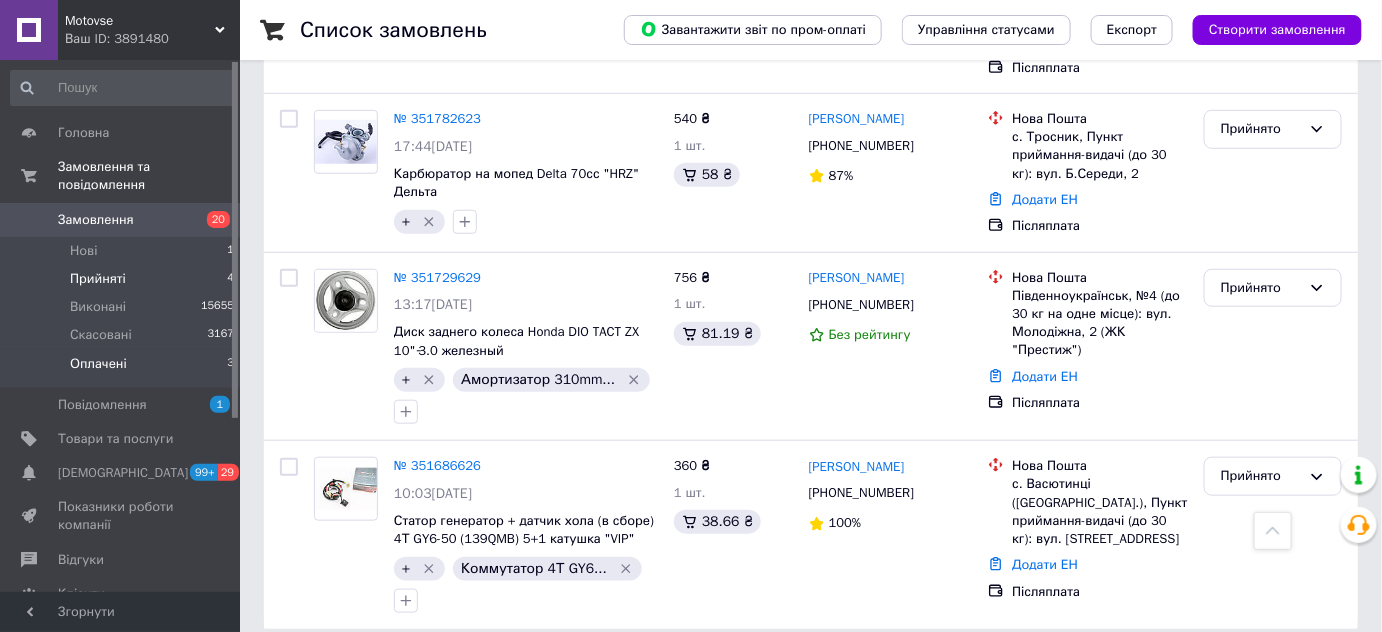 click on "Оплачені" at bounding box center [98, 364] 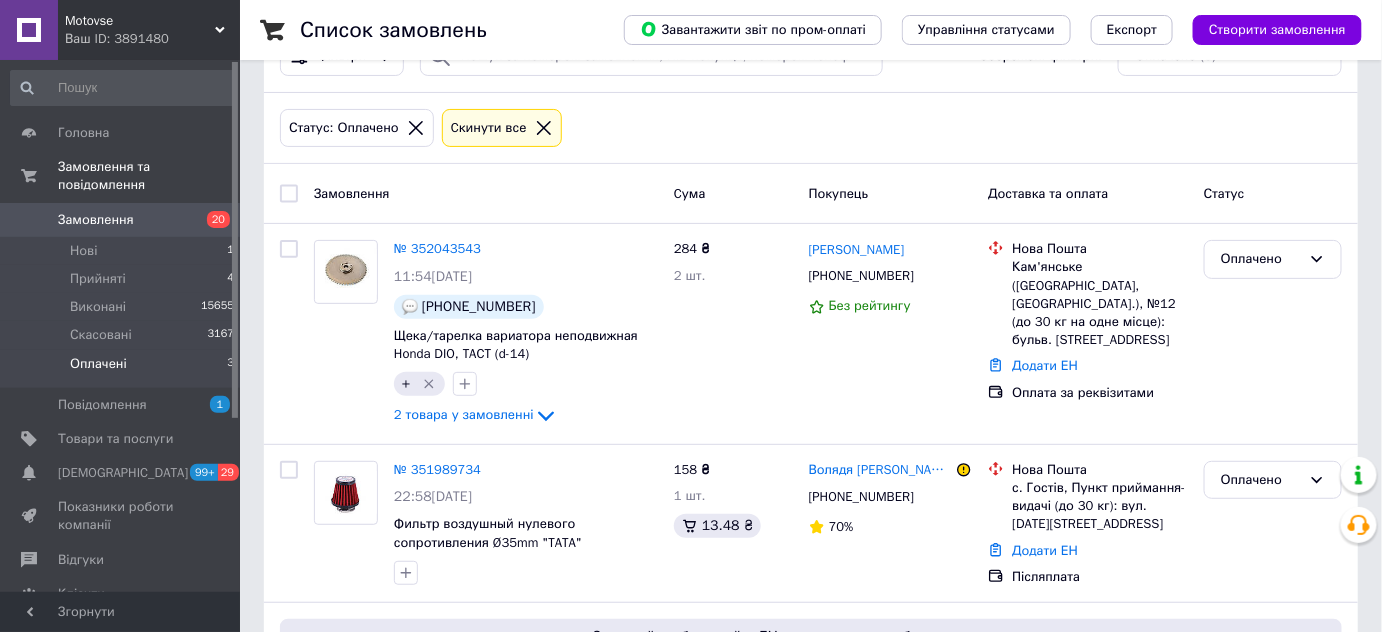 scroll, scrollTop: 0, scrollLeft: 0, axis: both 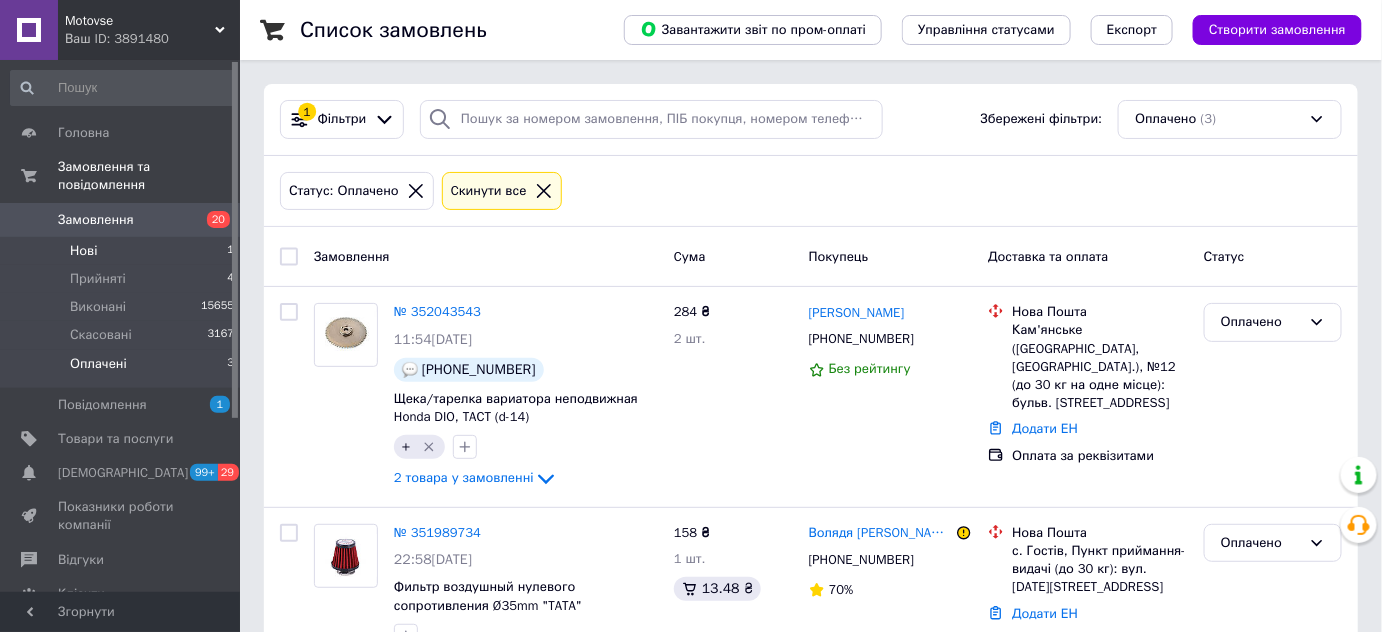 click on "Нові 1" at bounding box center [123, 251] 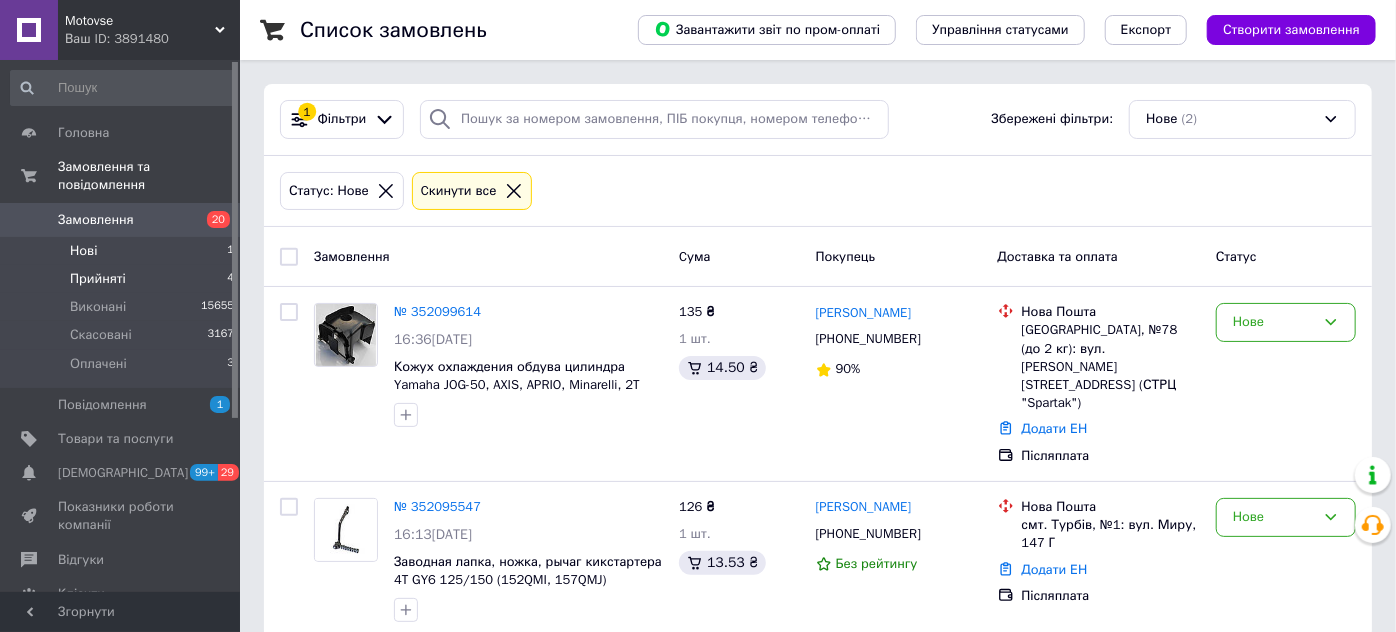 click on "Прийняті 4" at bounding box center (123, 279) 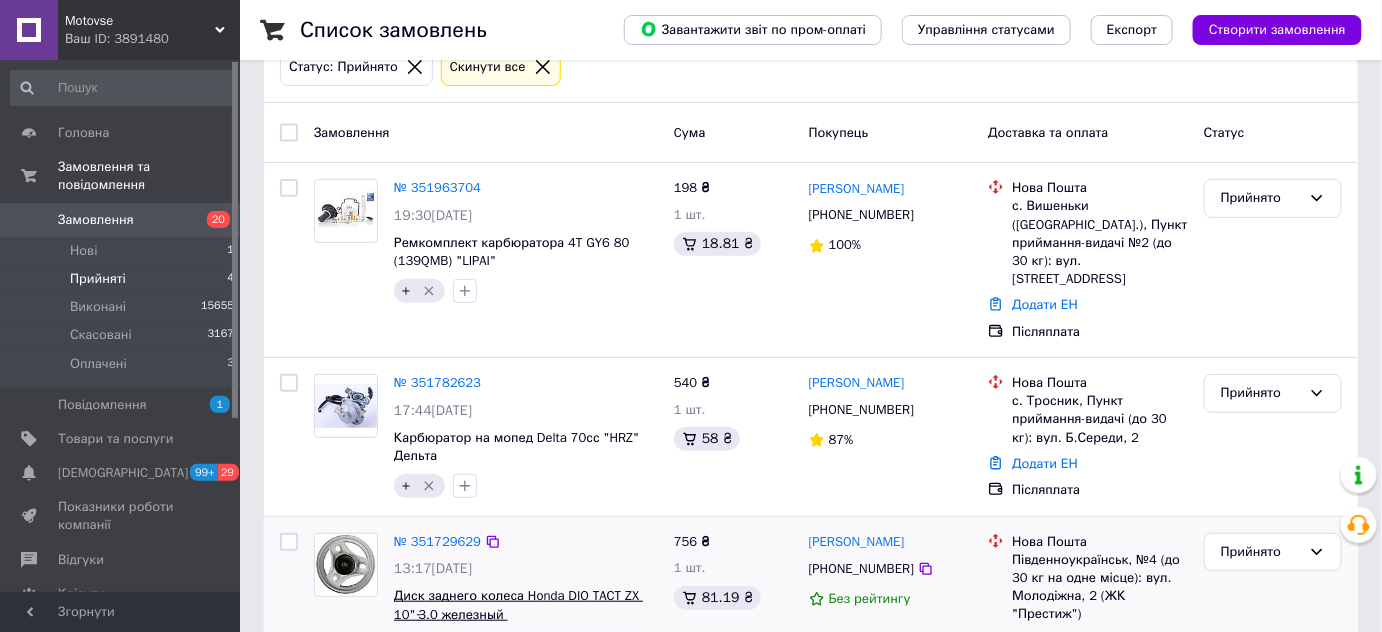 scroll, scrollTop: 388, scrollLeft: 0, axis: vertical 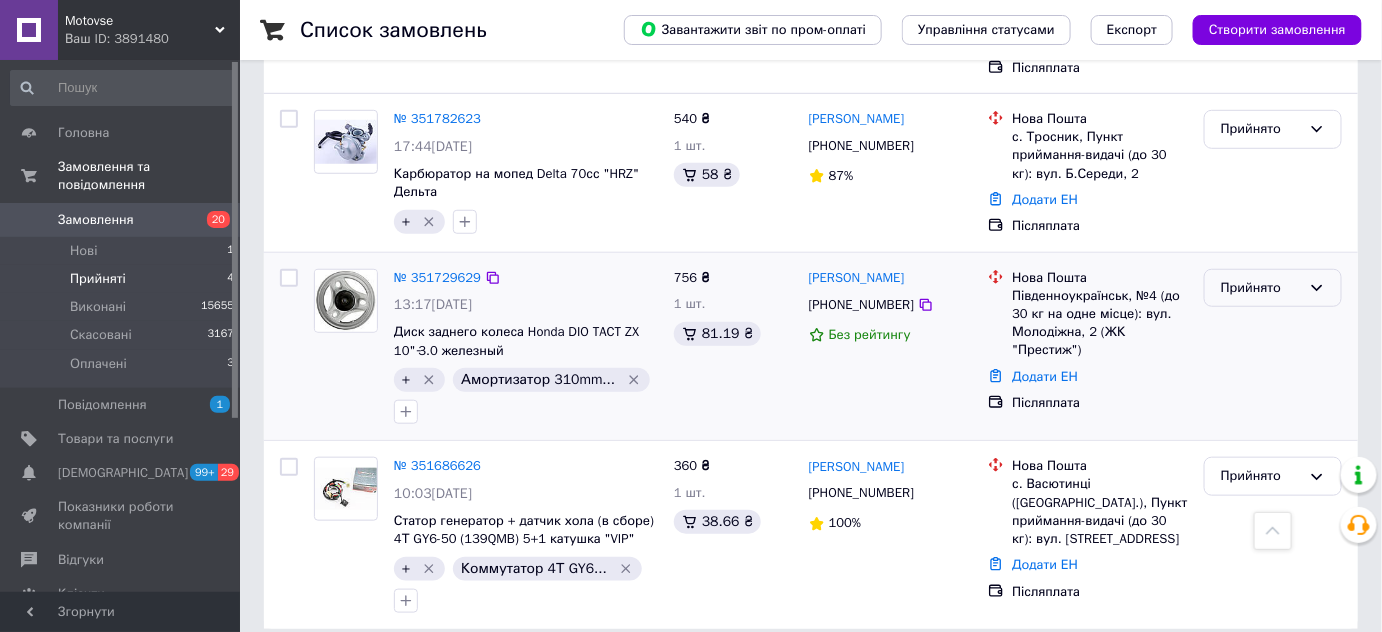 click on "Прийнято" at bounding box center (1261, 288) 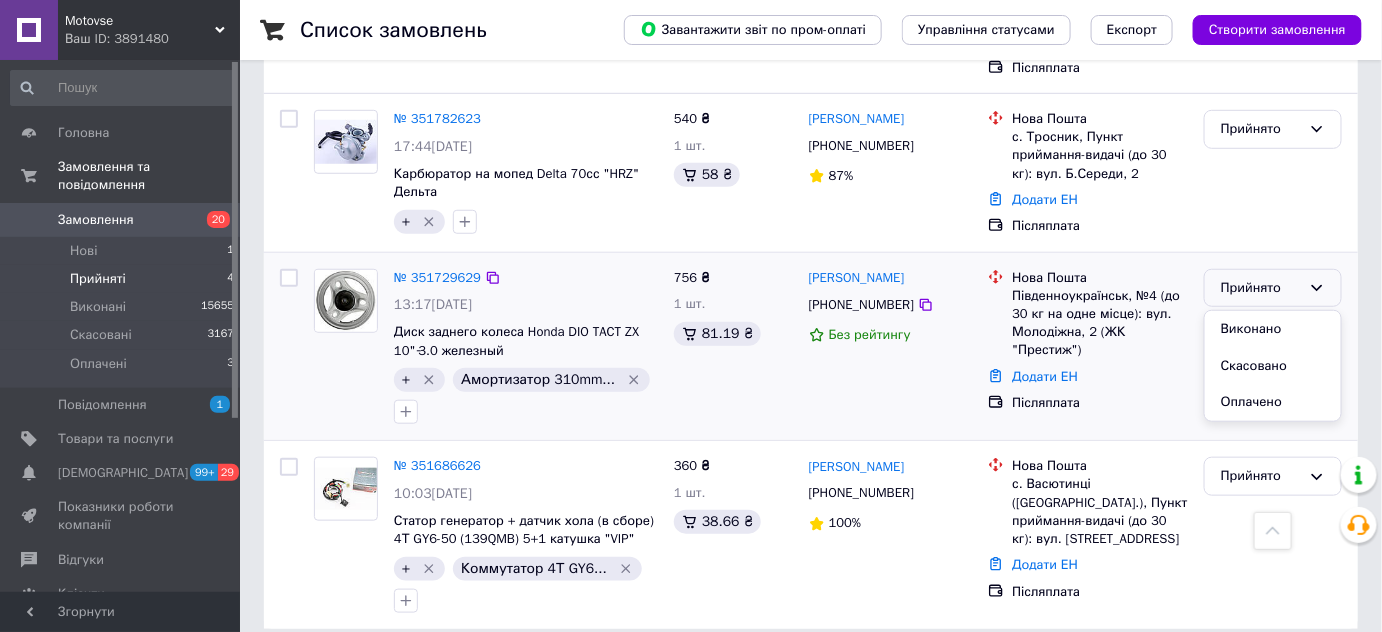 click on "Виконано" at bounding box center (1273, 329) 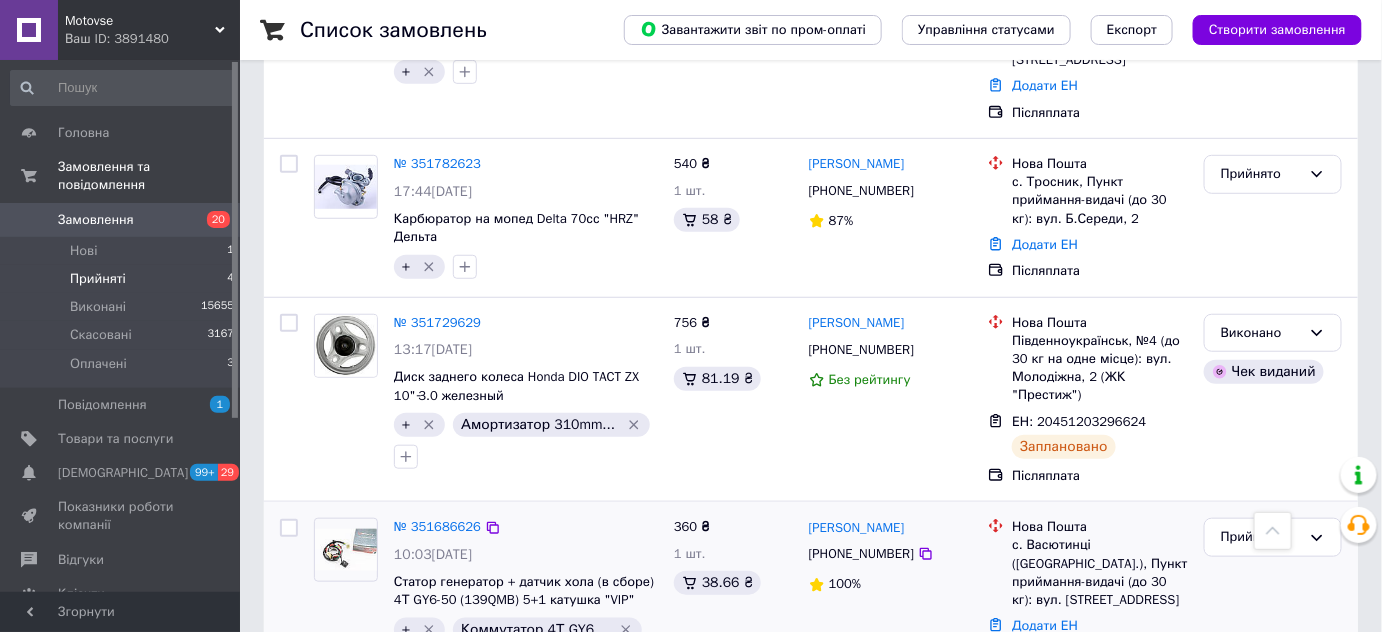 scroll, scrollTop: 313, scrollLeft: 0, axis: vertical 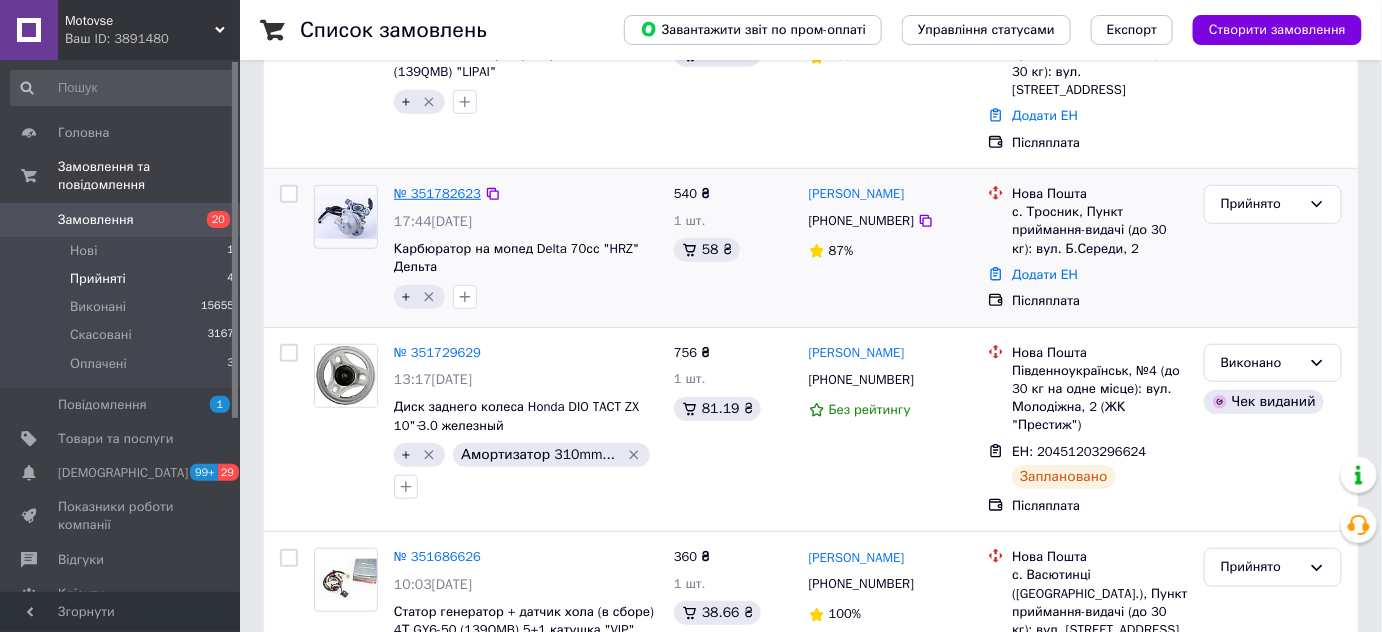 drag, startPoint x: 439, startPoint y: 160, endPoint x: 410, endPoint y: 172, distance: 31.38471 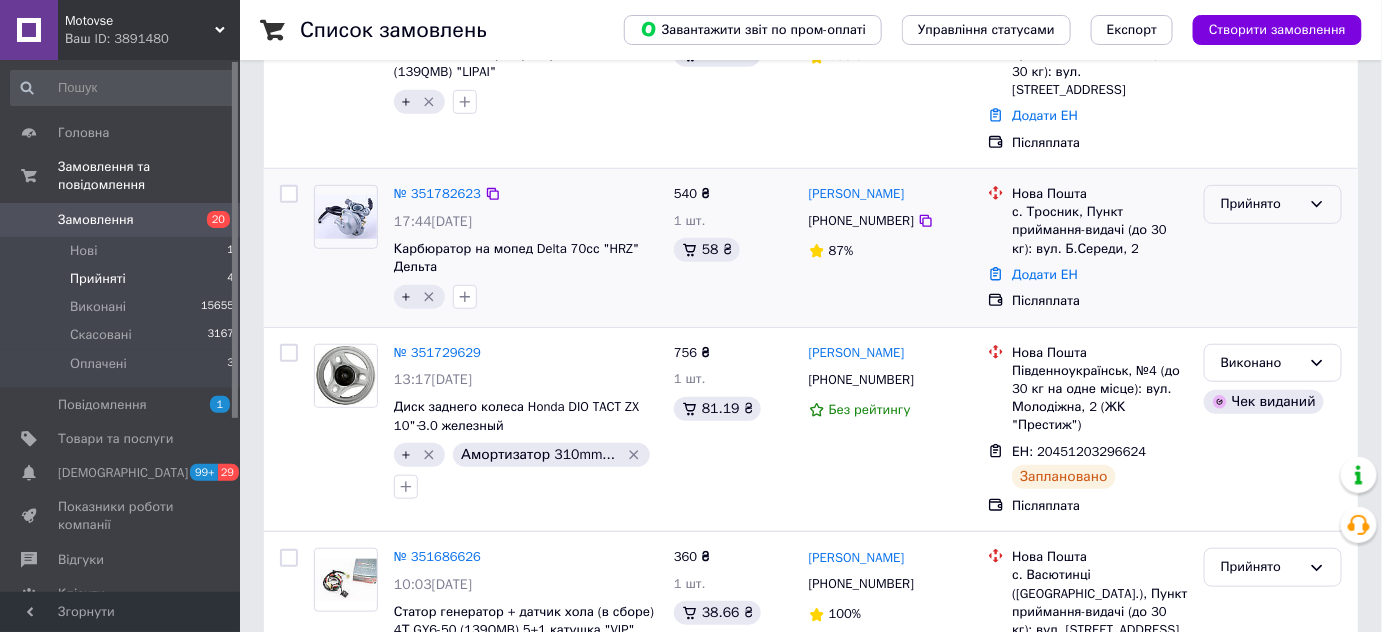 click on "Прийнято" at bounding box center [1273, 204] 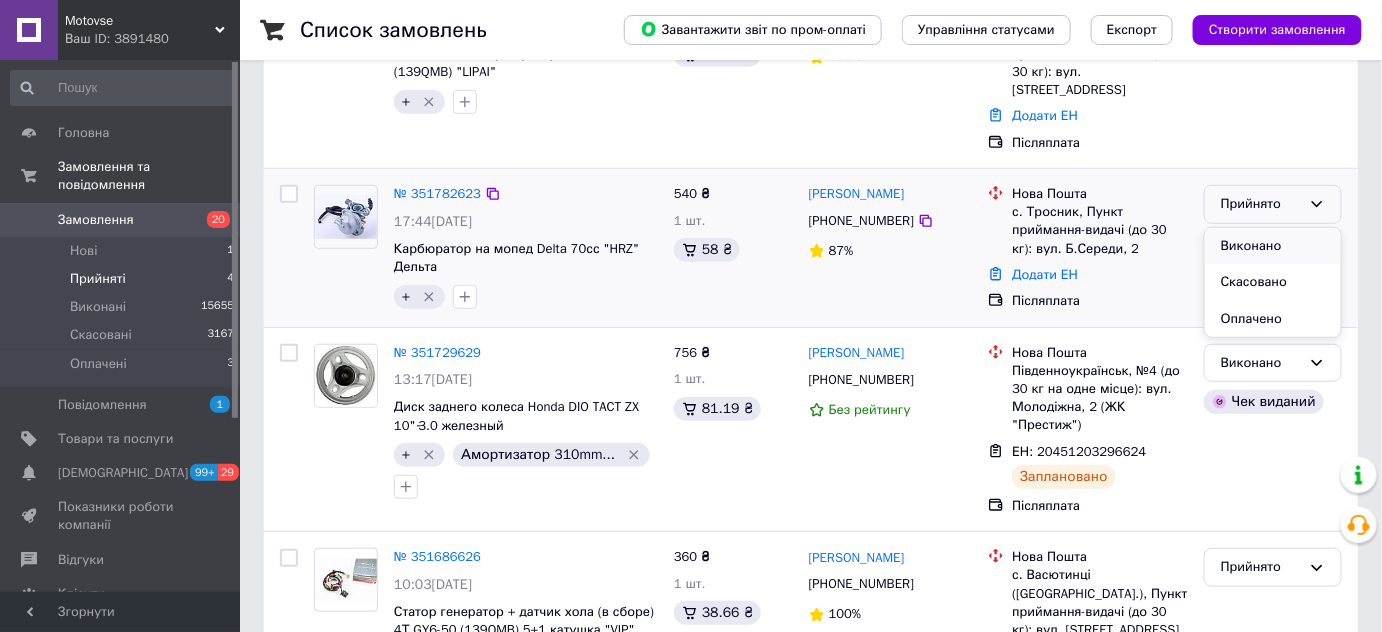 click on "Виконано" at bounding box center (1273, 246) 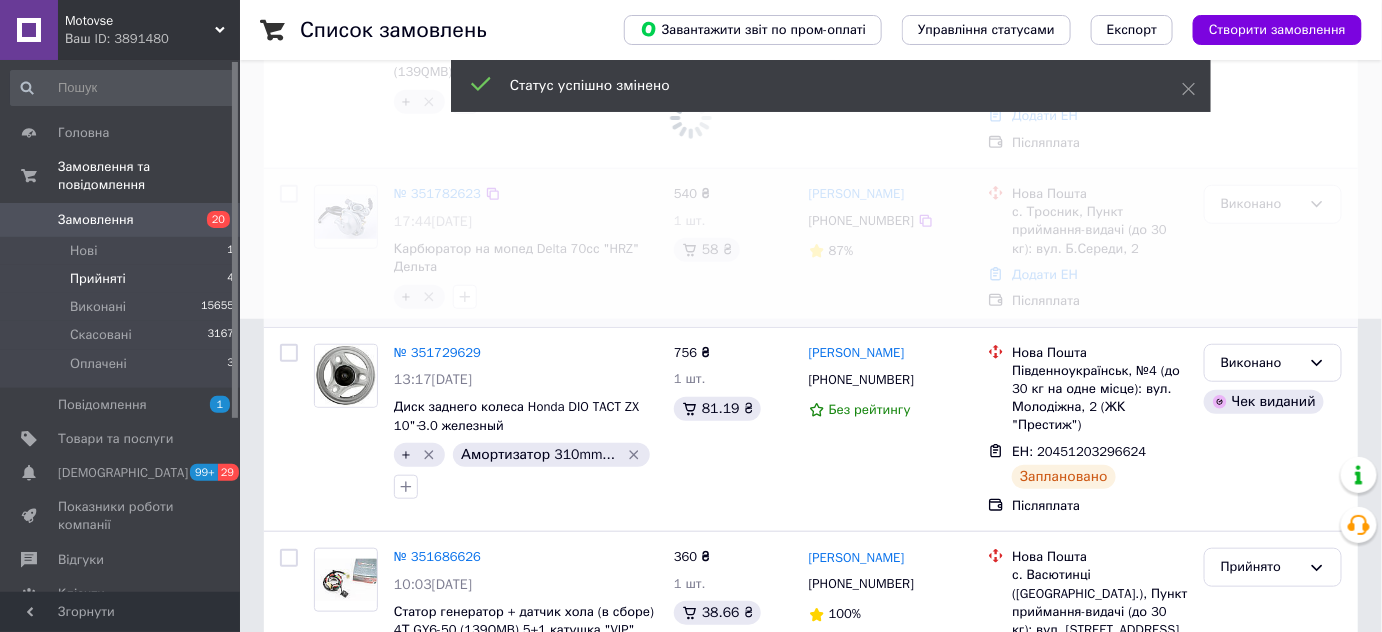scroll, scrollTop: 228, scrollLeft: 0, axis: vertical 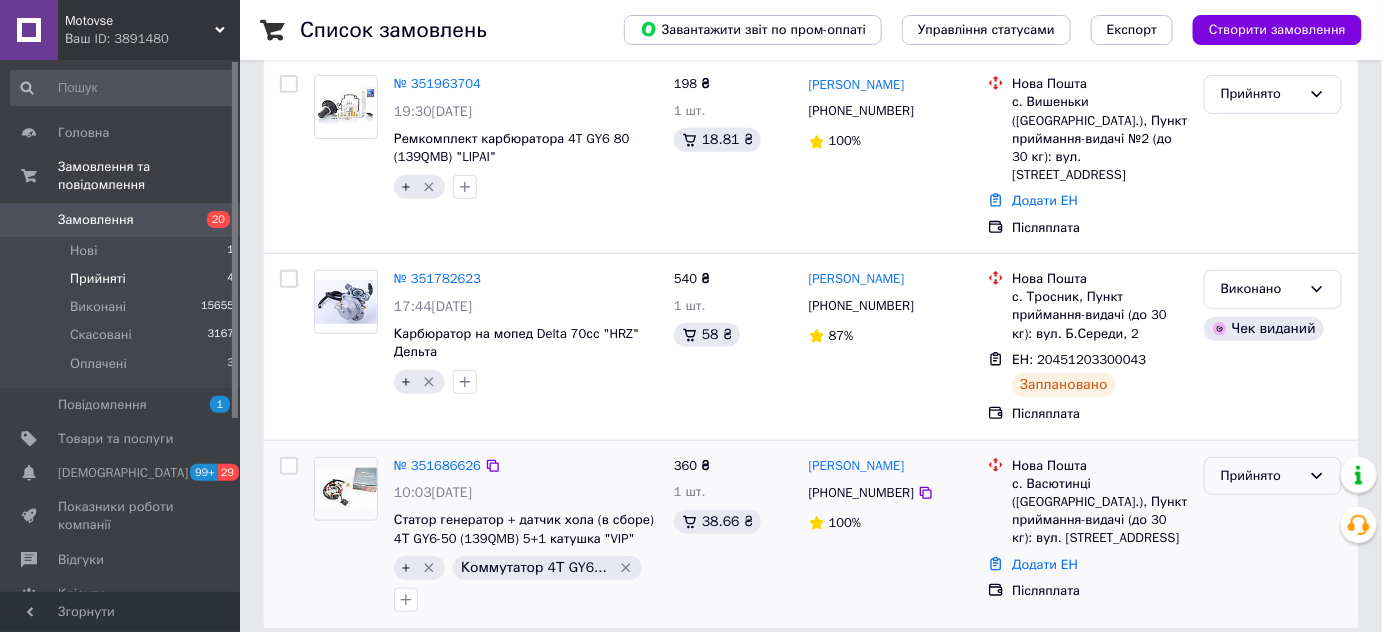 click on "Прийнято" at bounding box center [1273, 476] 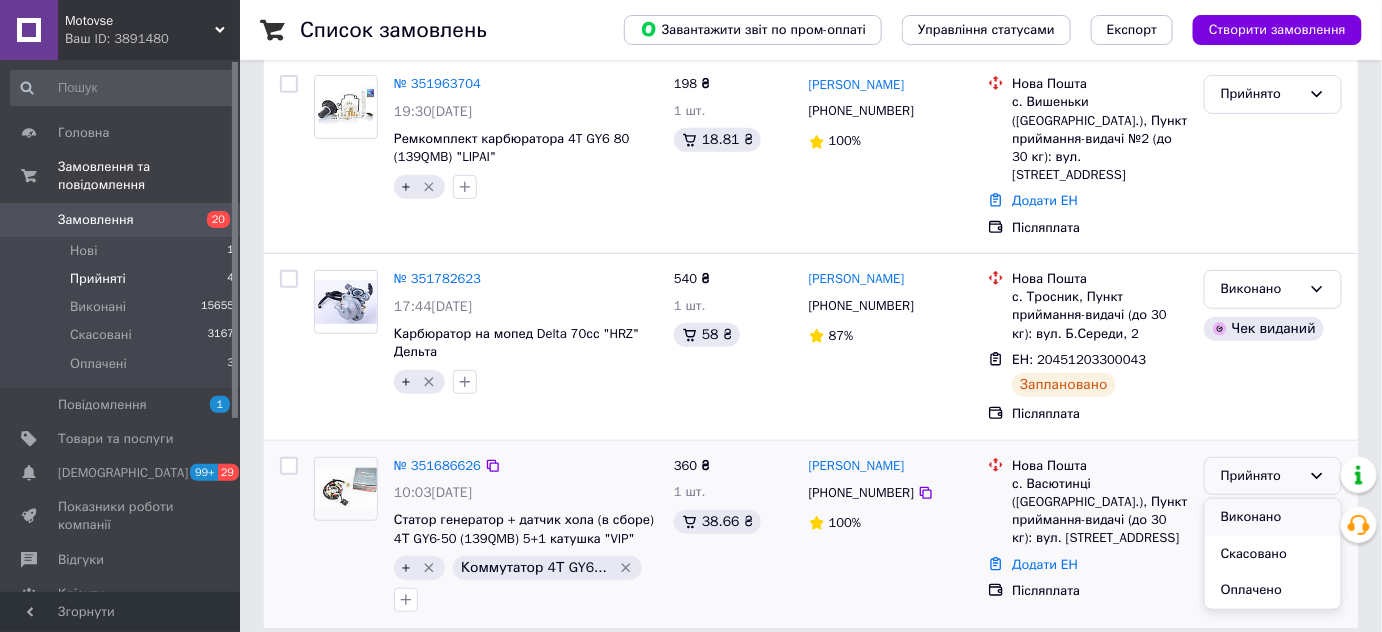 click on "Виконано" at bounding box center (1273, 517) 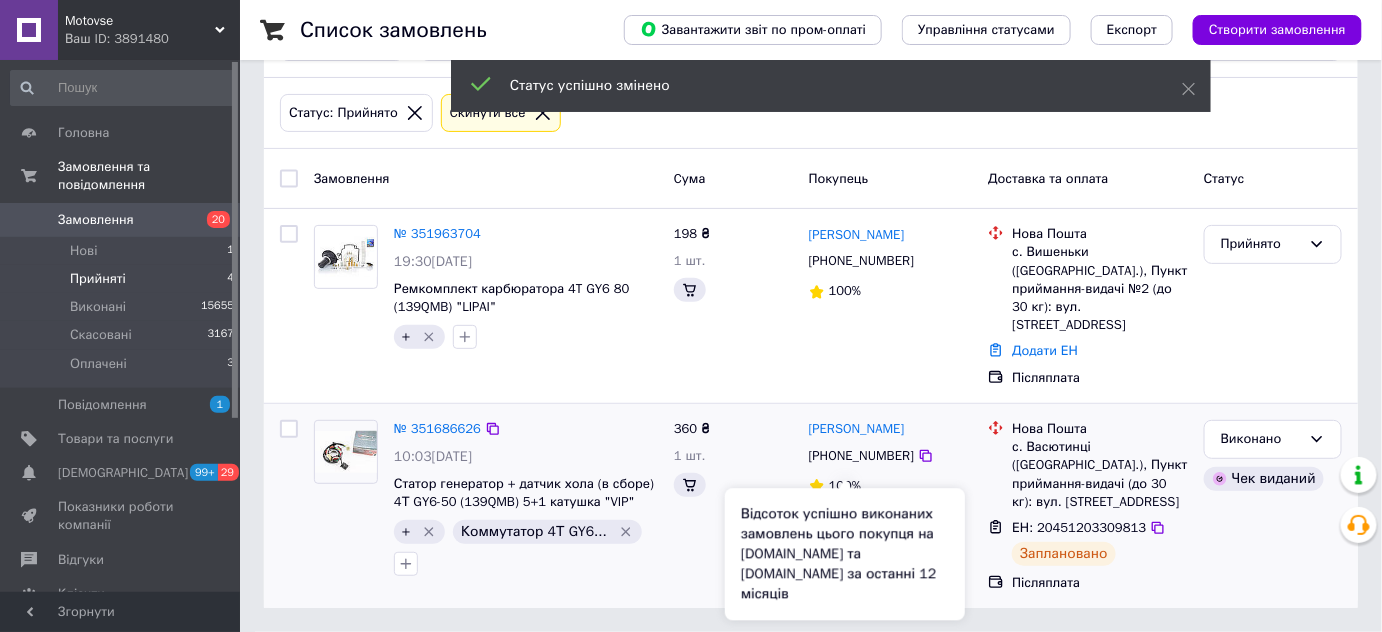 scroll, scrollTop: 57, scrollLeft: 0, axis: vertical 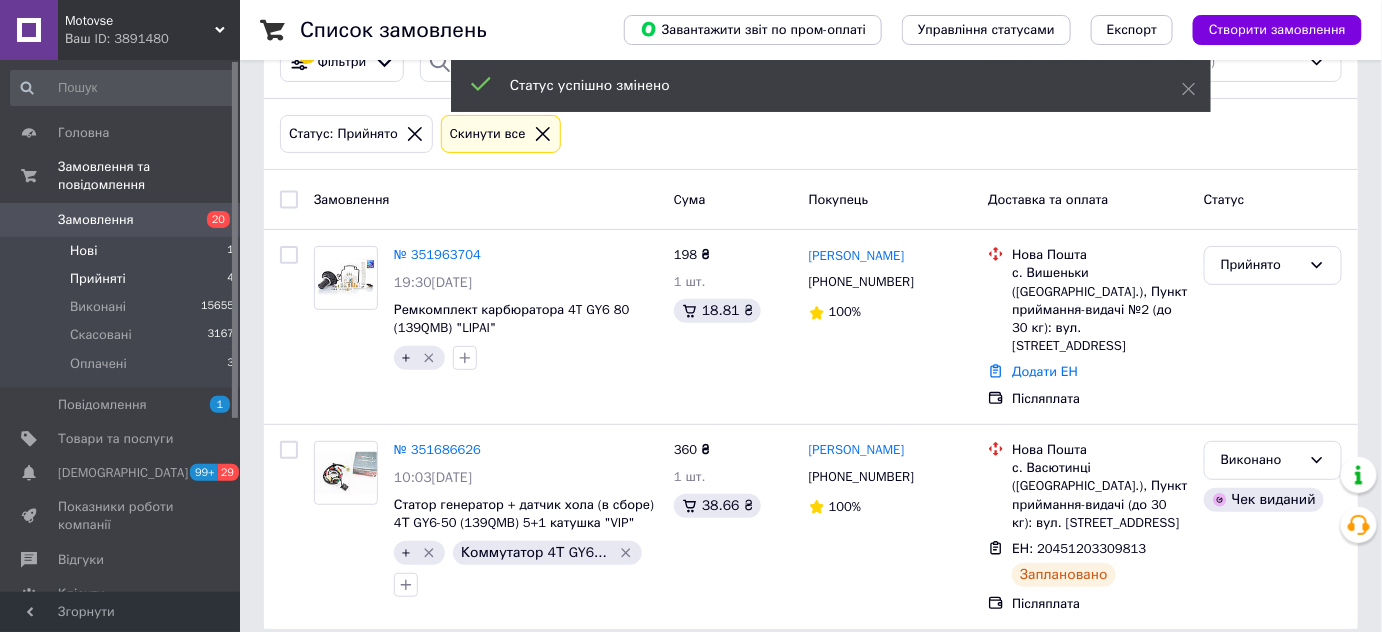 click on "Нові 1" at bounding box center (123, 251) 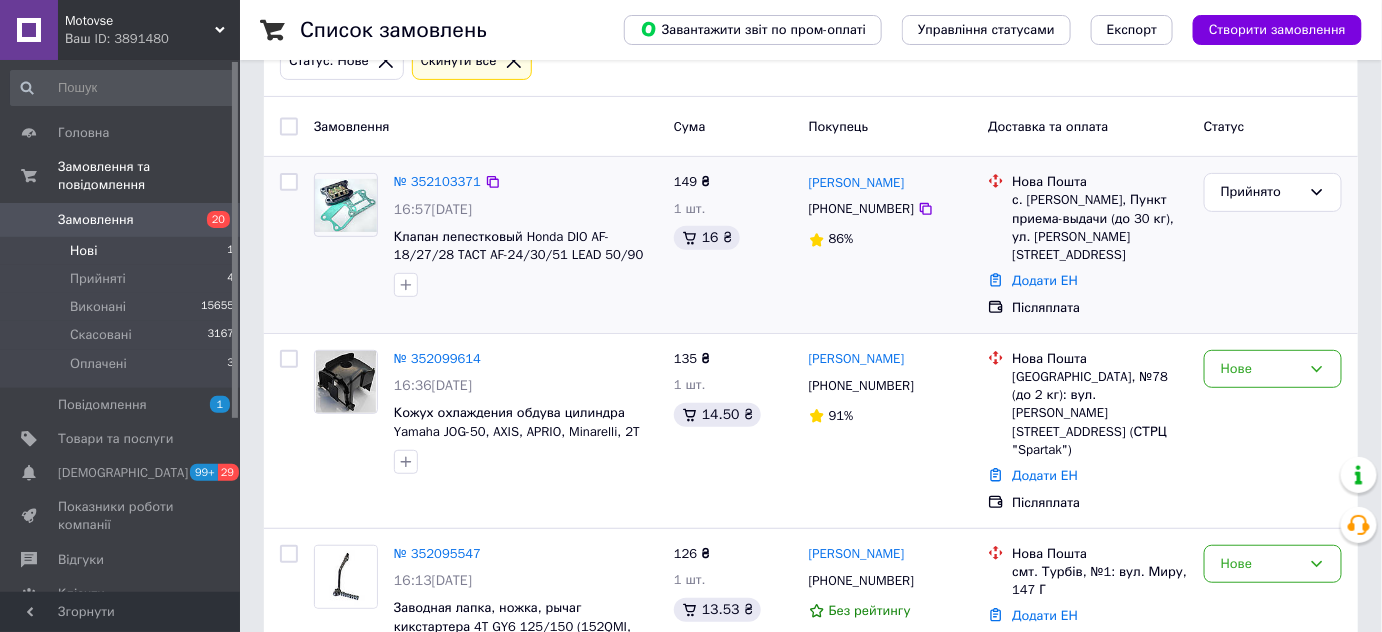 scroll, scrollTop: 149, scrollLeft: 0, axis: vertical 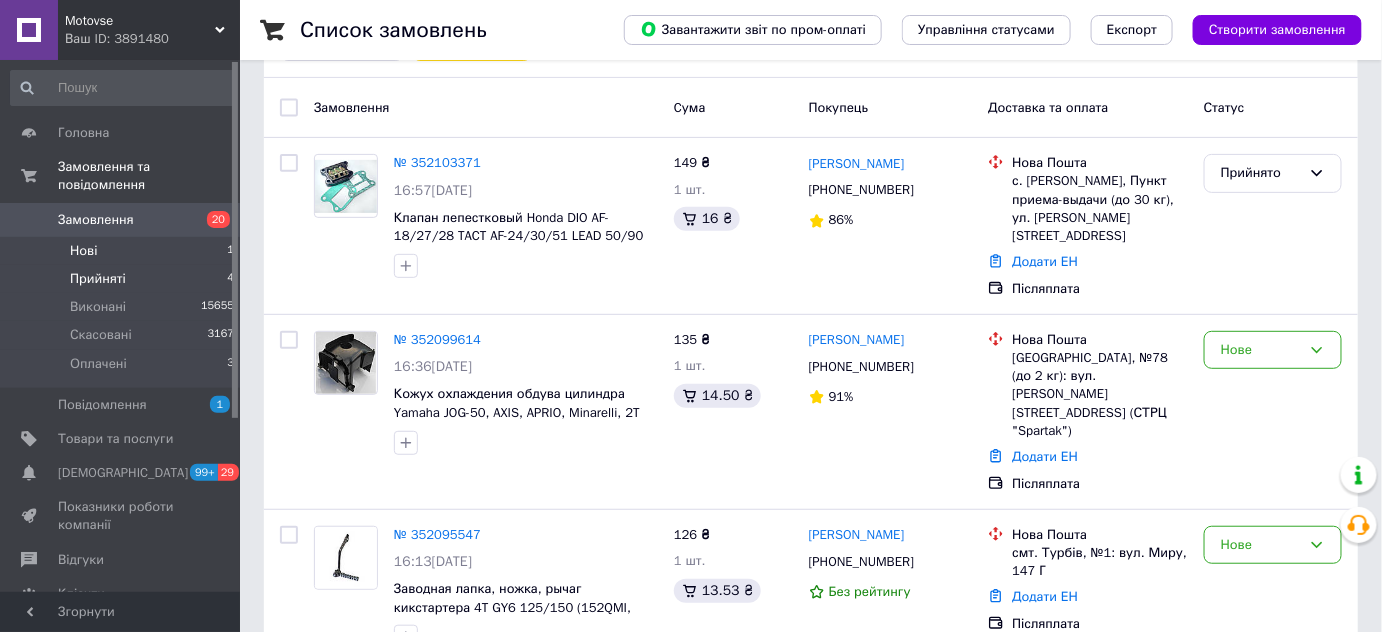 click on "Прийняті" at bounding box center [98, 279] 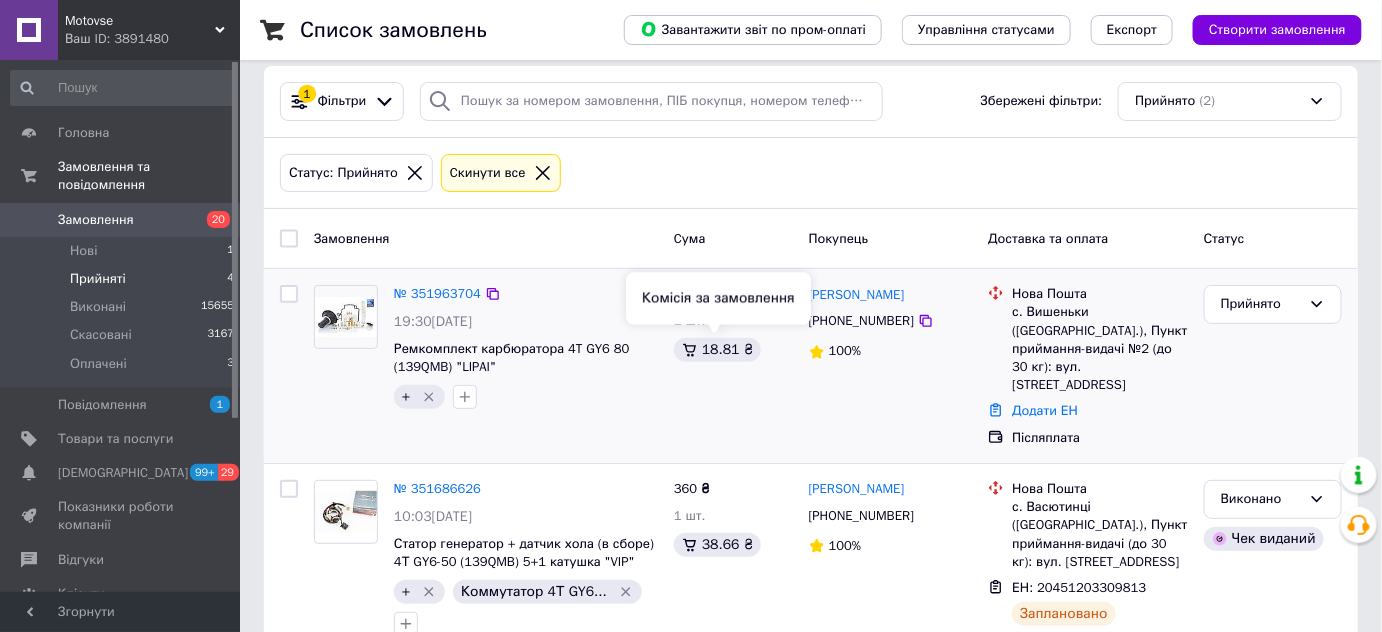 scroll, scrollTop: 0, scrollLeft: 0, axis: both 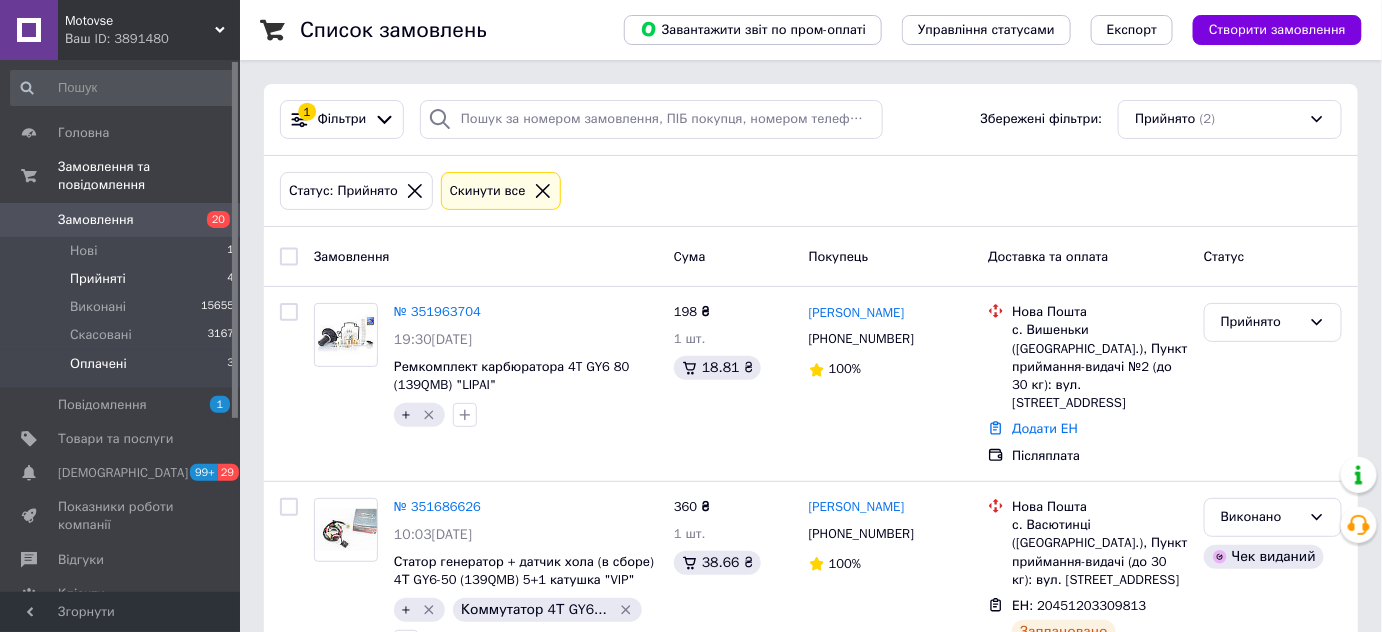 click on "Оплачені 3" at bounding box center (123, 369) 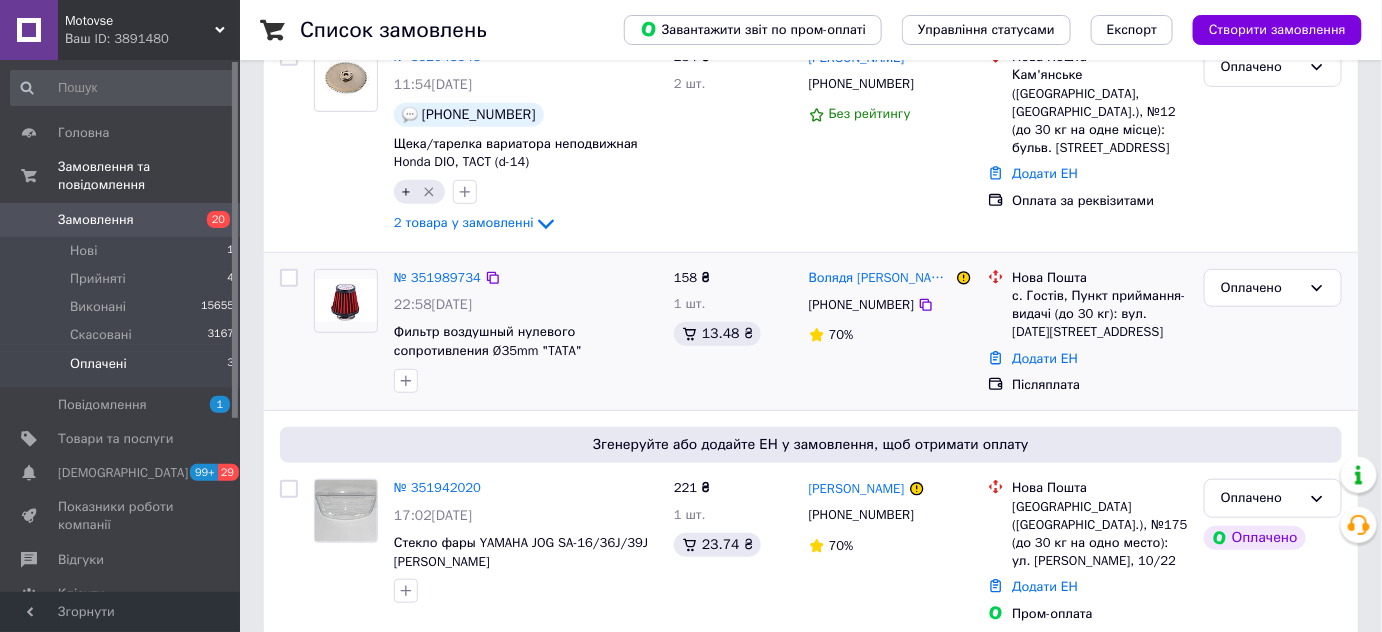 scroll, scrollTop: 266, scrollLeft: 0, axis: vertical 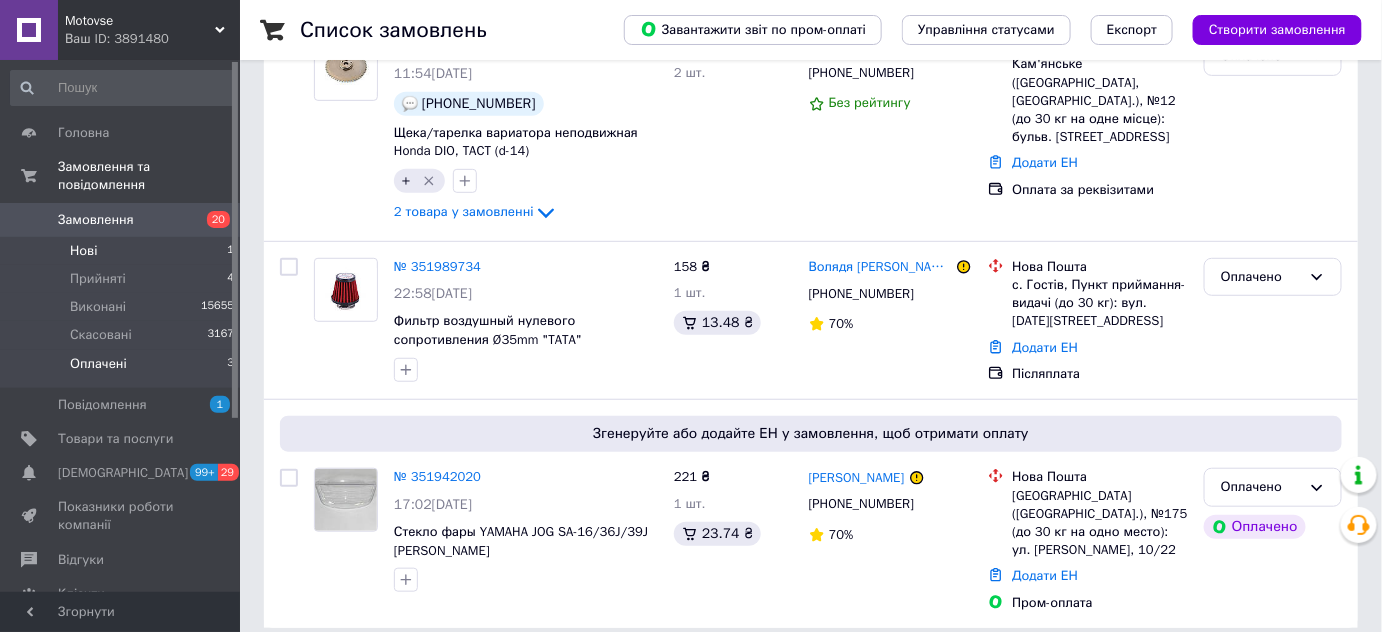 click on "Нові" at bounding box center [83, 251] 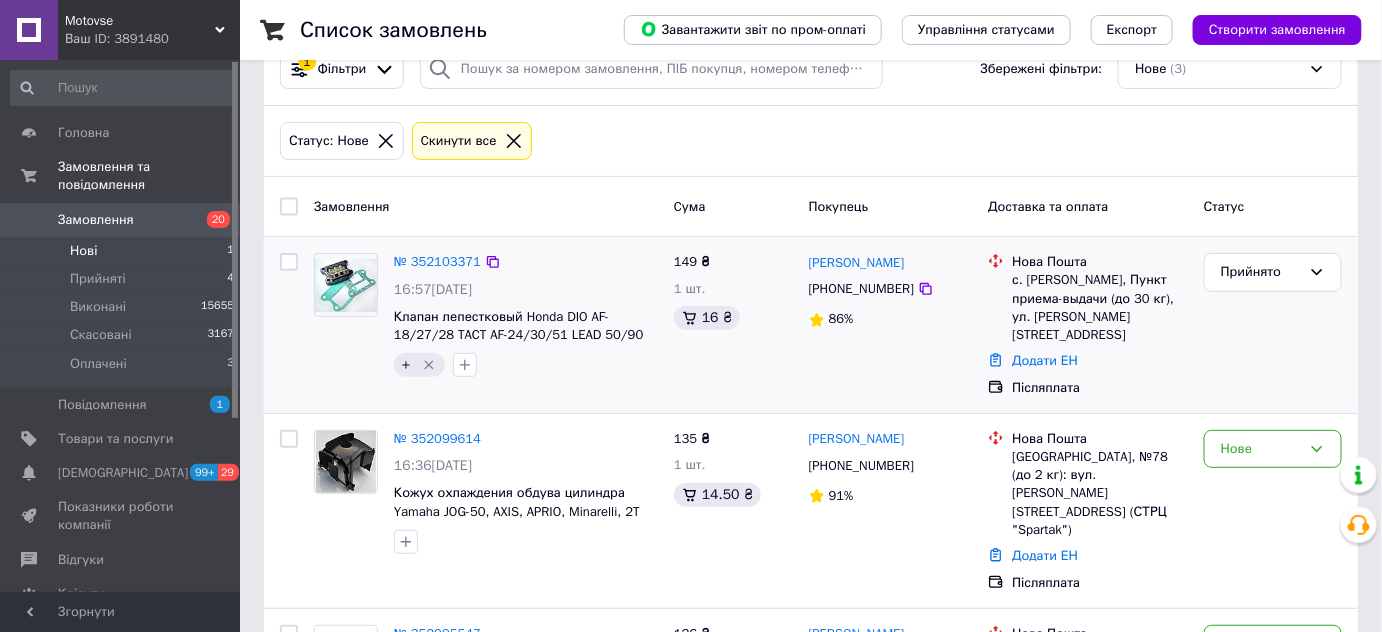scroll, scrollTop: 149, scrollLeft: 0, axis: vertical 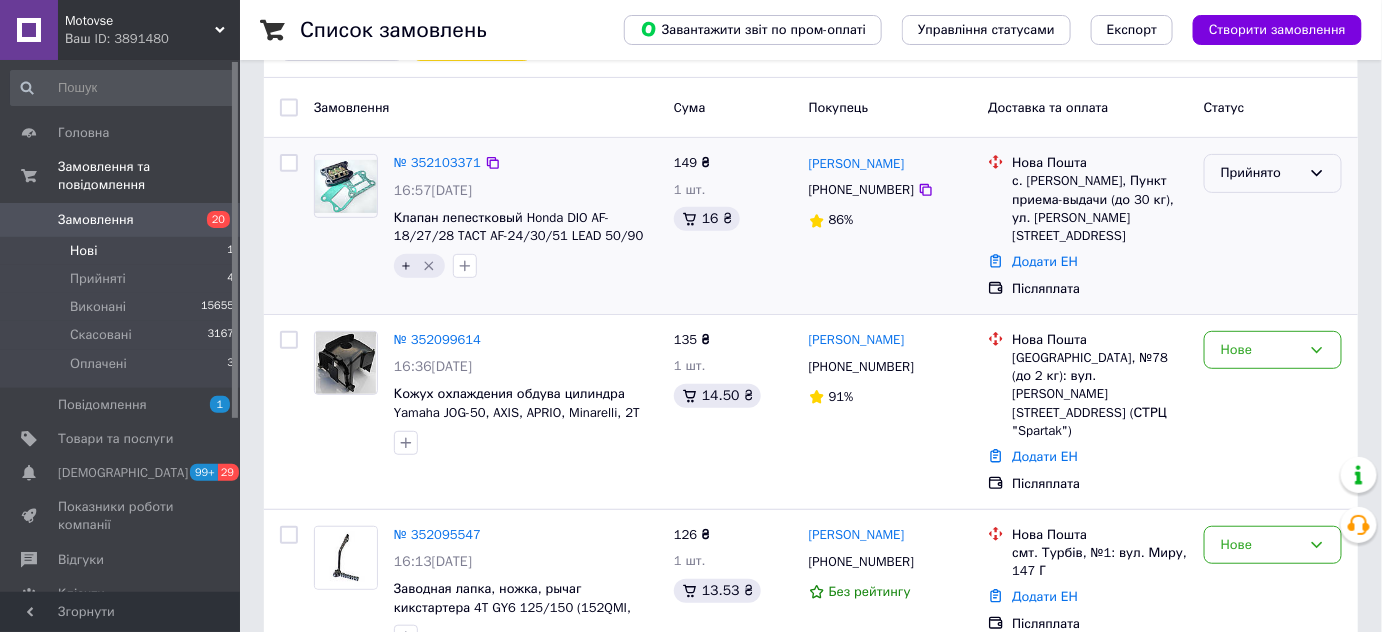 click on "Прийнято" at bounding box center (1261, 173) 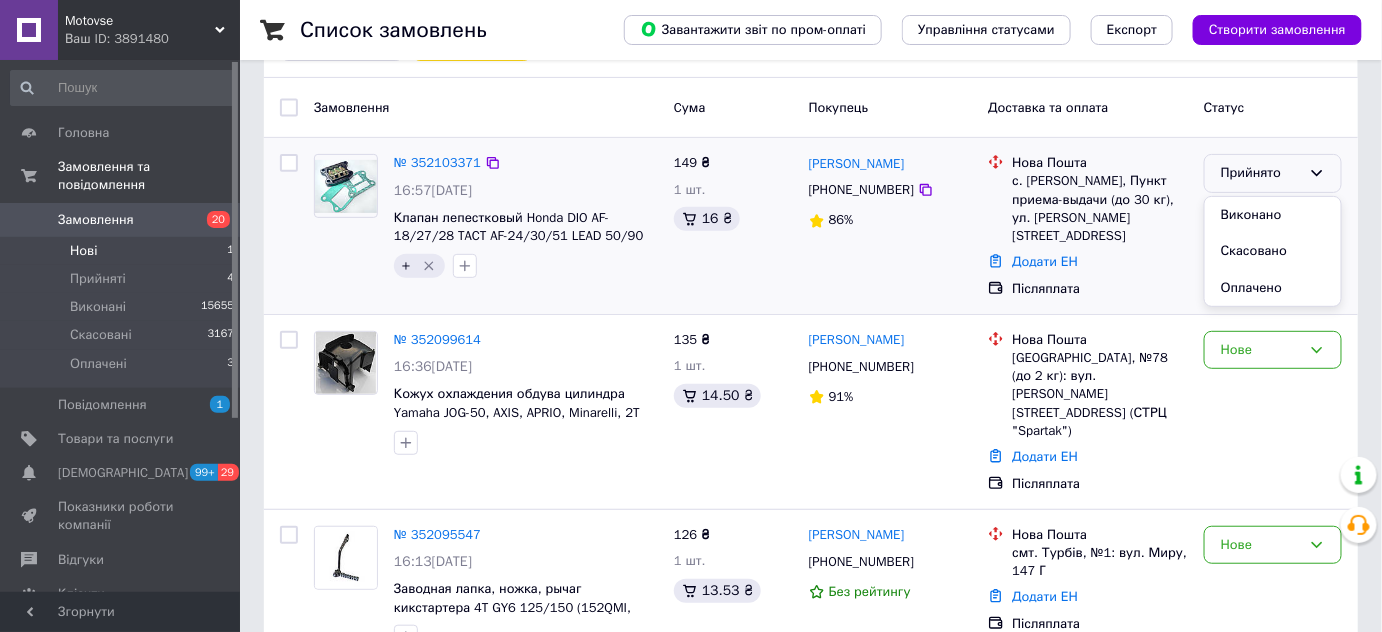 click on "Виконано" at bounding box center [1273, 215] 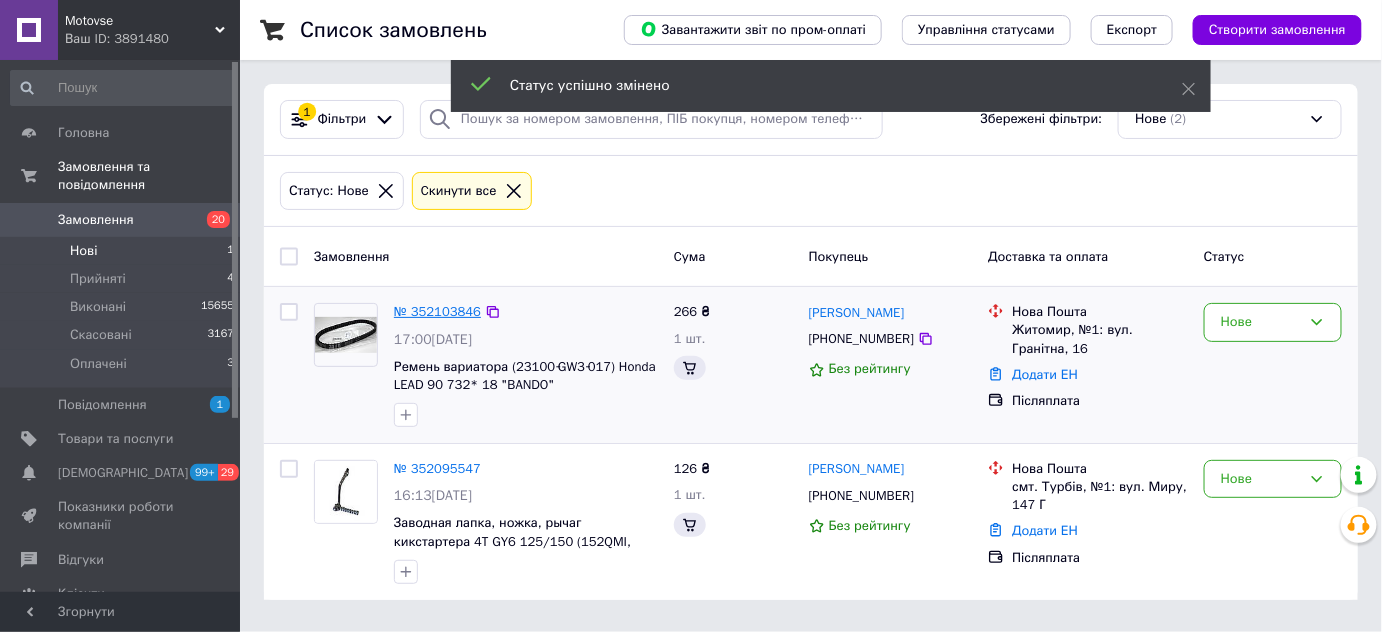 scroll, scrollTop: 0, scrollLeft: 0, axis: both 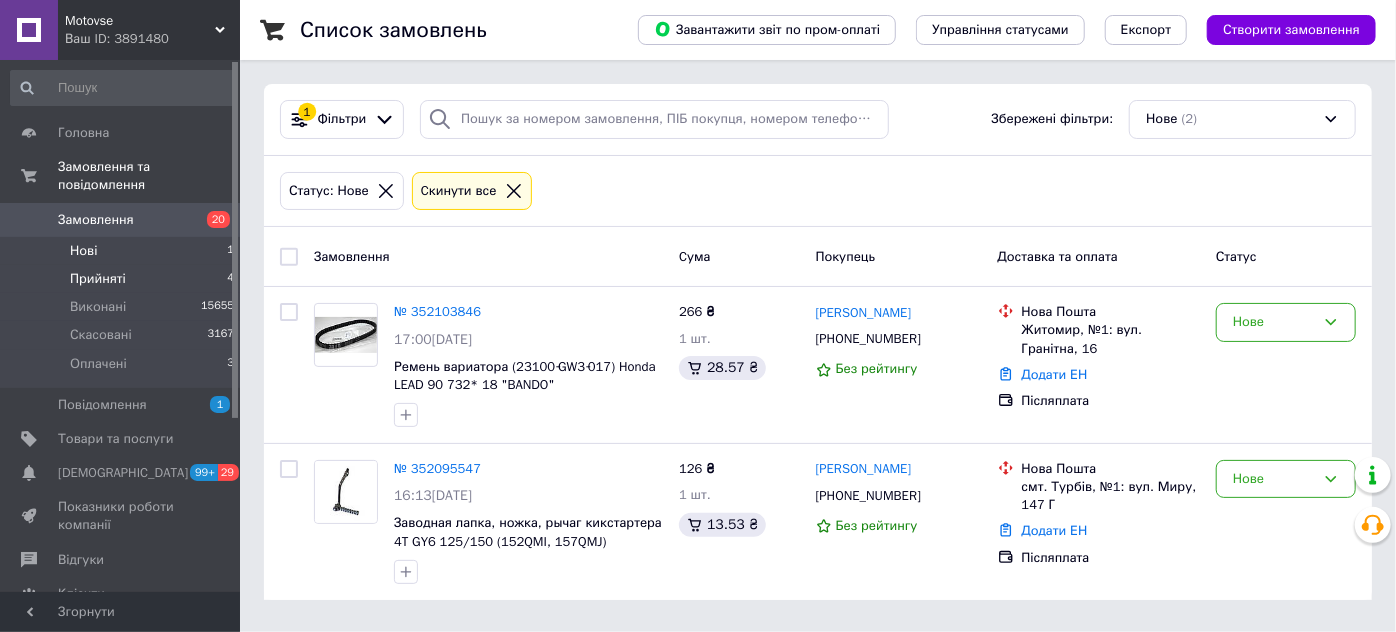 click on "Прийняті 4" at bounding box center (123, 279) 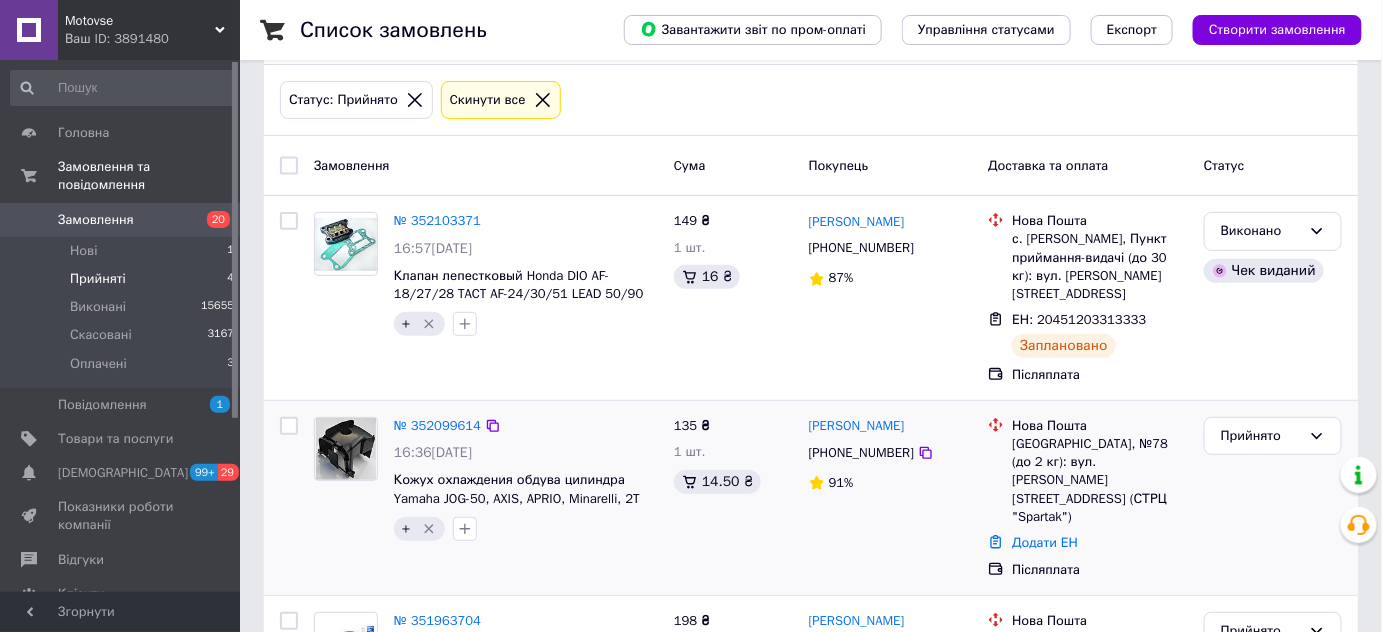 scroll, scrollTop: 197, scrollLeft: 0, axis: vertical 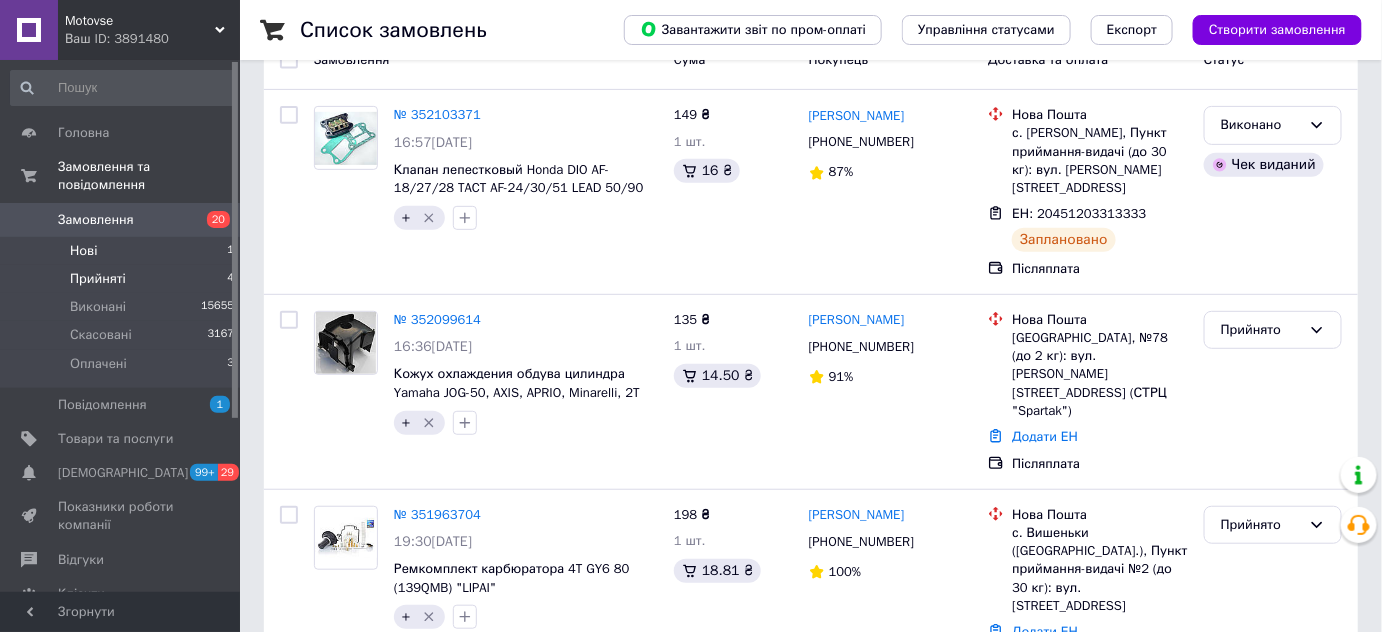 click on "Нові 1" at bounding box center (123, 251) 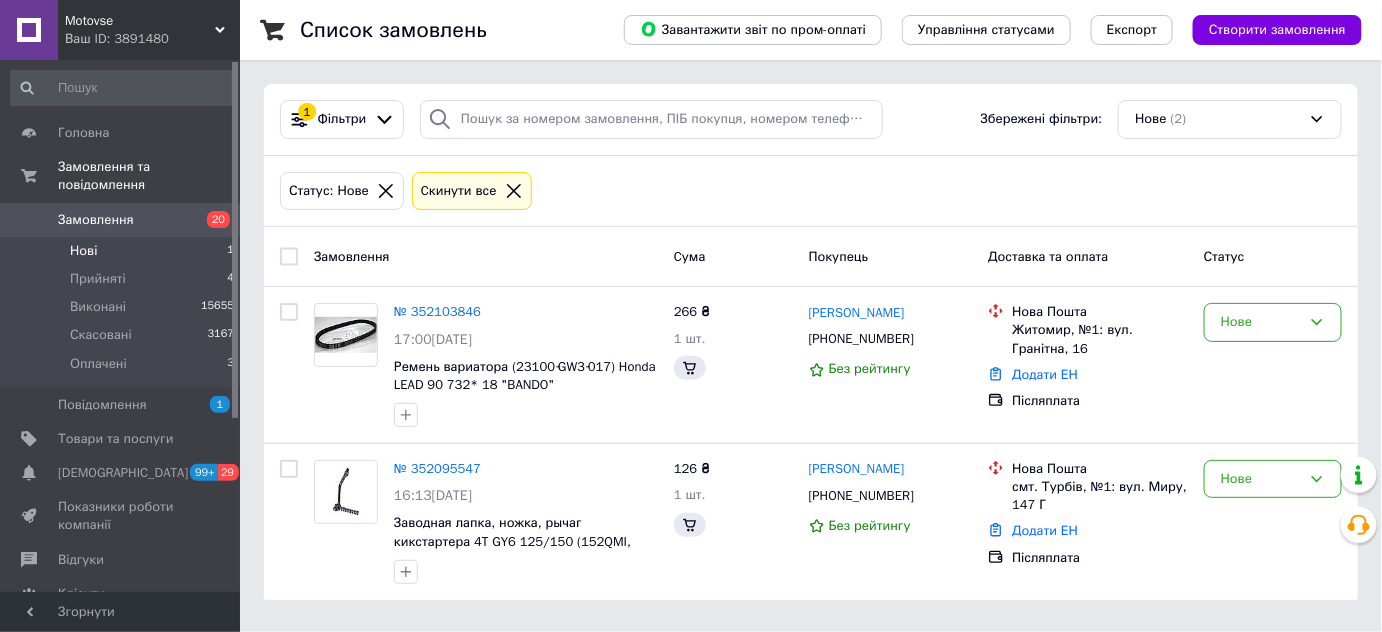 scroll, scrollTop: 0, scrollLeft: 0, axis: both 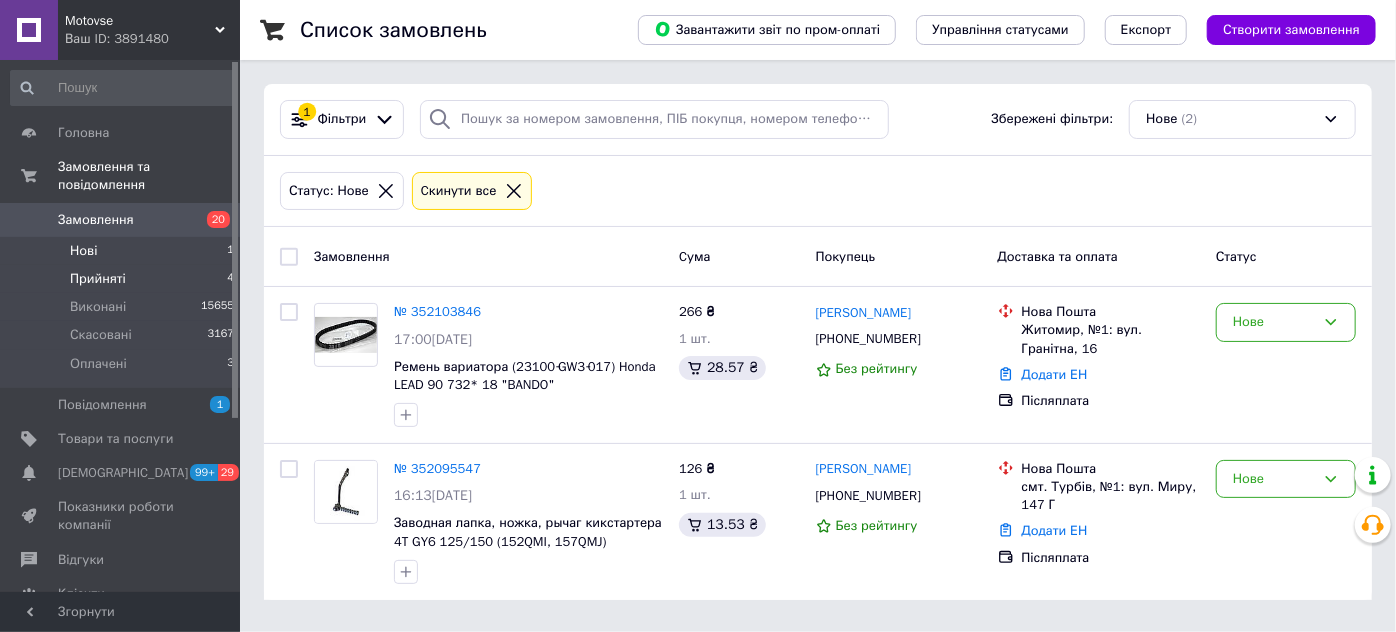 click on "Прийняті" at bounding box center (98, 279) 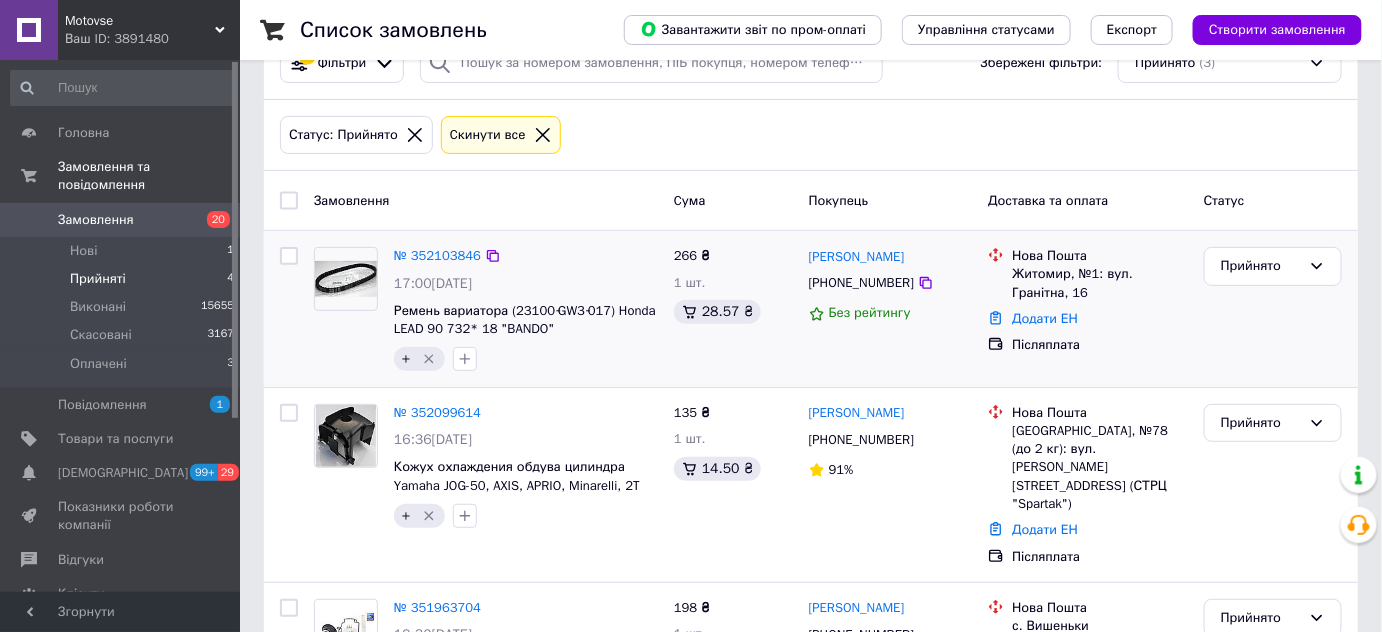 scroll, scrollTop: 168, scrollLeft: 0, axis: vertical 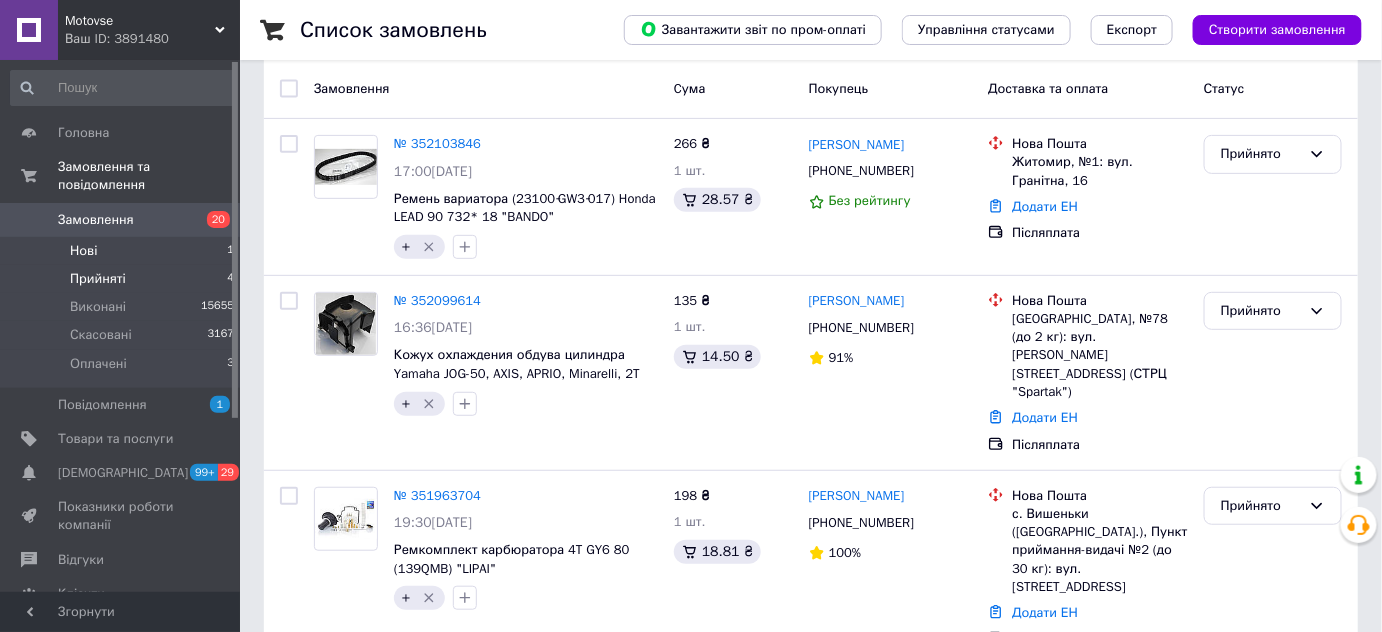 click on "Нові 1" at bounding box center [123, 251] 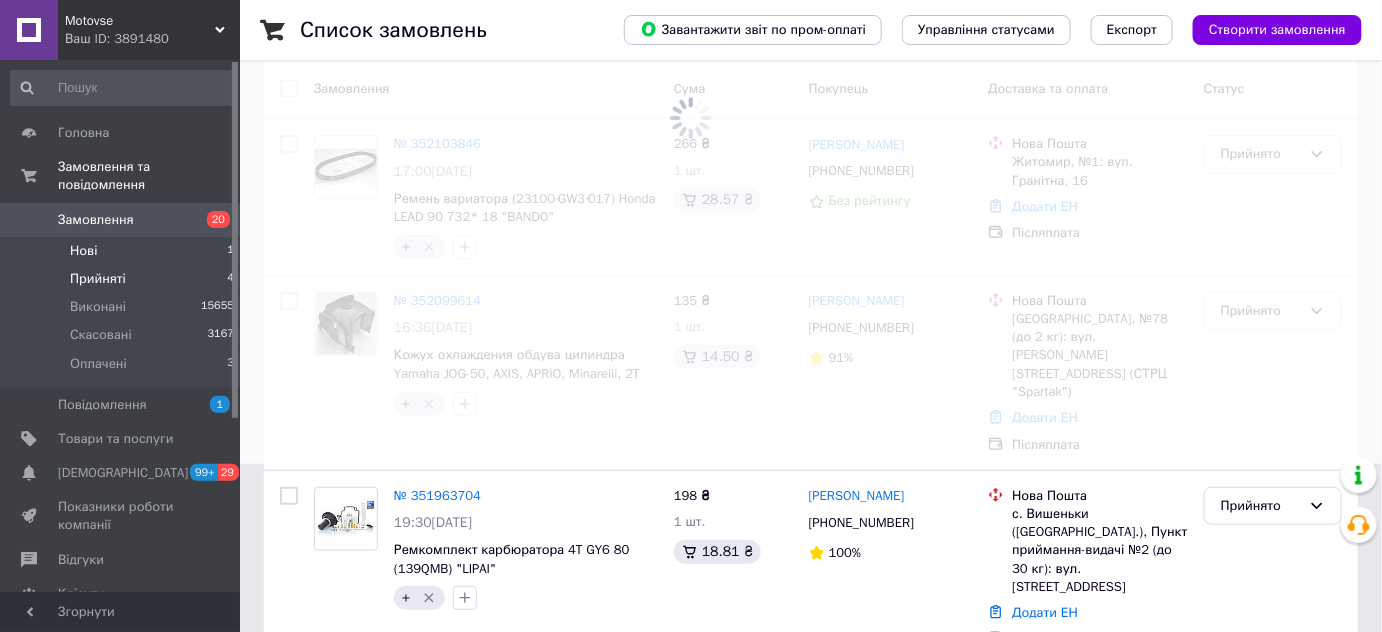 scroll, scrollTop: 0, scrollLeft: 0, axis: both 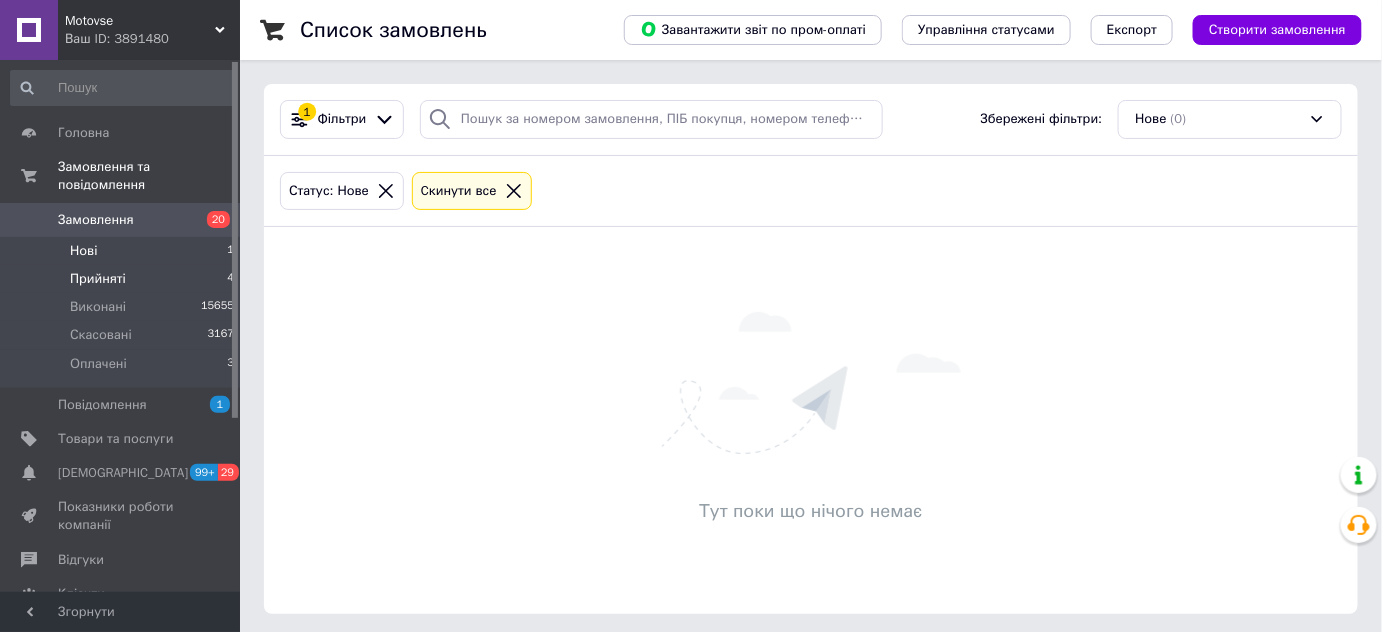 click on "Прийняті" at bounding box center [98, 279] 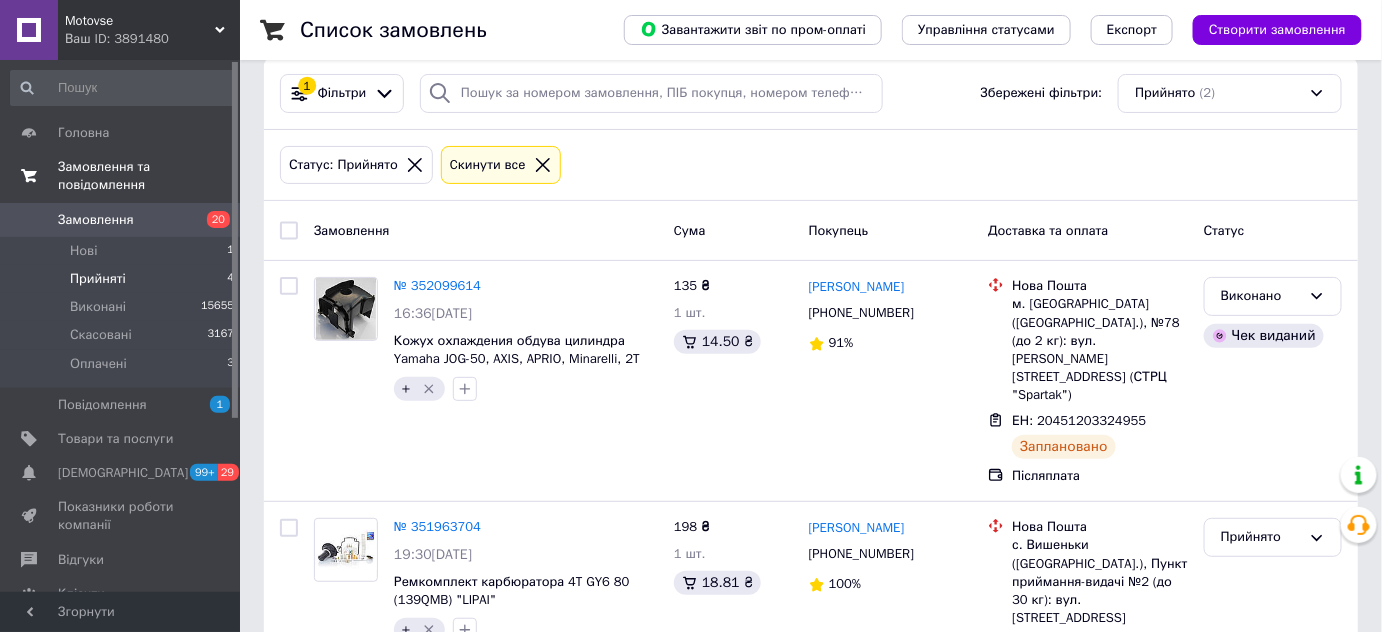 scroll, scrollTop: 39, scrollLeft: 0, axis: vertical 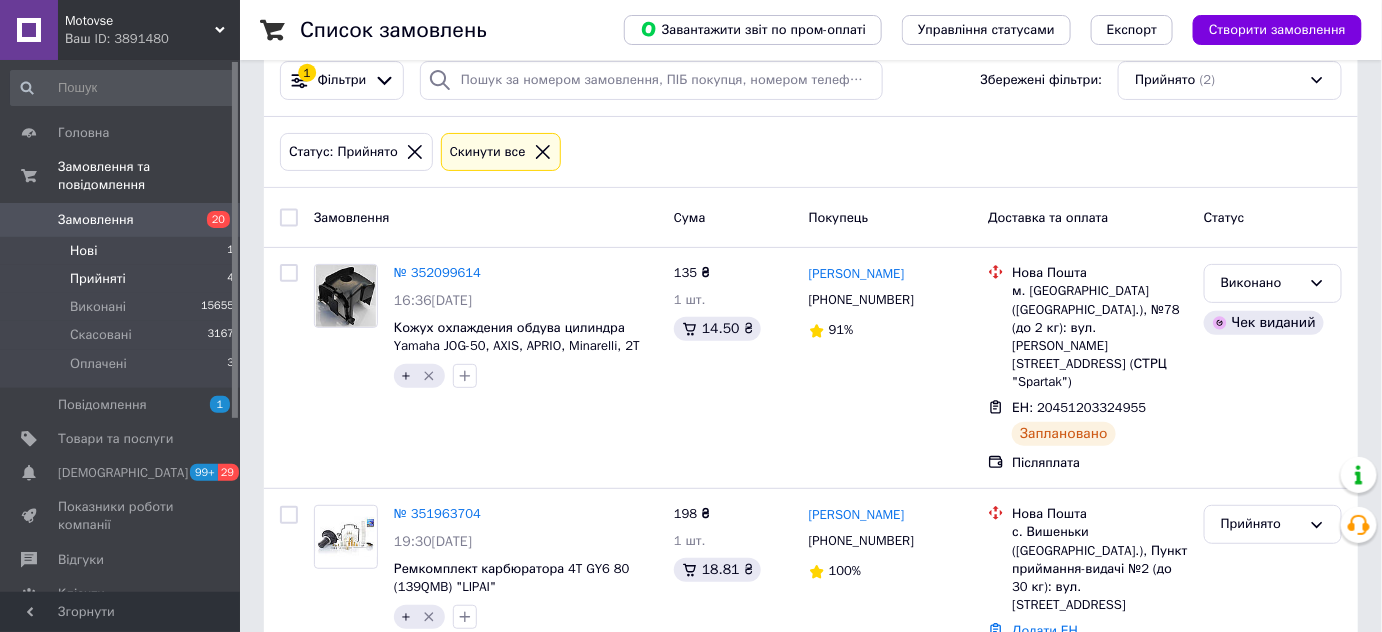 click on "Нові 1" at bounding box center [123, 251] 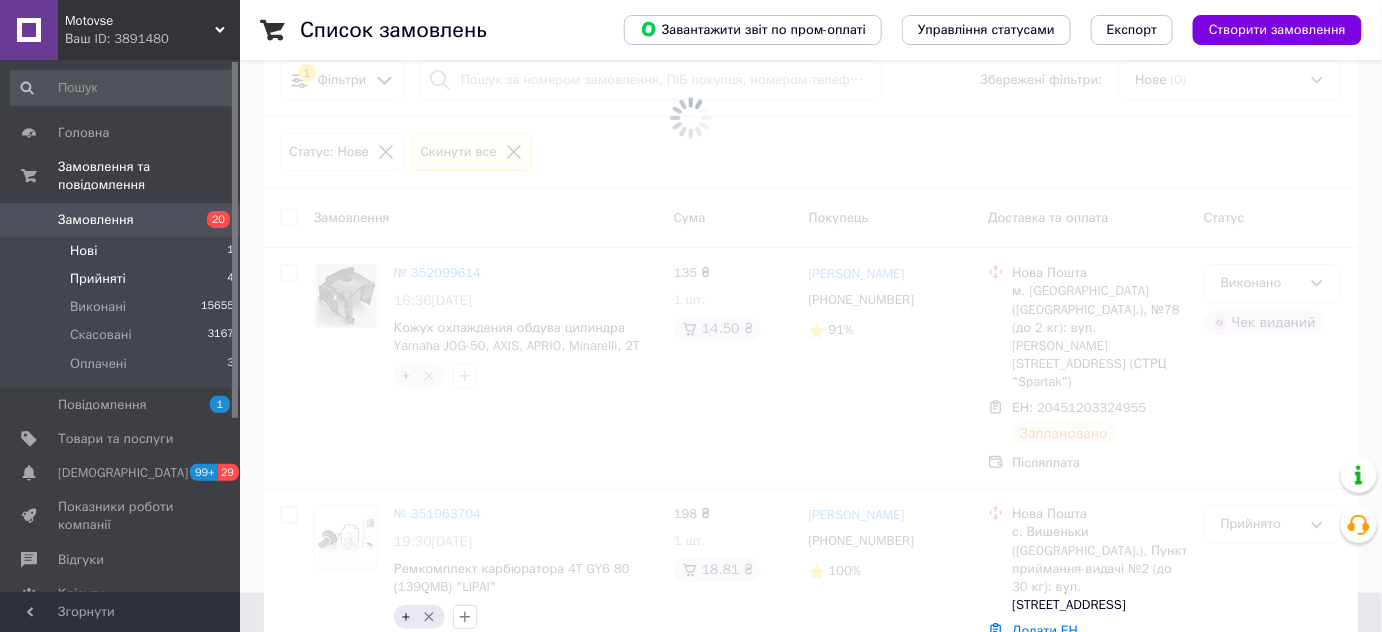 scroll, scrollTop: 0, scrollLeft: 0, axis: both 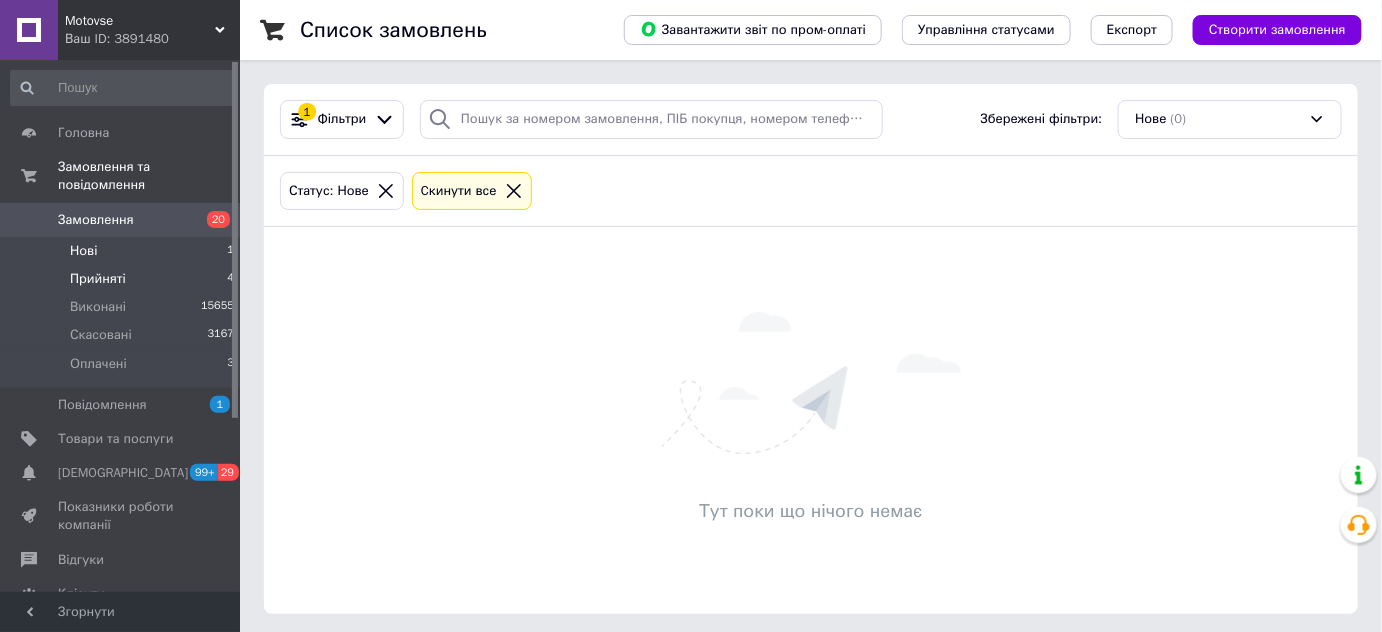 click on "Прийняті 4" at bounding box center [123, 279] 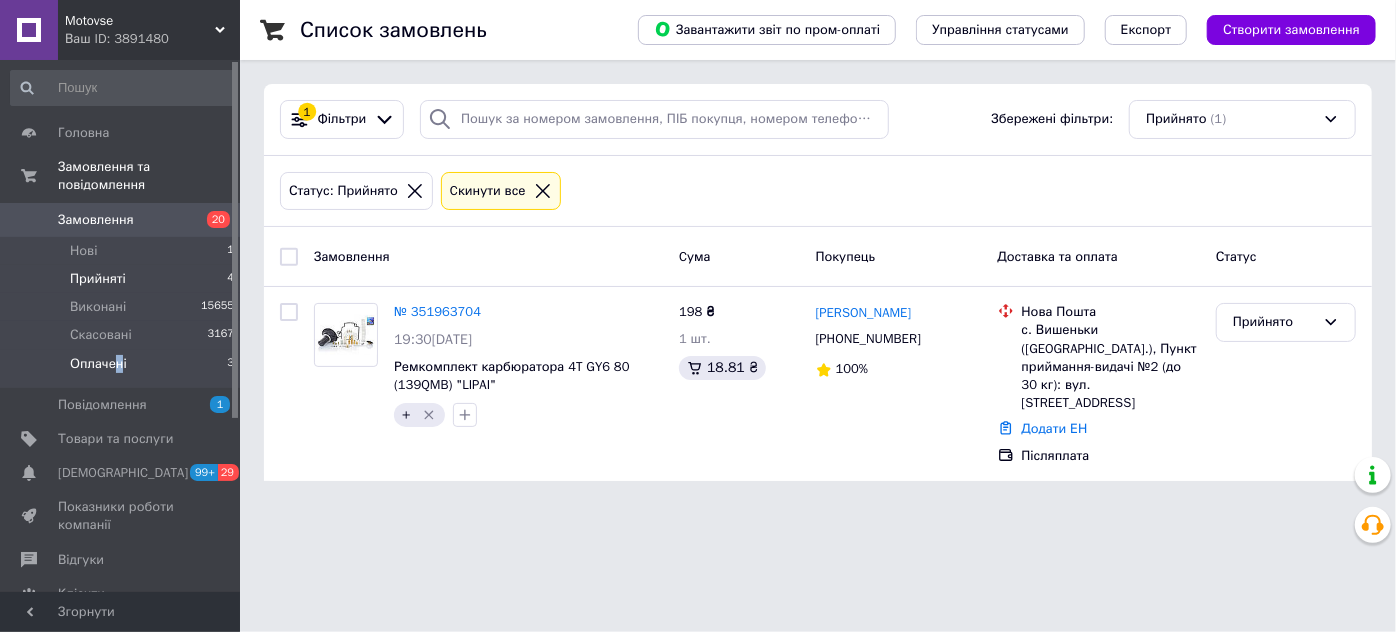 click on "Оплачені" at bounding box center [98, 364] 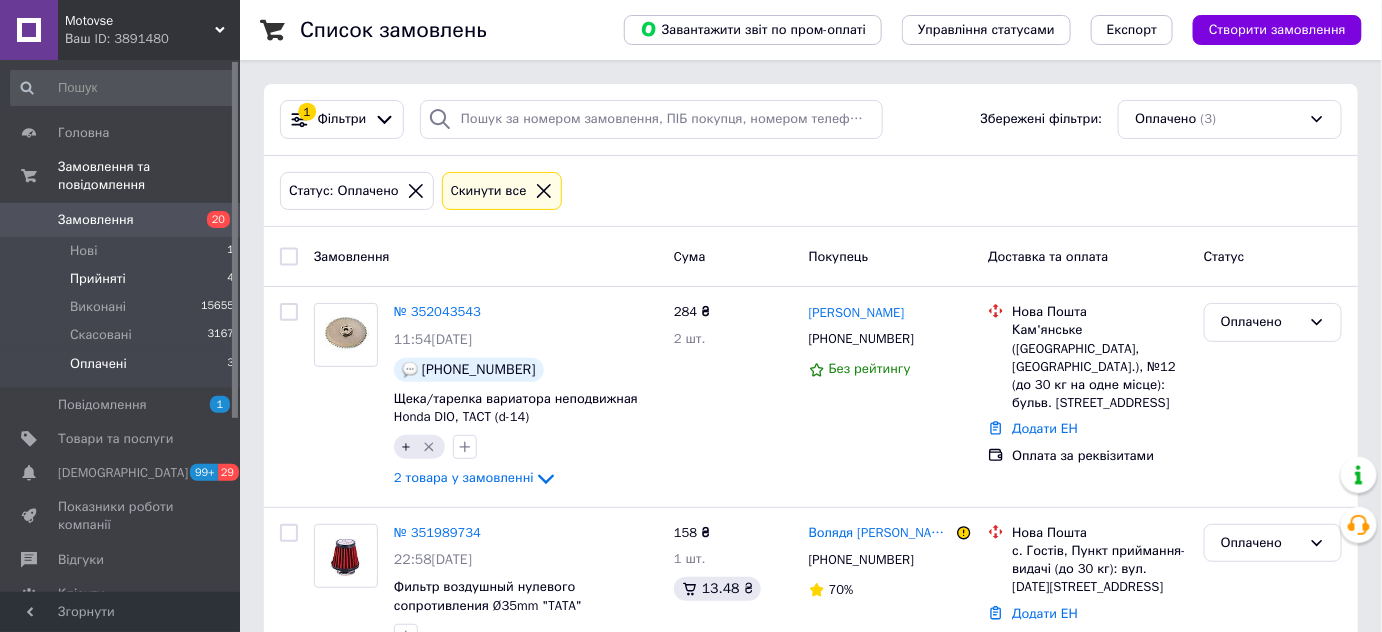 click on "Прийняті" at bounding box center (98, 279) 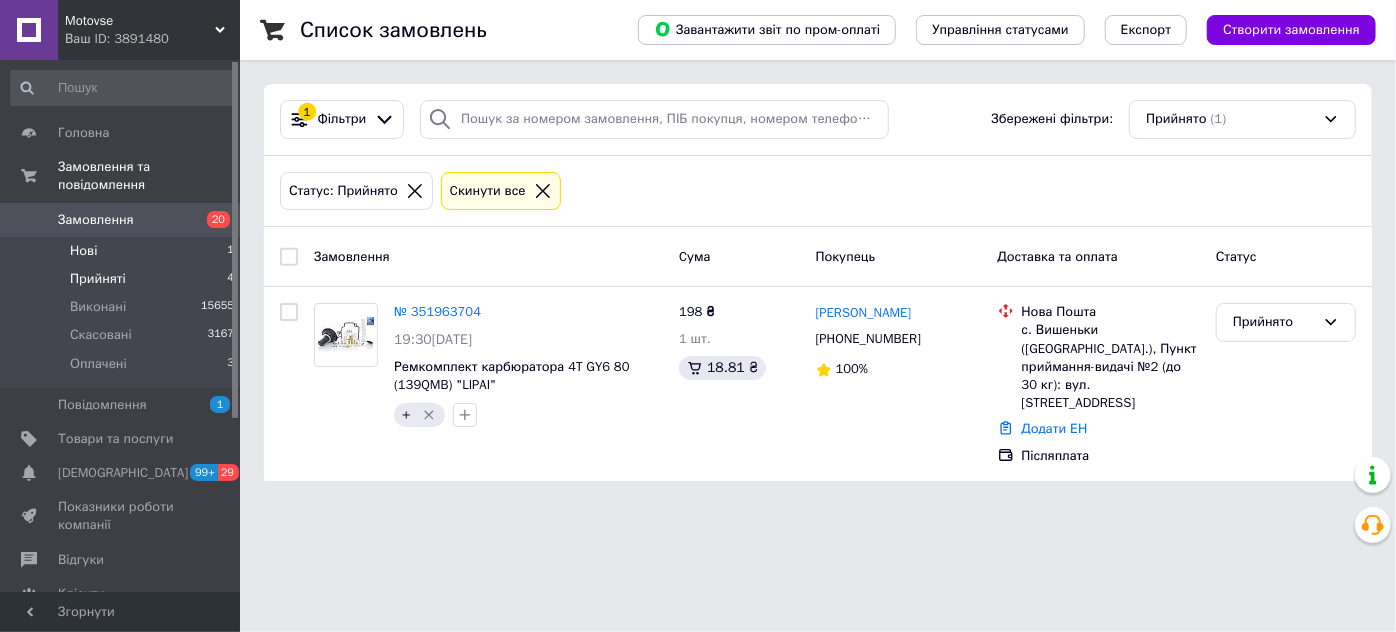 click on "Нові 1" at bounding box center [123, 251] 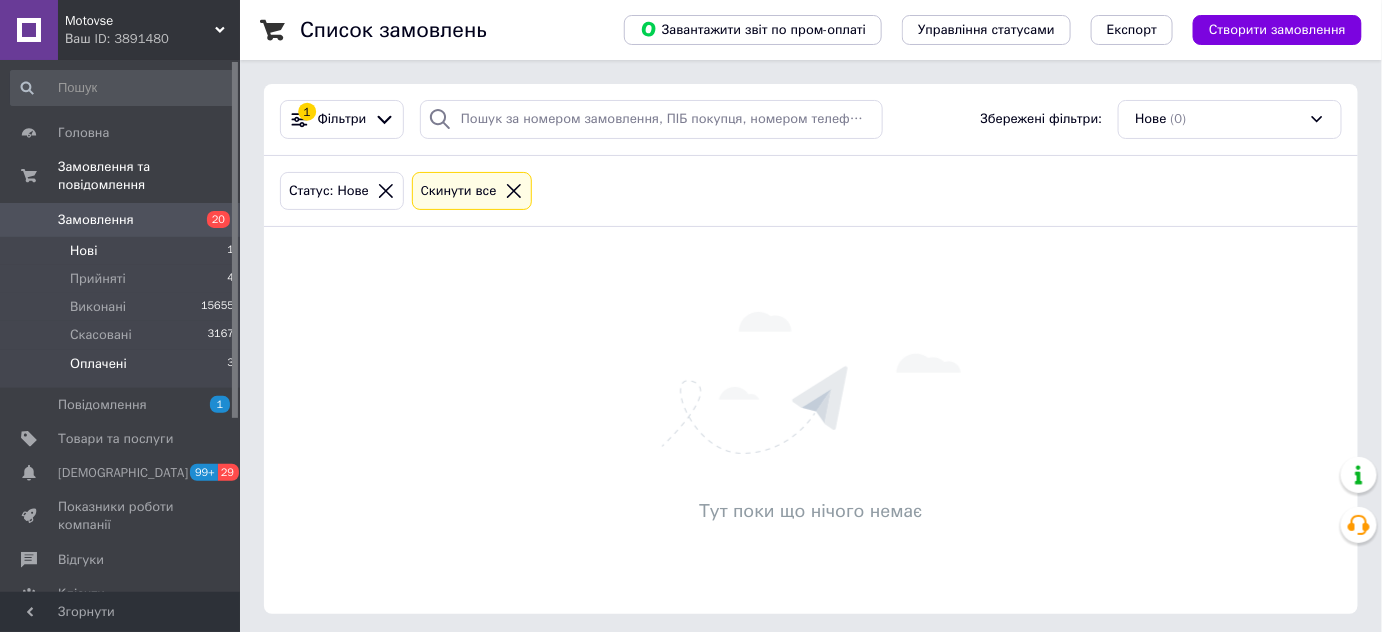 click on "Оплачені 3" at bounding box center [123, 369] 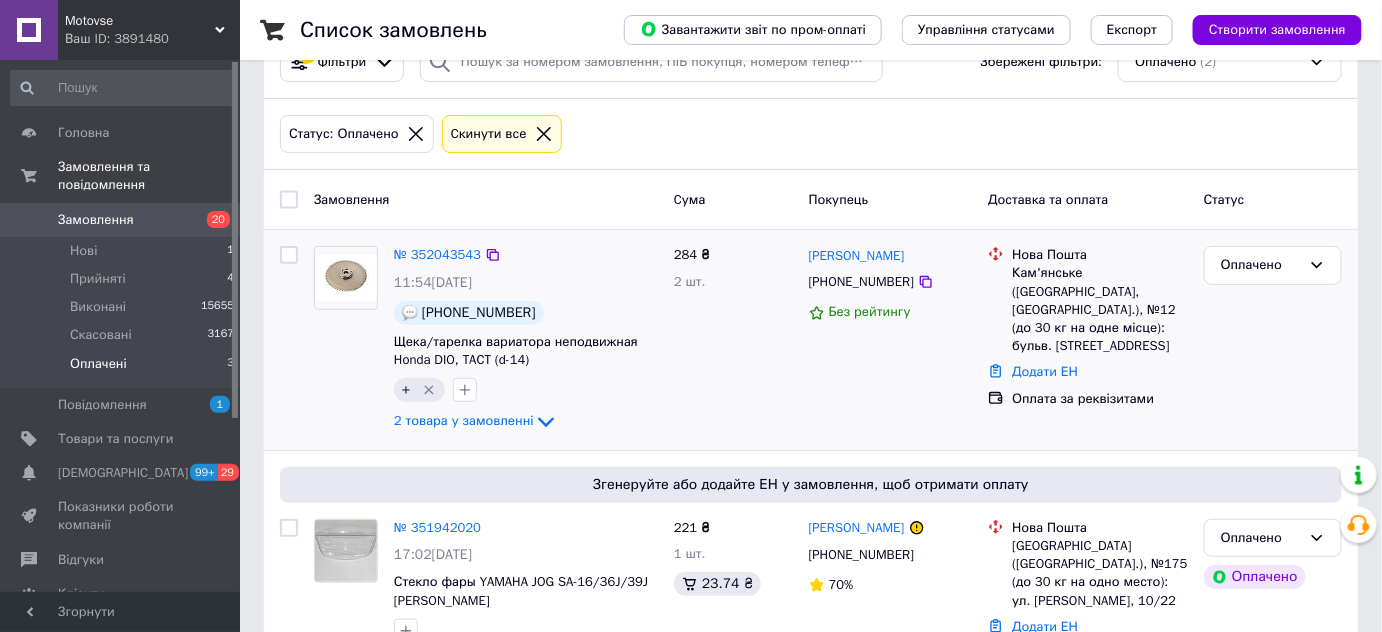scroll, scrollTop: 107, scrollLeft: 0, axis: vertical 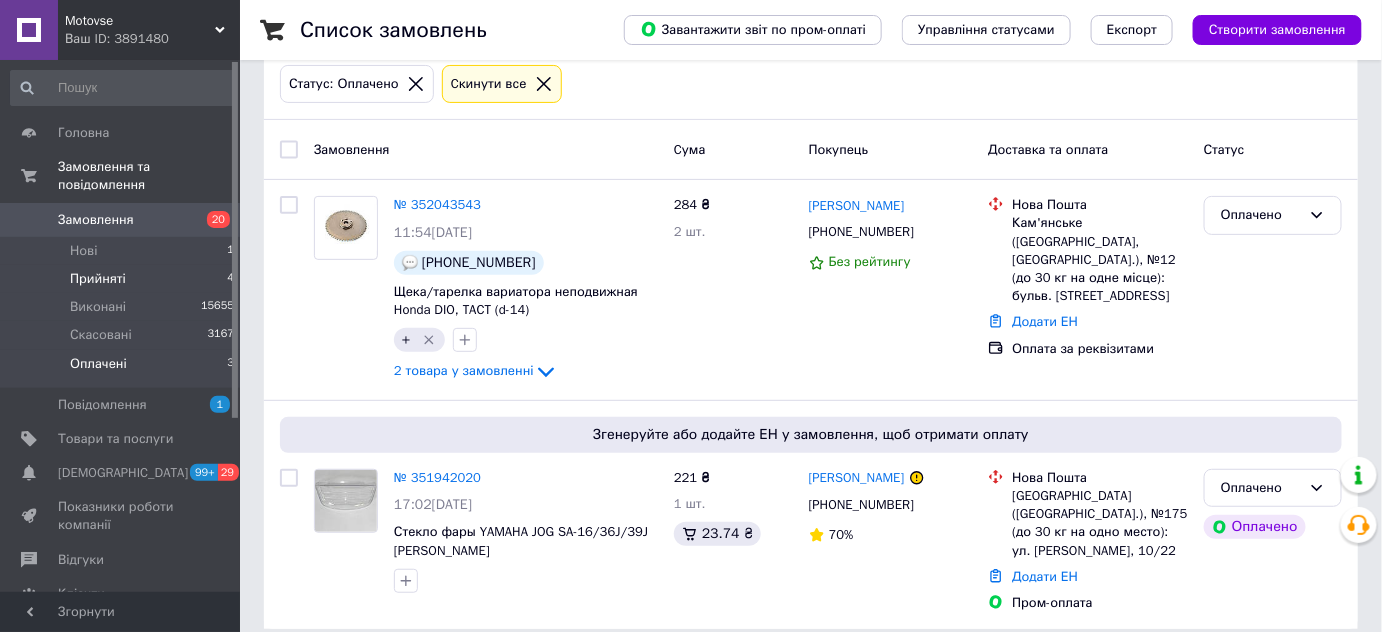 click on "Прийняті 4" at bounding box center (123, 279) 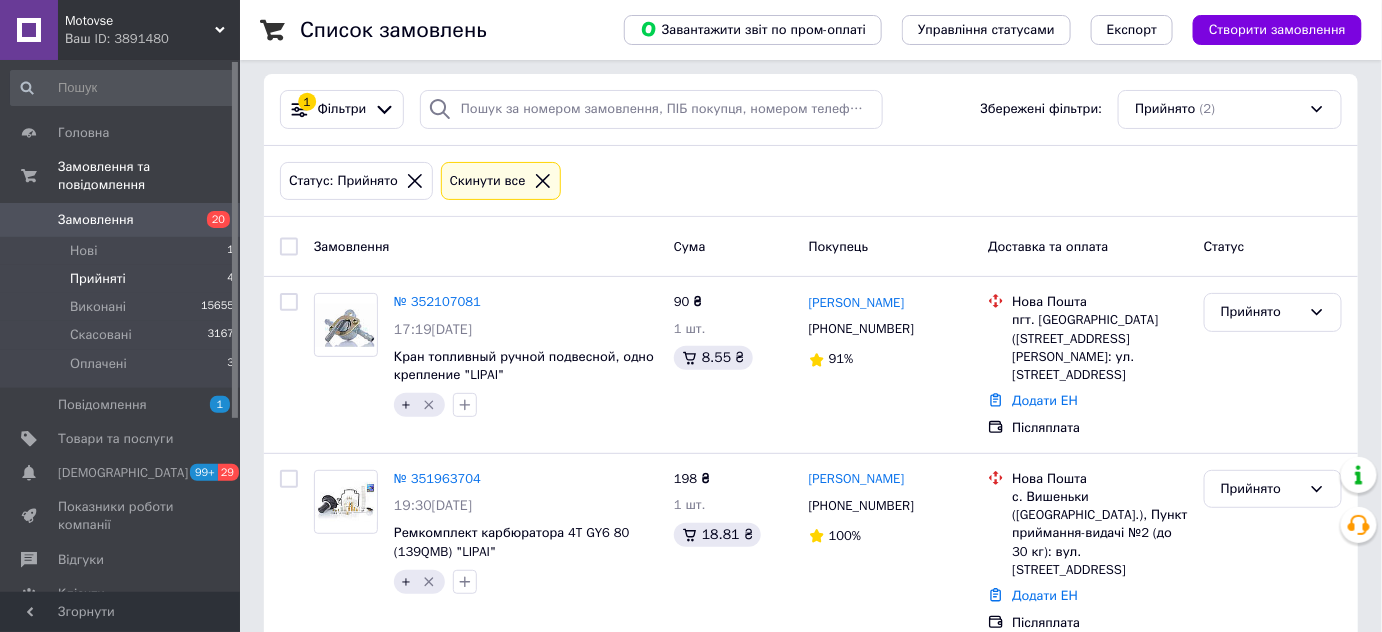 scroll, scrollTop: 0, scrollLeft: 0, axis: both 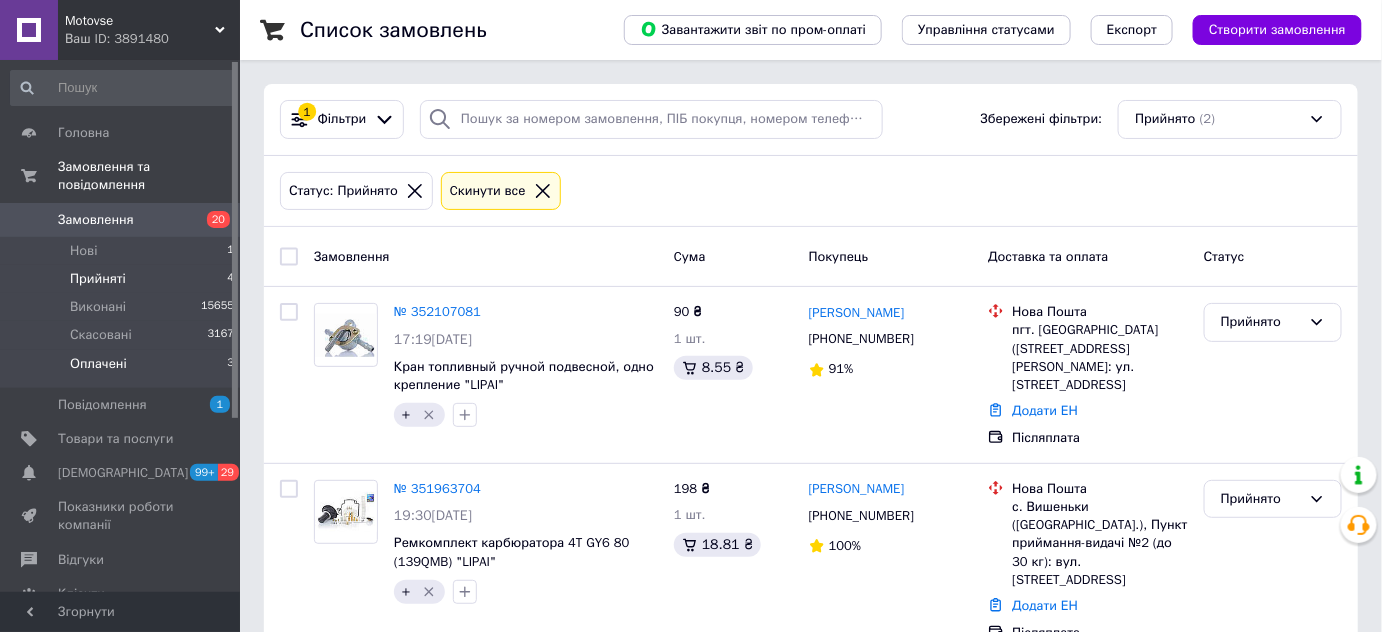 click on "Оплачені 3" at bounding box center (123, 369) 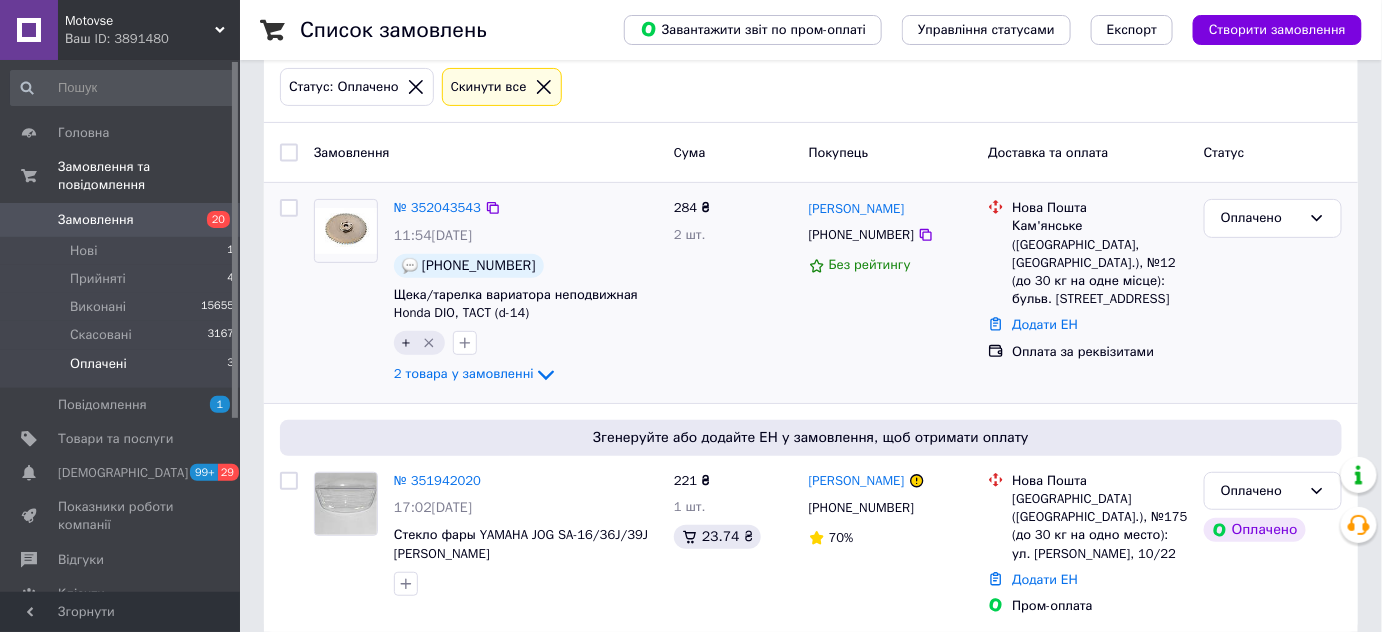 scroll, scrollTop: 107, scrollLeft: 0, axis: vertical 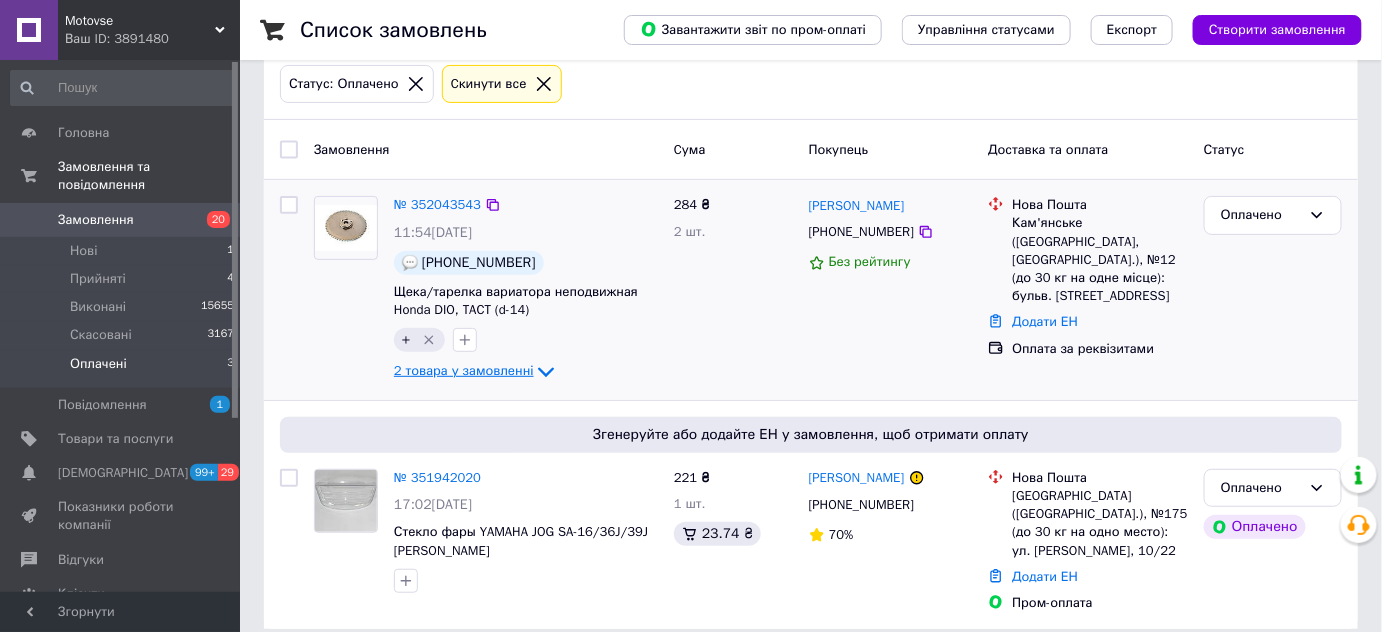click on "2 товара у замовленні" at bounding box center [464, 371] 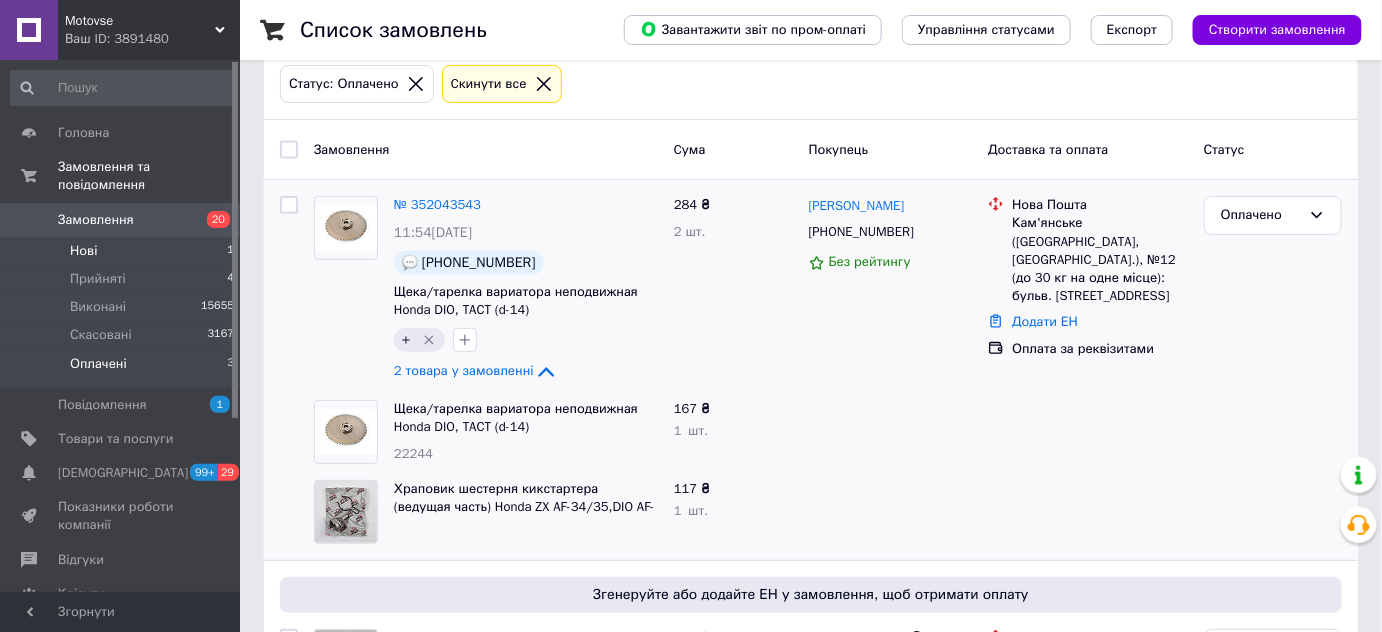 click on "Нові 1" at bounding box center [123, 251] 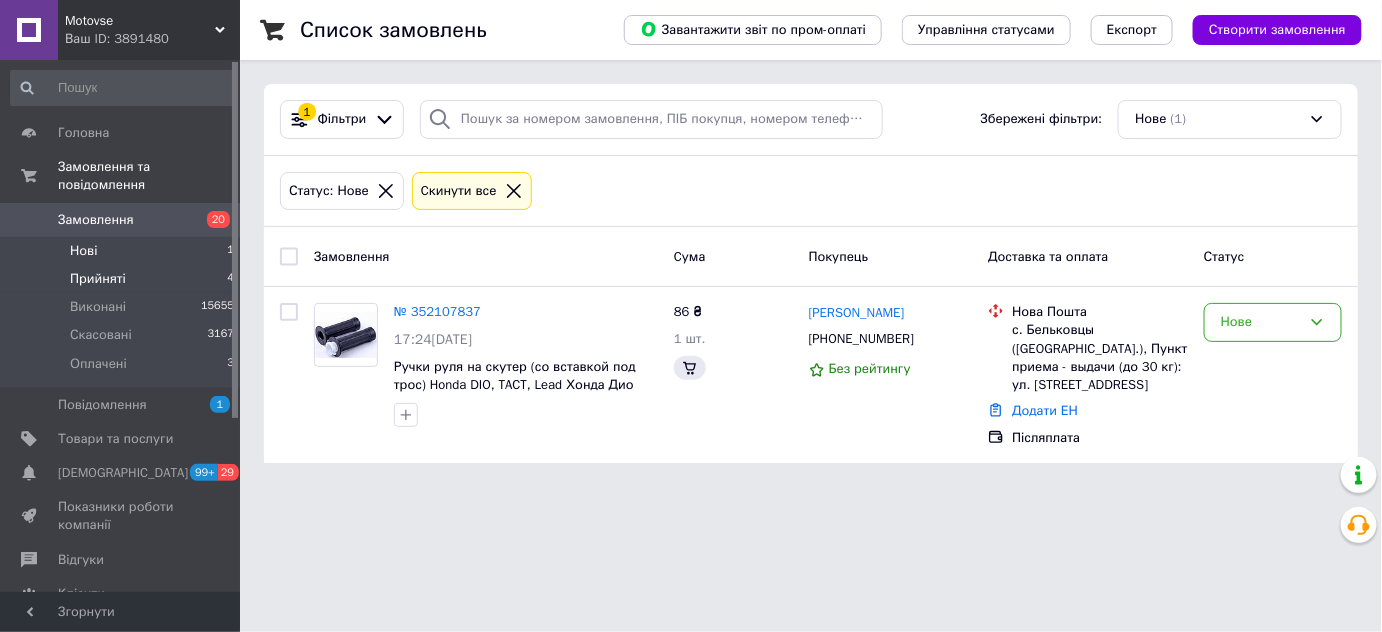 scroll, scrollTop: 0, scrollLeft: 0, axis: both 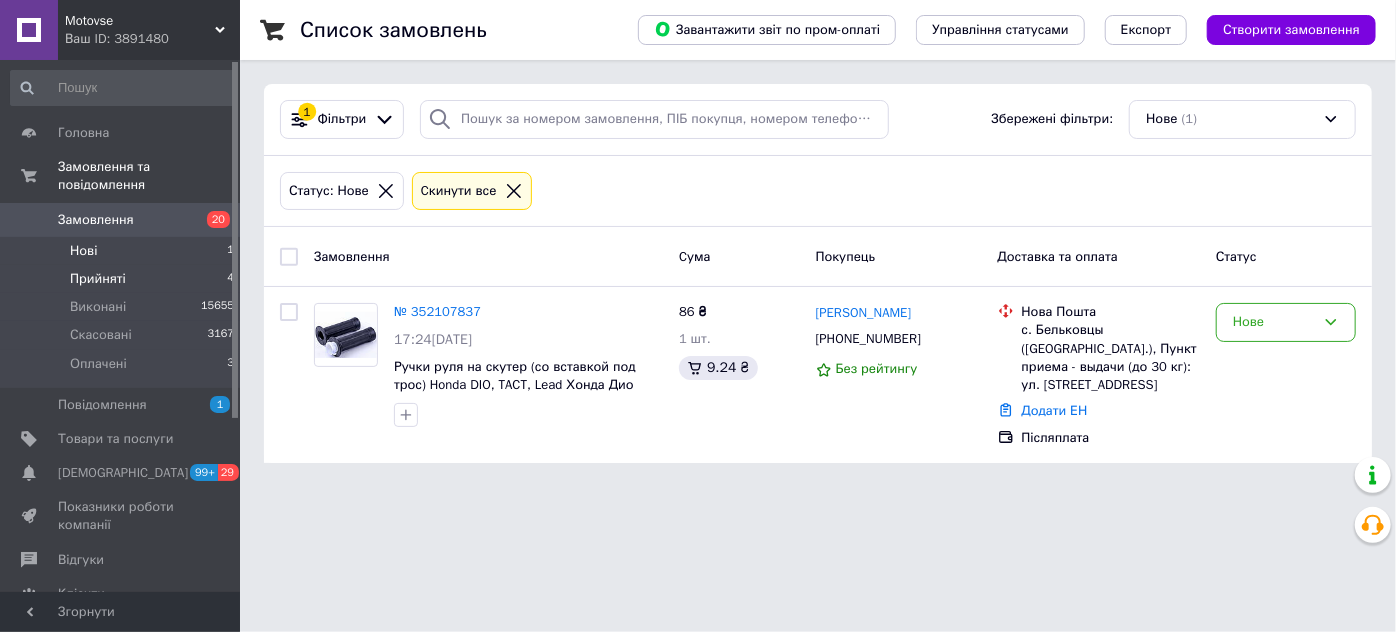 click on "Прийняті 4" at bounding box center (123, 279) 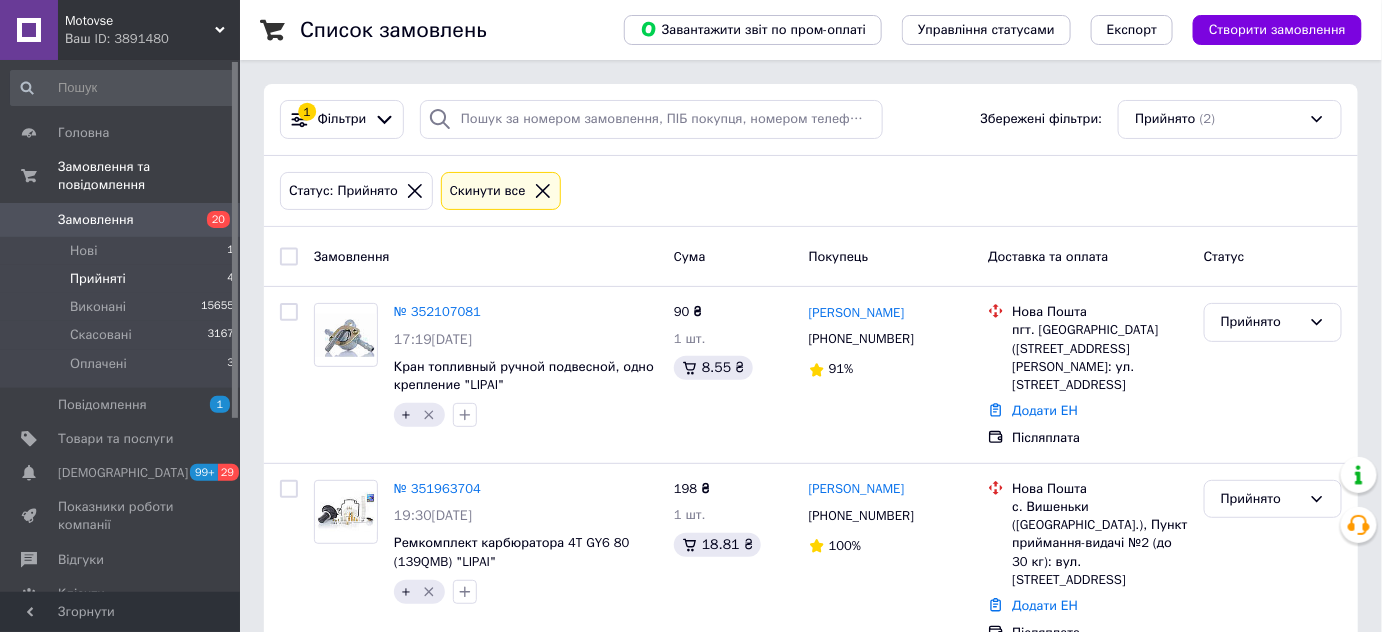 scroll, scrollTop: 29, scrollLeft: 0, axis: vertical 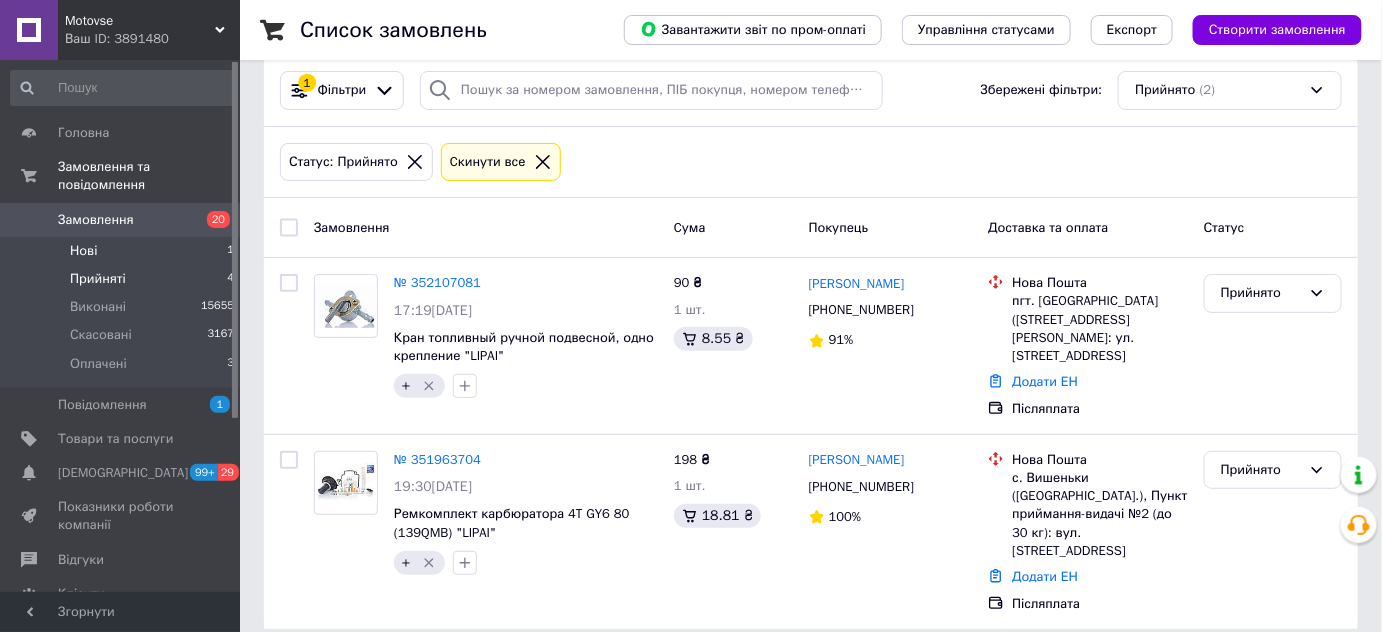 click on "Нові 1" at bounding box center [123, 251] 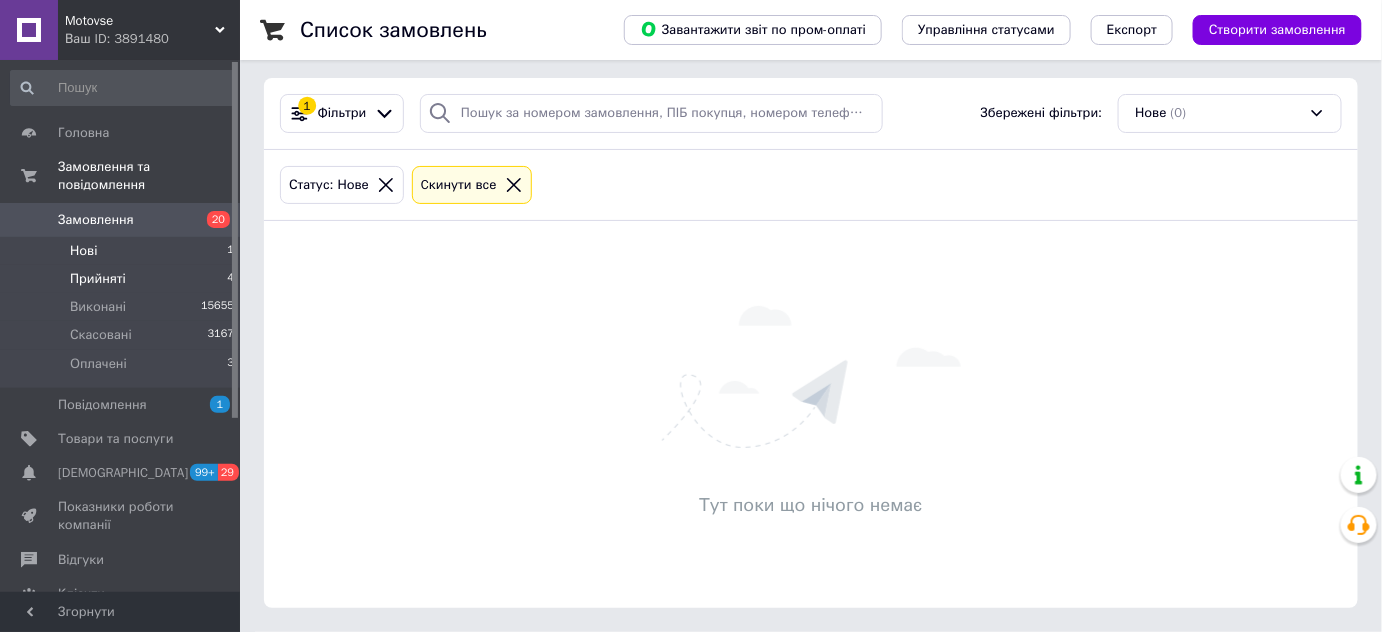 scroll, scrollTop: 0, scrollLeft: 0, axis: both 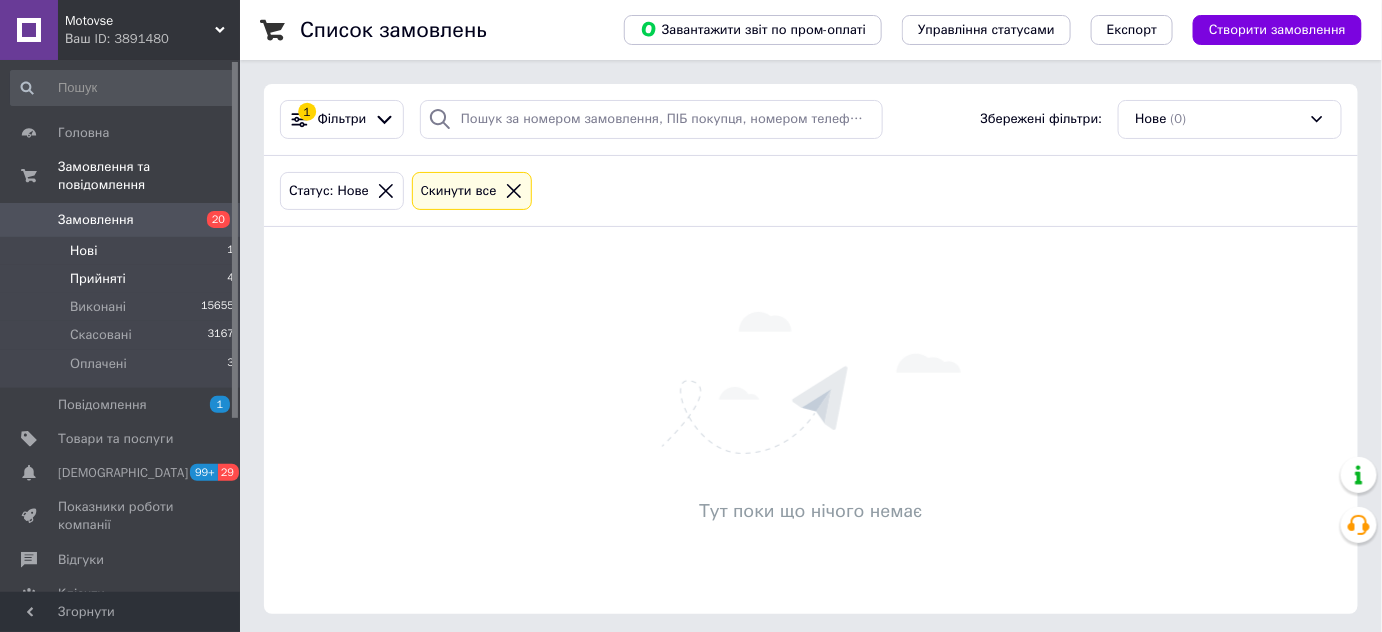 click on "Прийняті 4" at bounding box center (123, 279) 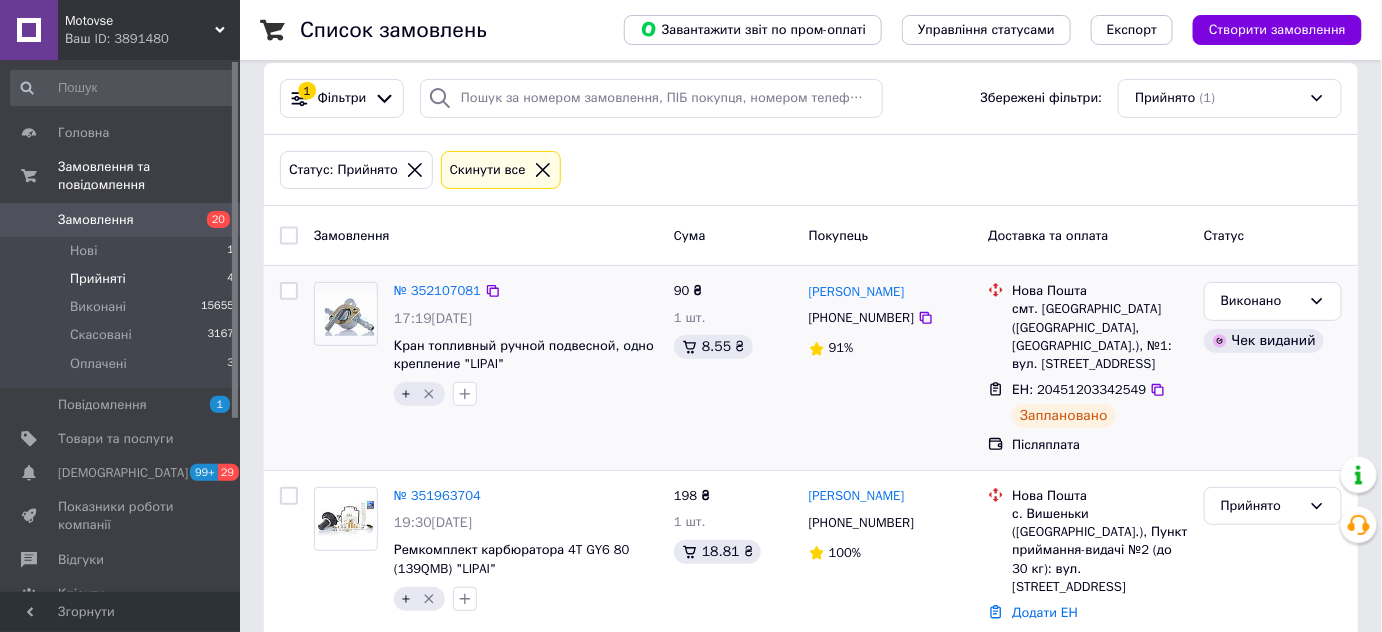 scroll, scrollTop: 57, scrollLeft: 0, axis: vertical 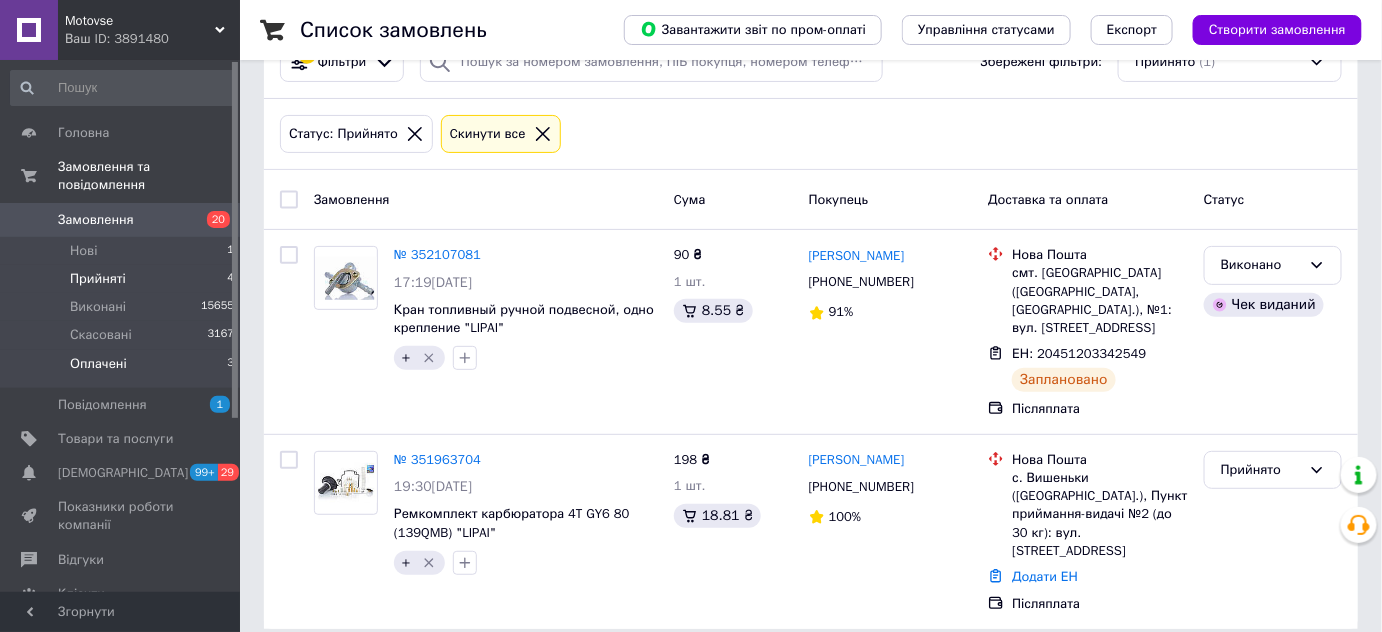 click on "Оплачені 3" at bounding box center (123, 369) 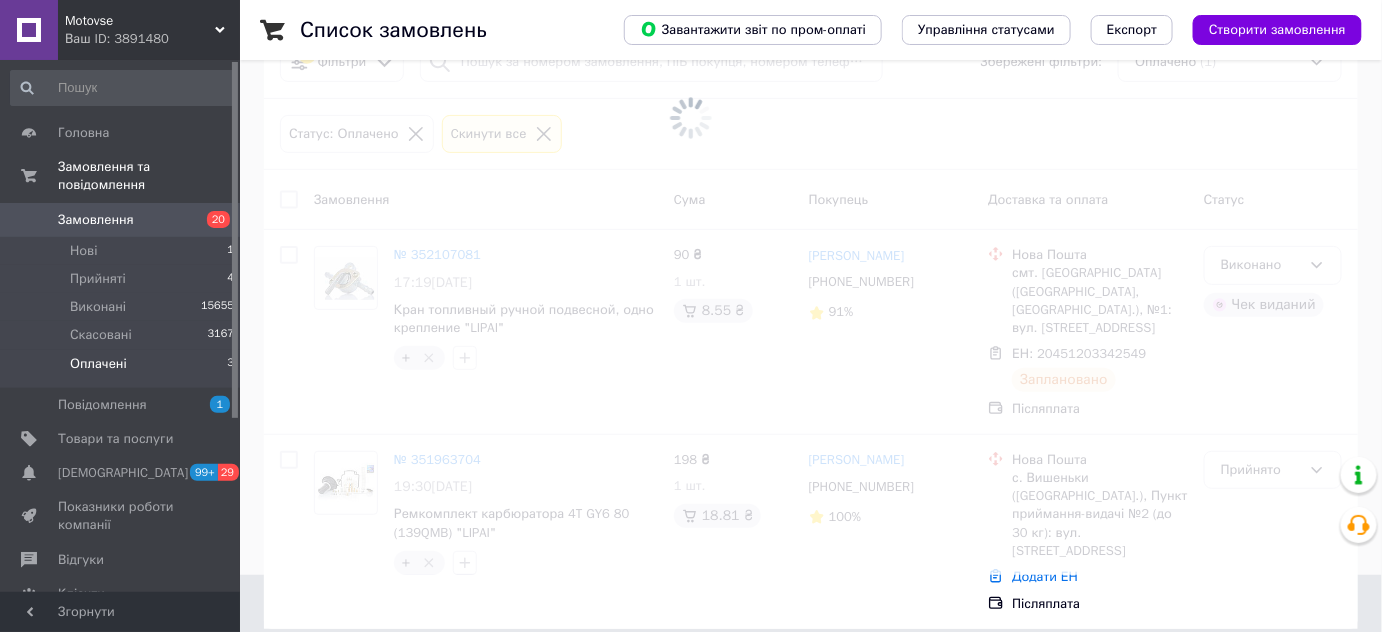scroll, scrollTop: 0, scrollLeft: 0, axis: both 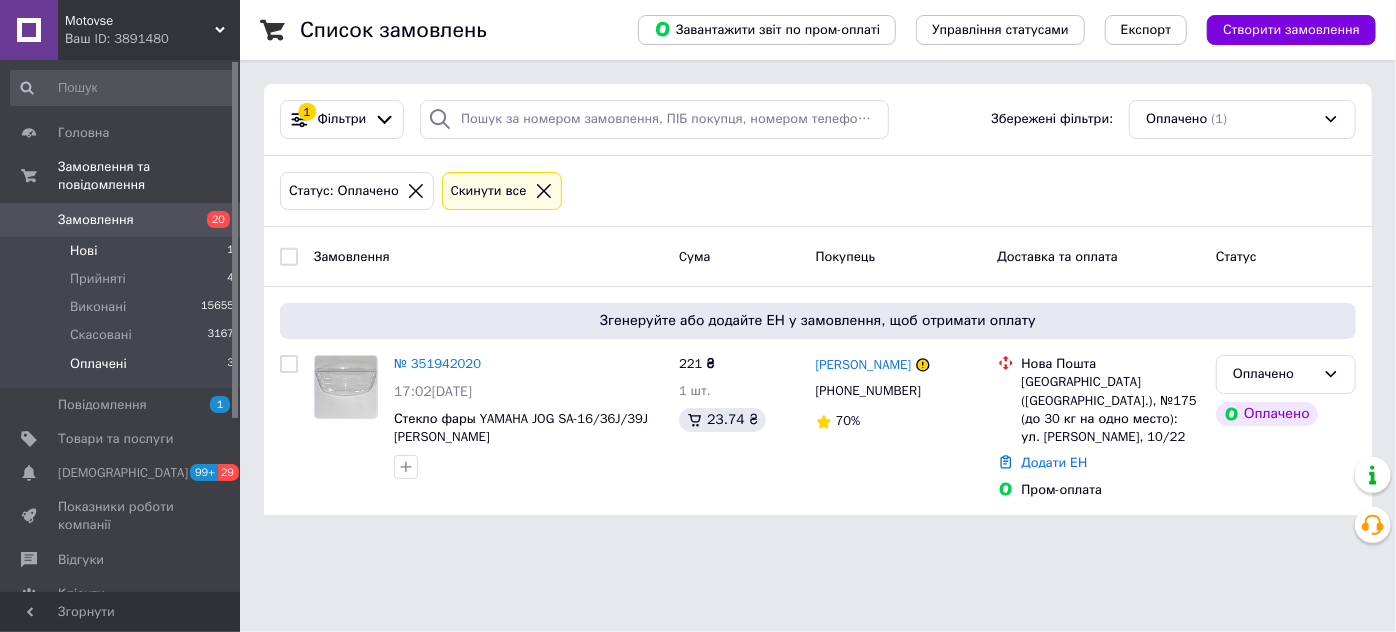 click on "Нові 1" at bounding box center [123, 251] 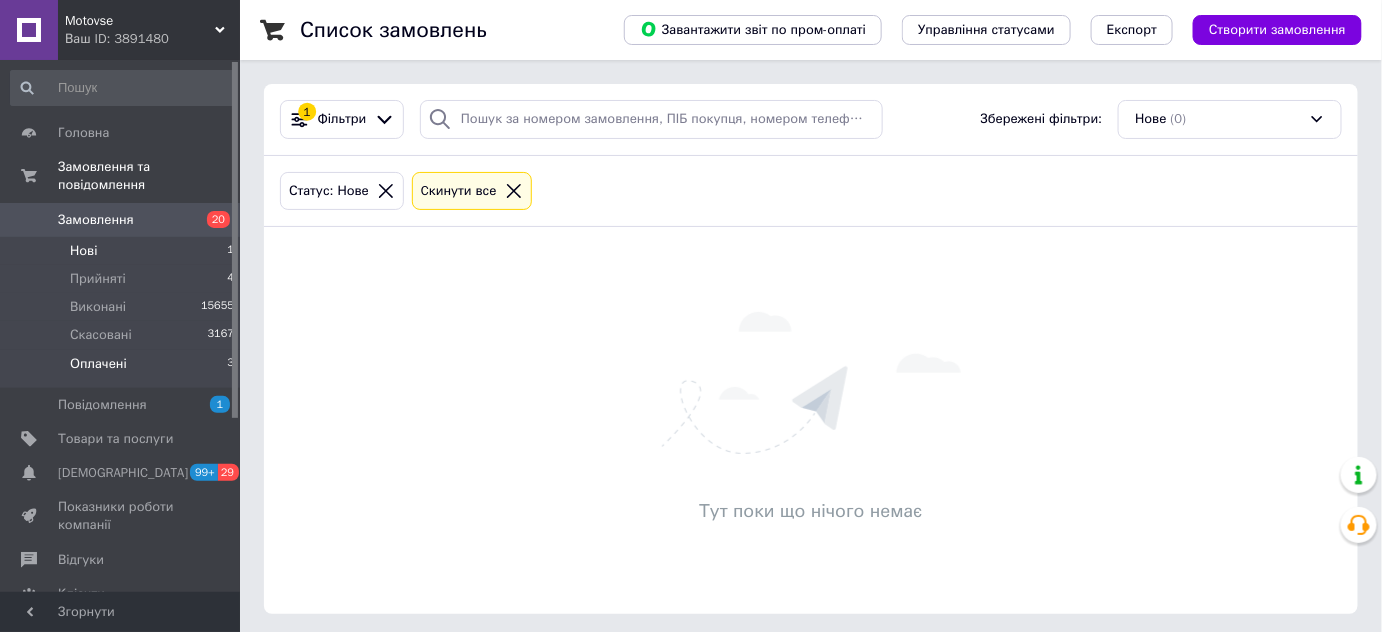 click on "Оплачені 3" at bounding box center [123, 369] 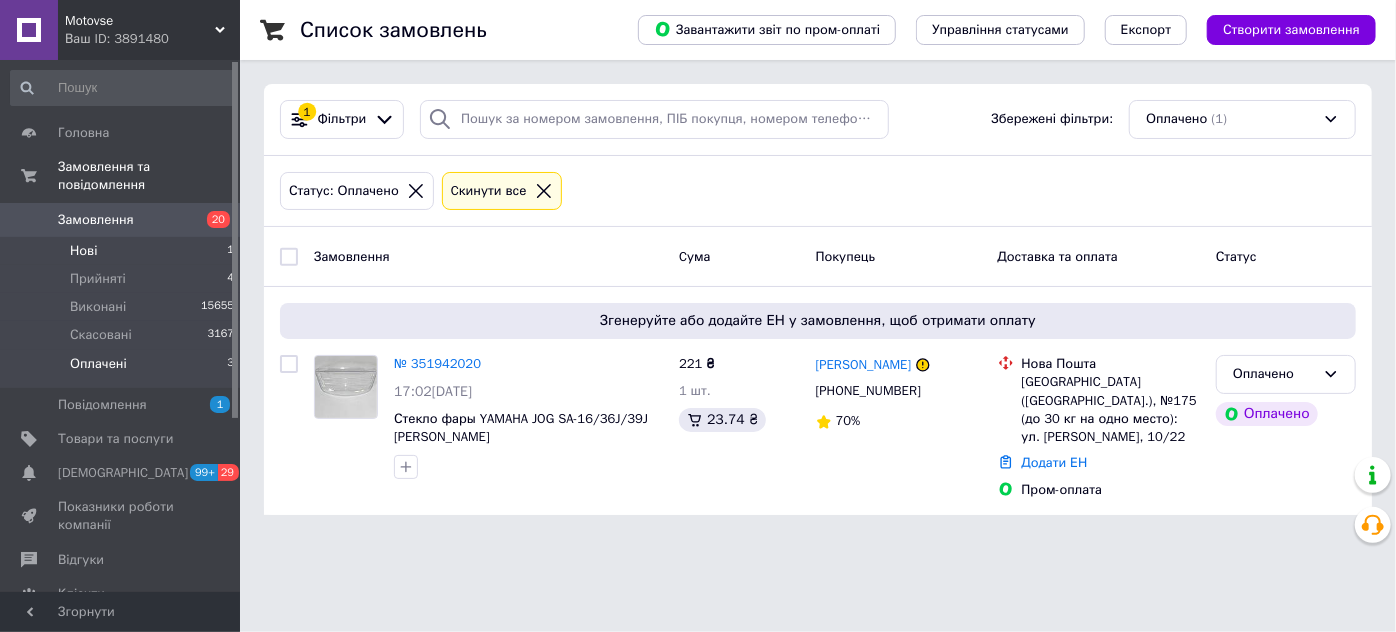 click on "Нові 1" at bounding box center (123, 251) 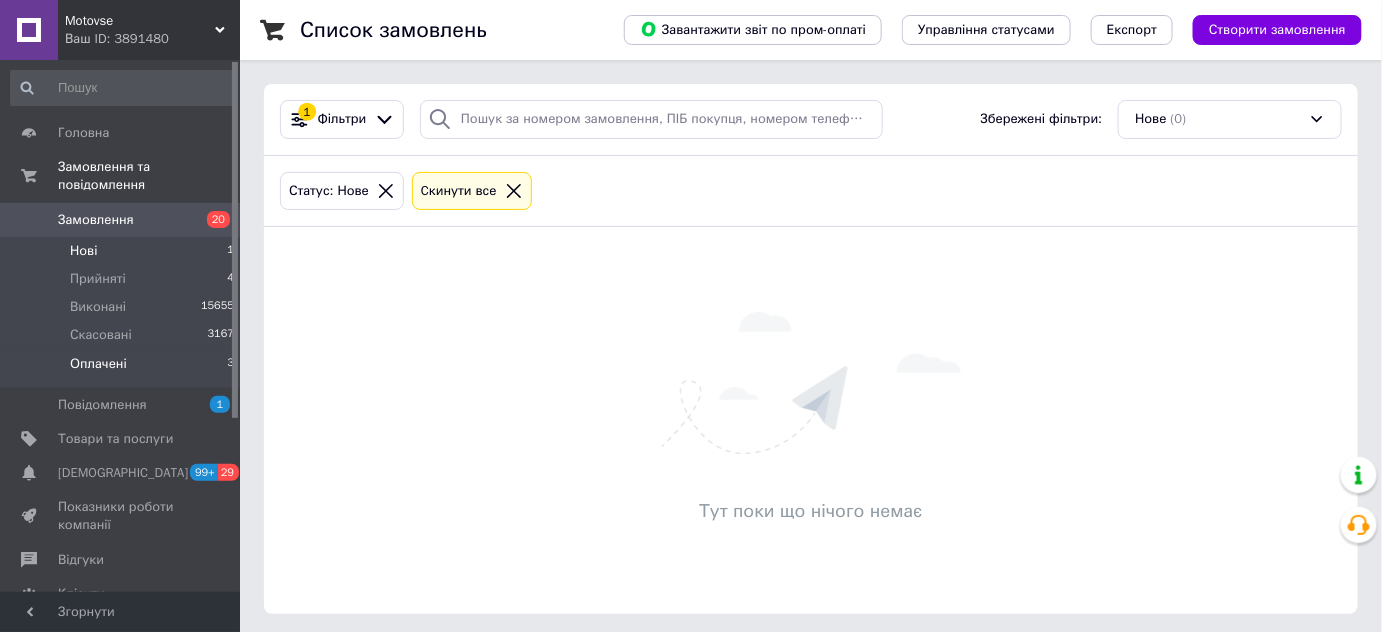 click on "Оплачені" at bounding box center (98, 364) 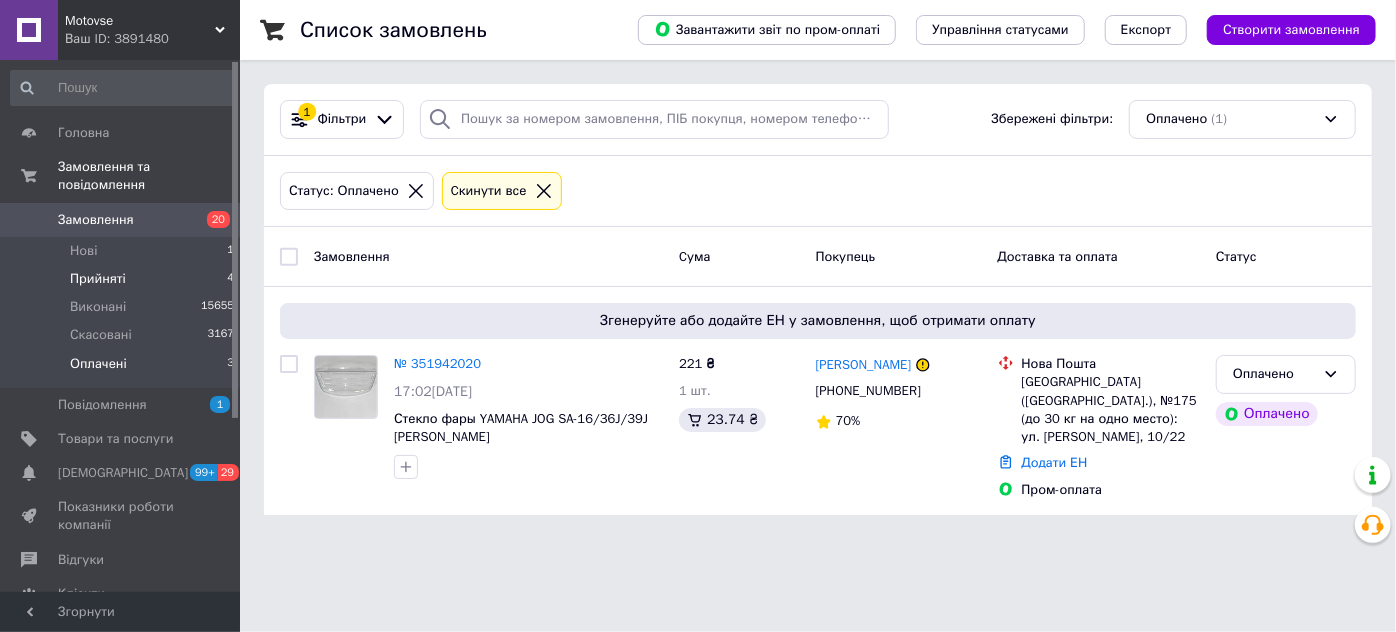 click on "Прийняті" at bounding box center [98, 279] 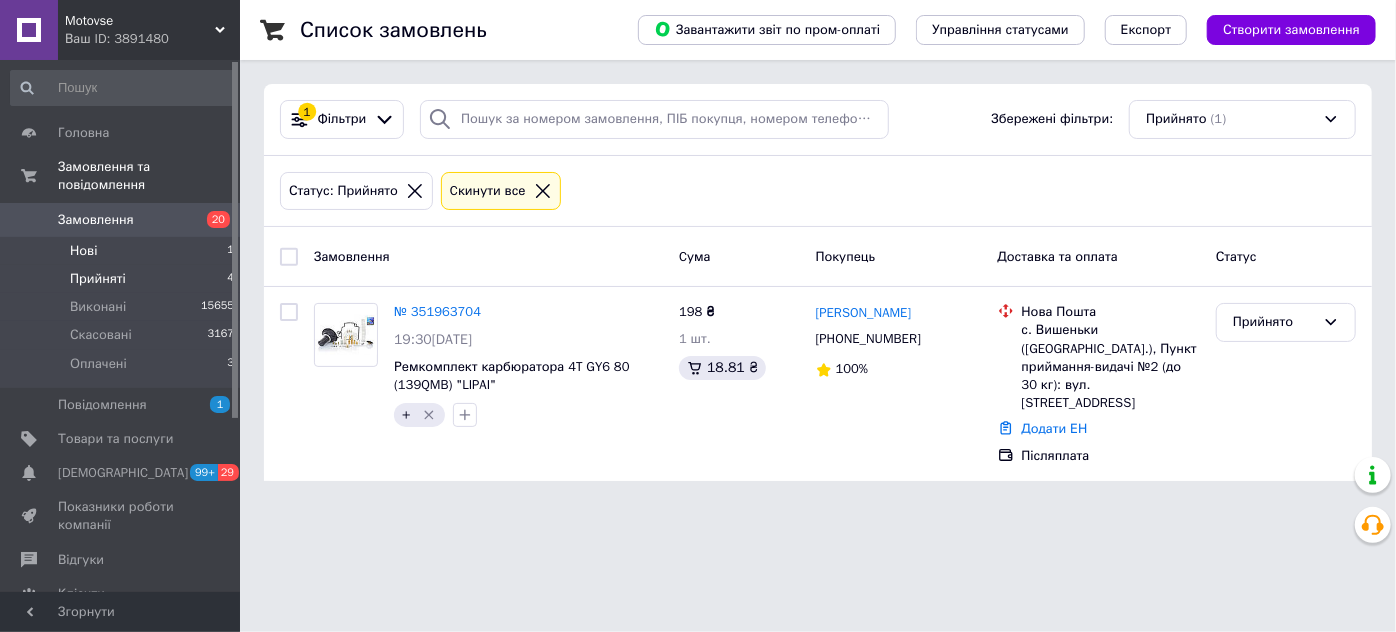 click on "Нові 1" at bounding box center (123, 251) 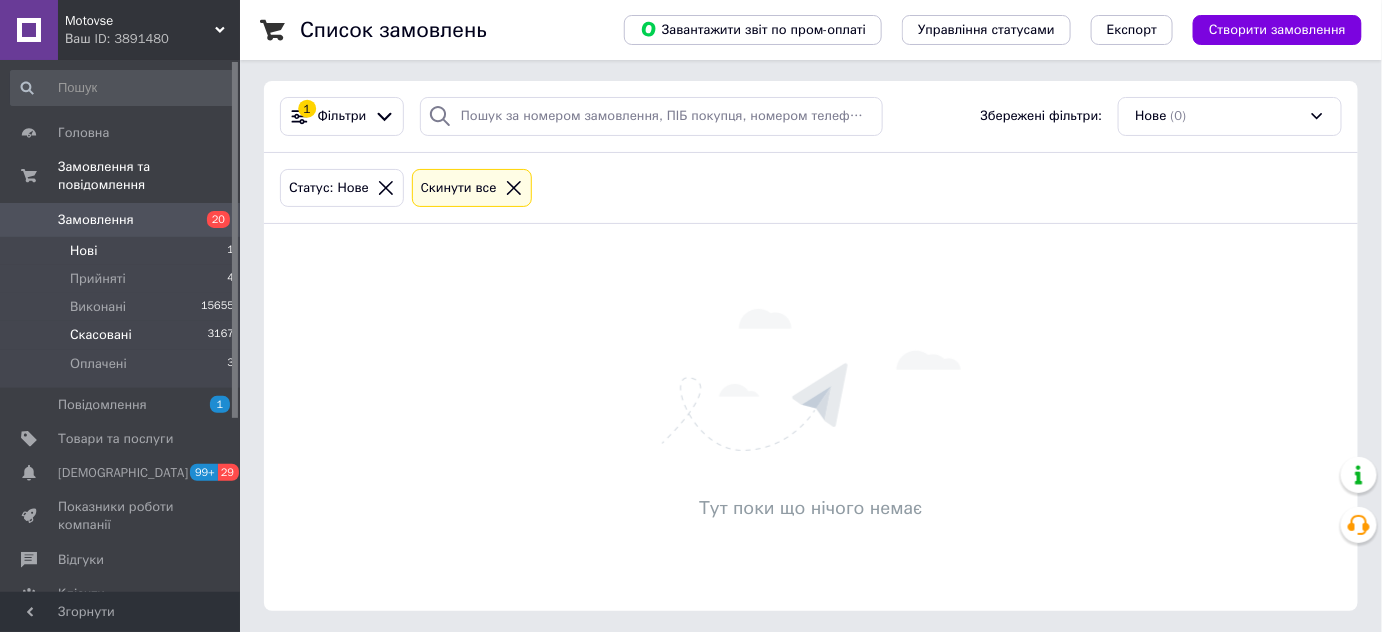 scroll, scrollTop: 4, scrollLeft: 0, axis: vertical 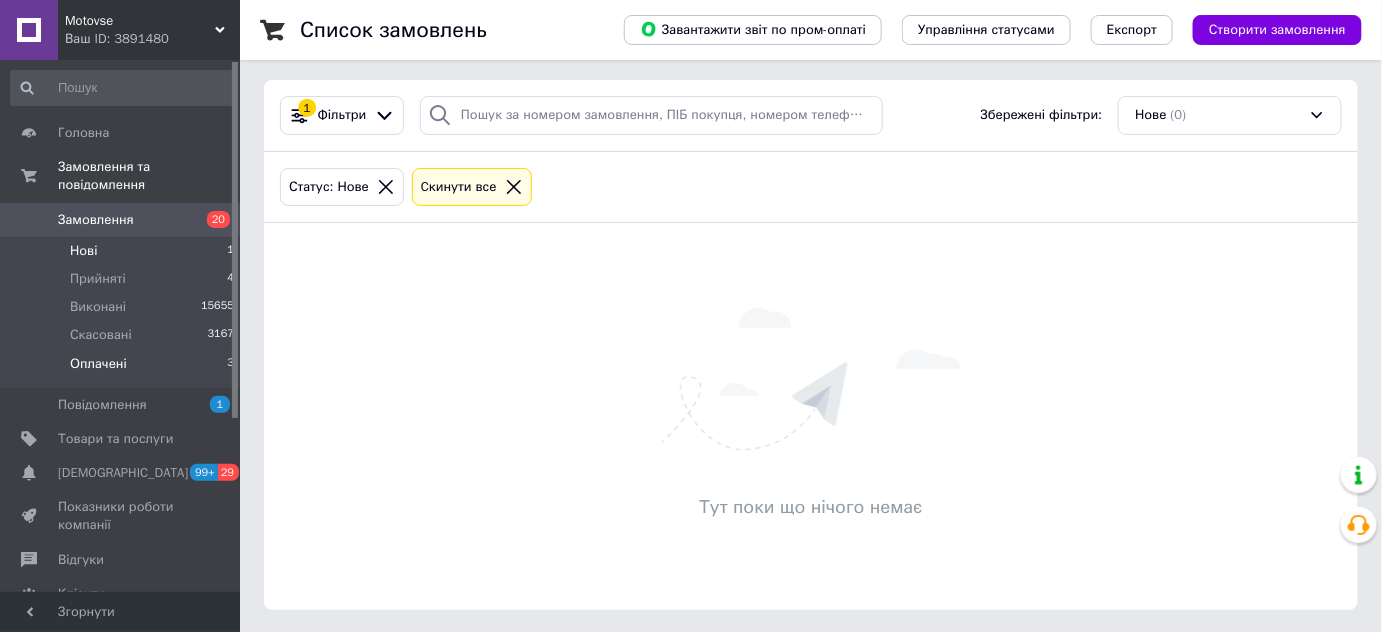 click on "Оплачені 3" at bounding box center (123, 369) 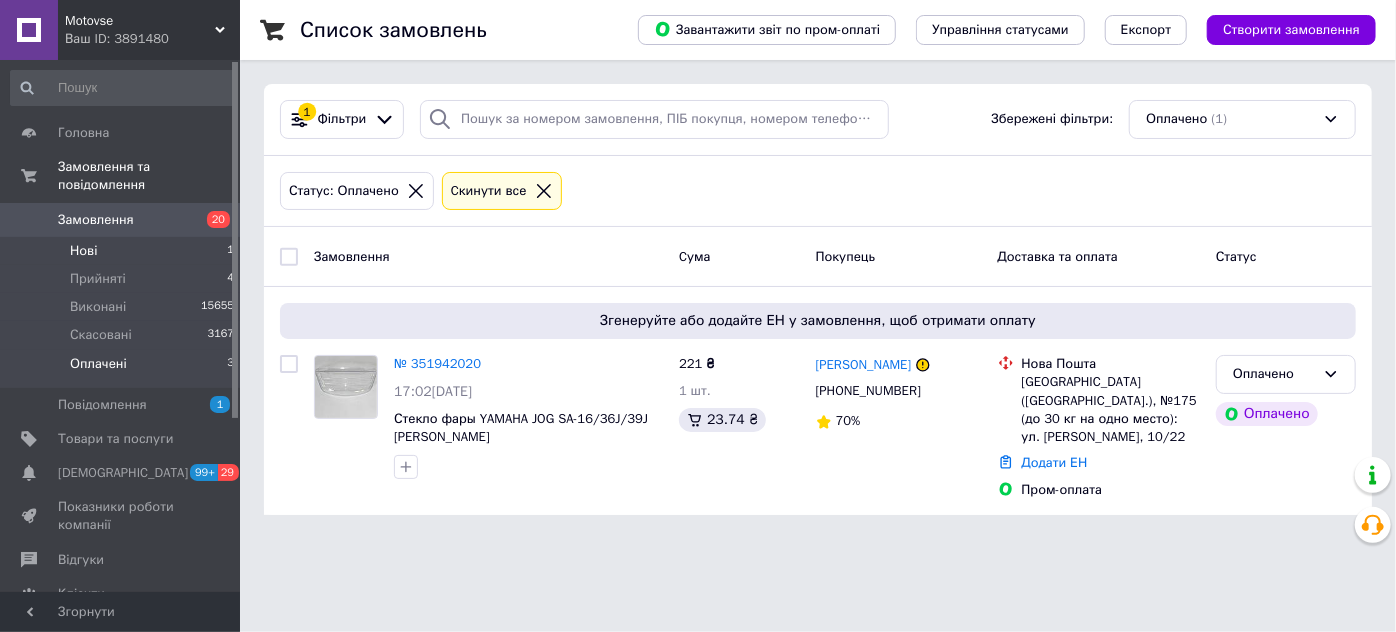 click on "Нові 1" at bounding box center (123, 251) 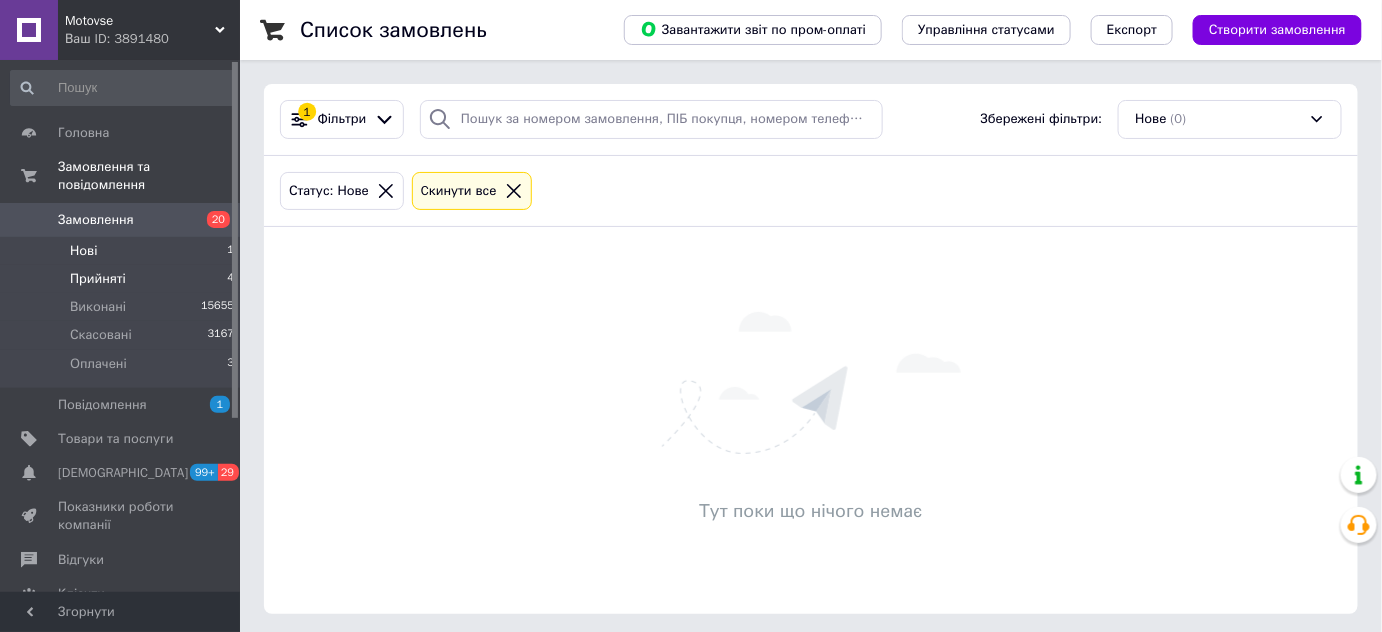 click on "Прийняті 4" at bounding box center (123, 279) 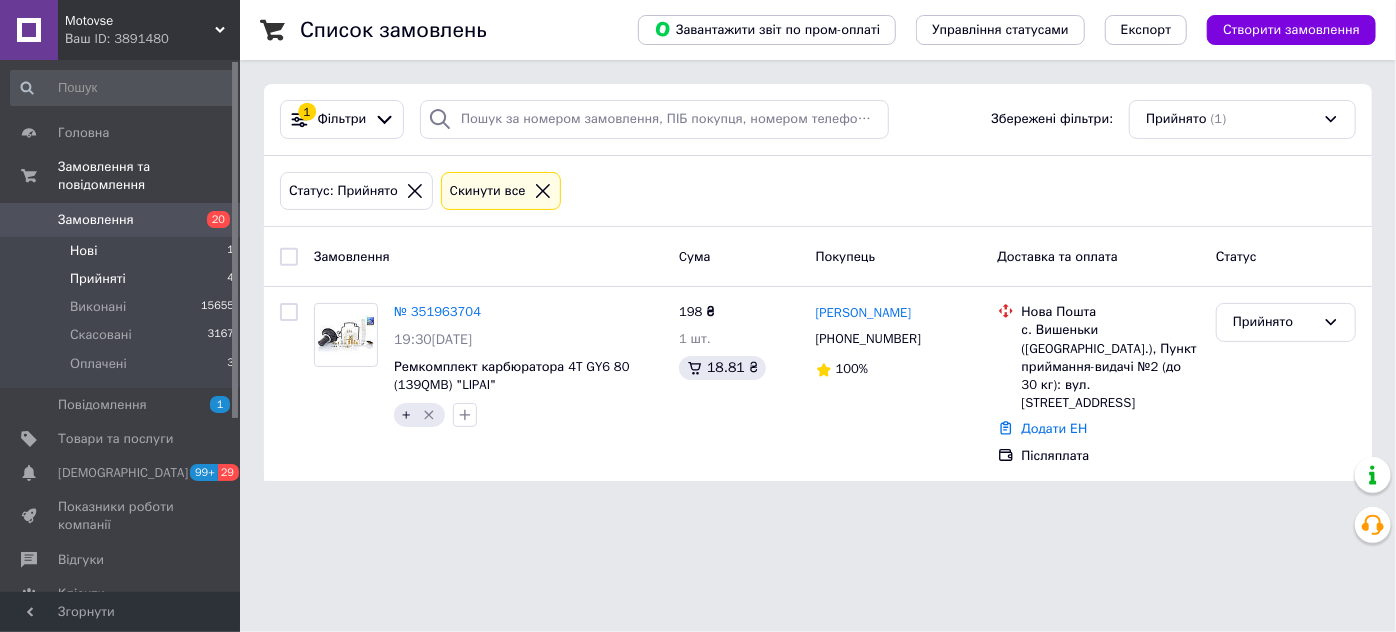 click on "Нові 1" at bounding box center (123, 251) 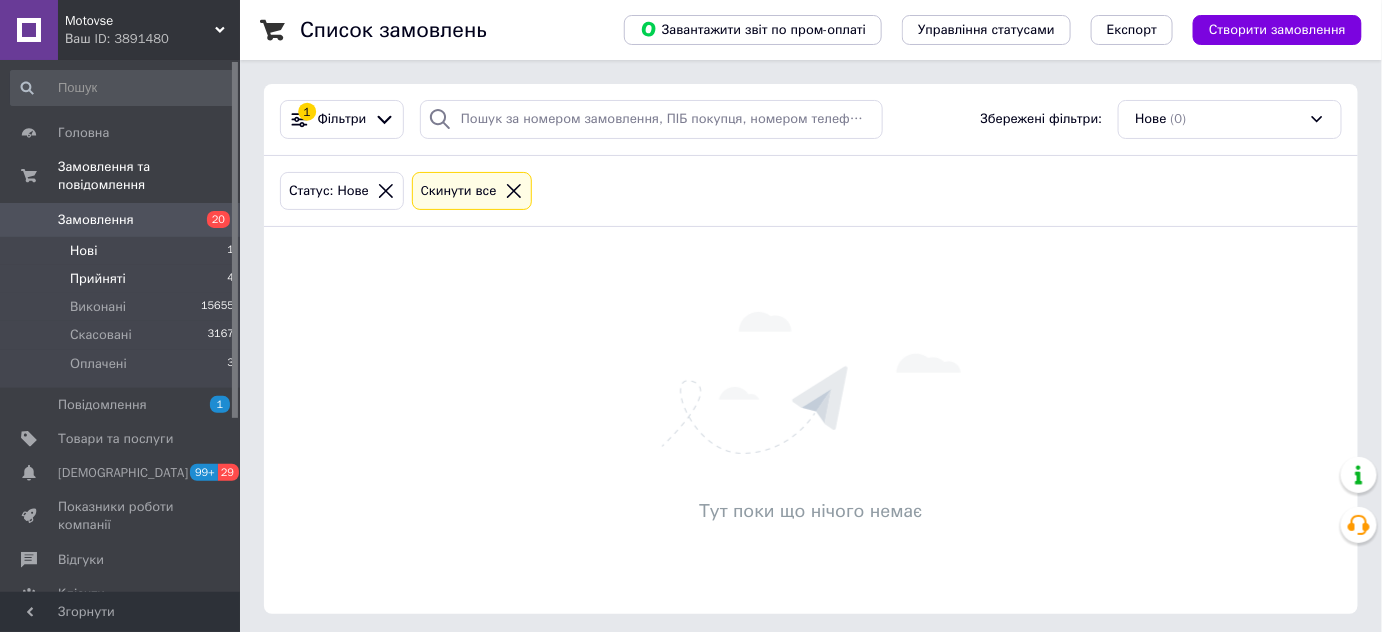 click on "Прийняті" at bounding box center [98, 279] 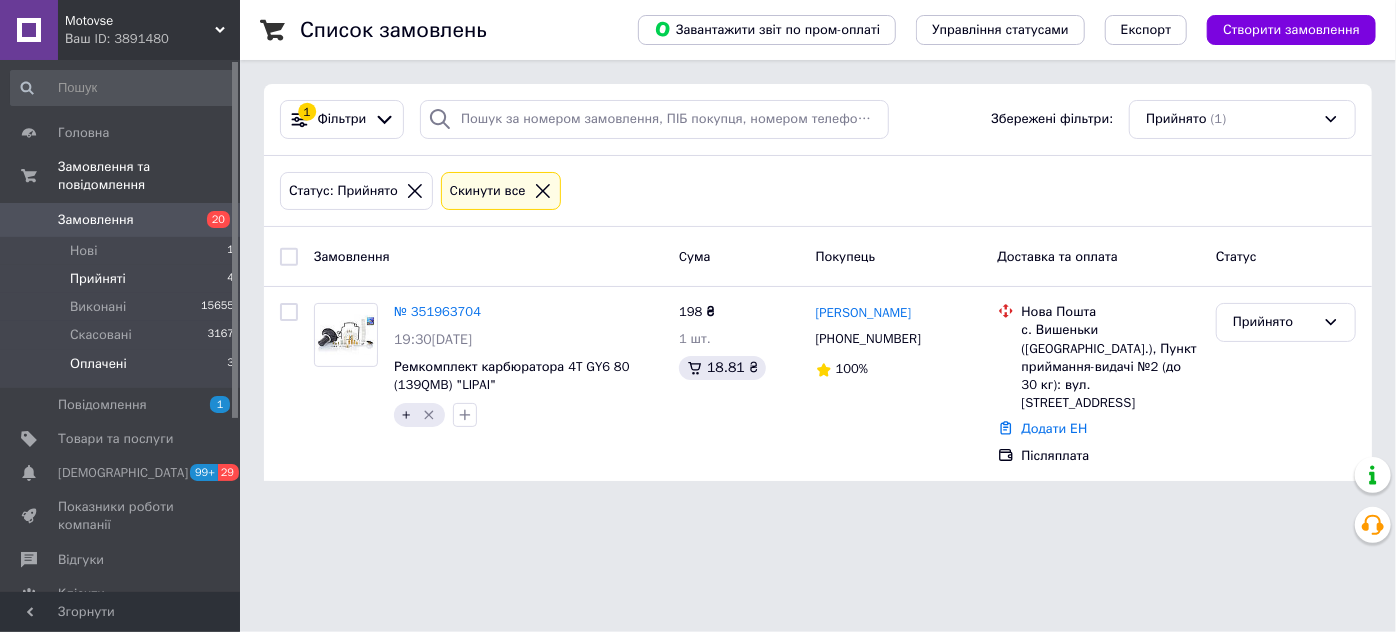 click on "Оплачені 3" at bounding box center (123, 369) 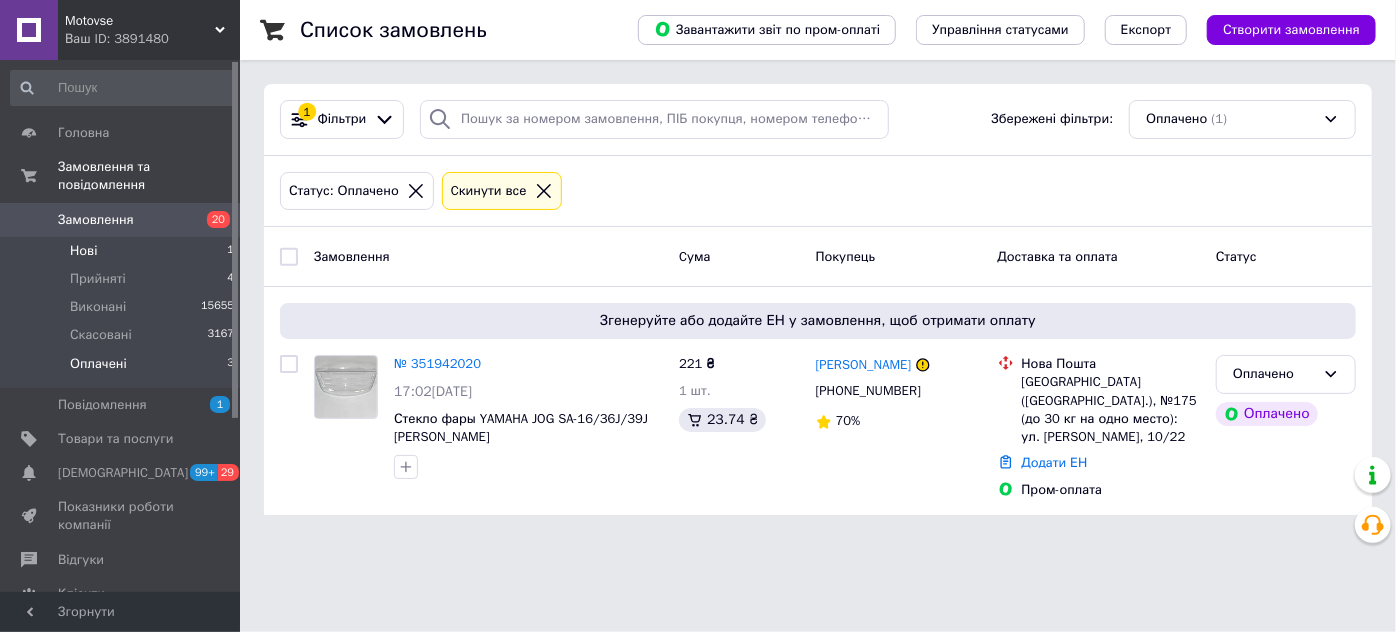 click on "Нові 1" at bounding box center (123, 251) 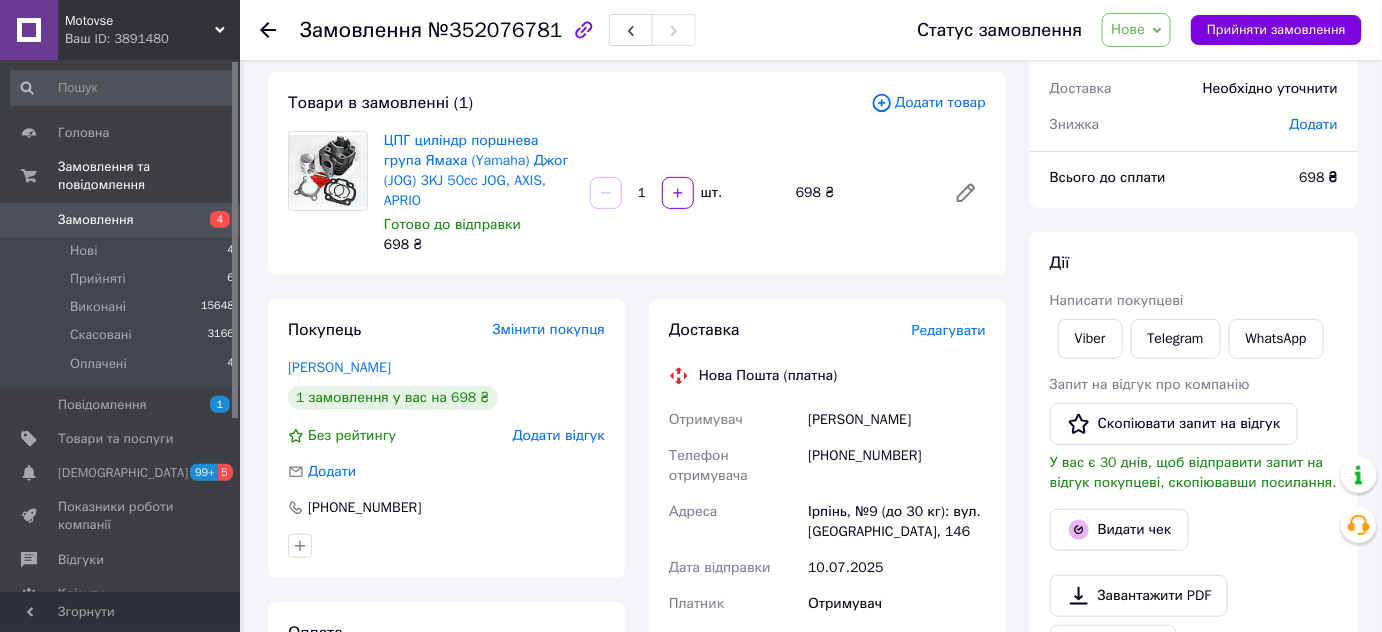 scroll, scrollTop: 272, scrollLeft: 0, axis: vertical 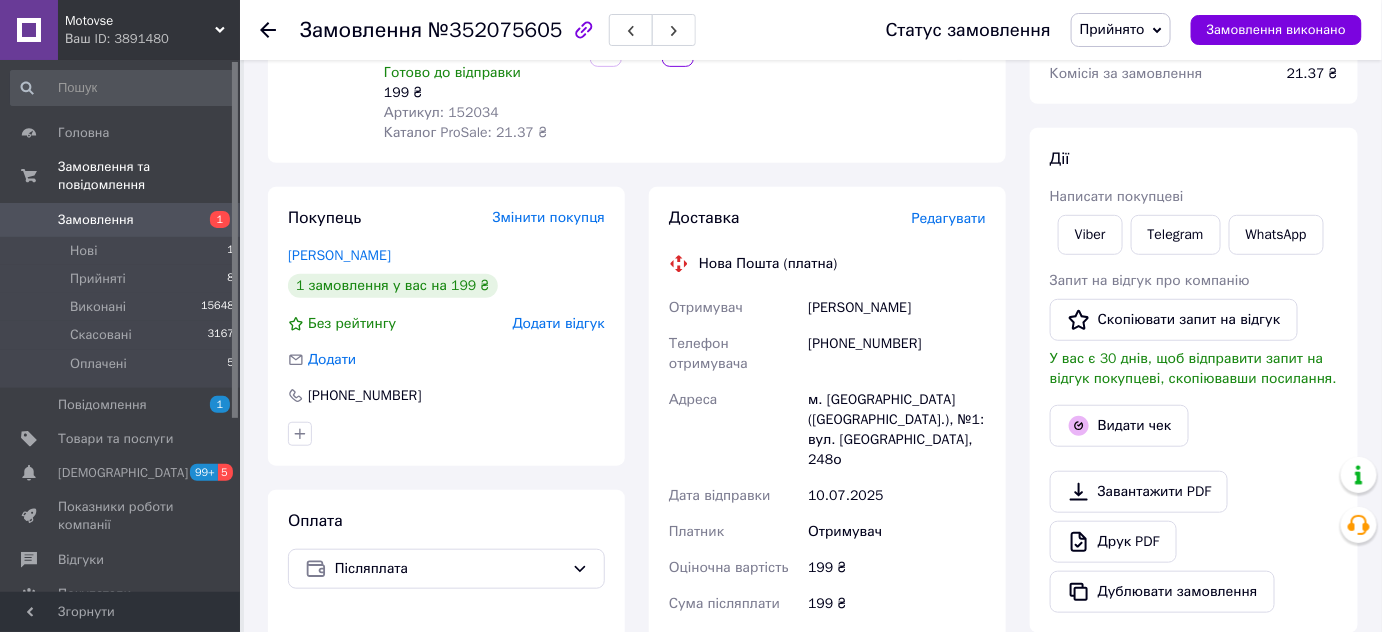 click on "Редагувати" at bounding box center (949, 218) 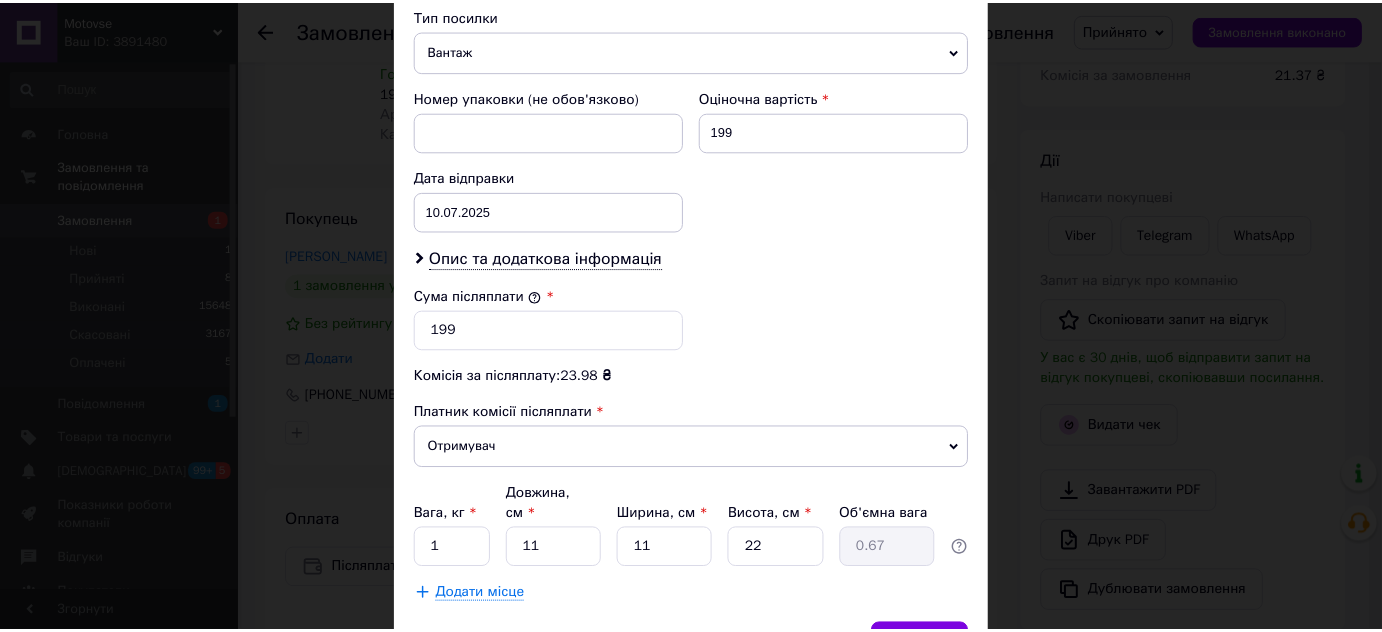 scroll, scrollTop: 885, scrollLeft: 0, axis: vertical 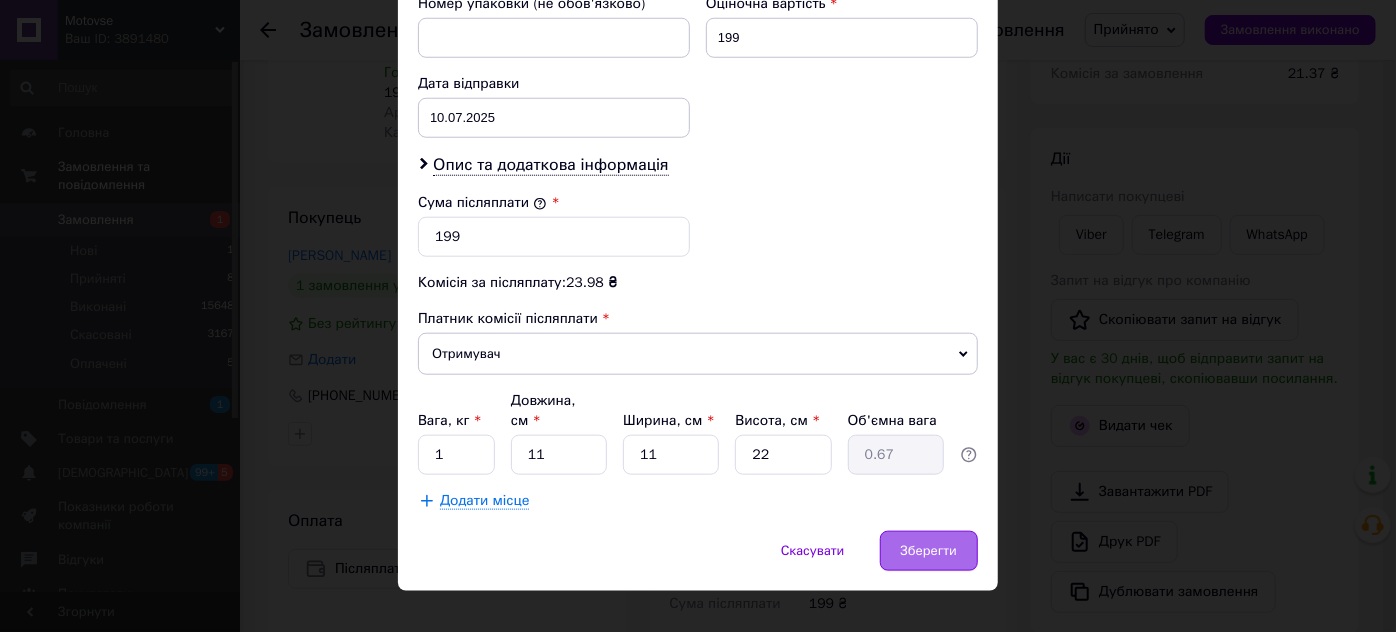 click on "Зберегти" at bounding box center [929, 551] 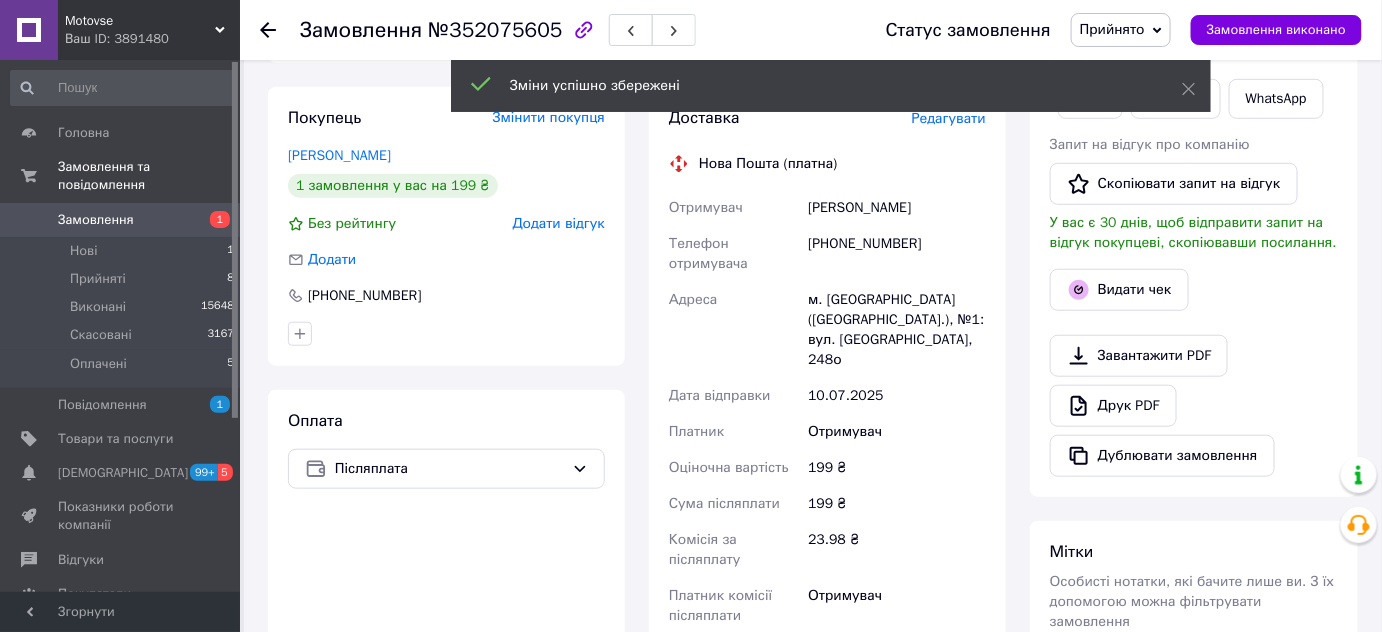 scroll, scrollTop: 636, scrollLeft: 0, axis: vertical 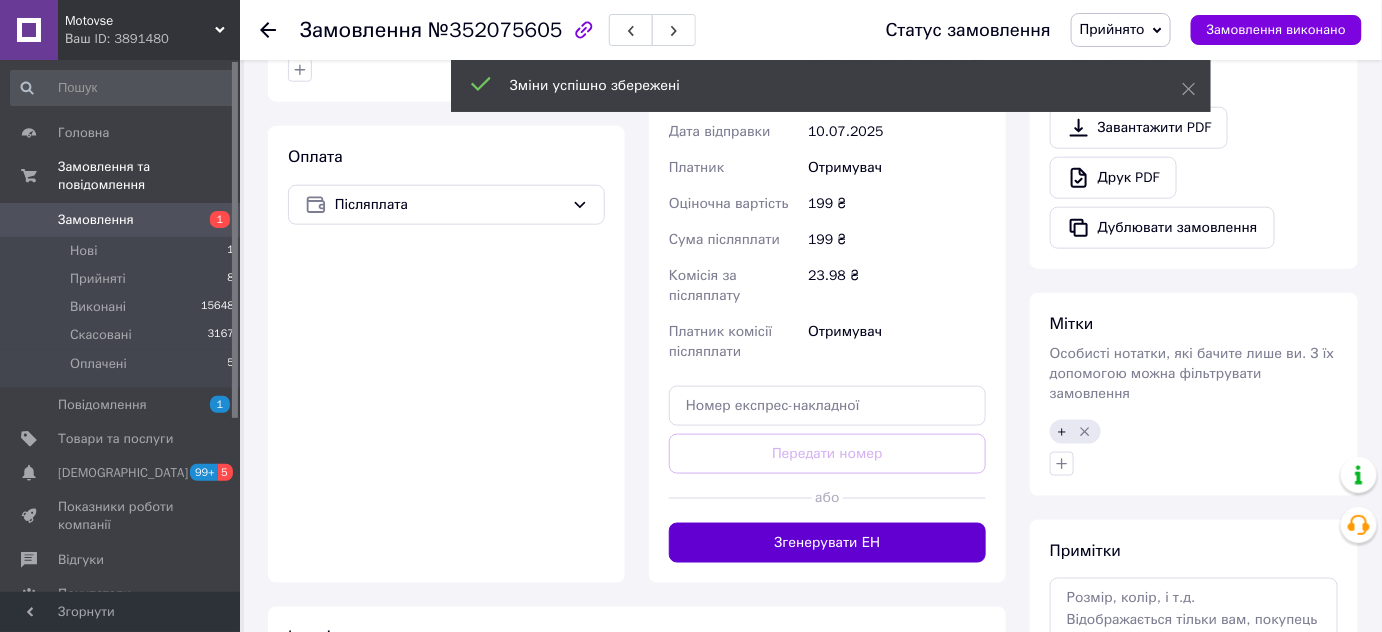 click on "Згенерувати ЕН" at bounding box center (827, 543) 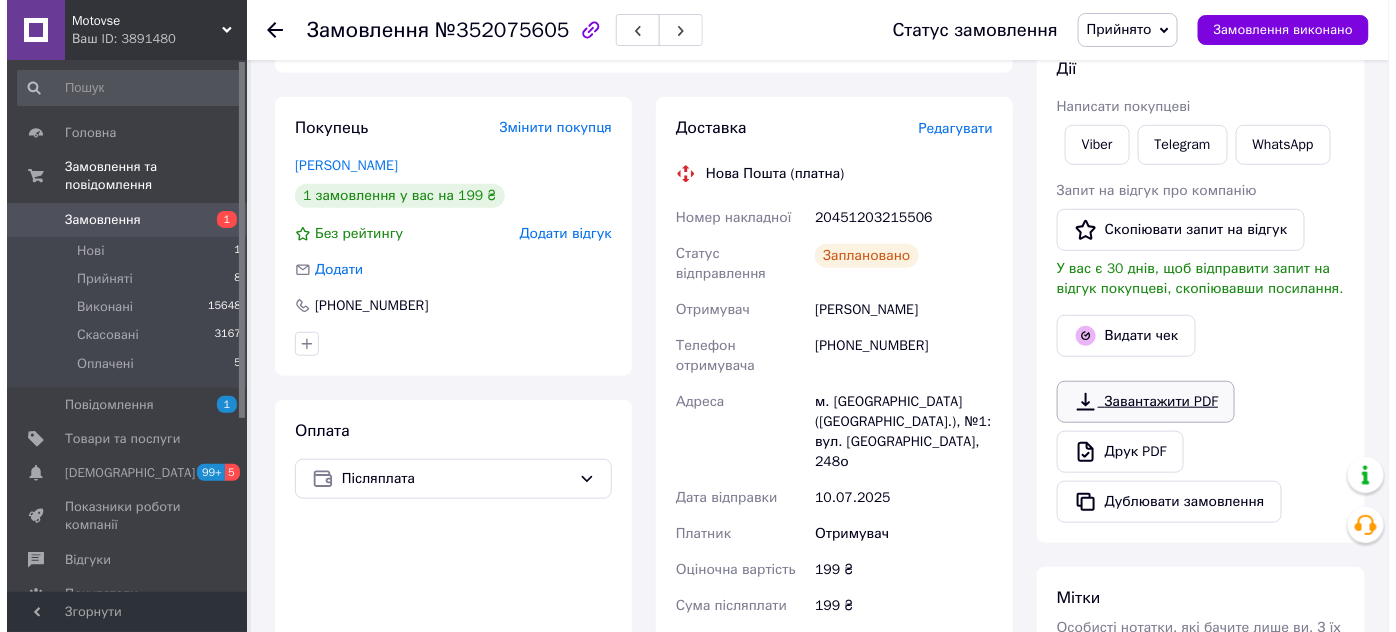 scroll, scrollTop: 363, scrollLeft: 0, axis: vertical 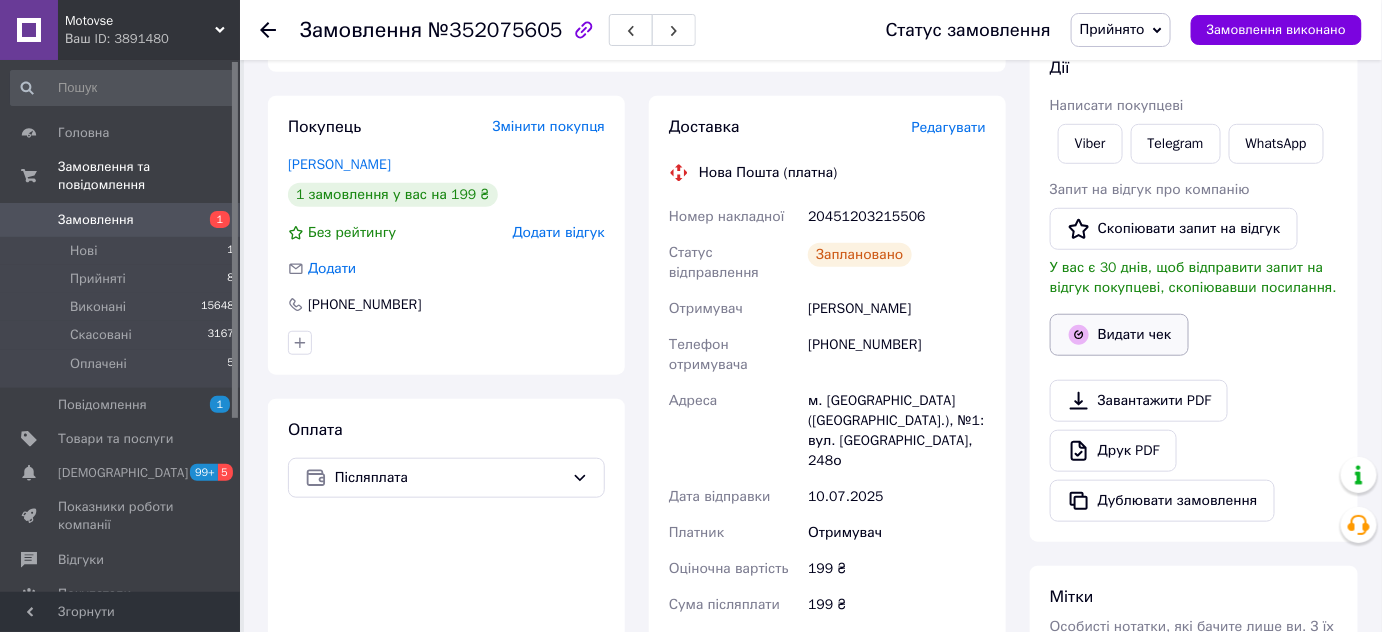 click on "Видати чек" at bounding box center [1119, 335] 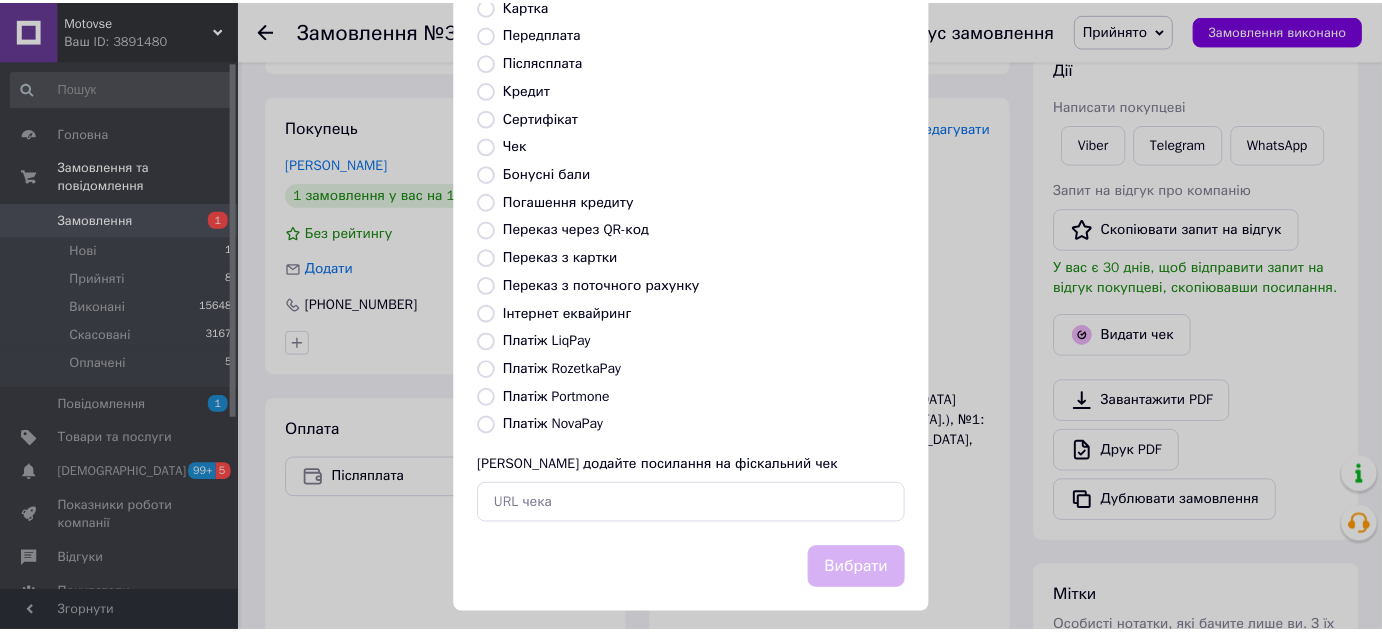 scroll, scrollTop: 226, scrollLeft: 0, axis: vertical 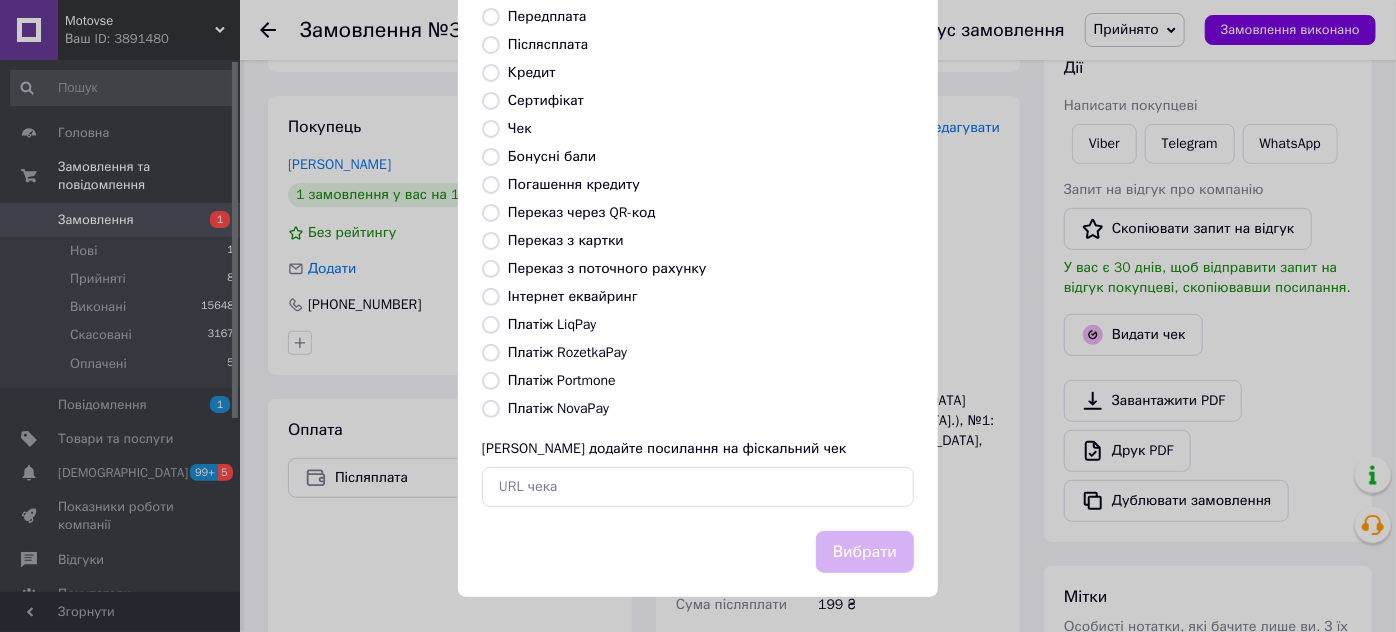 click on "Платіж NovaPay" at bounding box center (558, 408) 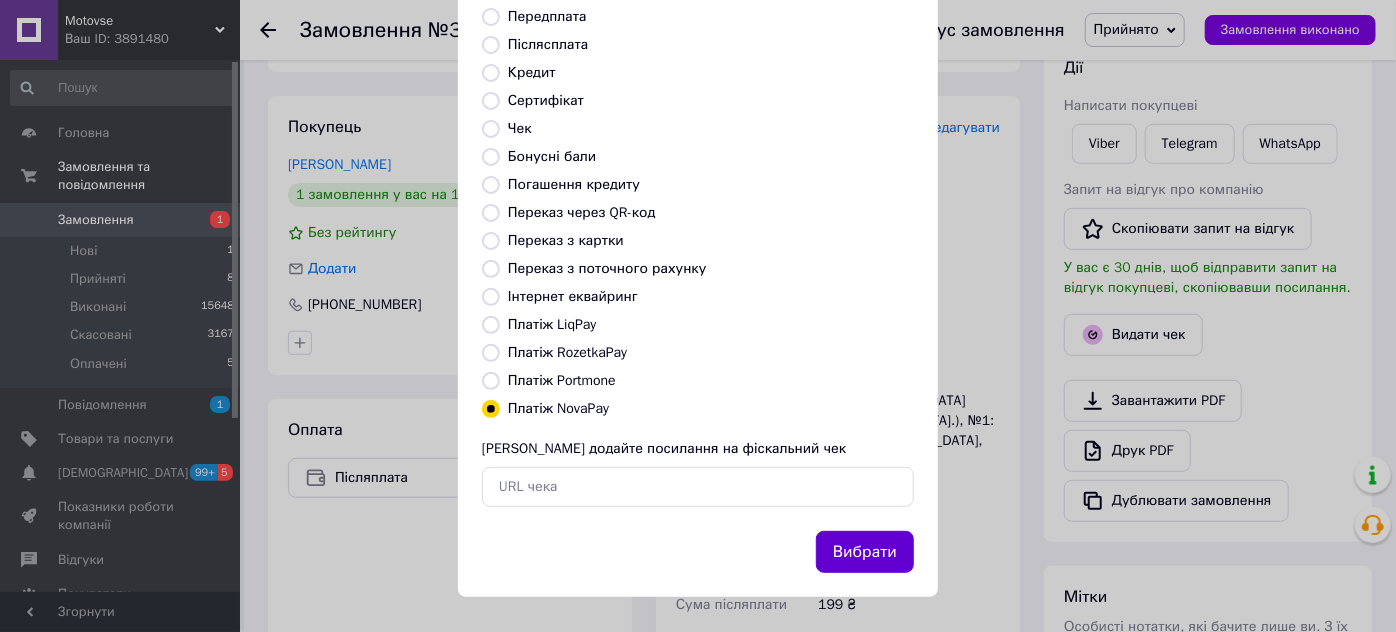 click on "Вибрати" at bounding box center (865, 552) 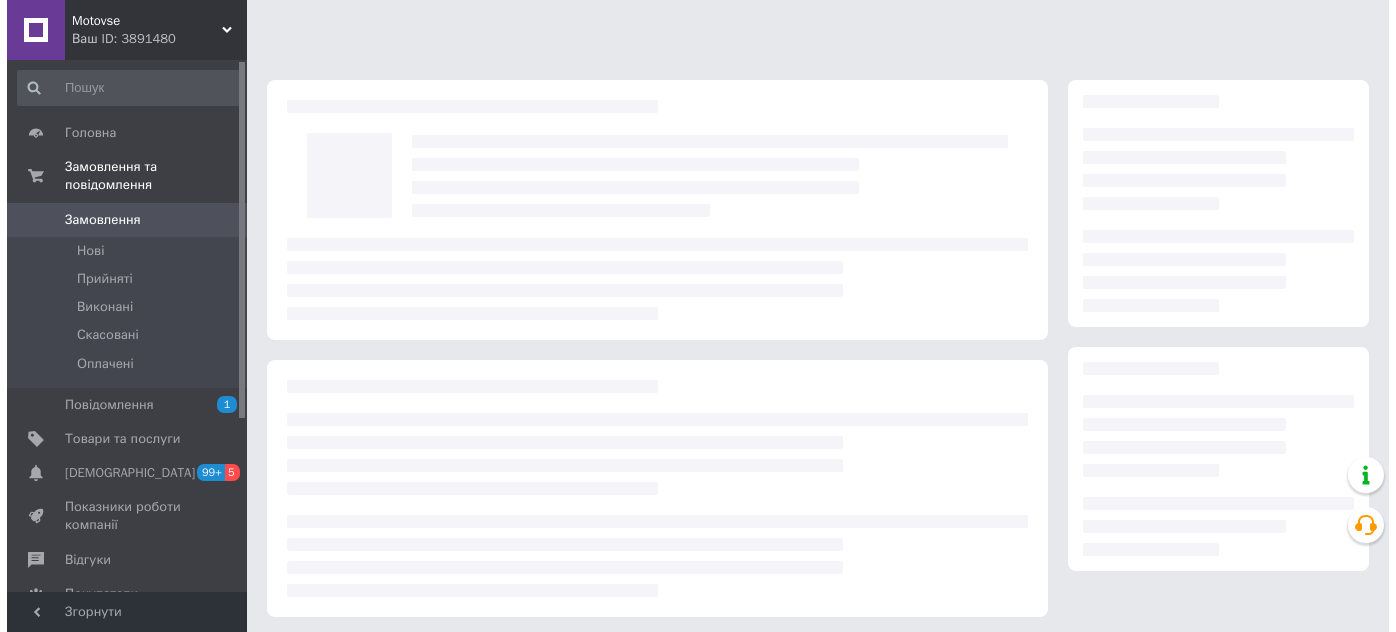 scroll, scrollTop: 0, scrollLeft: 0, axis: both 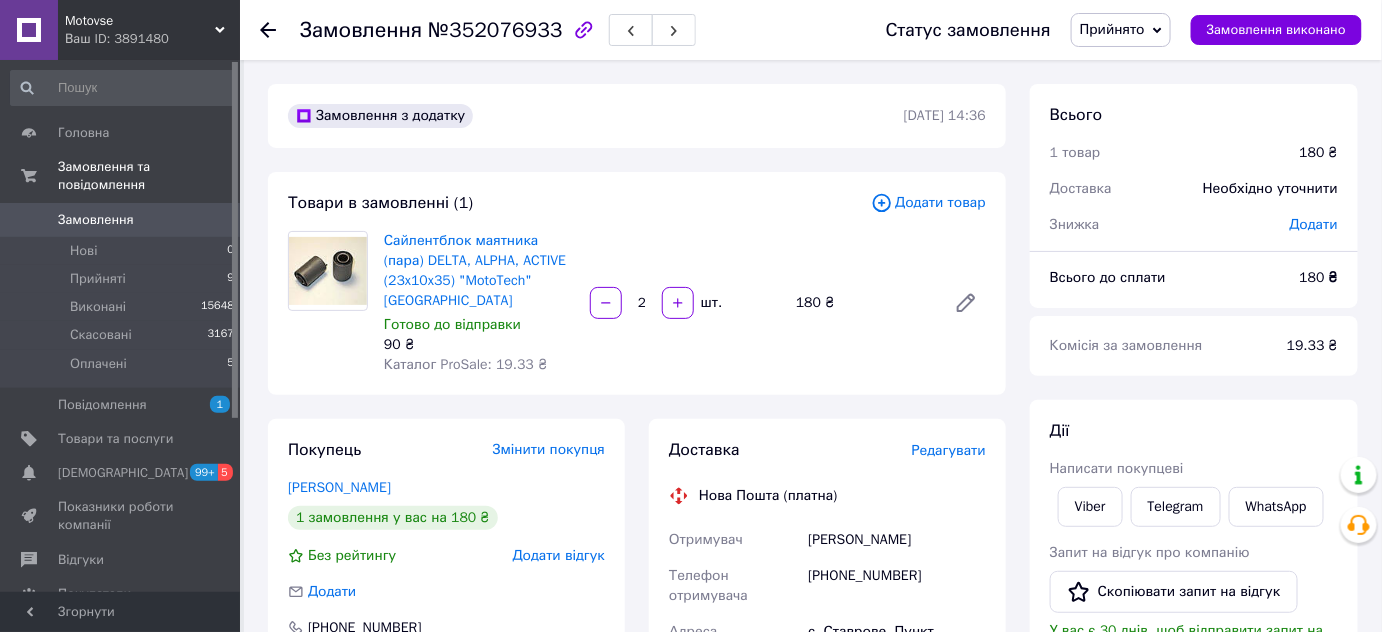 click on "Редагувати" at bounding box center (949, 450) 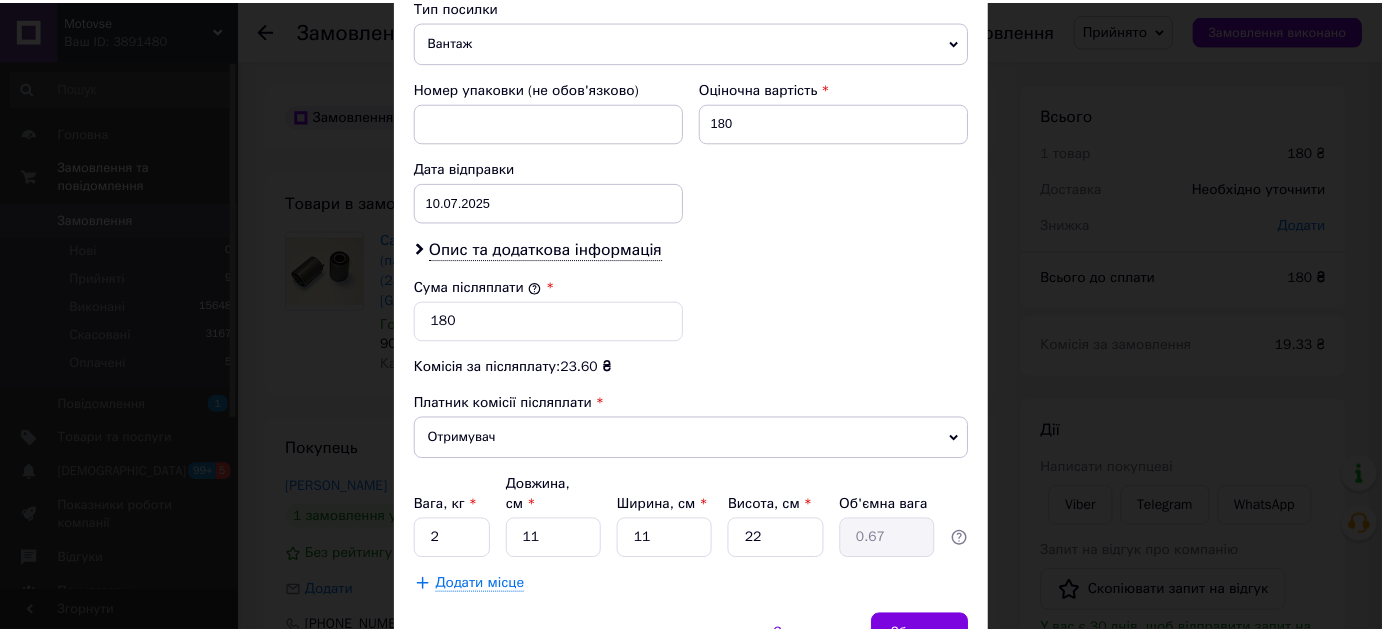 scroll, scrollTop: 818, scrollLeft: 0, axis: vertical 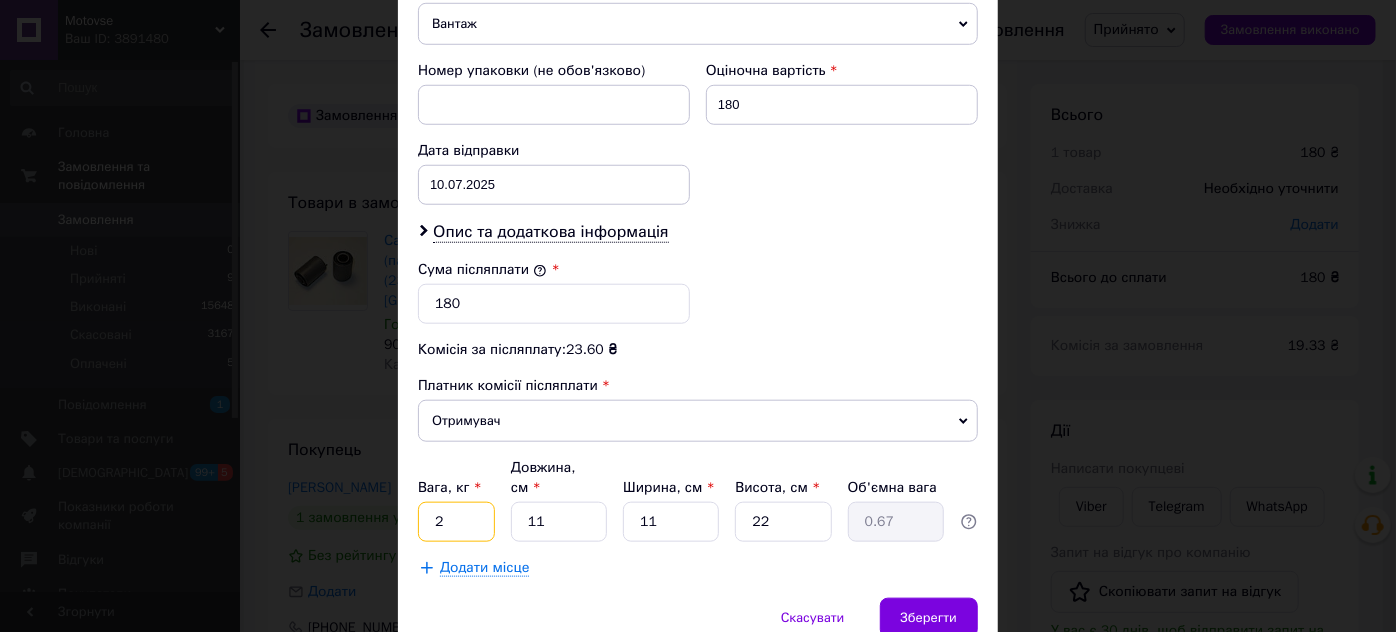 click on "2" at bounding box center (456, 522) 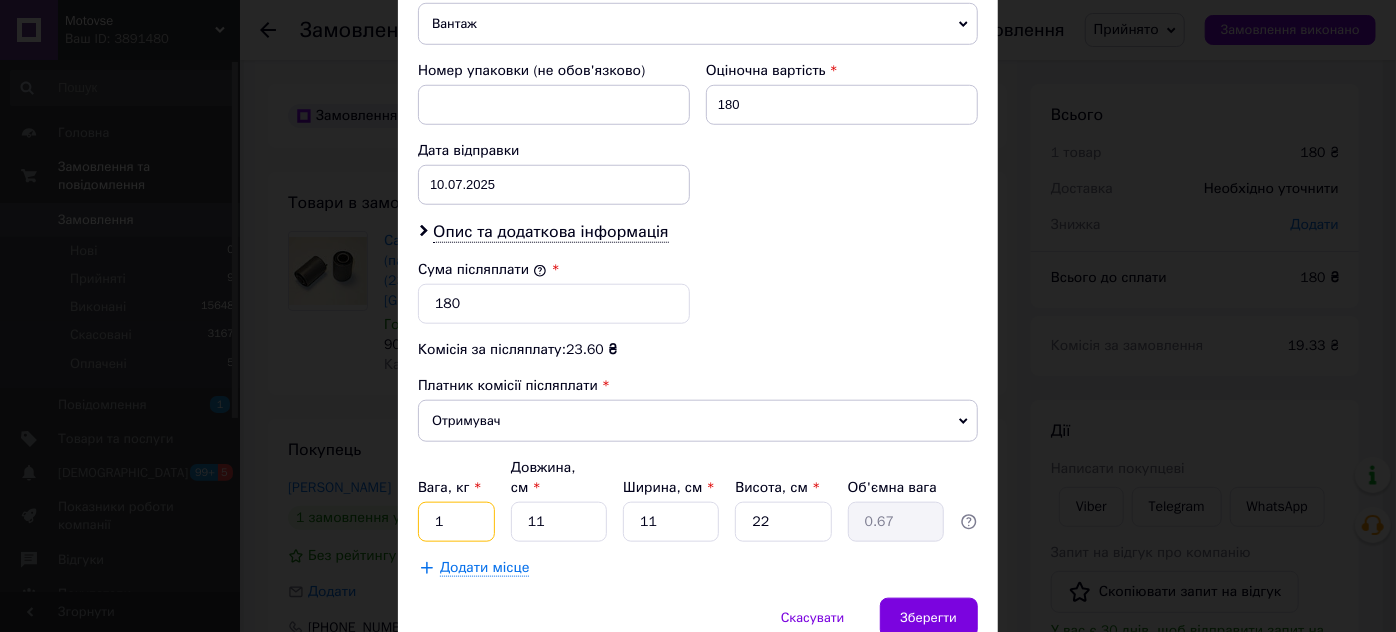 type on "1" 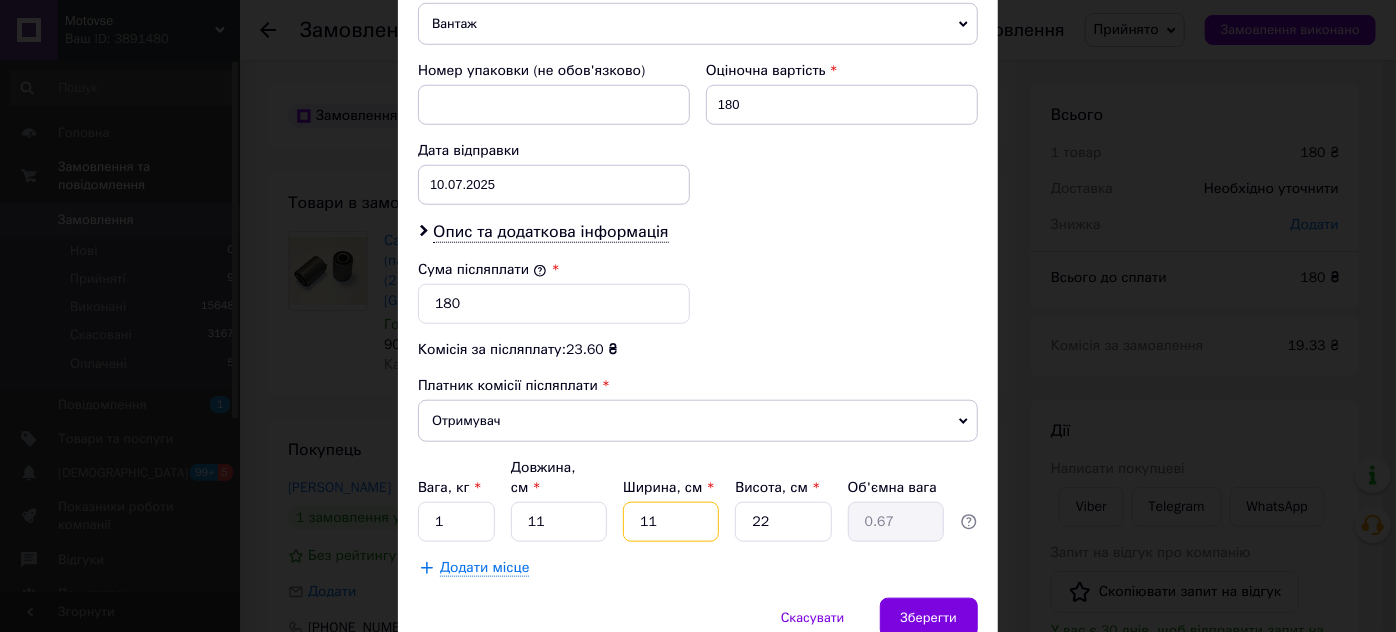 click on "11" at bounding box center (671, 522) 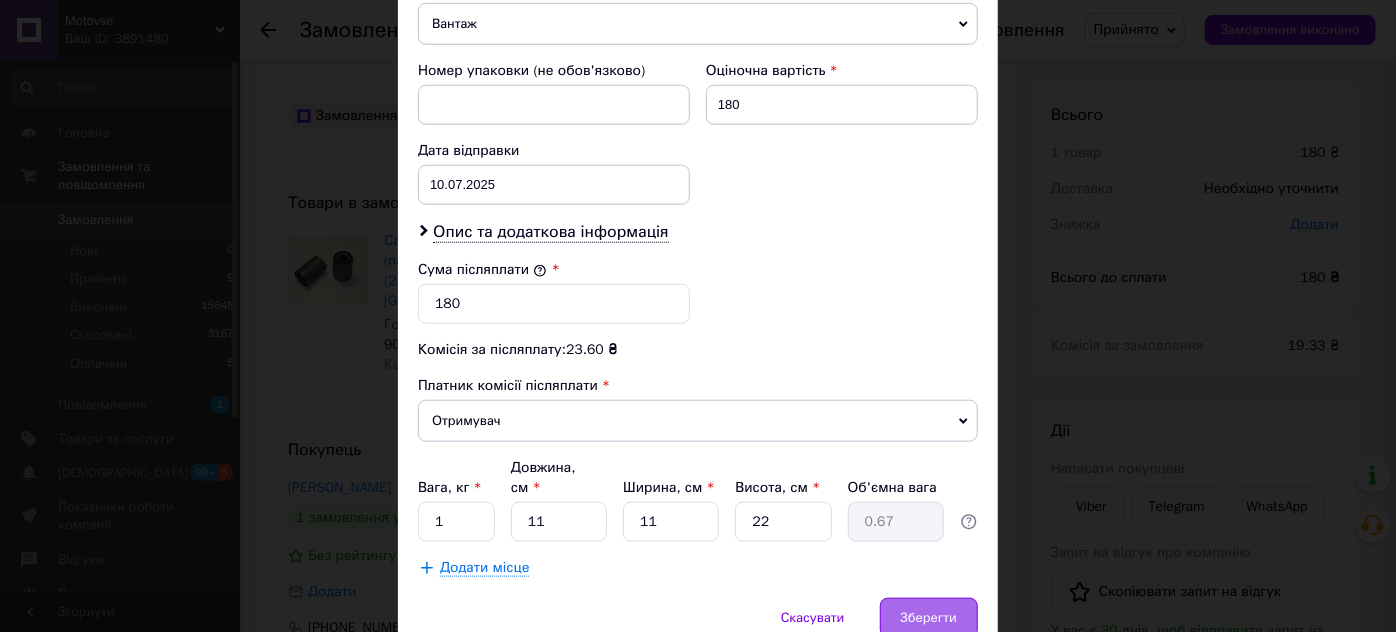 click on "Зберегти" at bounding box center (929, 618) 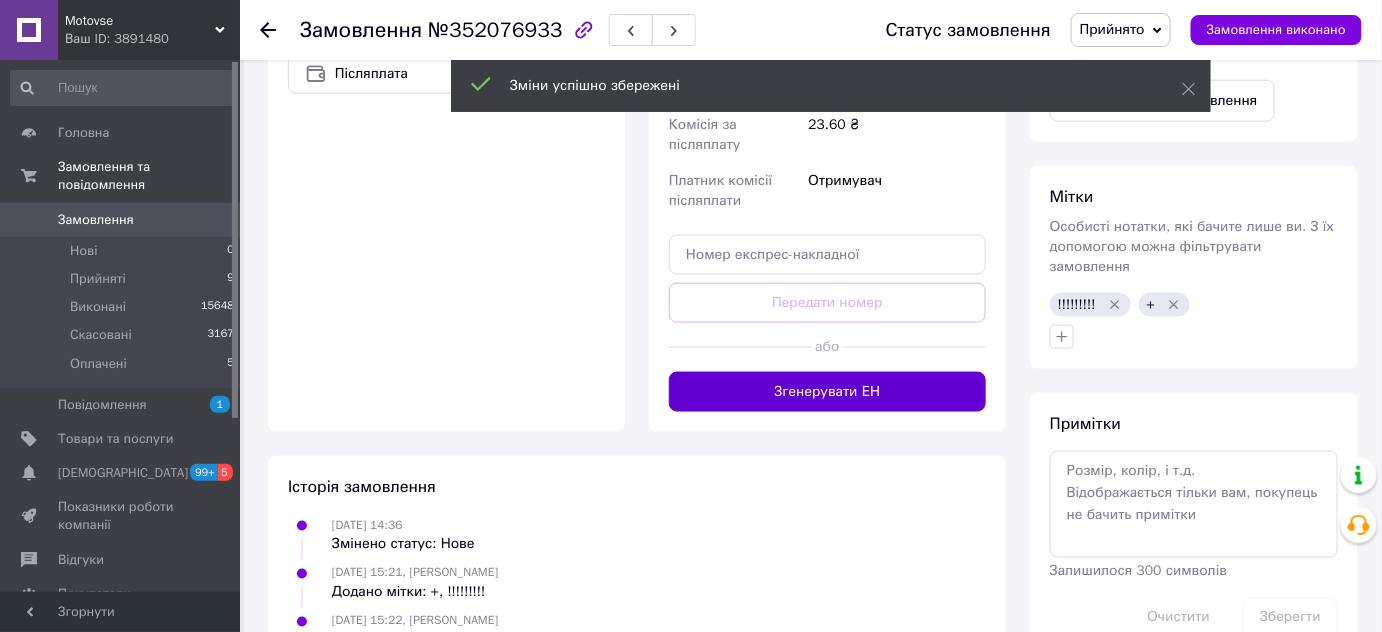 click on "Згенерувати ЕН" at bounding box center [827, 392] 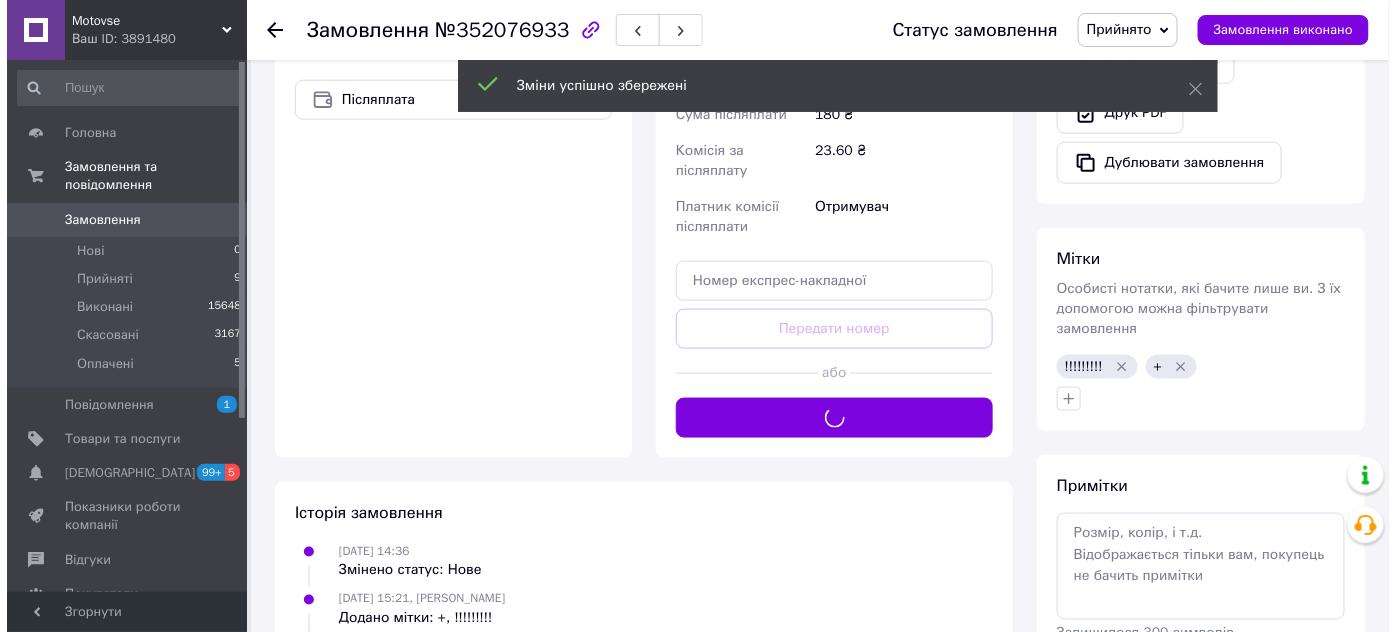 scroll, scrollTop: 363, scrollLeft: 0, axis: vertical 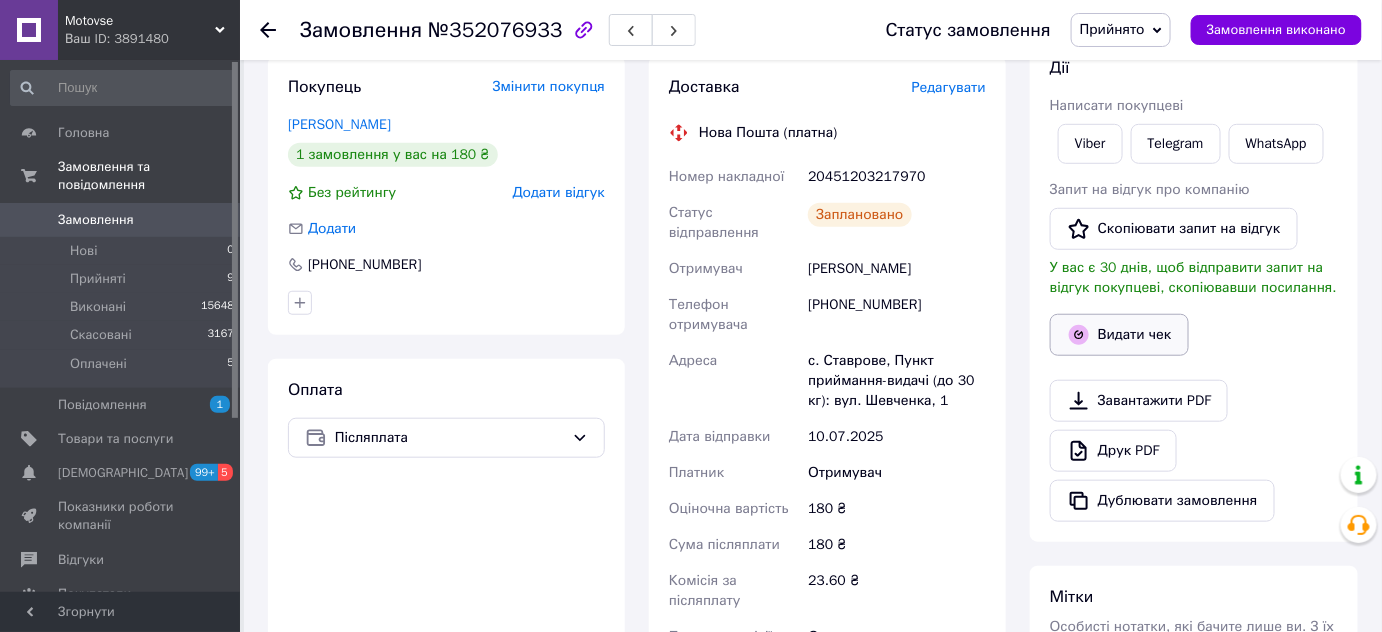 click 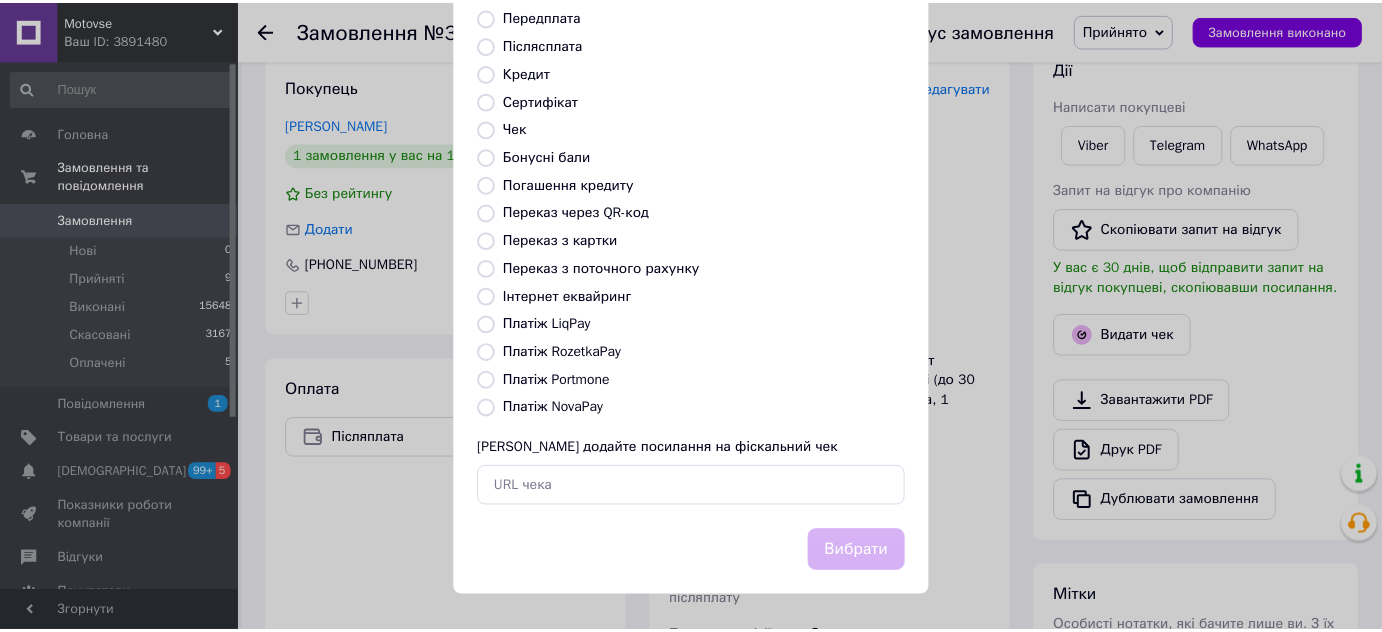 scroll, scrollTop: 226, scrollLeft: 0, axis: vertical 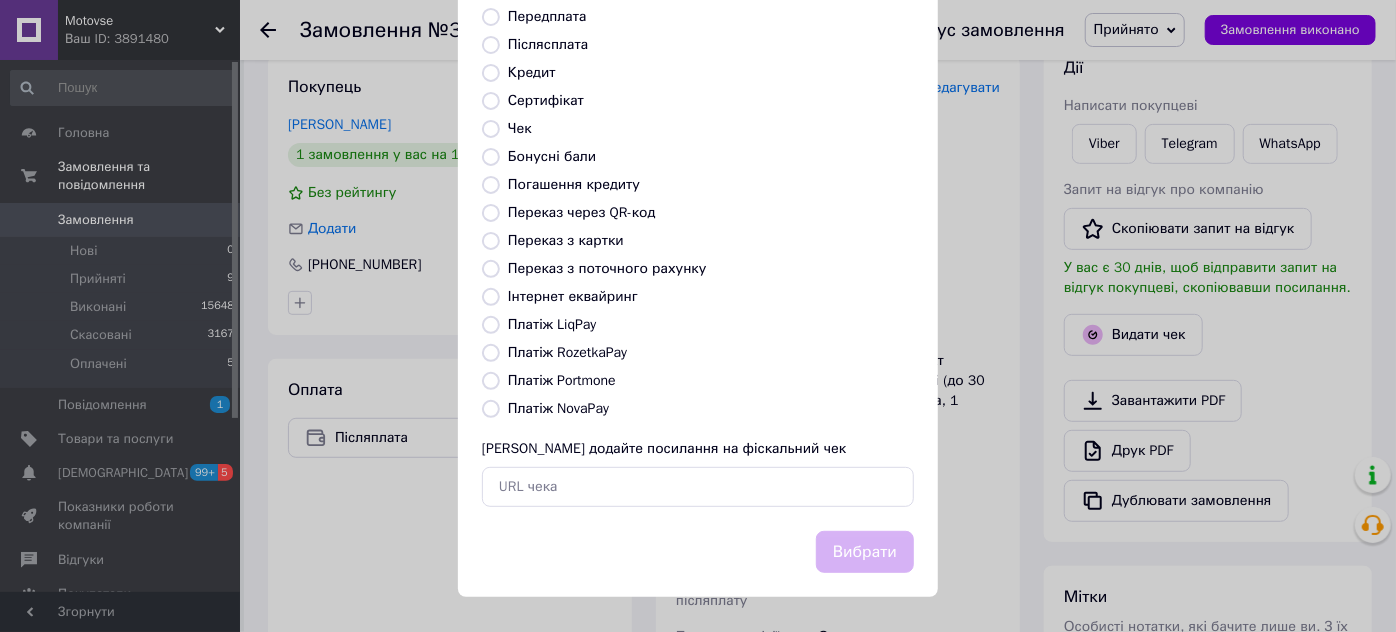 click on "Платіж NovaPay" at bounding box center [558, 408] 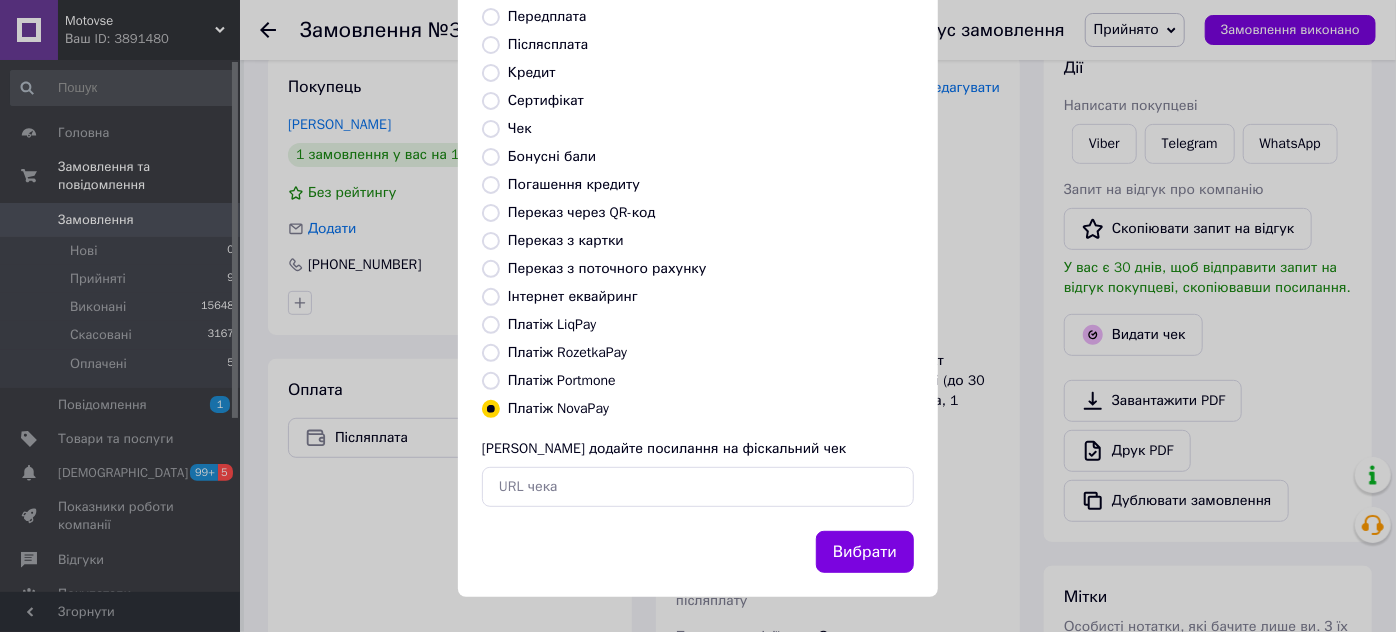 click on "Вибрати" at bounding box center (865, 552) 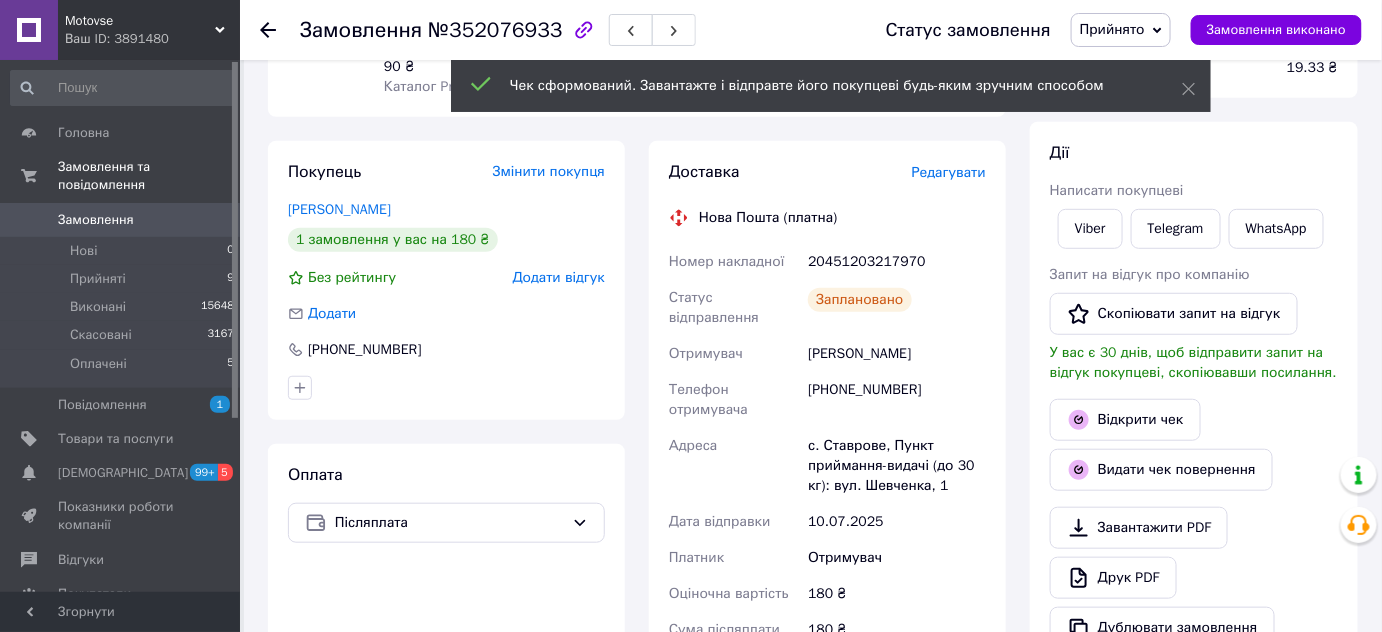 scroll, scrollTop: 90, scrollLeft: 0, axis: vertical 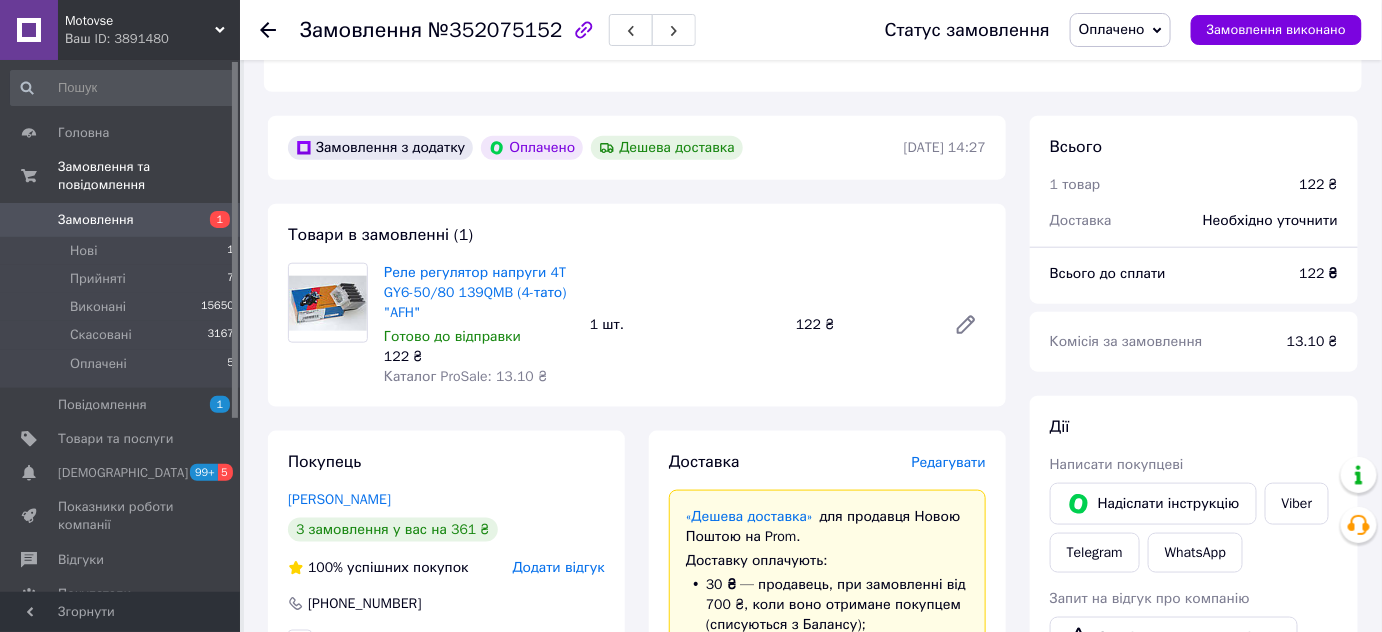 click on "Редагувати" at bounding box center [949, 462] 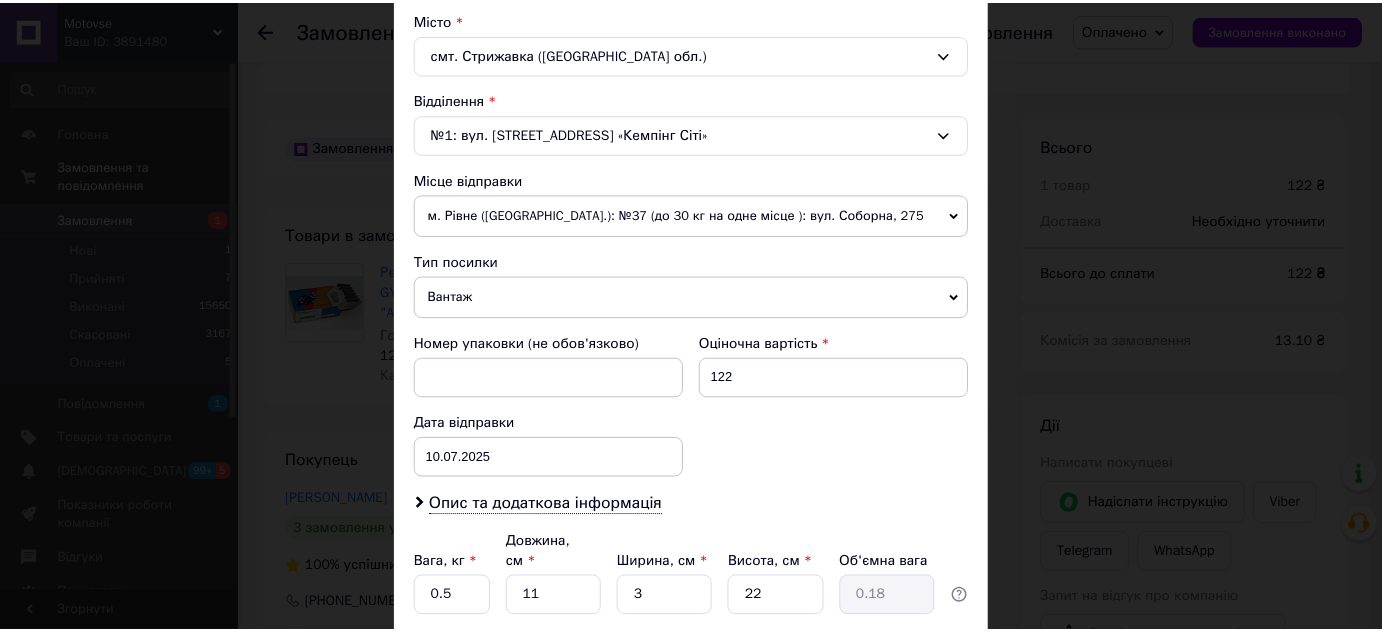 scroll, scrollTop: 688, scrollLeft: 0, axis: vertical 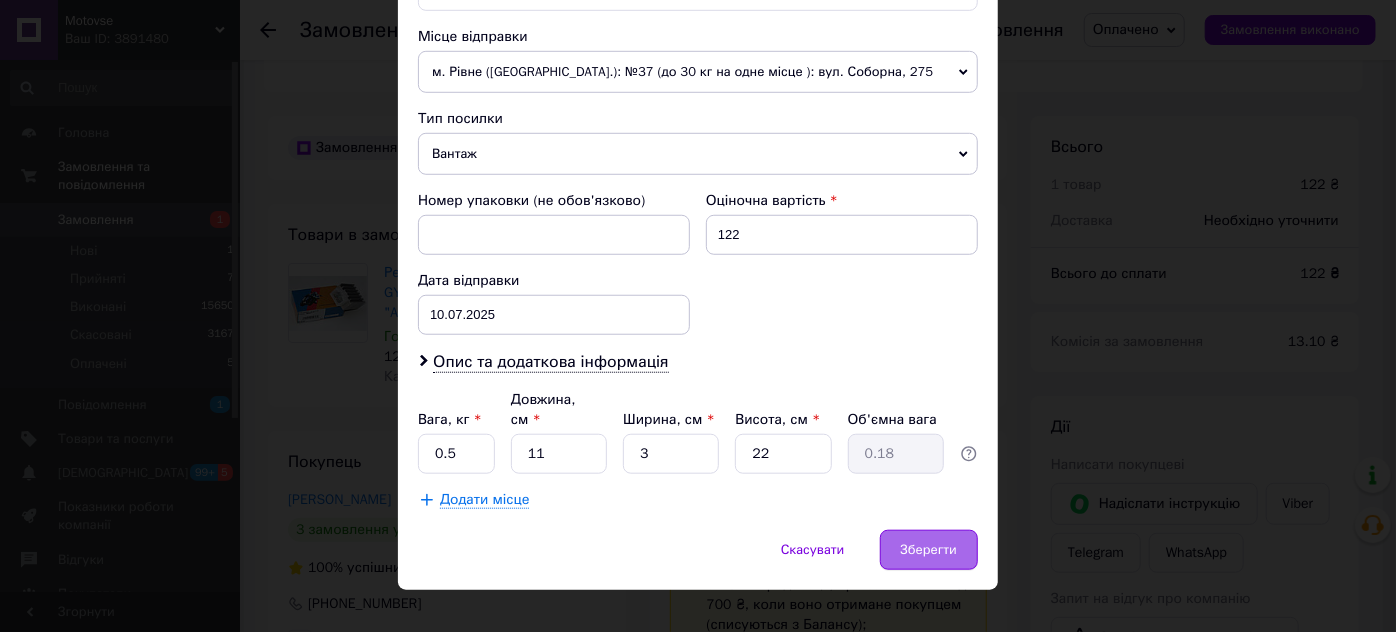 click on "Зберегти" at bounding box center [929, 550] 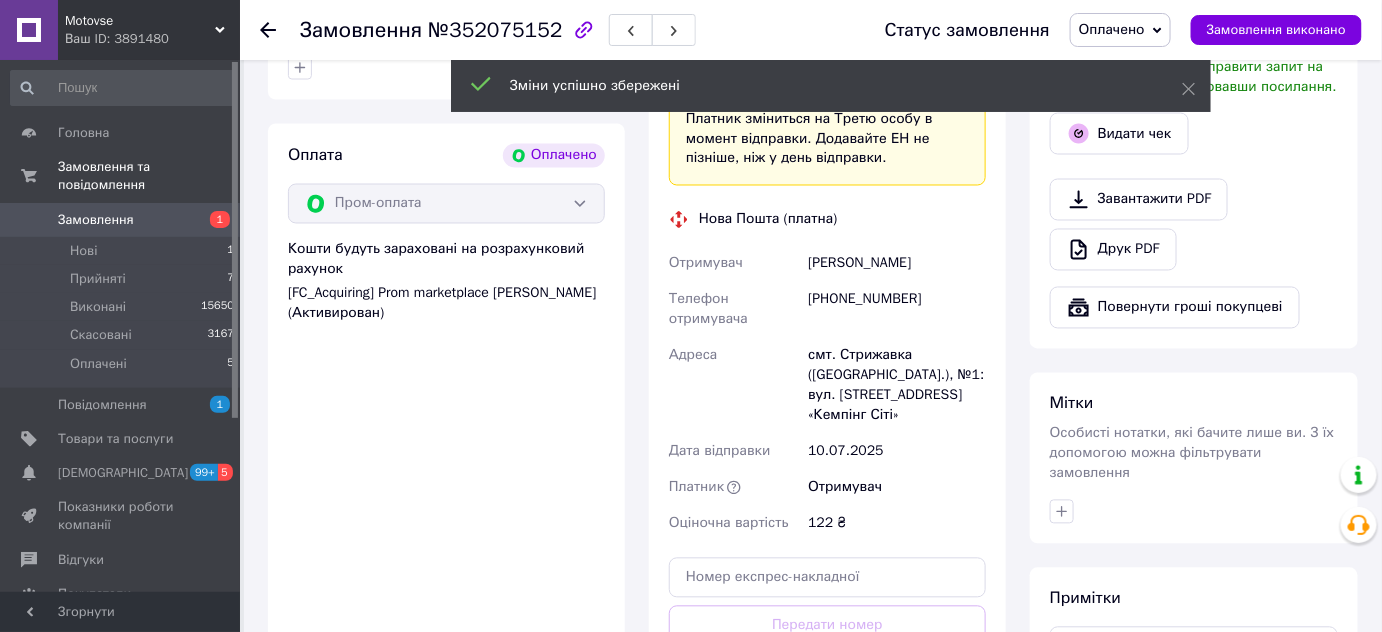 scroll, scrollTop: 1272, scrollLeft: 0, axis: vertical 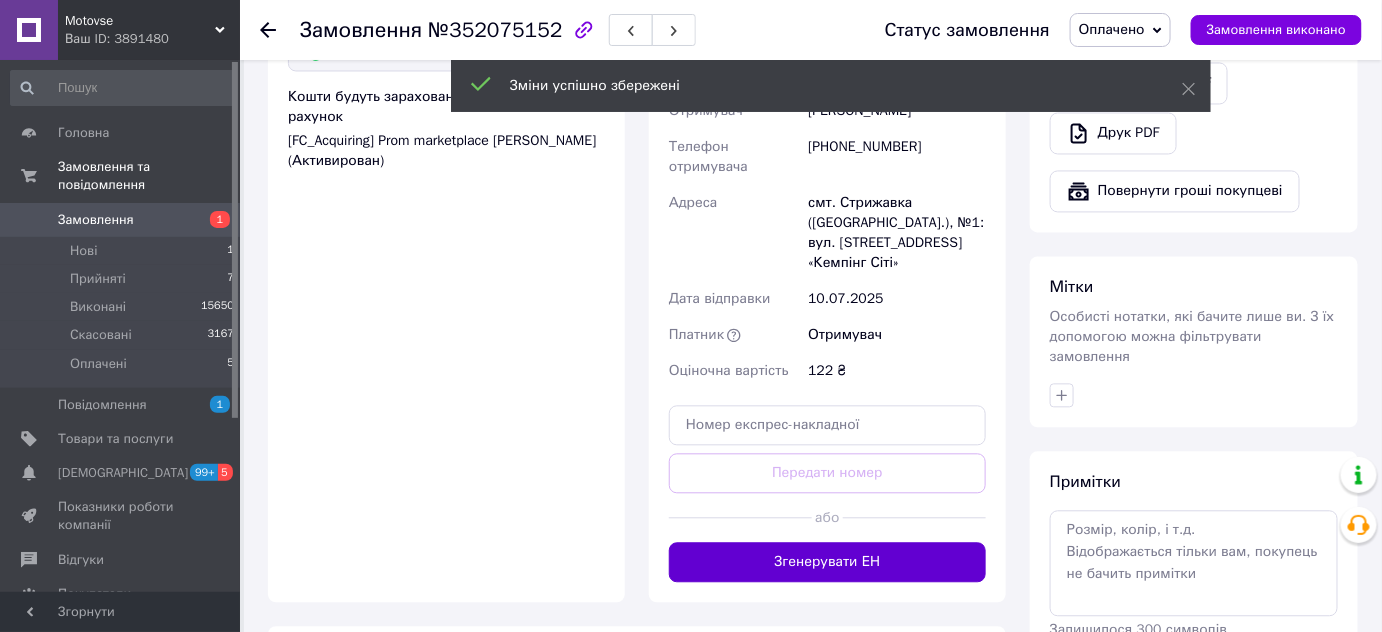click on "Згенерувати ЕН" at bounding box center [827, 562] 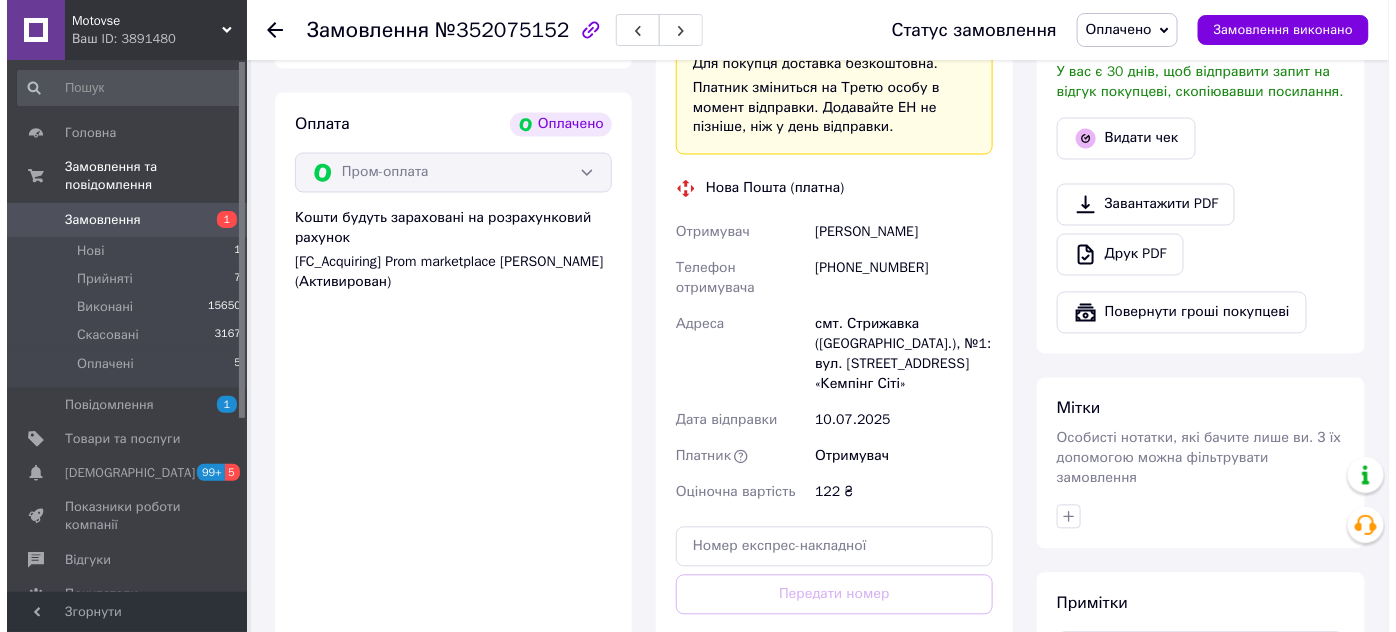 scroll, scrollTop: 1000, scrollLeft: 0, axis: vertical 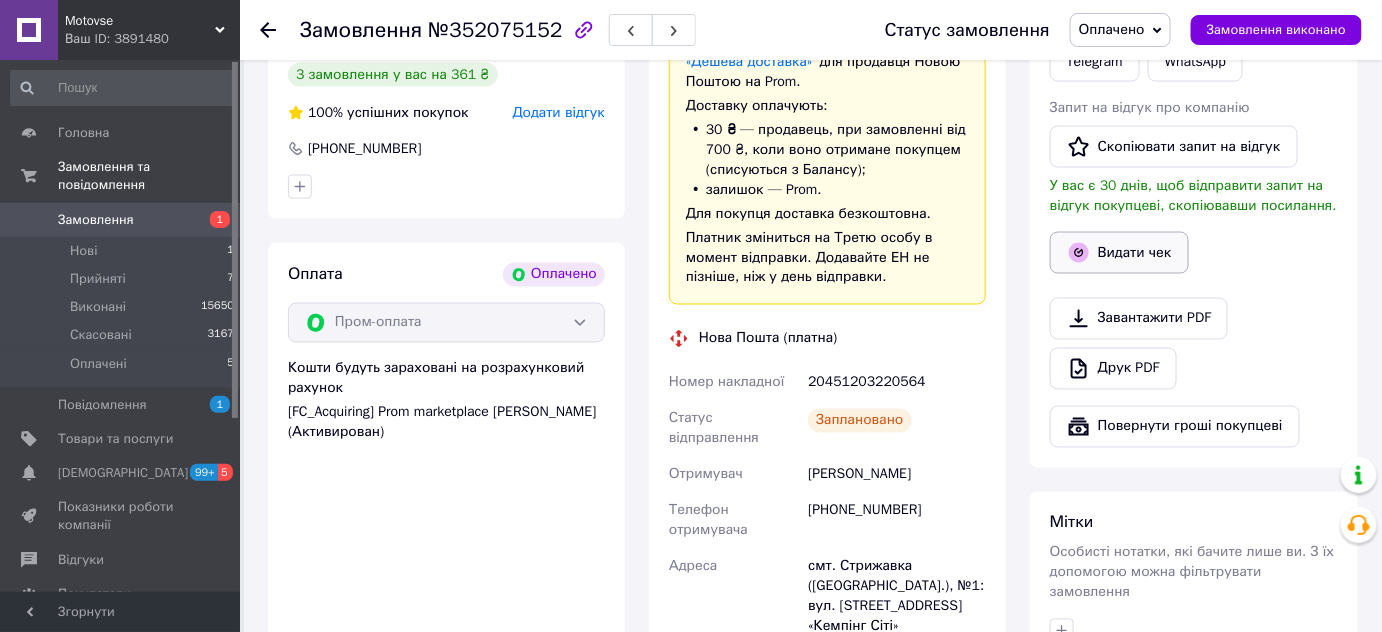 click on "Видати чек" at bounding box center (1119, 253) 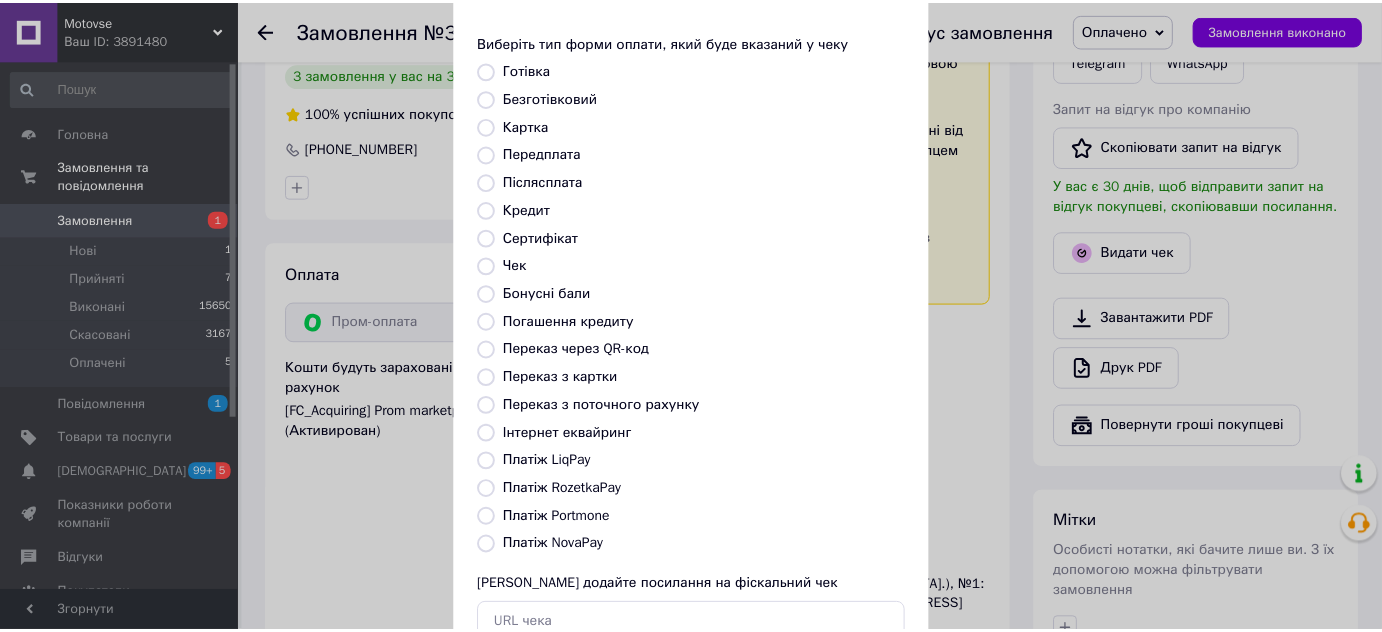scroll, scrollTop: 226, scrollLeft: 0, axis: vertical 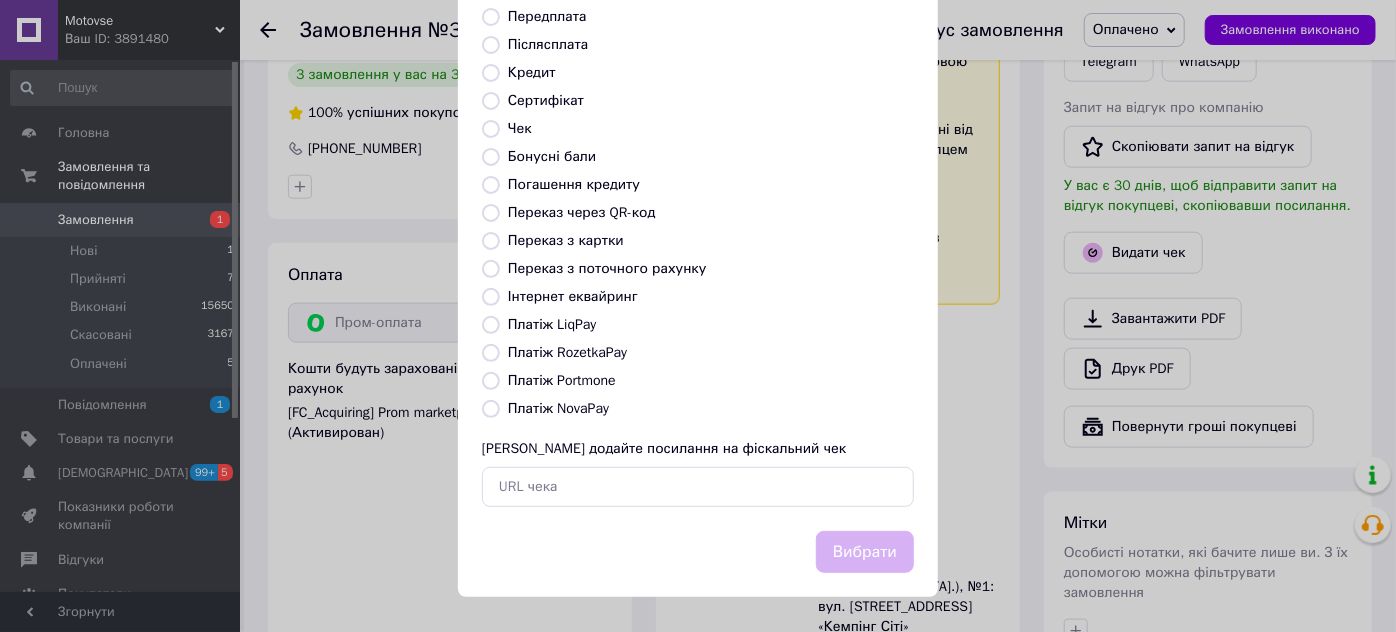click on "Платіж NovaPay" at bounding box center (558, 408) 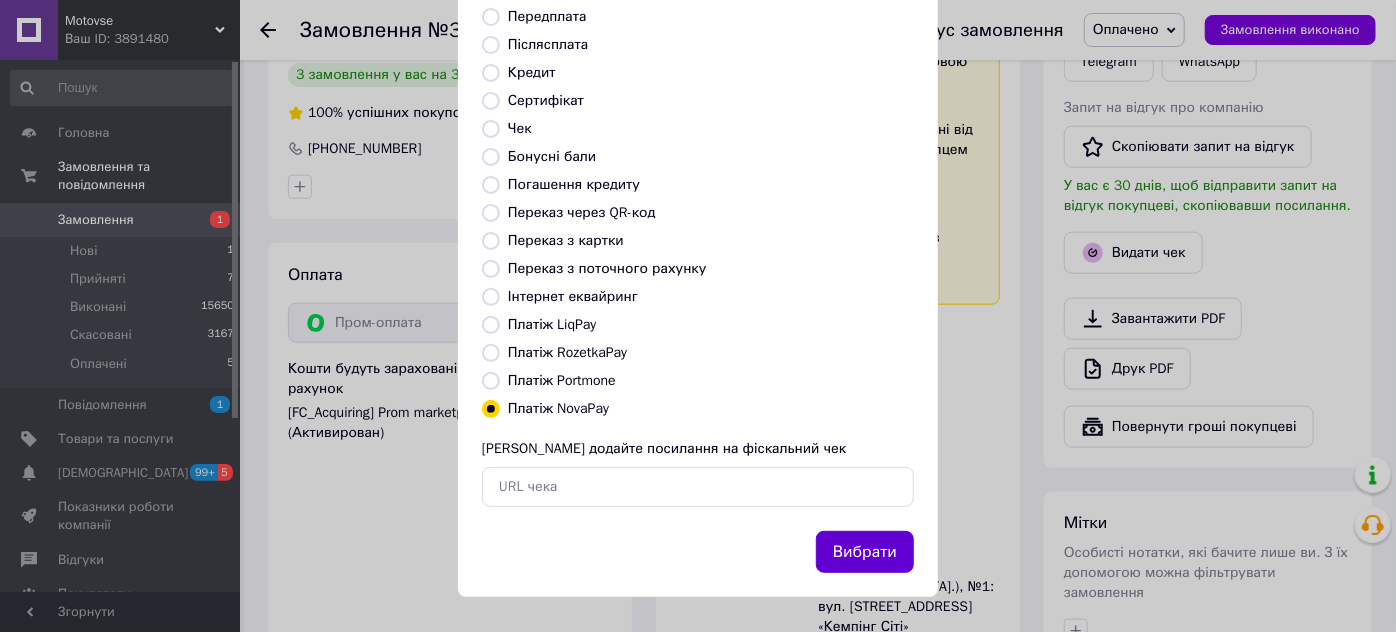 click on "Вибрати" at bounding box center [865, 552] 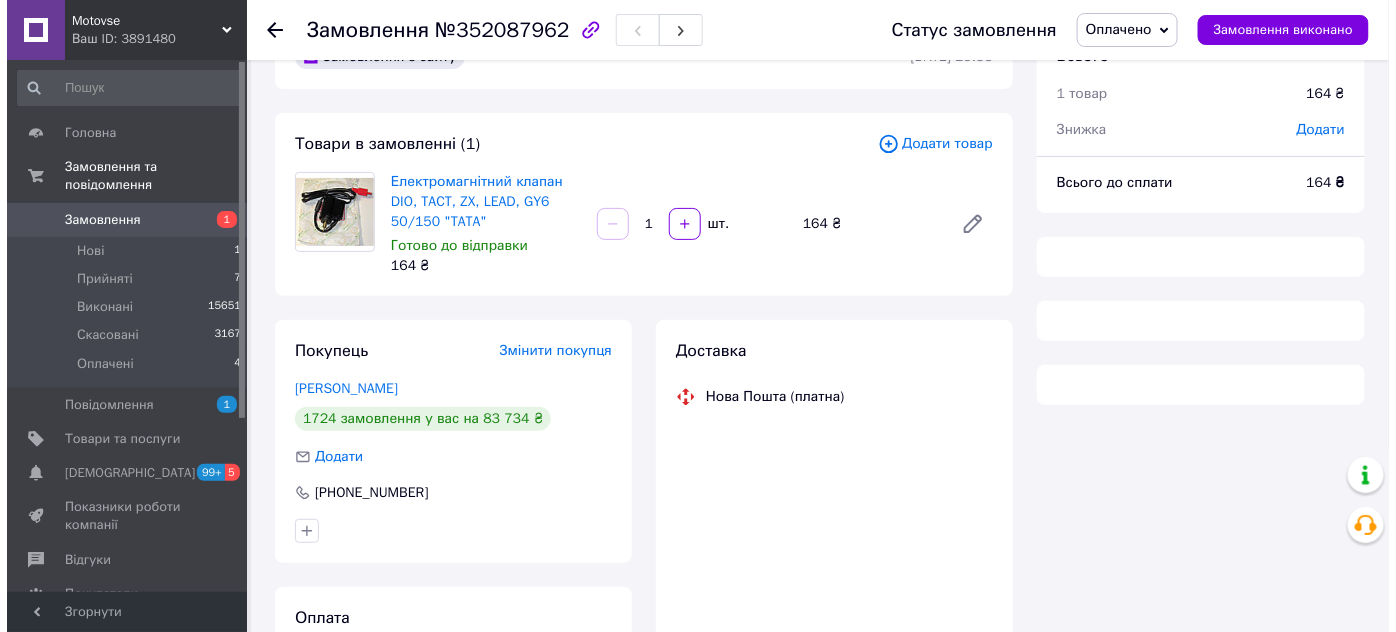 scroll, scrollTop: 90, scrollLeft: 0, axis: vertical 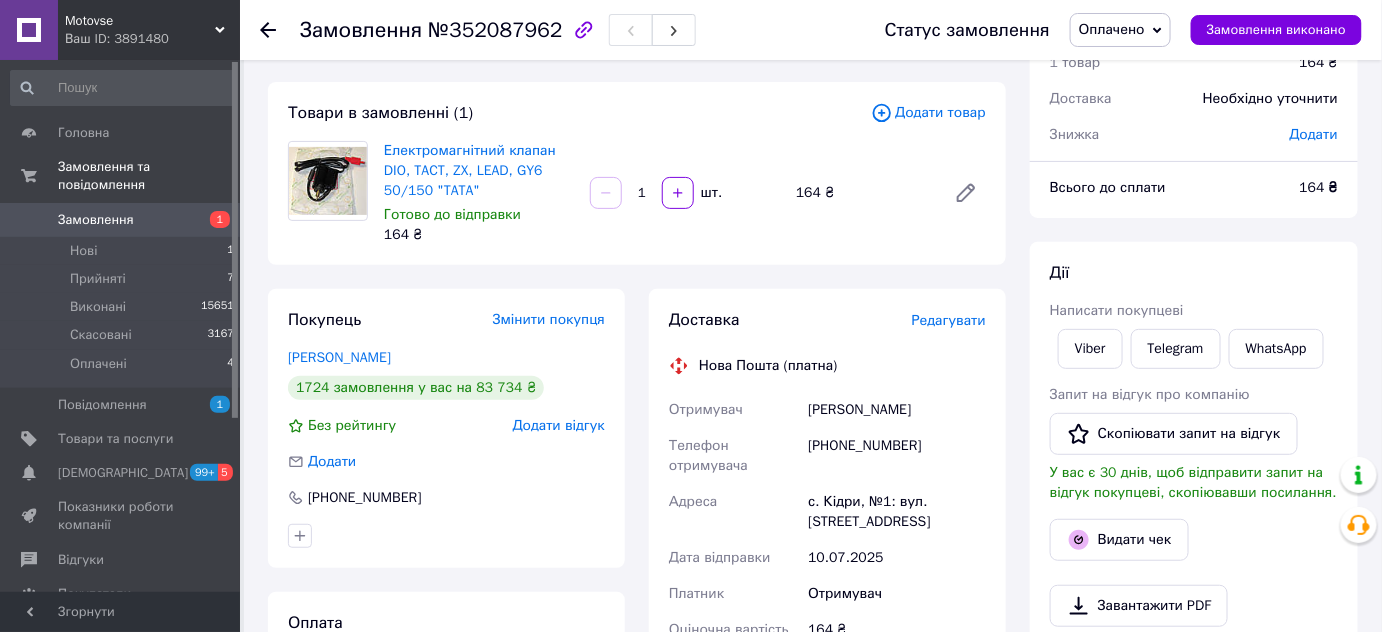 click on "Редагувати" at bounding box center [949, 320] 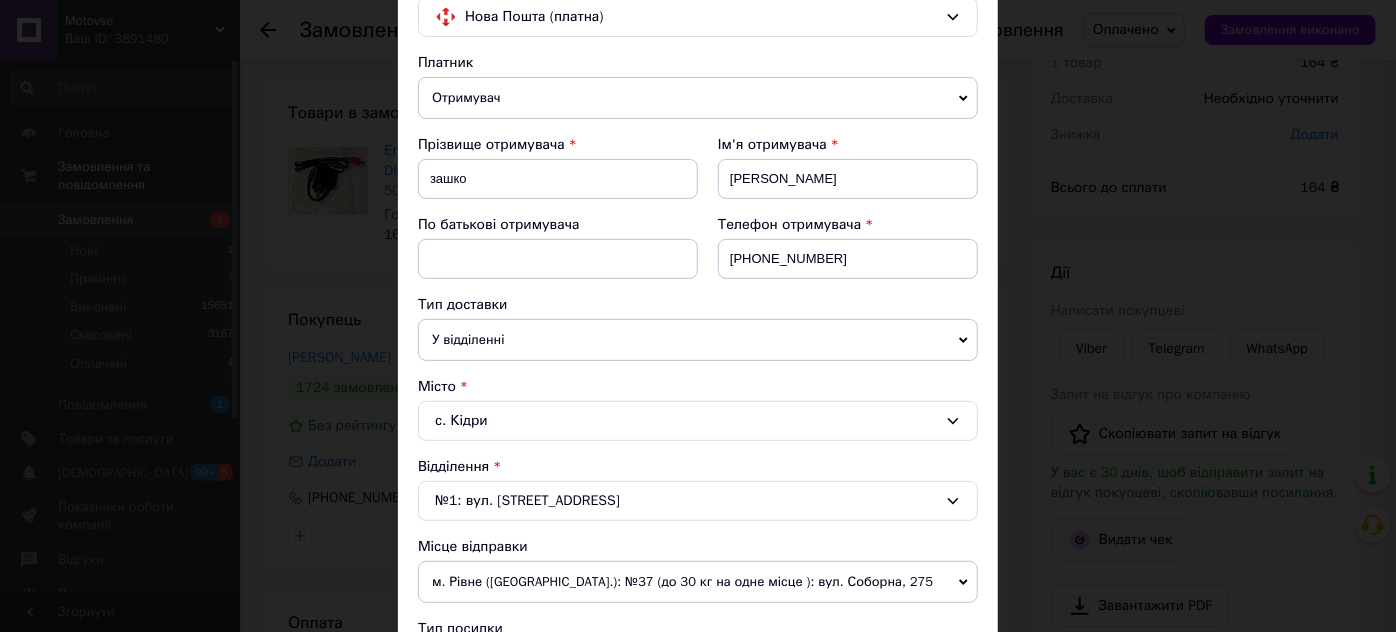 scroll, scrollTop: 363, scrollLeft: 0, axis: vertical 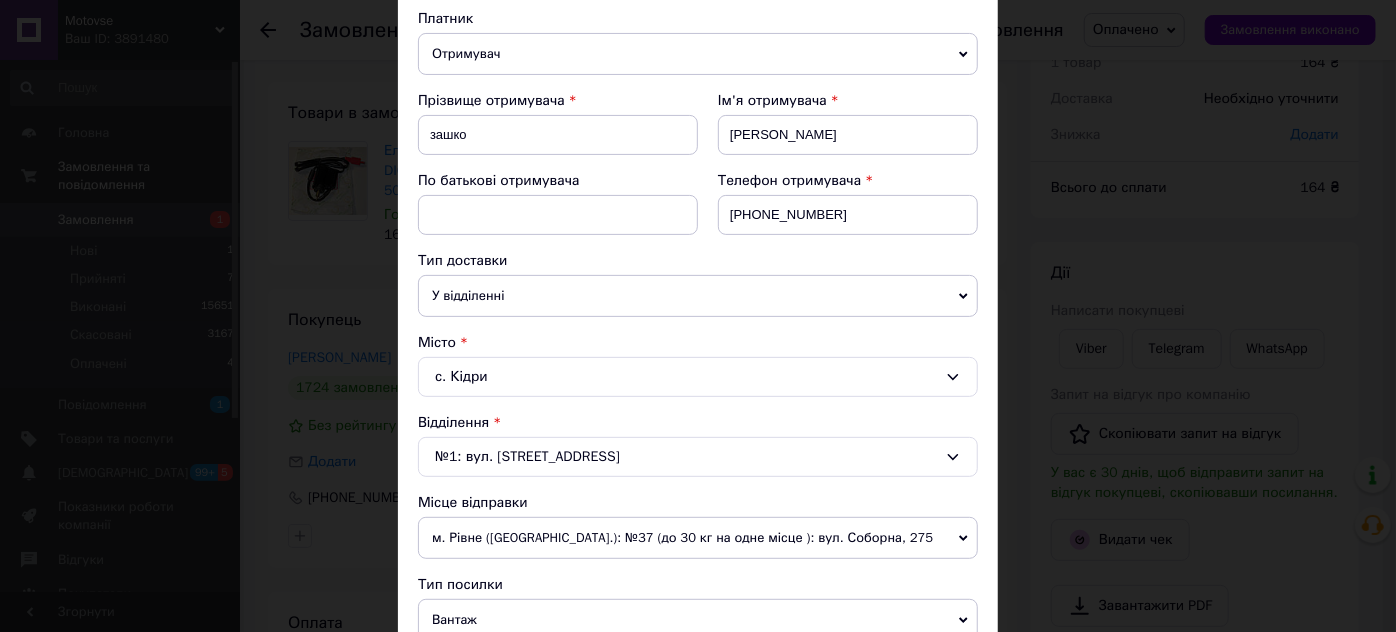 click on "× Редагування доставки Спосіб доставки Нова Пошта (платна) Платник Отримувач Відправник Прізвище отримувача зашко Ім'я отримувача анатолій По батькові отримувача Телефон отримувача +380688367817 Тип доставки У відділенні Кур'єром В поштоматі Місто с. Кідри Відділення №1: вул. Шкільна, 64 Місце відправки м. Рівне (Рівненська обл.): №37 (до 30 кг на одне місце ): вул. Соборна, 275 Немає збігів. Спробуйте змінити умови пошуку Додати ще місце відправки Тип посилки Вантаж Документи Номер упаковки (не обов'язково) Оціночна вартість 164 Дата відправки 10.07.2025 < 2025 > < Июль > Пн Вт 30" at bounding box center [698, 316] 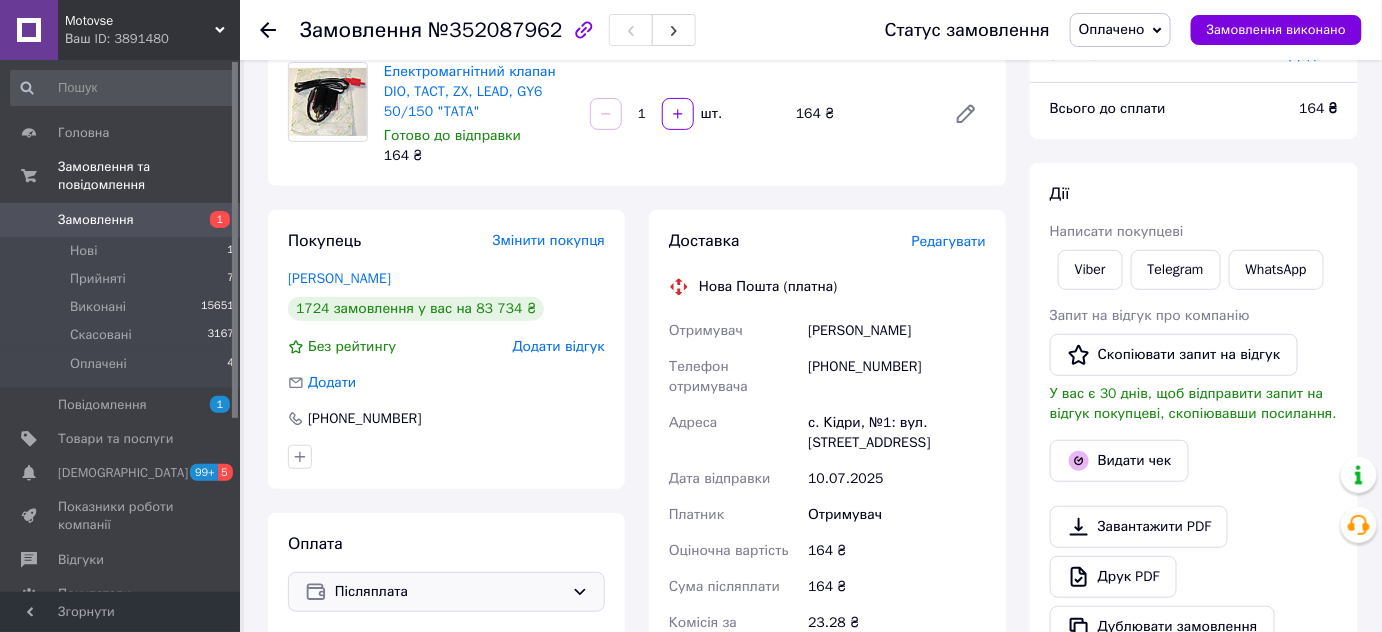 scroll, scrollTop: 363, scrollLeft: 0, axis: vertical 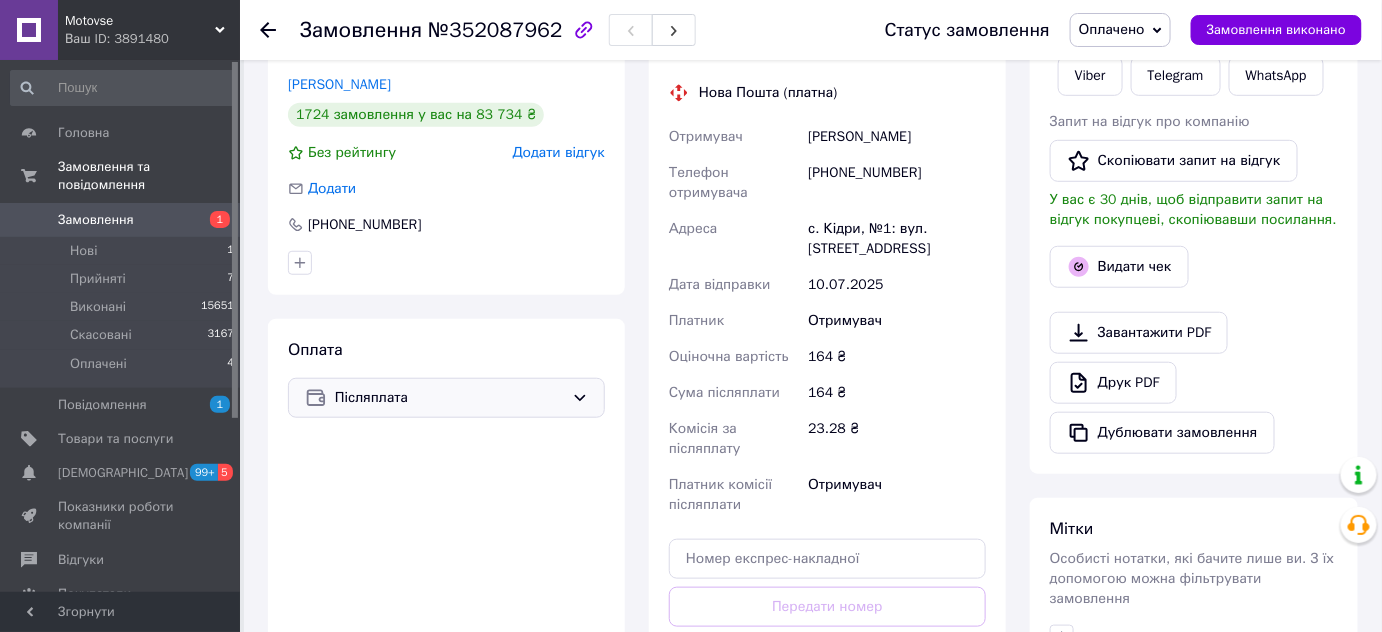 click on "Післяплата" at bounding box center [446, 398] 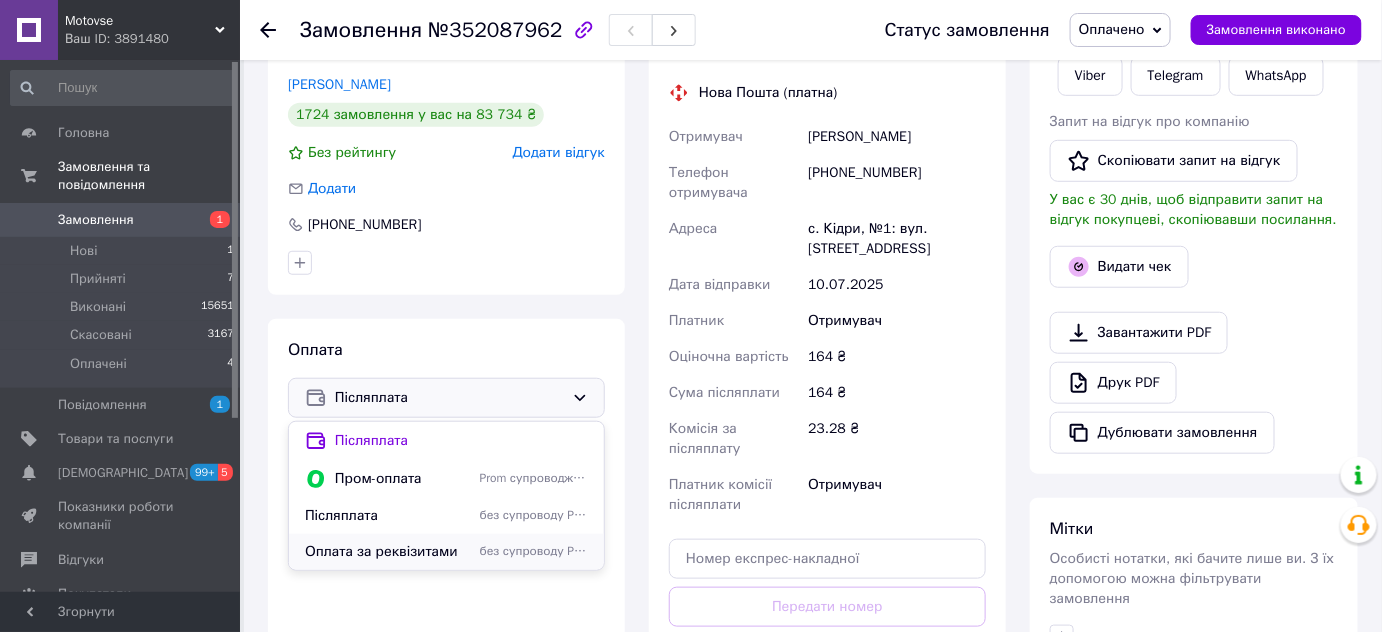 click on "Оплата за реквізитами" at bounding box center (388, 552) 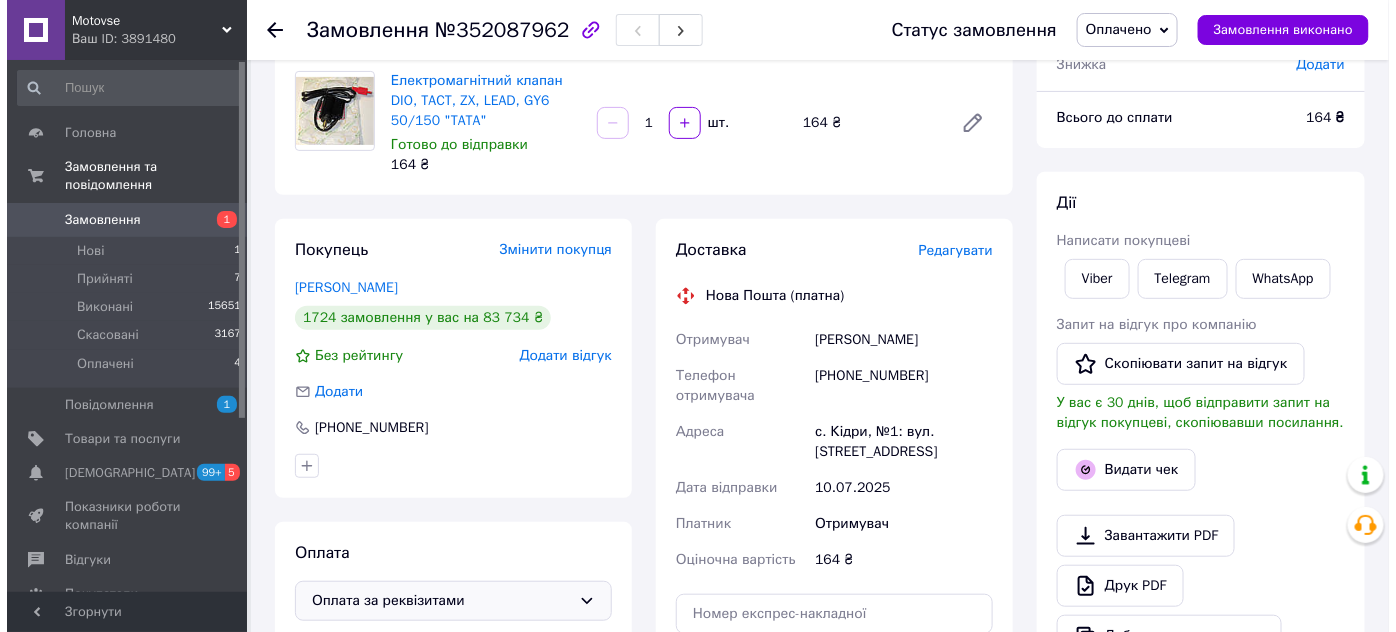 scroll, scrollTop: 90, scrollLeft: 0, axis: vertical 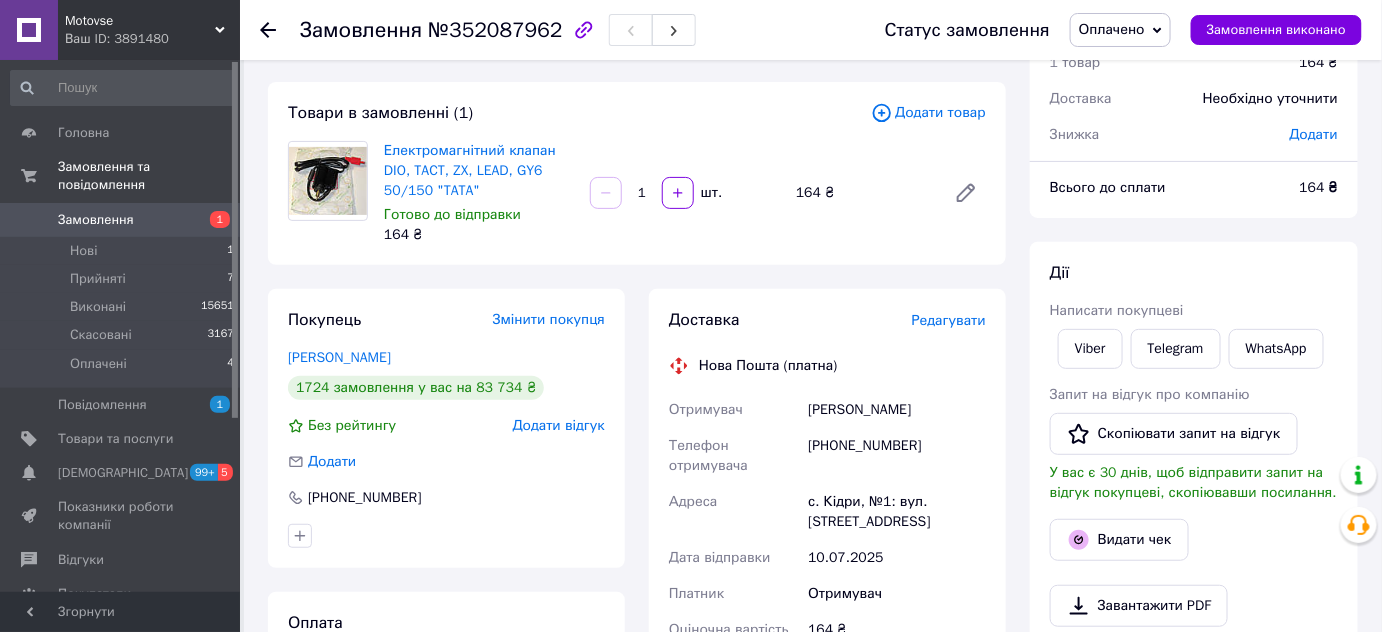 click on "Редагувати" at bounding box center (949, 320) 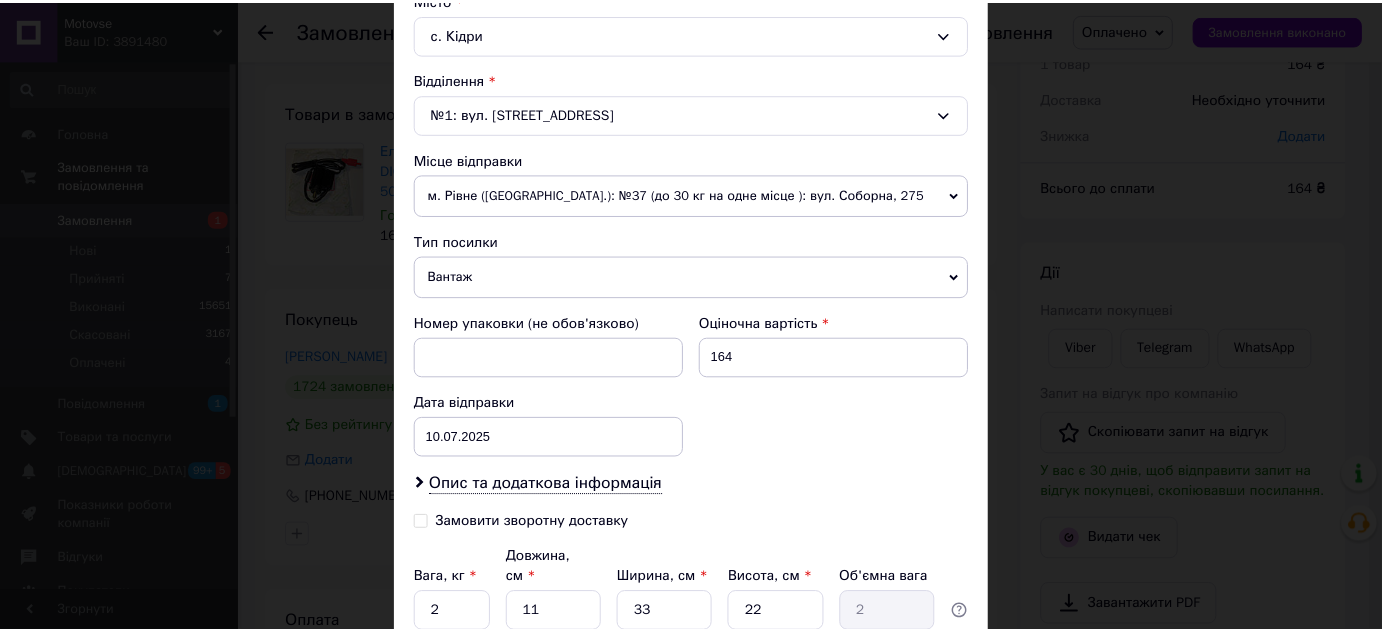scroll, scrollTop: 725, scrollLeft: 0, axis: vertical 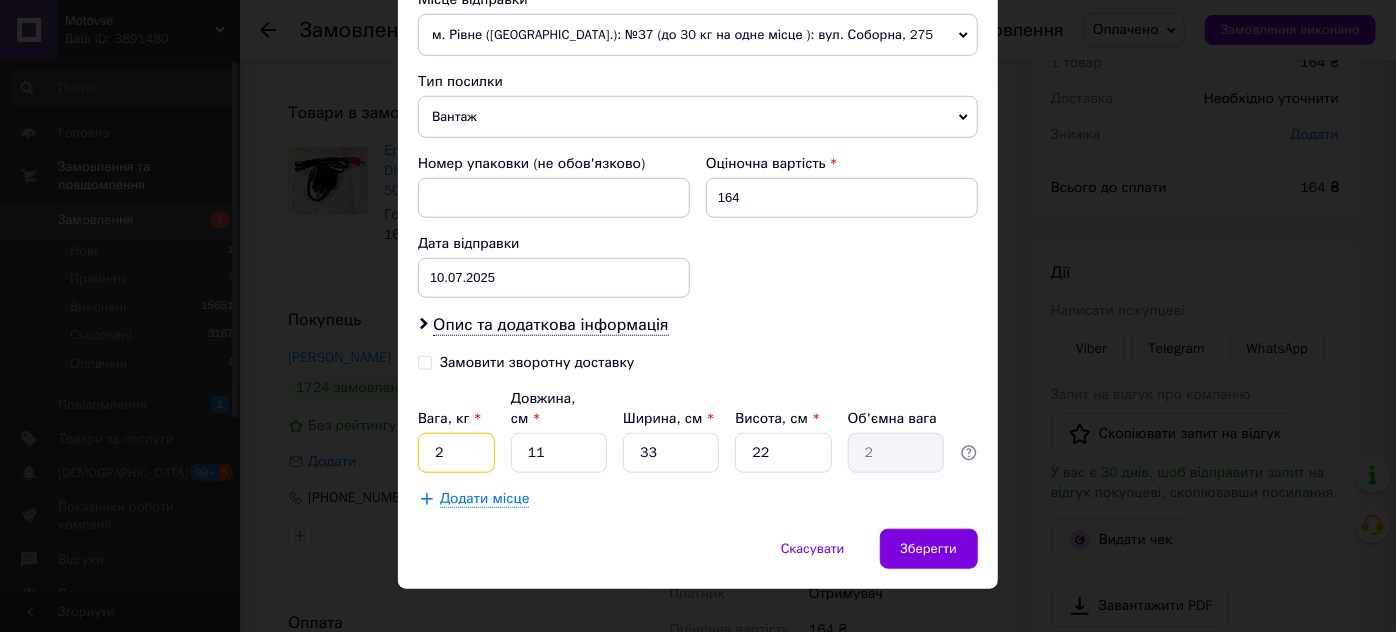 click on "2" at bounding box center [456, 453] 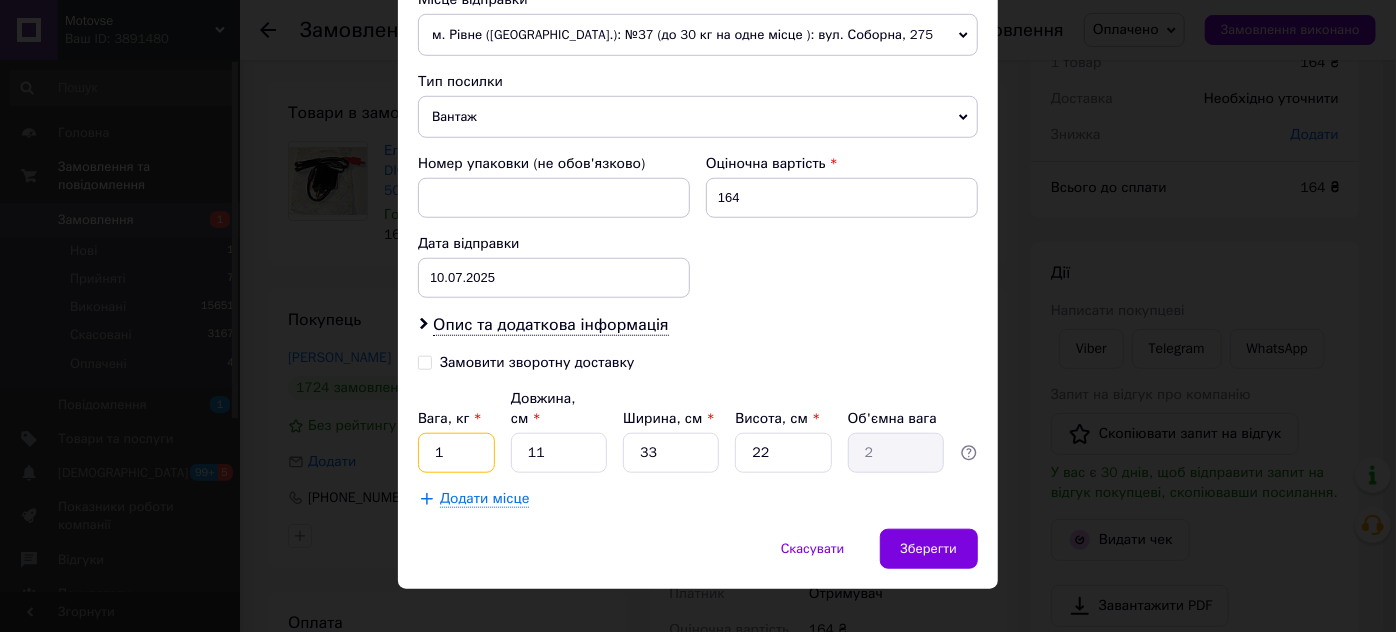 type on "1" 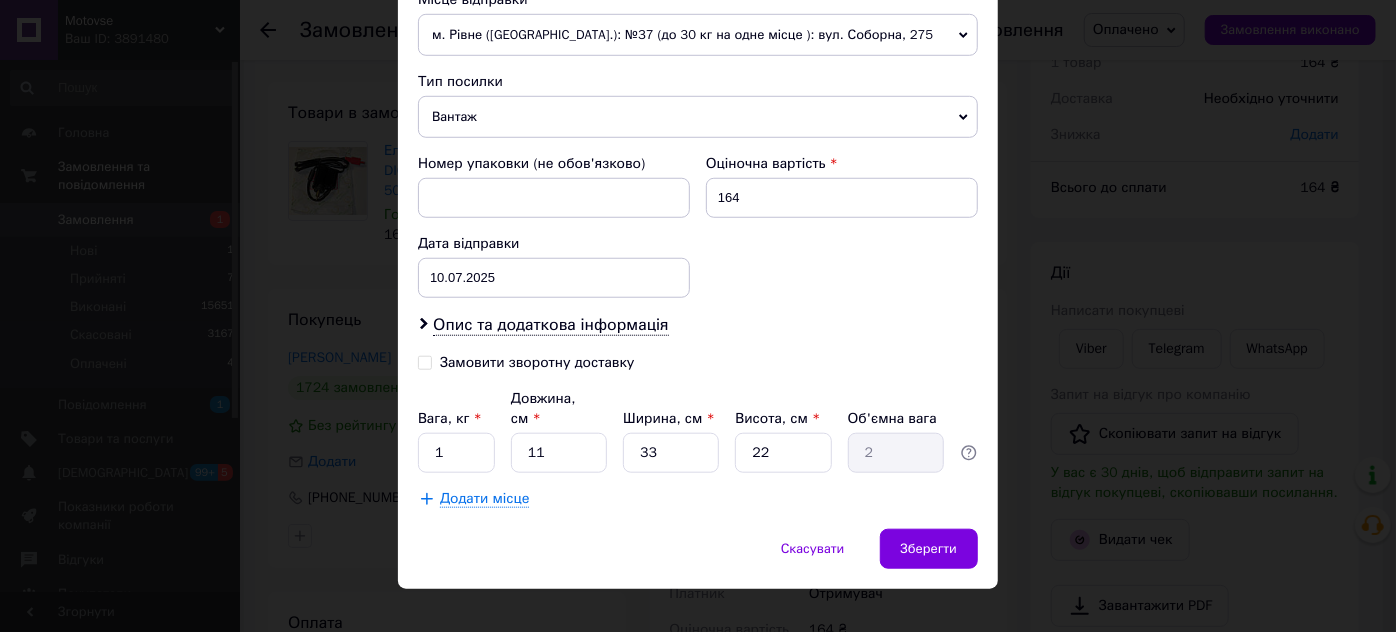 click on "Вага, кг   * 1 Довжина, см   * 11 Ширина, см   * 33 Висота, см   * 22 Об'ємна вага 2" at bounding box center [698, 431] 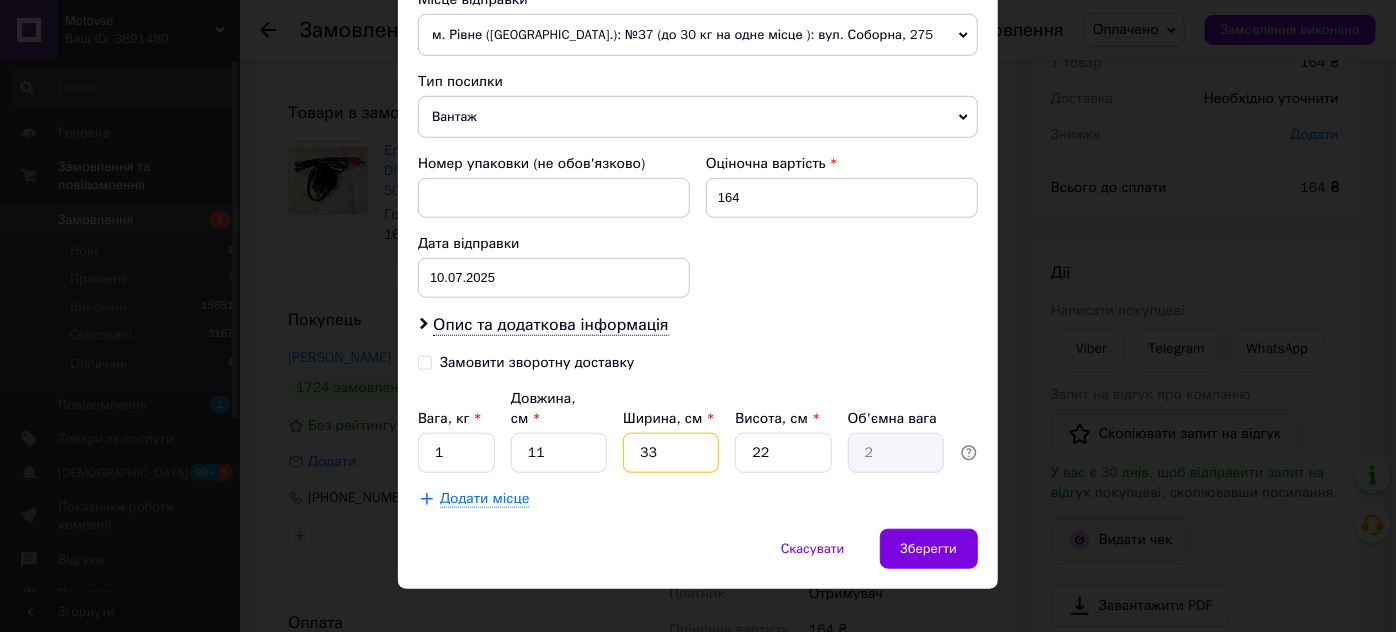 click on "33" at bounding box center [671, 453] 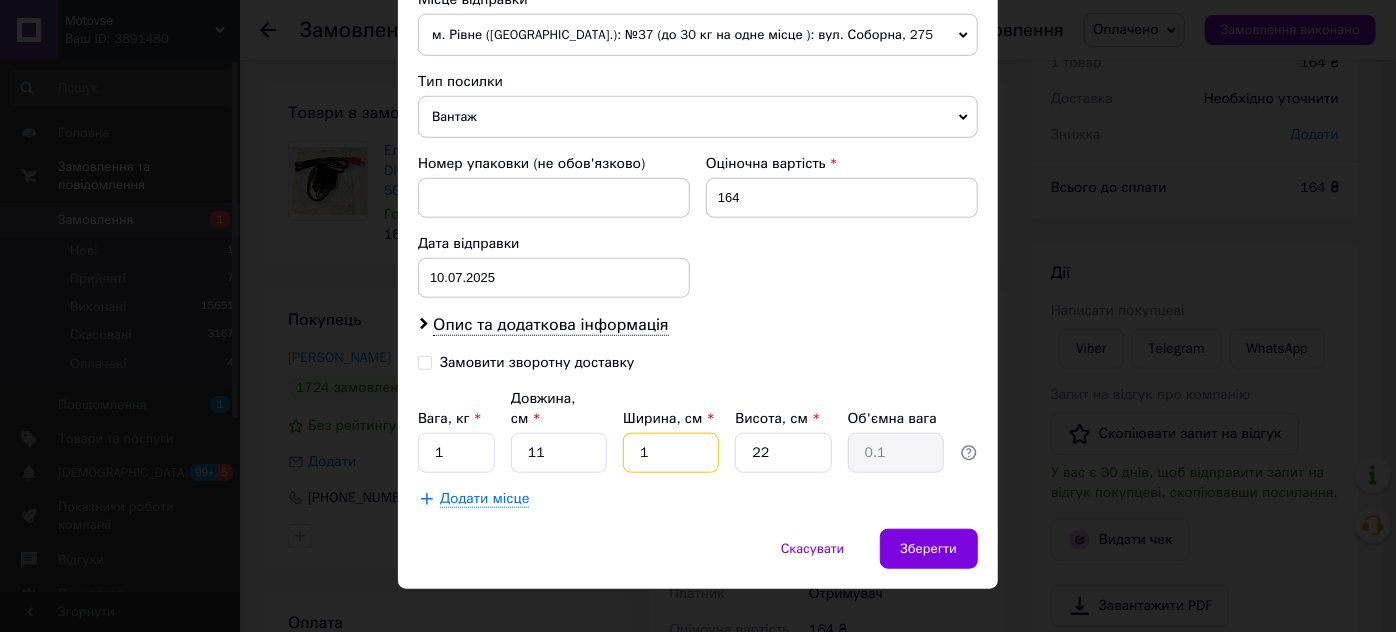 type on "11" 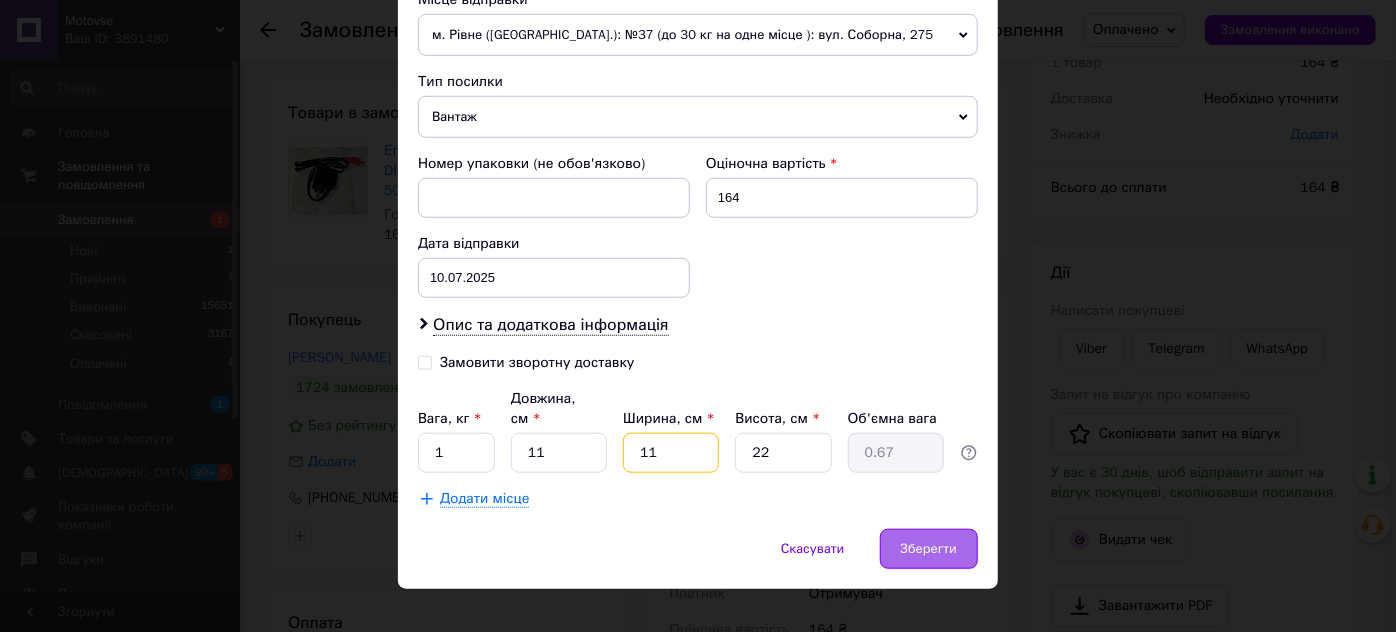 type on "11" 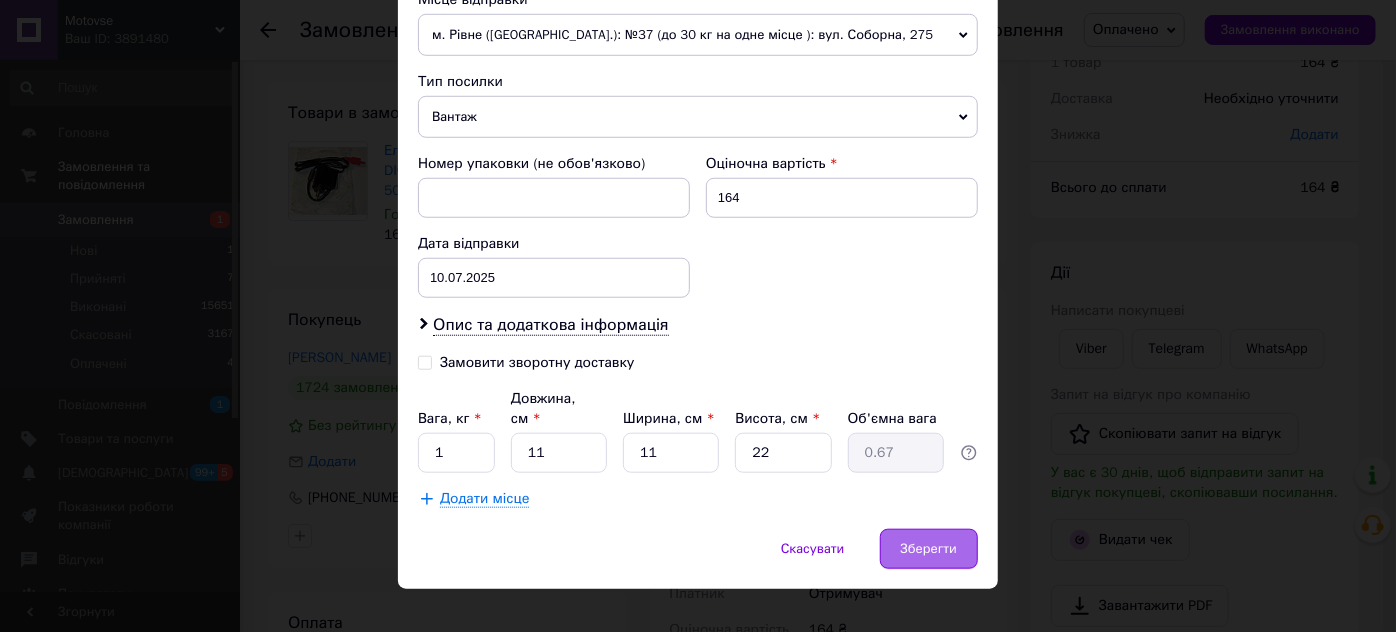 click on "Зберегти" at bounding box center (929, 549) 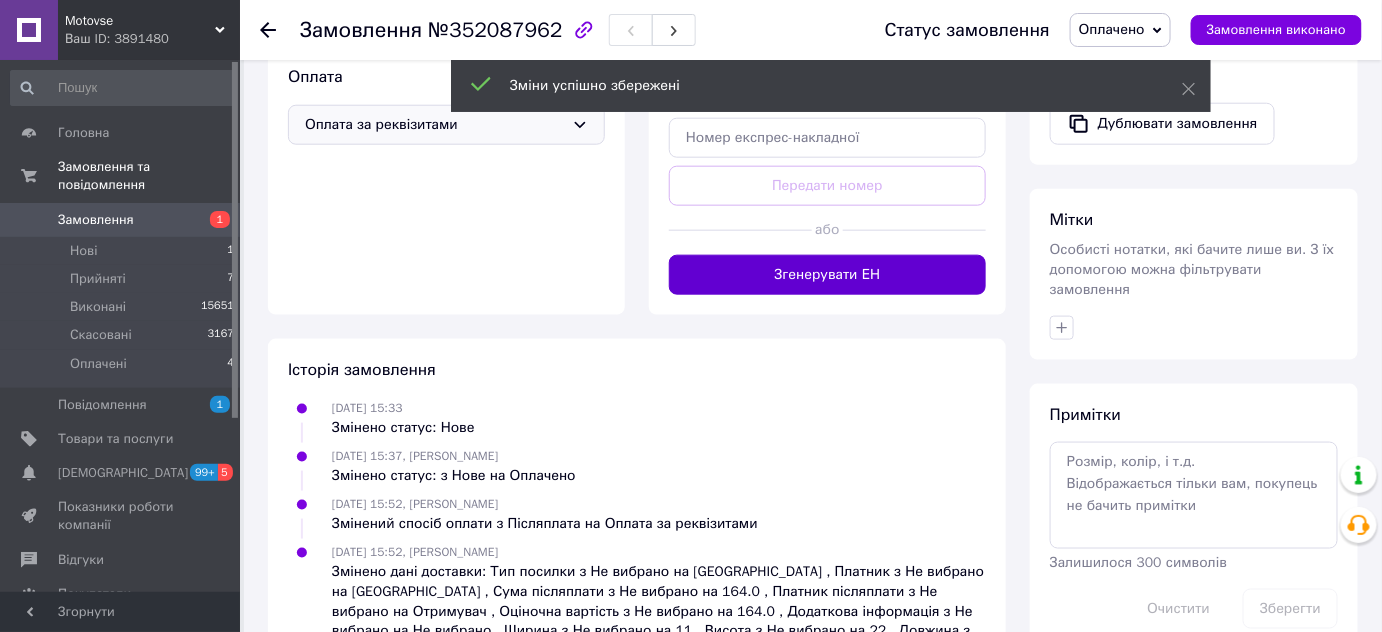 click on "Згенерувати ЕН" at bounding box center [827, 275] 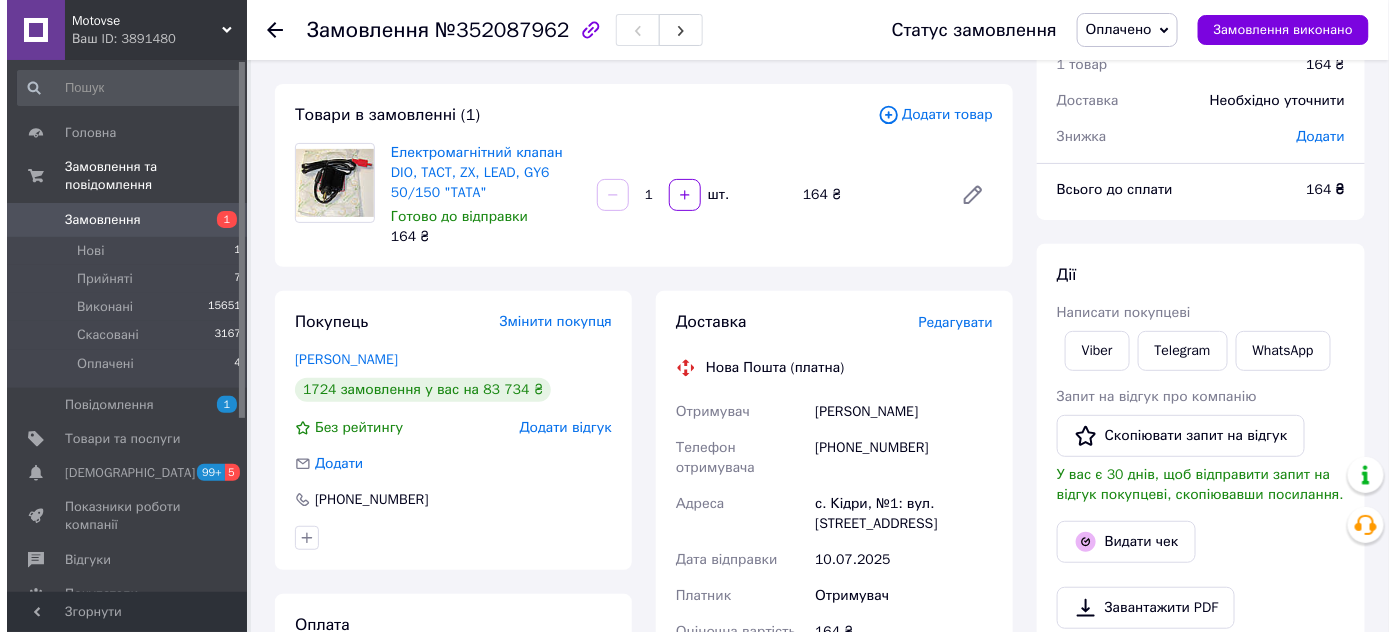 scroll, scrollTop: 181, scrollLeft: 0, axis: vertical 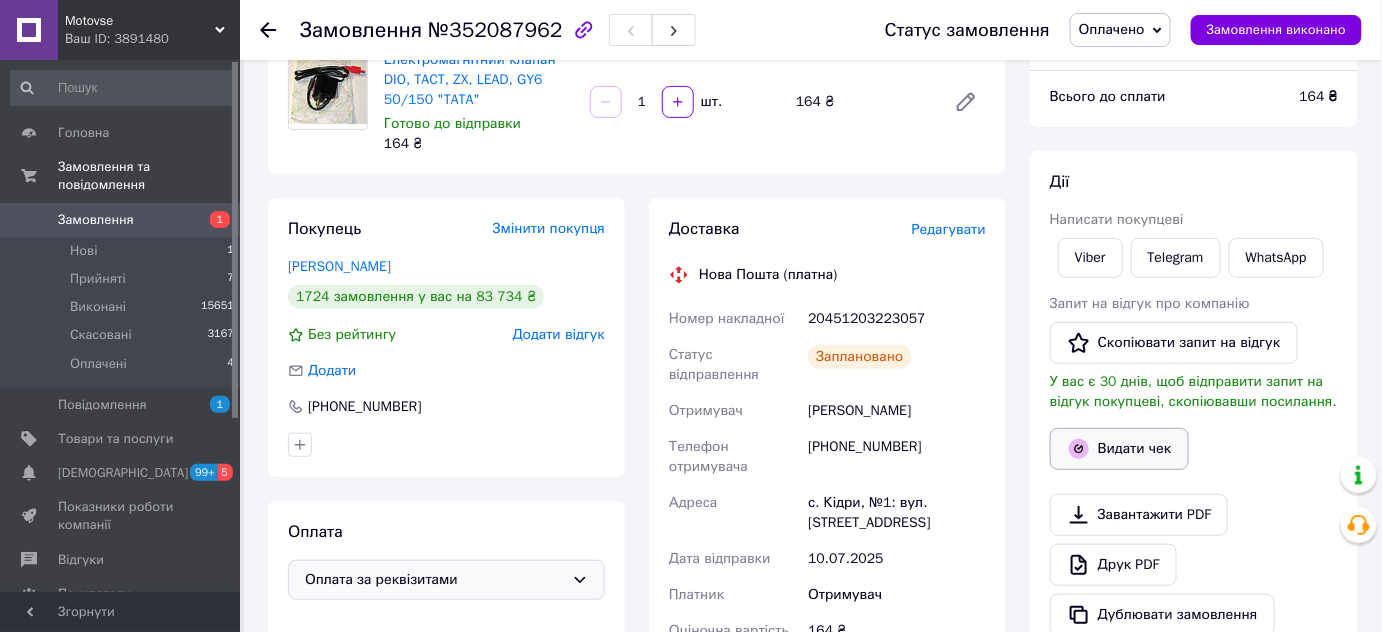 click on "Видати чек" at bounding box center (1119, 449) 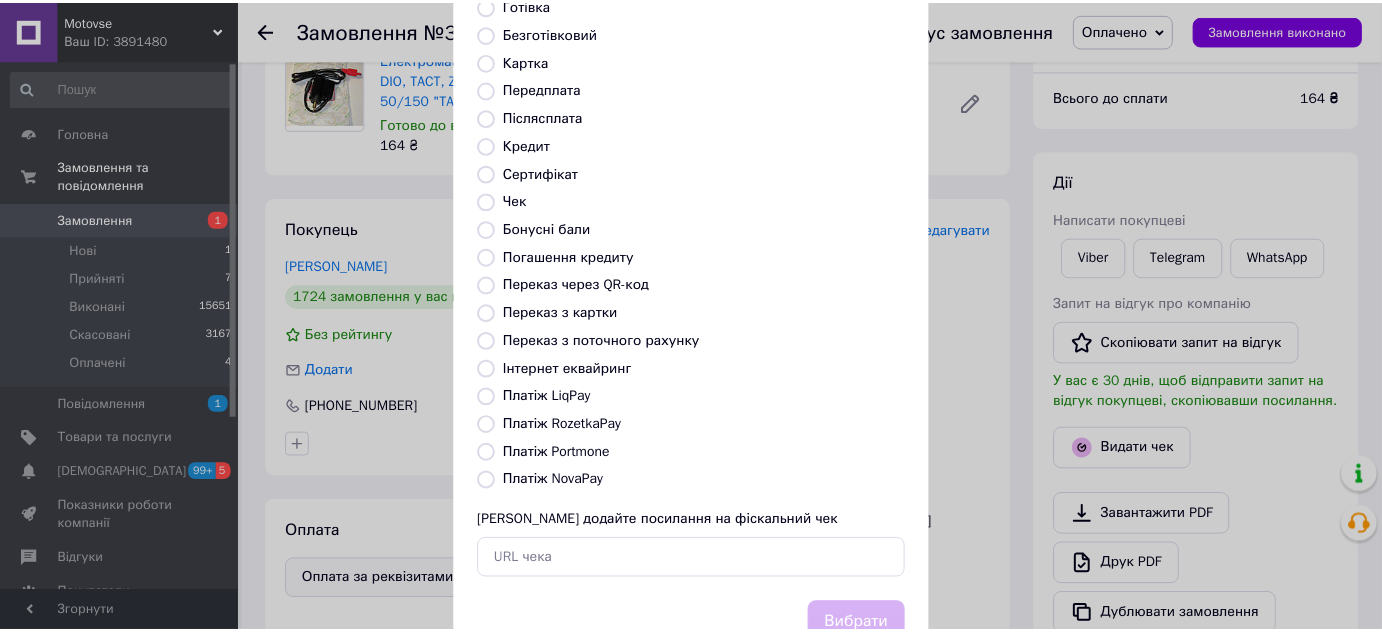 scroll, scrollTop: 226, scrollLeft: 0, axis: vertical 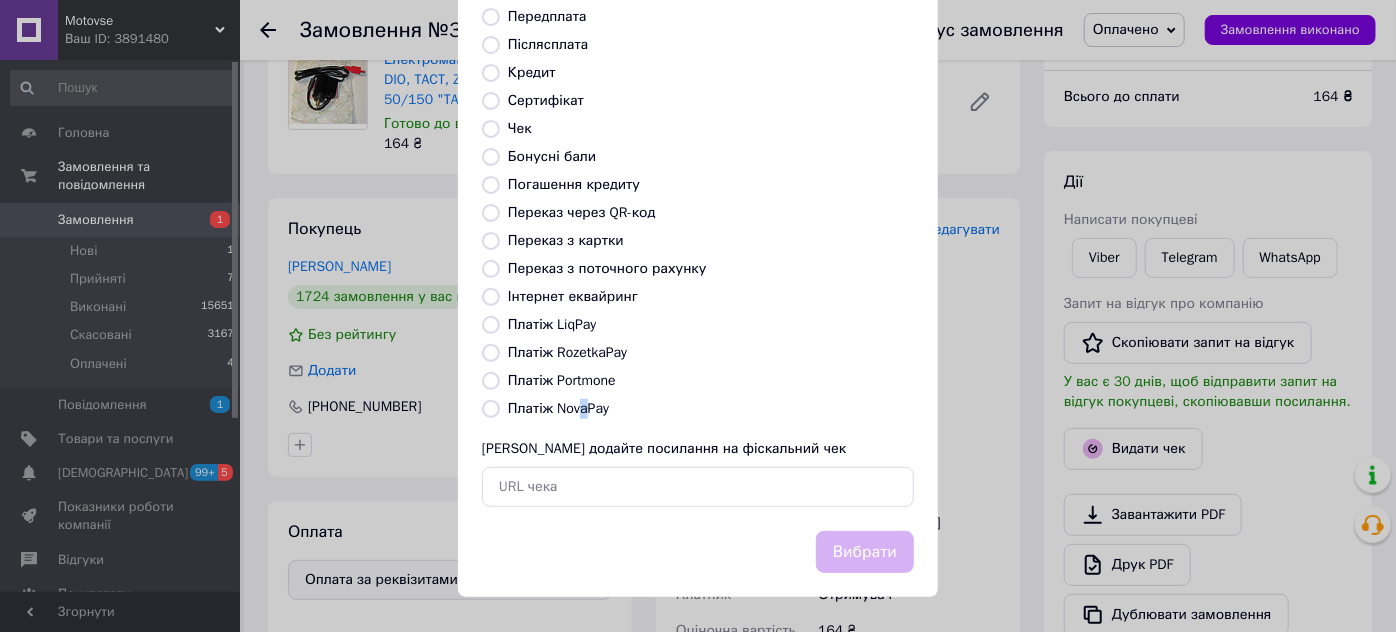 drag, startPoint x: 581, startPoint y: 398, endPoint x: 591, endPoint y: 404, distance: 11.661903 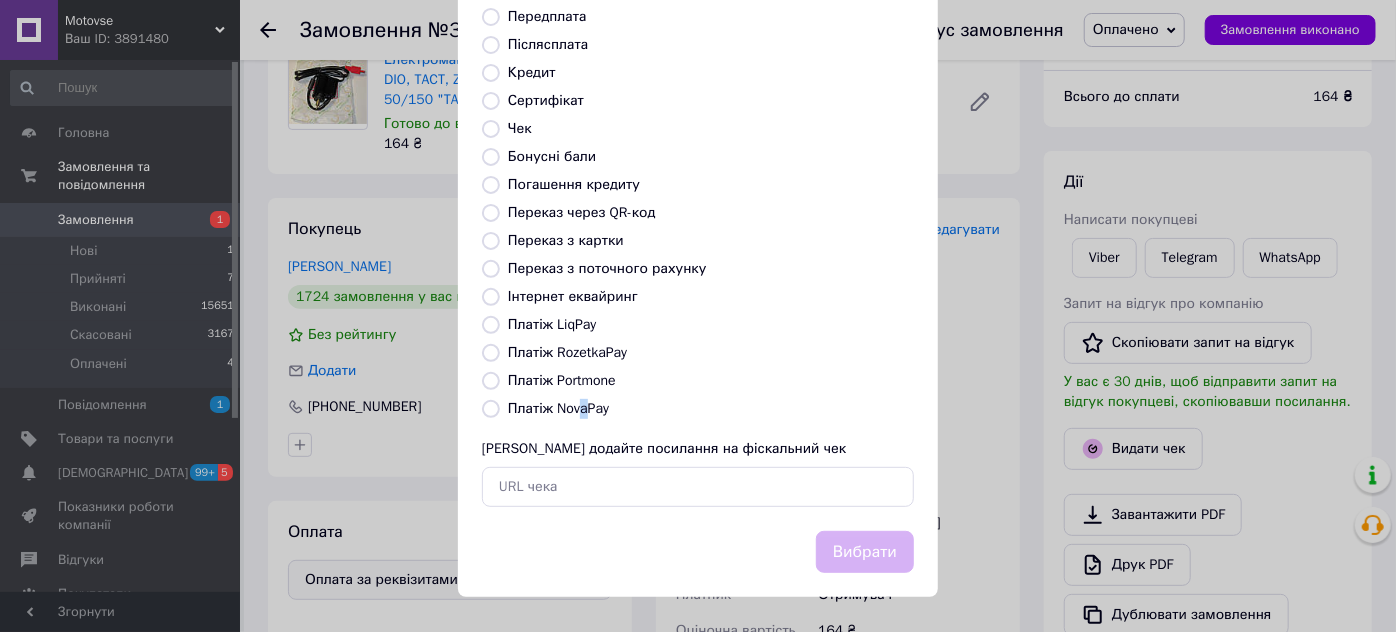 radio on "true" 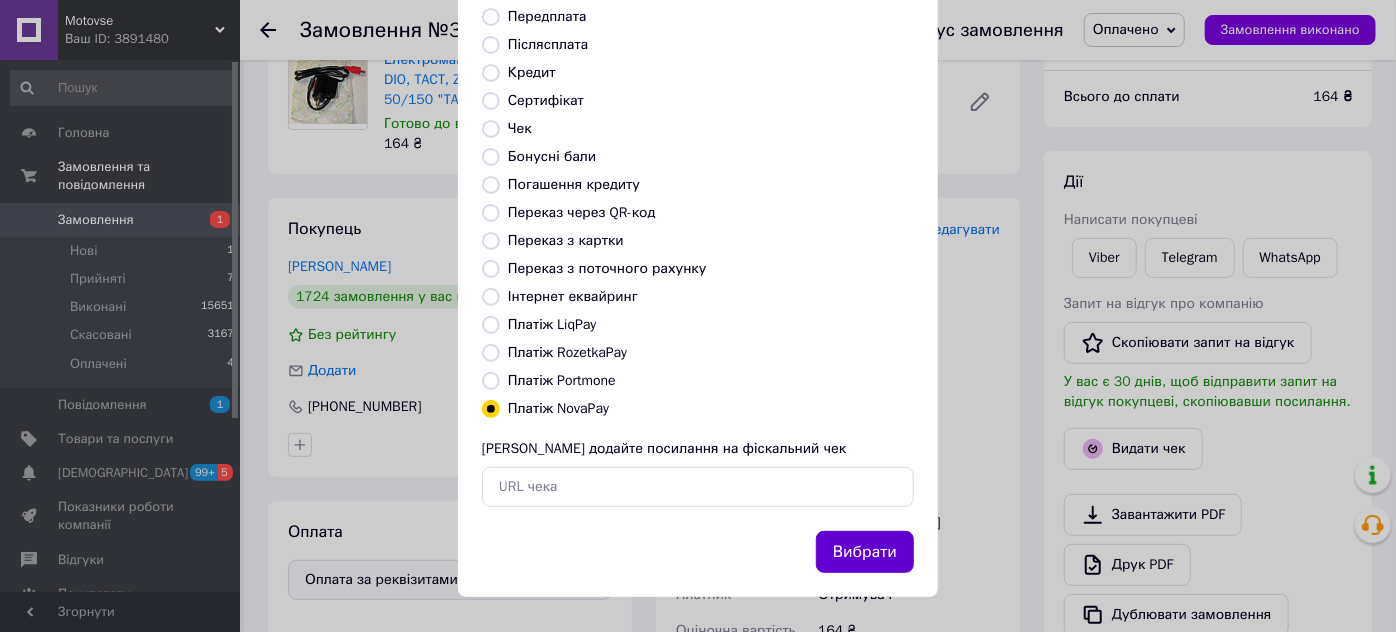 click on "Вибрати" at bounding box center (865, 552) 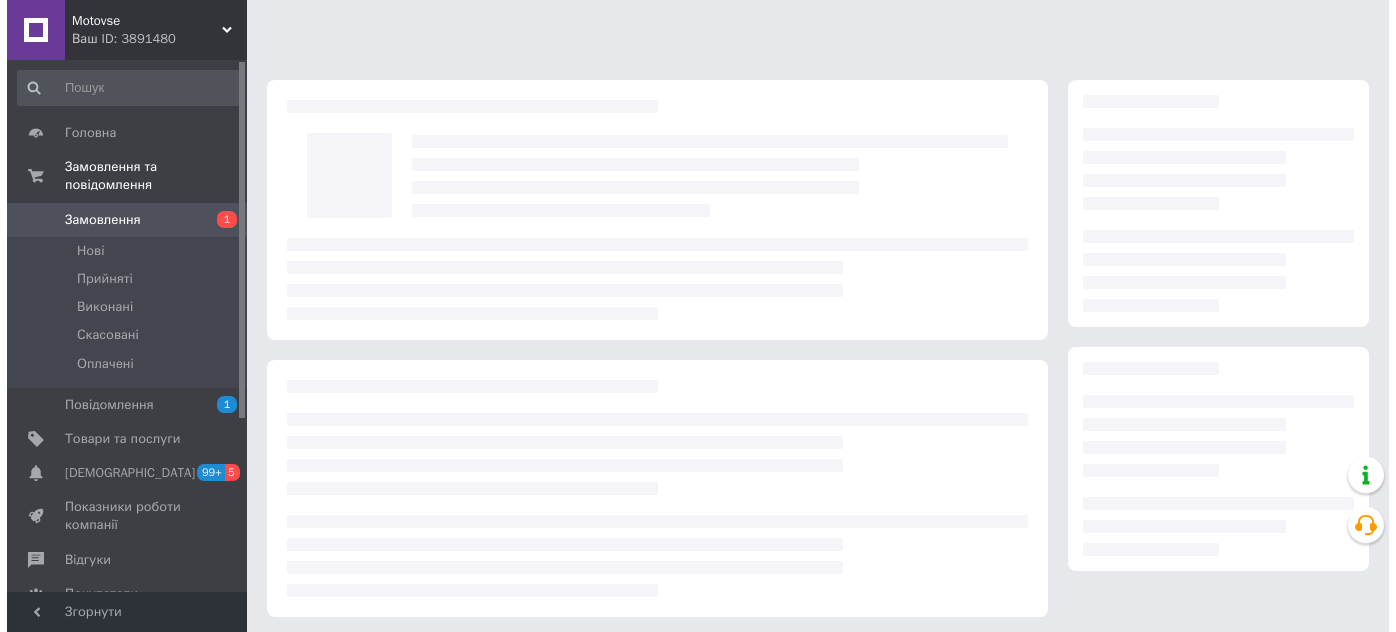 scroll, scrollTop: 0, scrollLeft: 0, axis: both 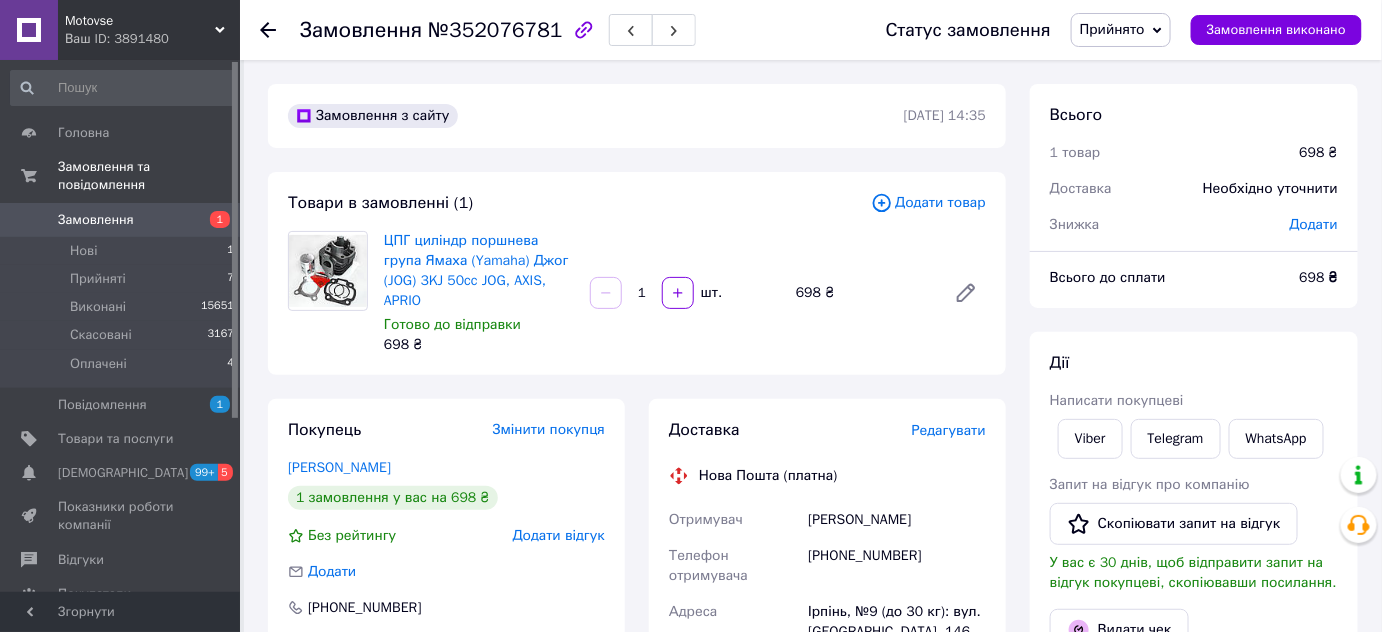 click on "Редагувати" at bounding box center (949, 430) 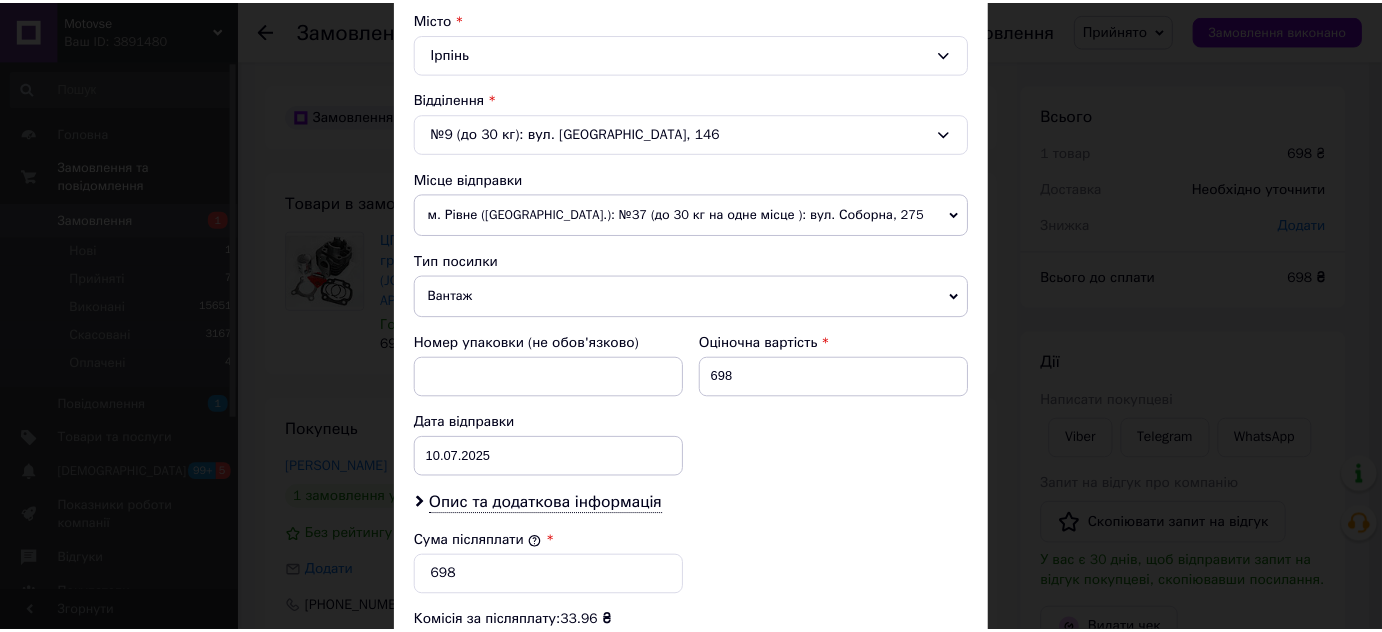 scroll, scrollTop: 885, scrollLeft: 0, axis: vertical 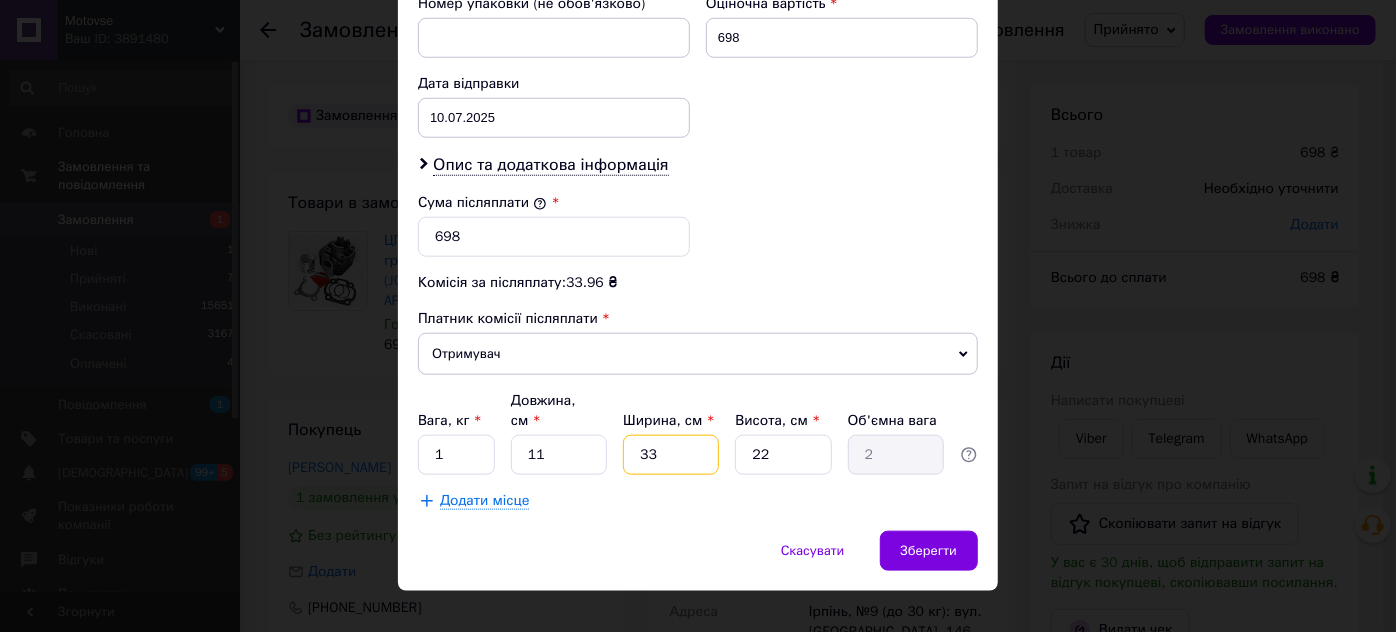 click on "33" at bounding box center [671, 455] 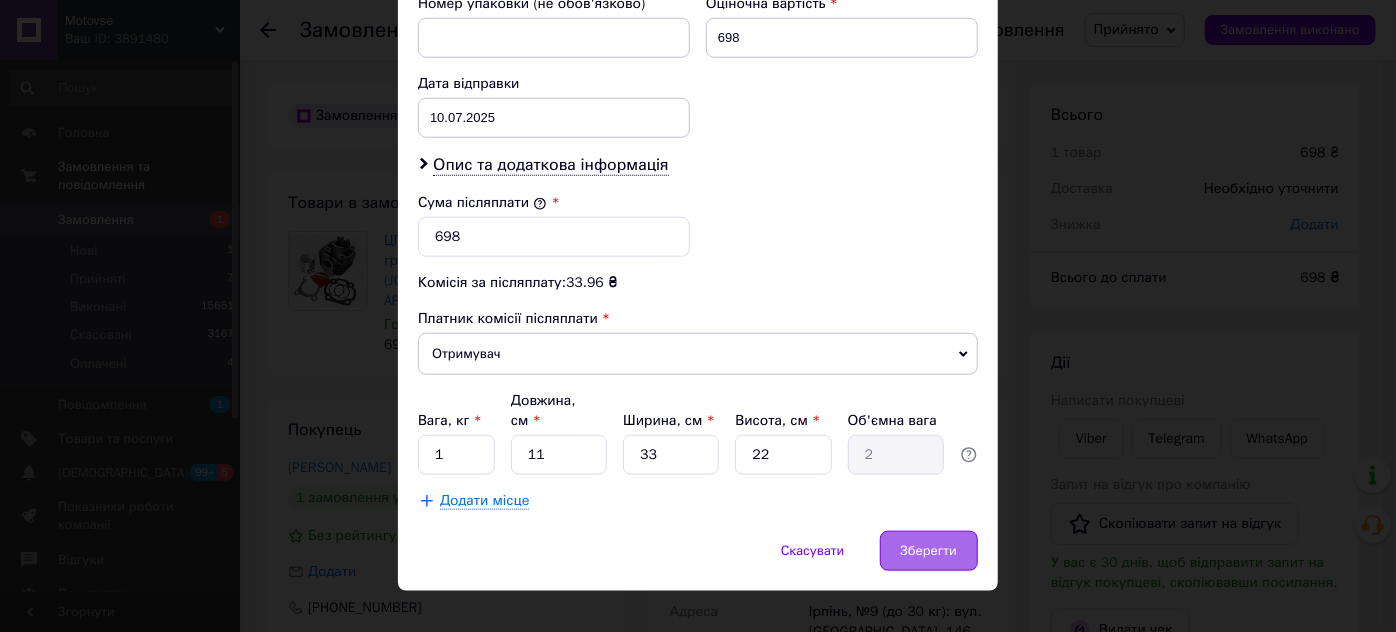 click on "Зберегти" at bounding box center [929, 551] 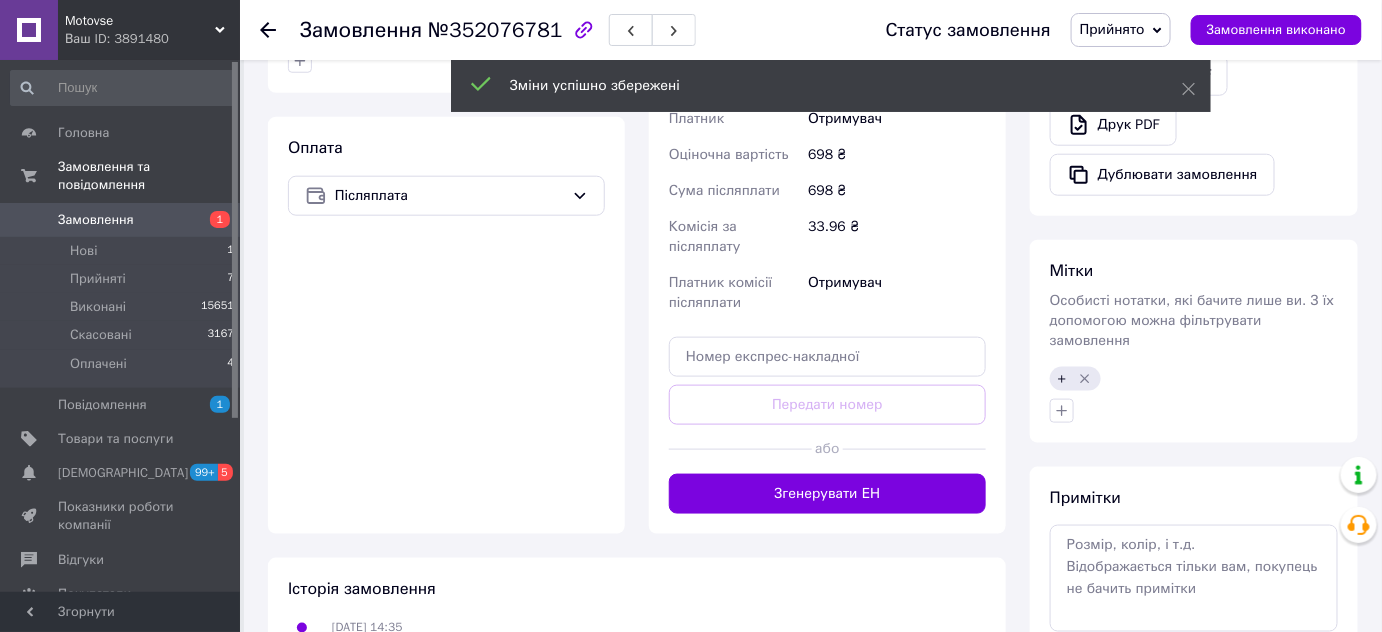 scroll, scrollTop: 636, scrollLeft: 0, axis: vertical 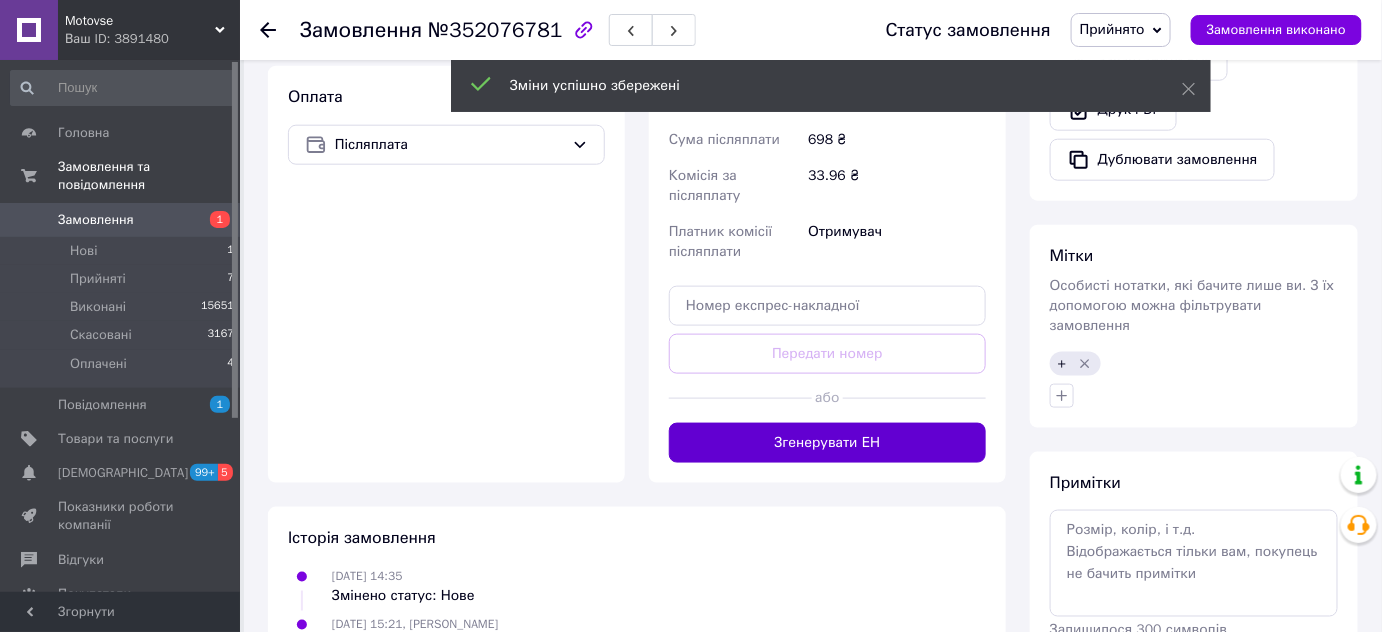 click on "Згенерувати ЕН" at bounding box center (827, 443) 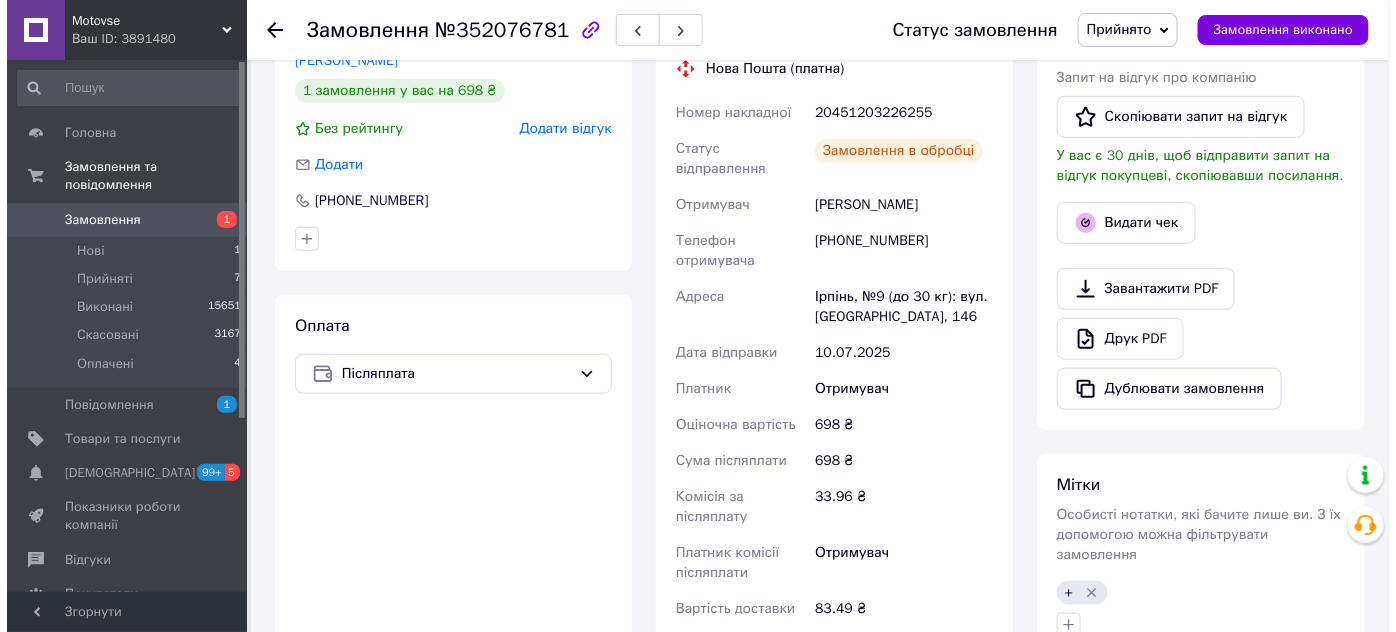 scroll, scrollTop: 363, scrollLeft: 0, axis: vertical 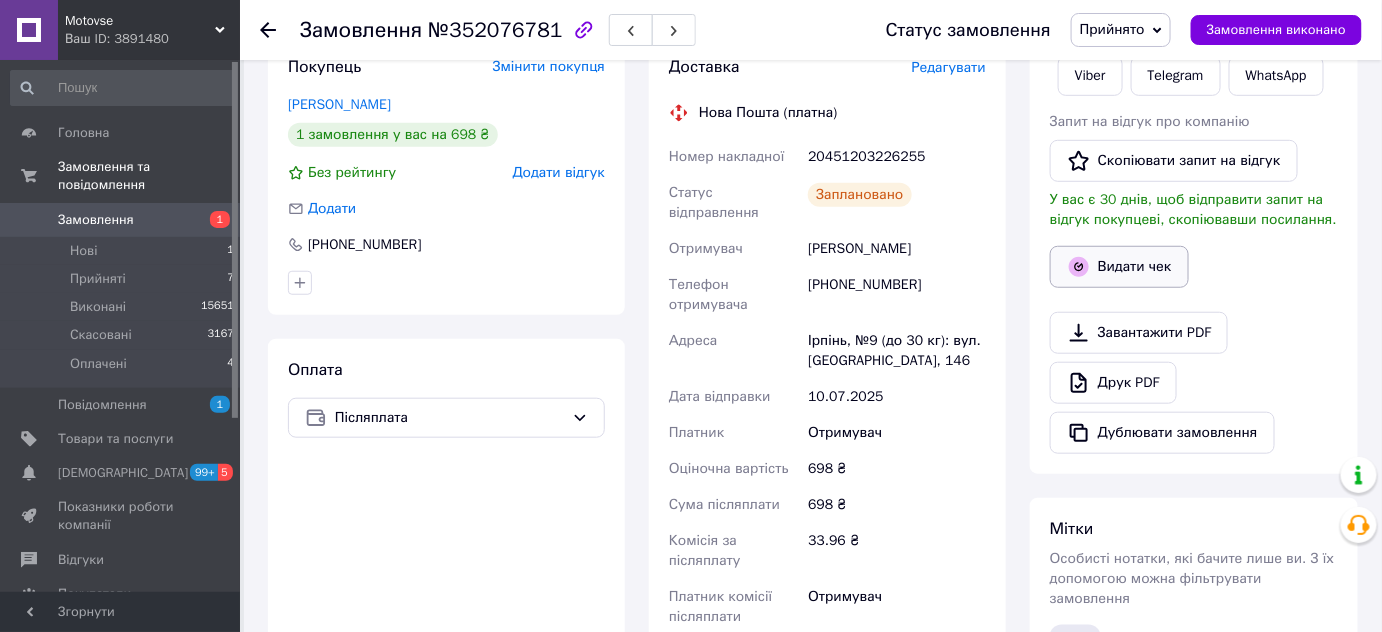 click on "Видати чек" at bounding box center (1119, 267) 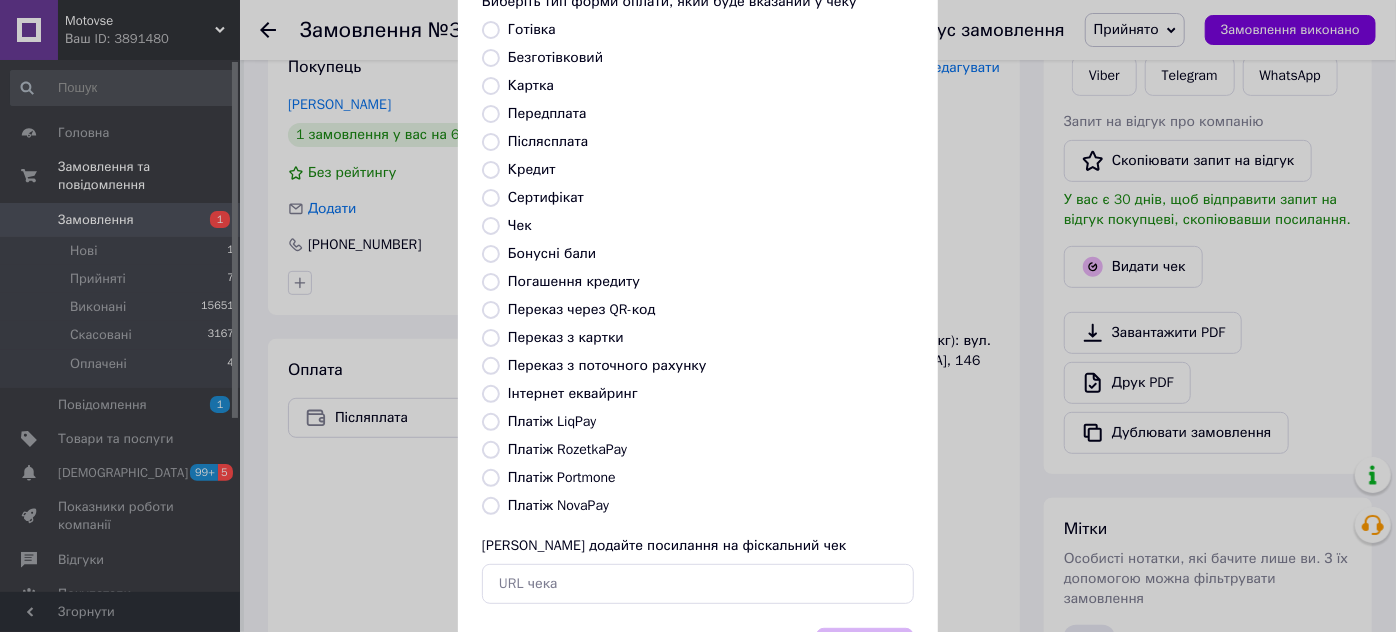 scroll, scrollTop: 226, scrollLeft: 0, axis: vertical 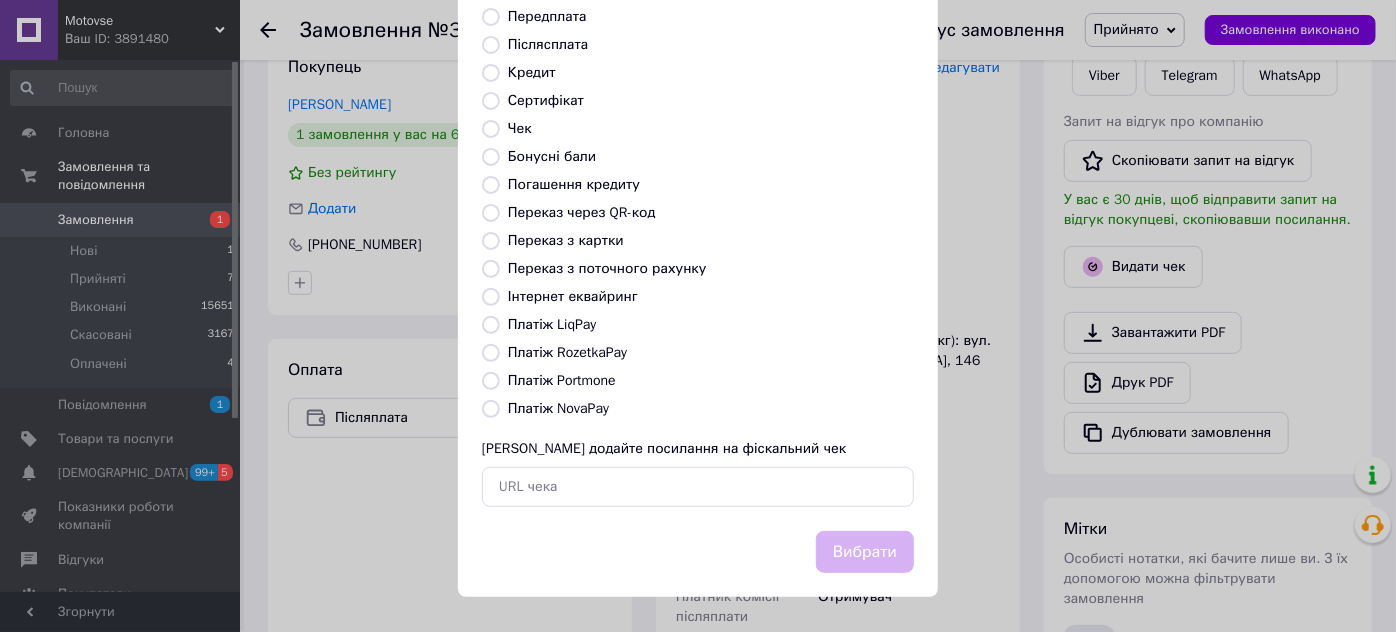 click on "Платіж NovaPay" at bounding box center (558, 408) 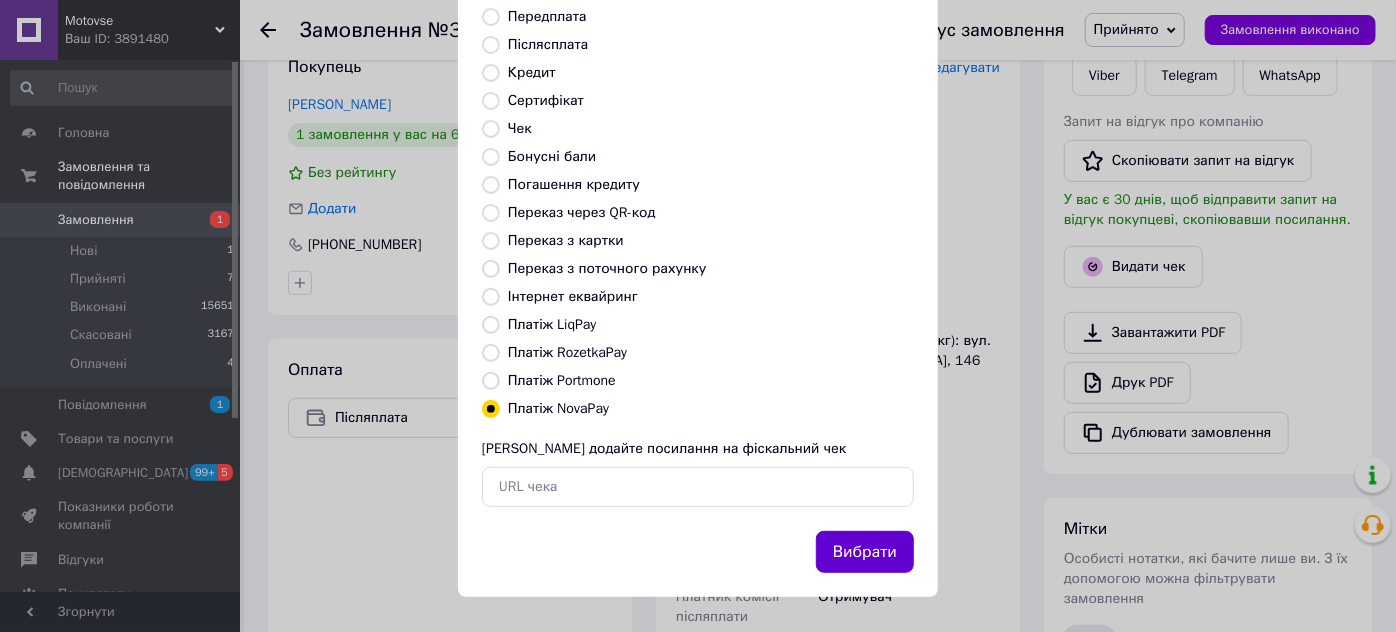 click on "Вибрати" at bounding box center [865, 552] 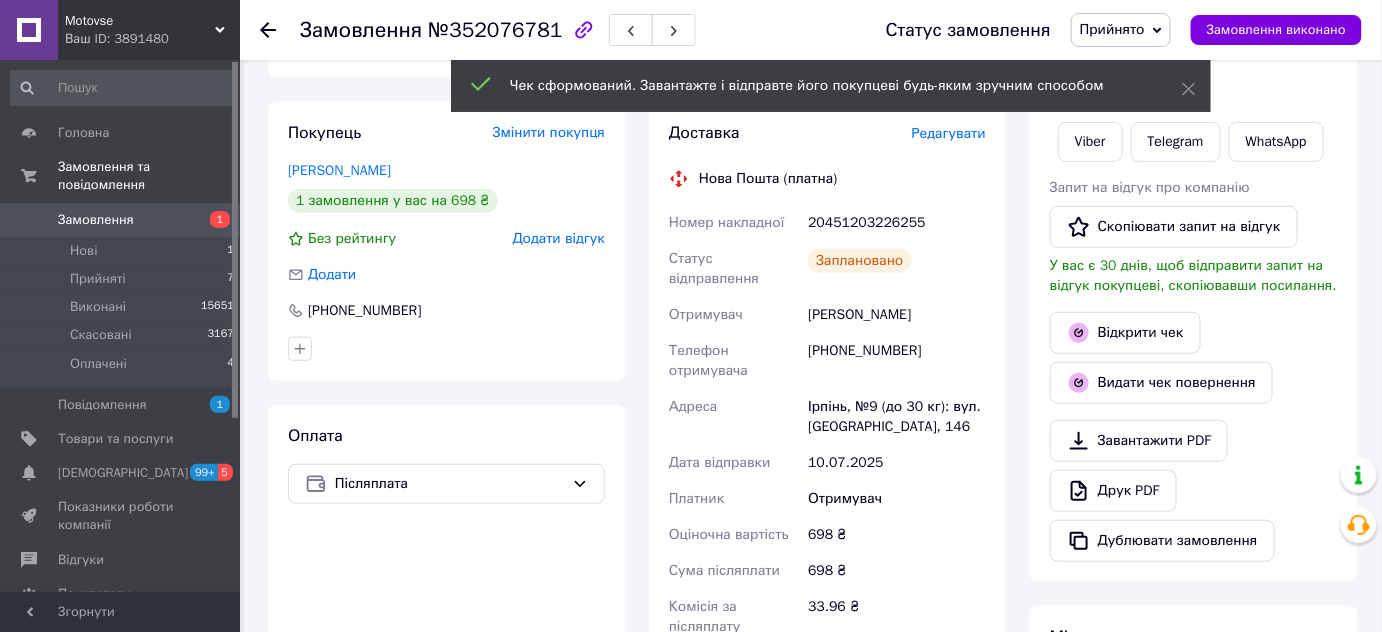 scroll, scrollTop: 293, scrollLeft: 0, axis: vertical 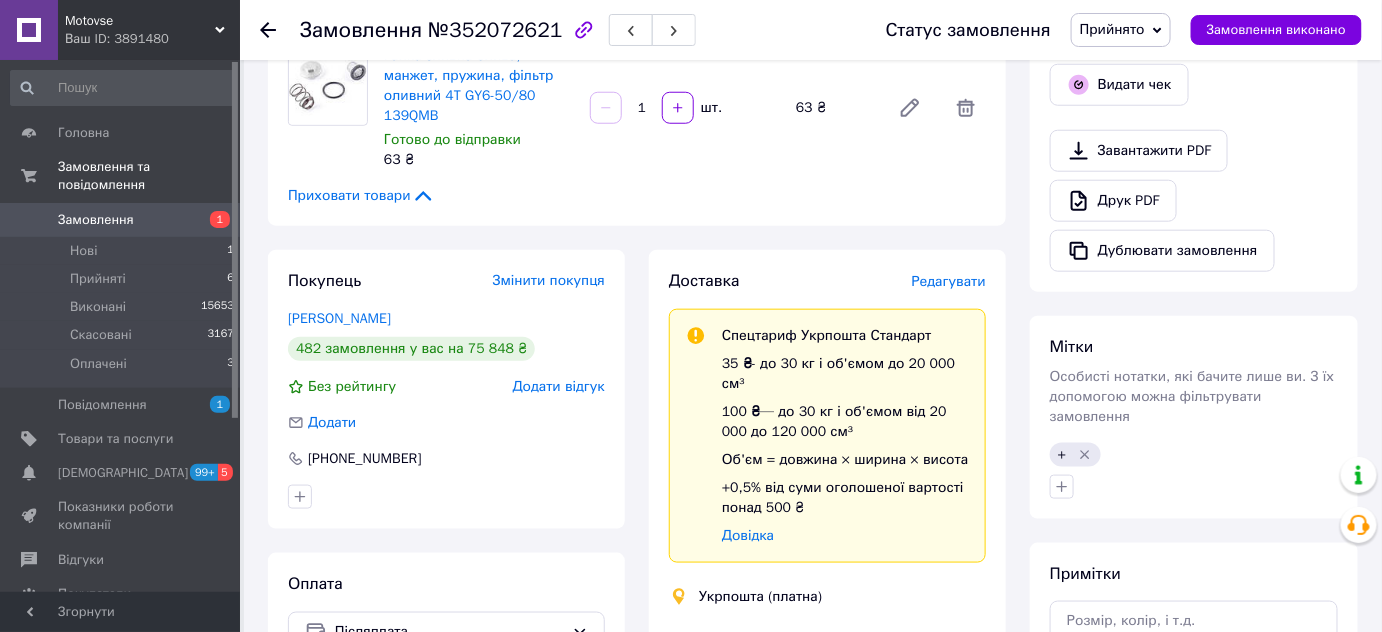 click on "Редагувати" at bounding box center (949, 281) 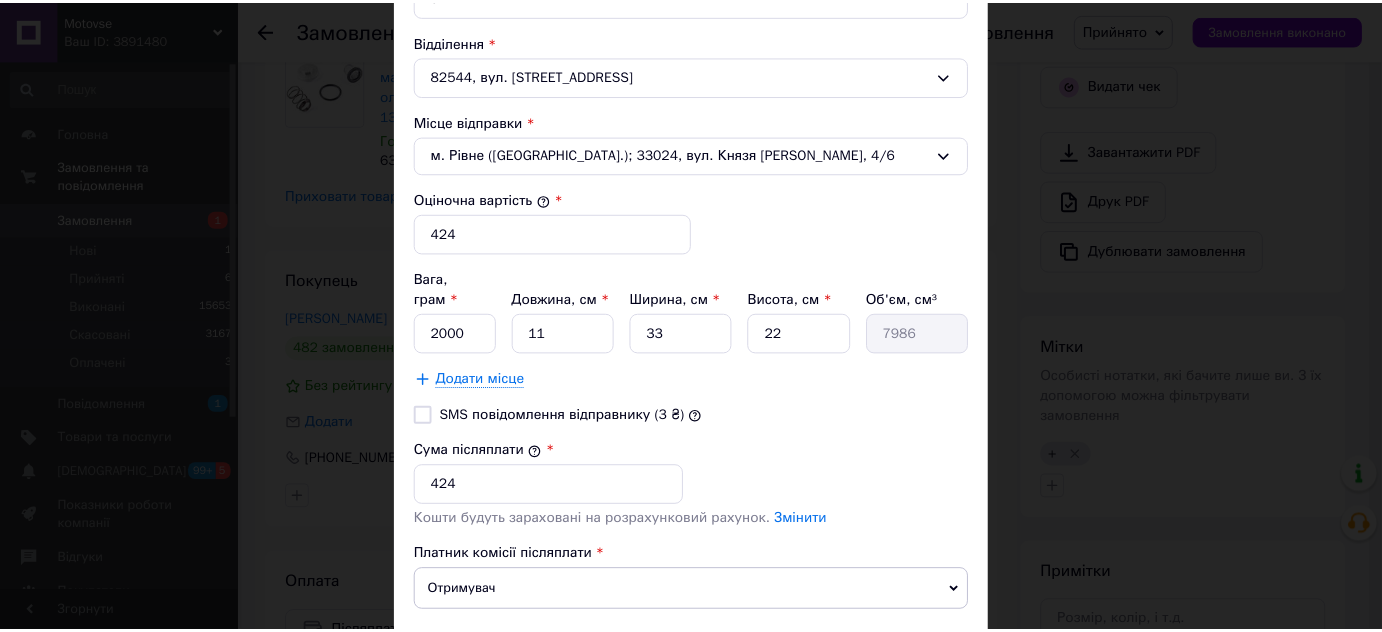 scroll, scrollTop: 797, scrollLeft: 0, axis: vertical 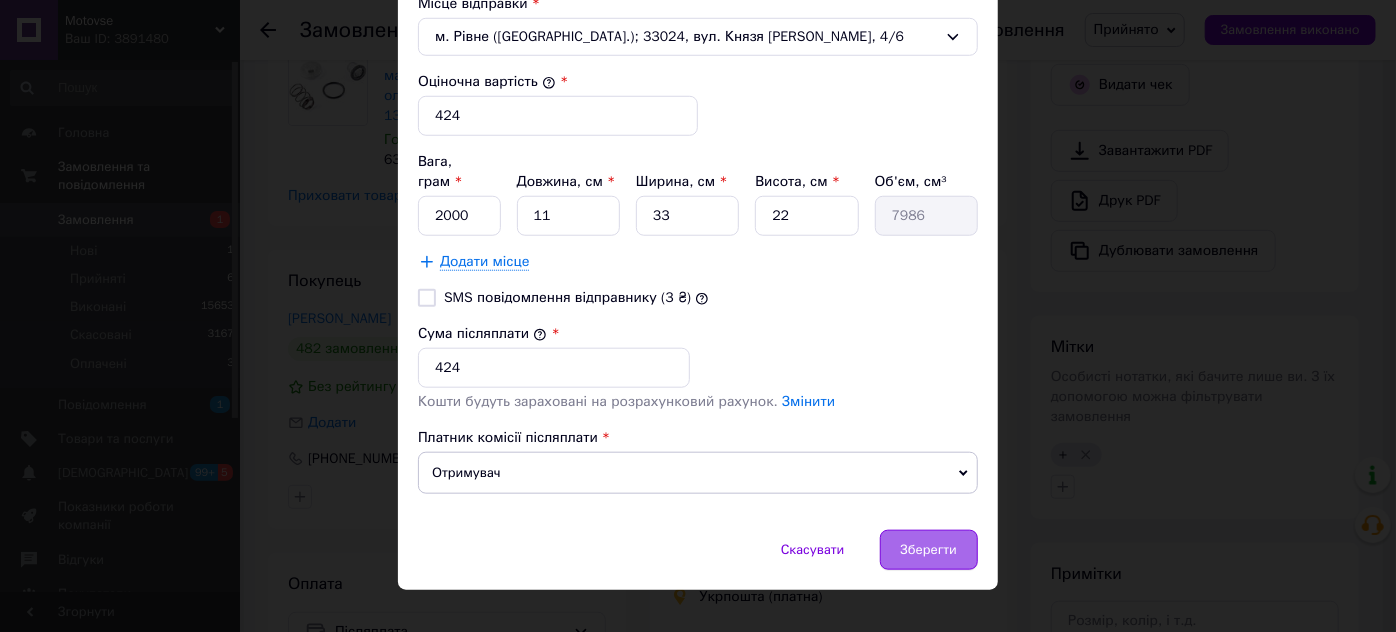 click on "Зберегти" at bounding box center (929, 550) 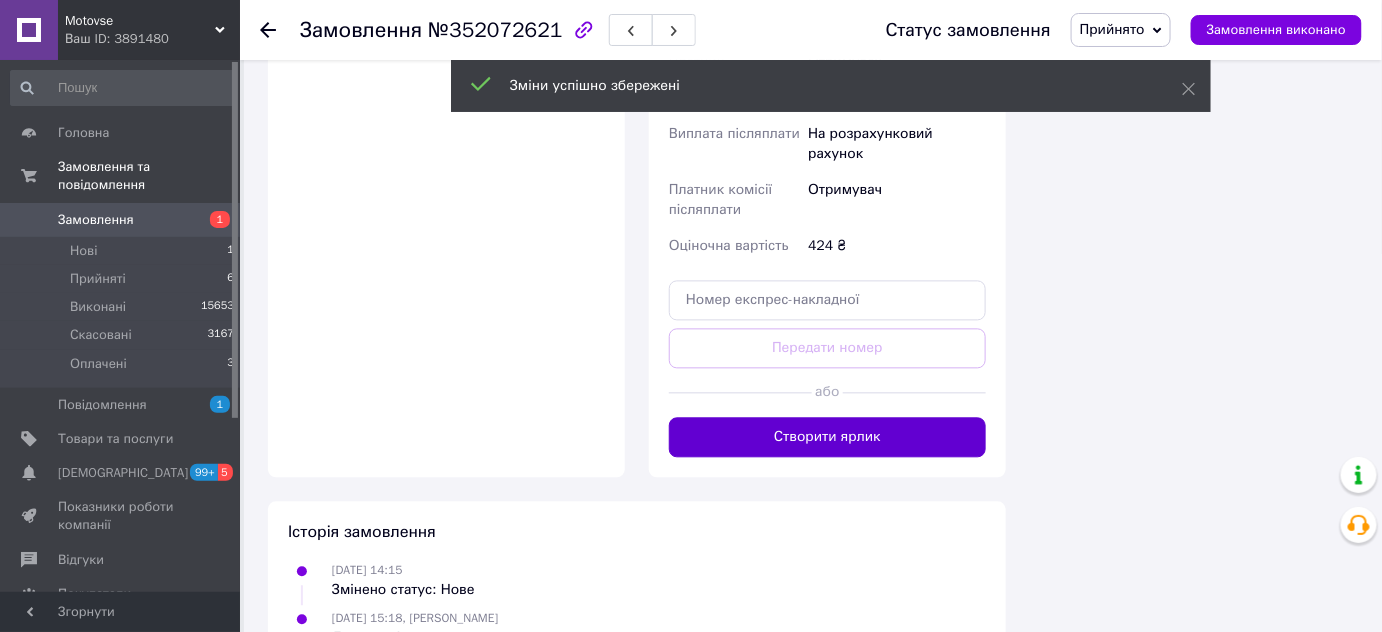 click on "Створити ярлик" at bounding box center [827, 437] 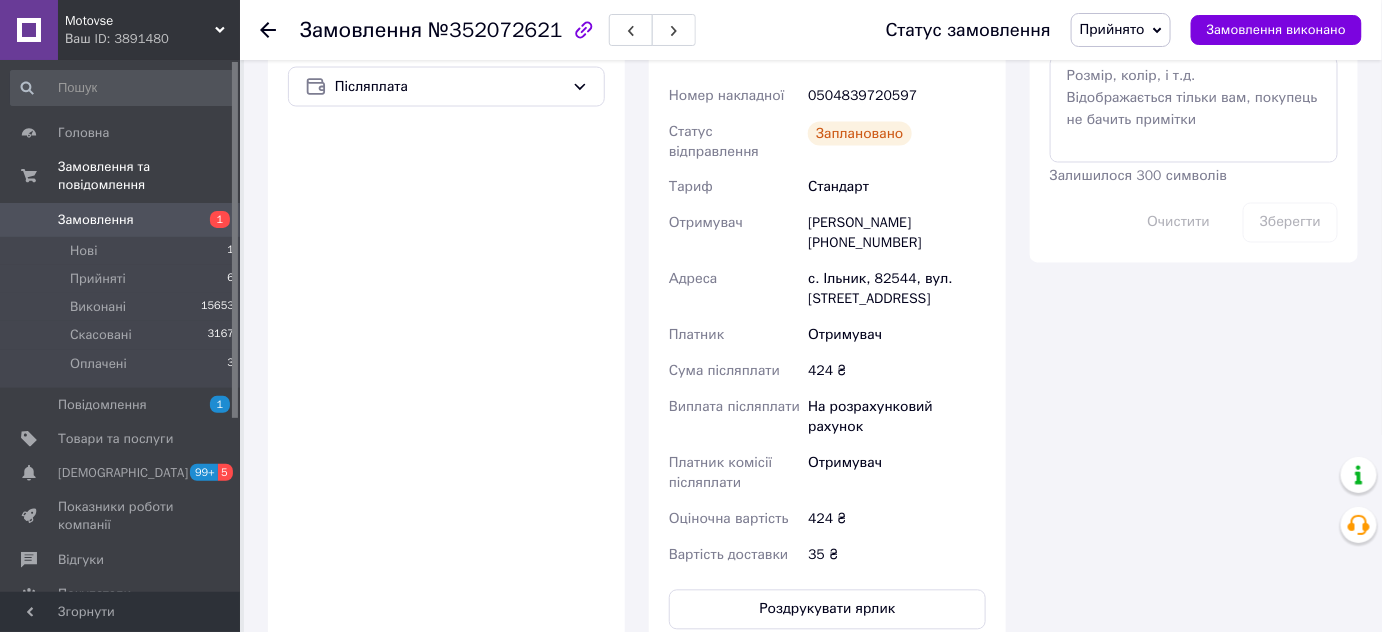 scroll, scrollTop: 818, scrollLeft: 0, axis: vertical 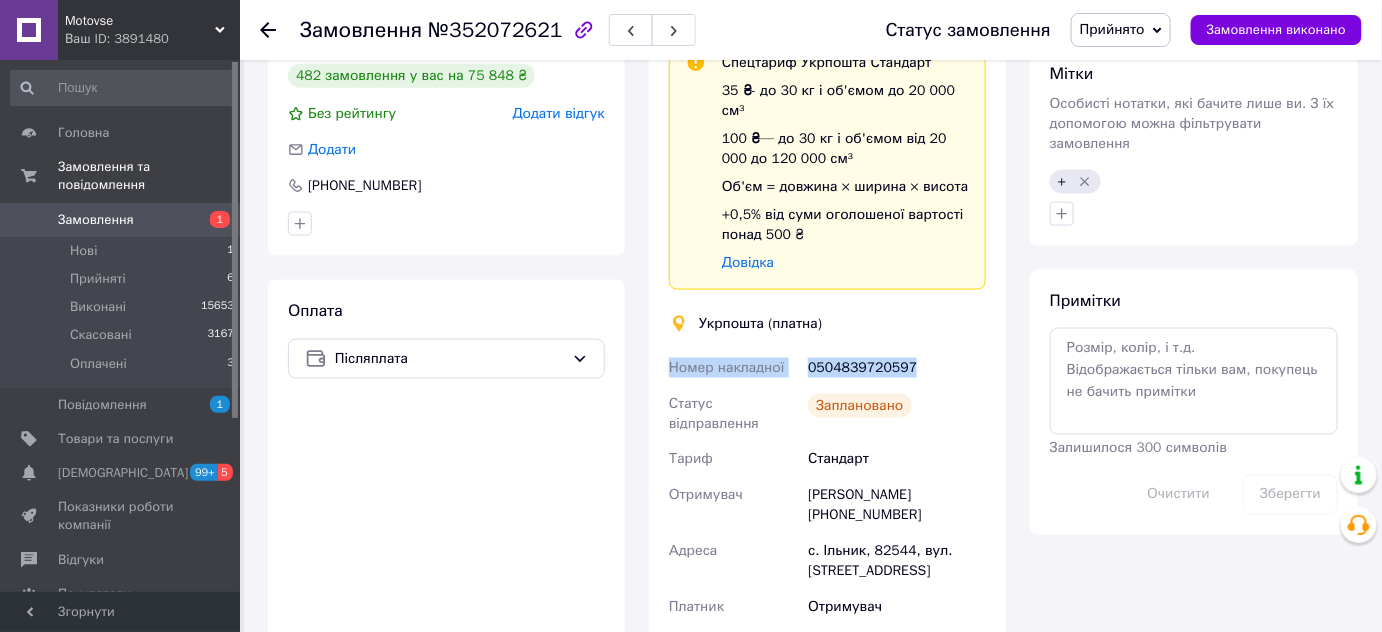 drag, startPoint x: 923, startPoint y: 318, endPoint x: 661, endPoint y: 335, distance: 262.55093 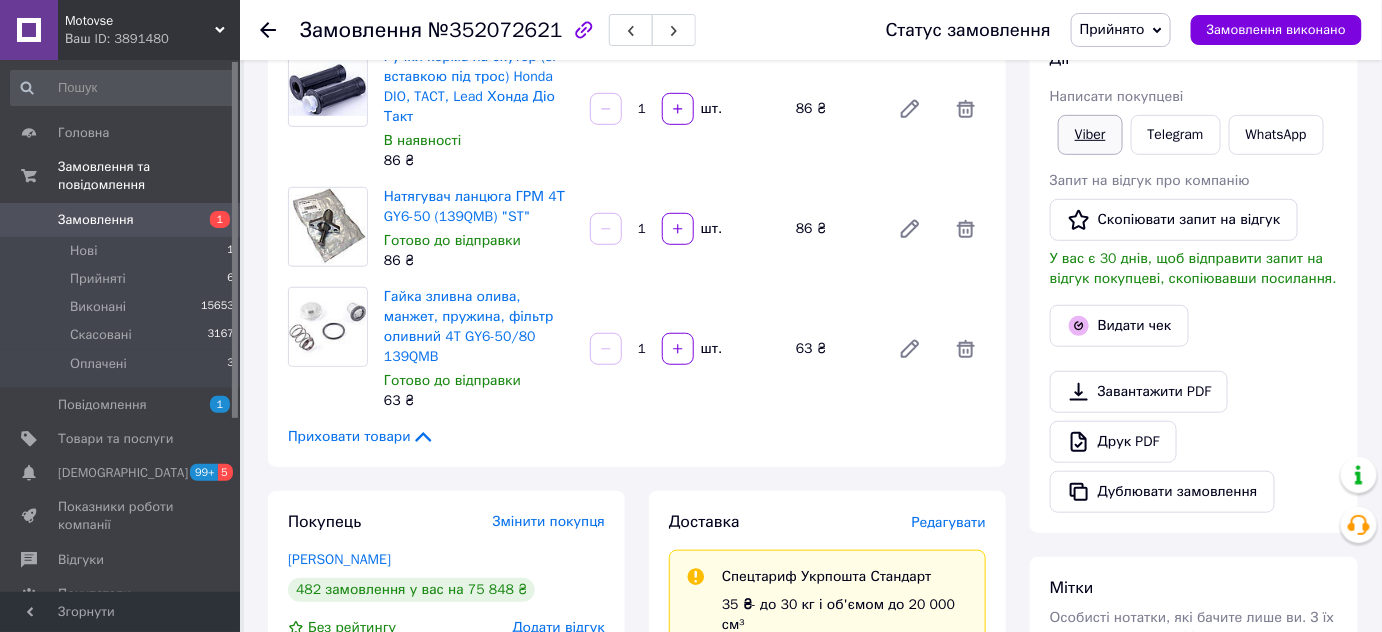 scroll, scrollTop: 272, scrollLeft: 0, axis: vertical 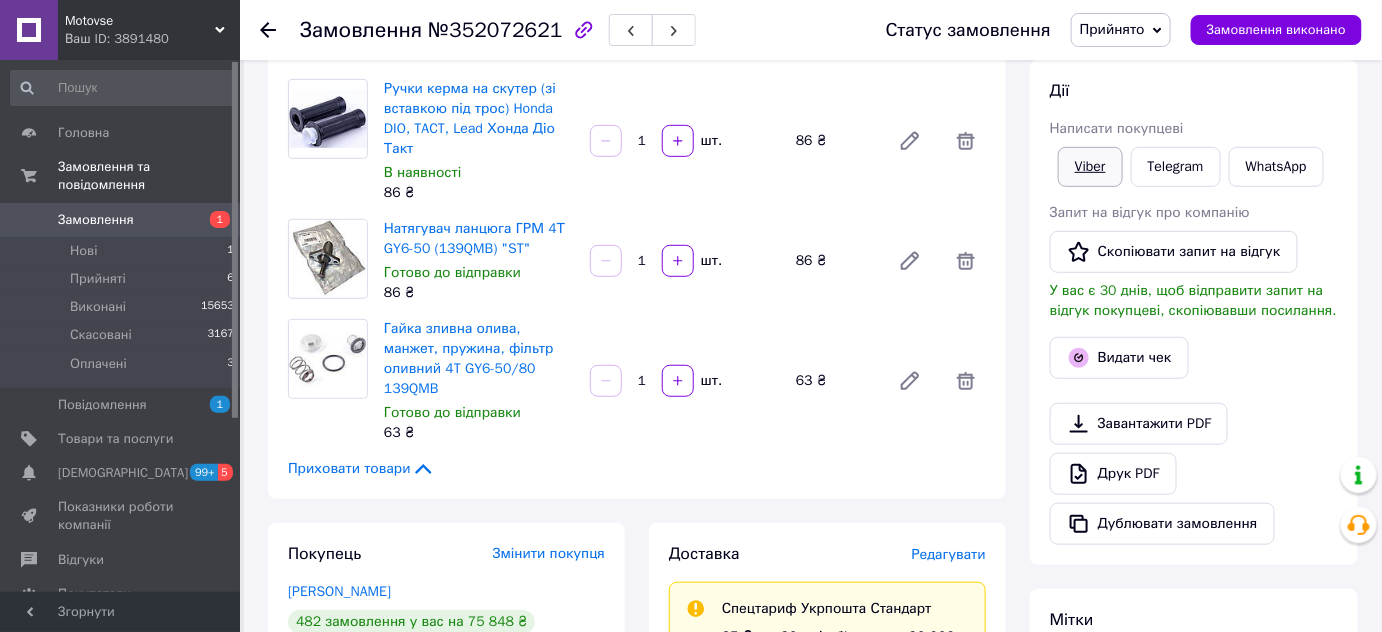 click on "Viber" at bounding box center [1090, 167] 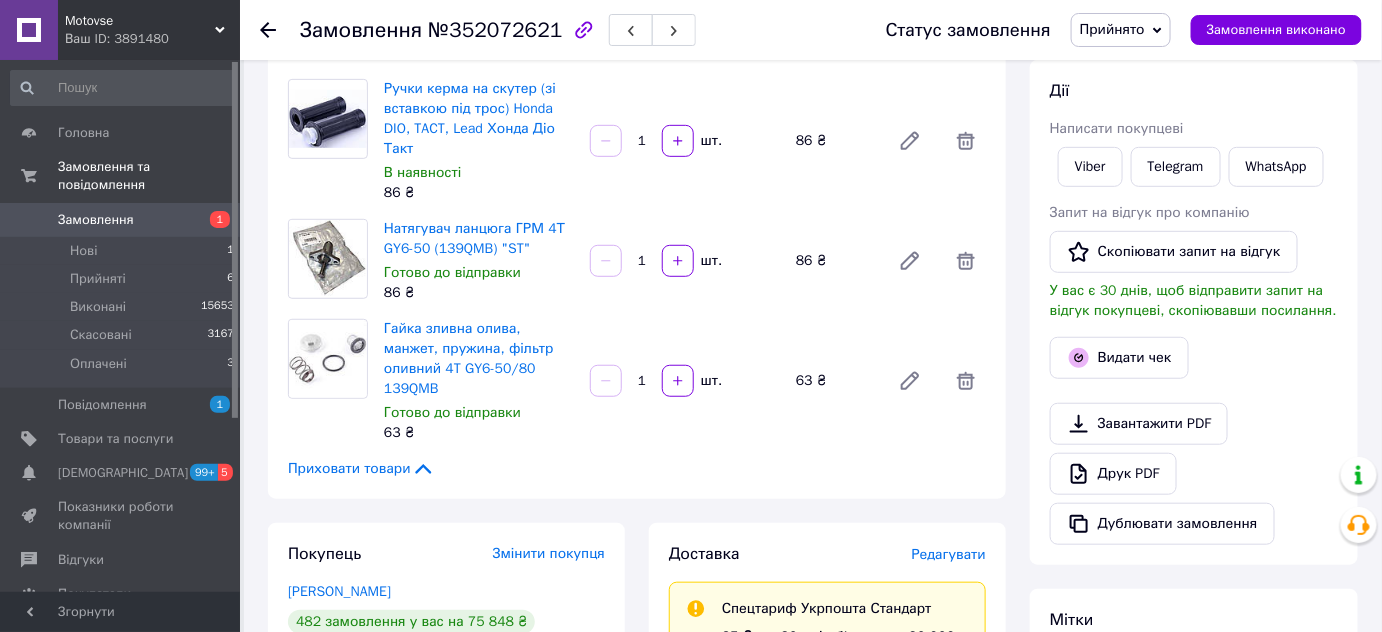 click on "Доставка Редагувати Спецтариф Укрпошта Стандарт 35 ₴  - до 30 кг і об'ємом до 20 000 см³ 100 ₴  — до 30 кг і об'ємом від 20 000 до 120 000 см³ Об'єм = довжина × ширина × висота +0,5% від суми оголошеної вартості понад 500 ₴ Довідка Укрпошта (платна) Номер накладної 0504839720597 Статус відправлення Заплановано Тариф Стандарт Отримувач Марія Яворська +380976689087 Адреса с. Ільник, 82544, вул. Центральна, 12 Платник Отримувач Сума післяплати 424 ₴ Виплата післяплати На розрахунковий рахунок Платник комісії післяплати Отримувач Оціночна вартість 424 ₴ Вартість доставки 35 ₴ Тариф     * Платник" at bounding box center [827, 995] 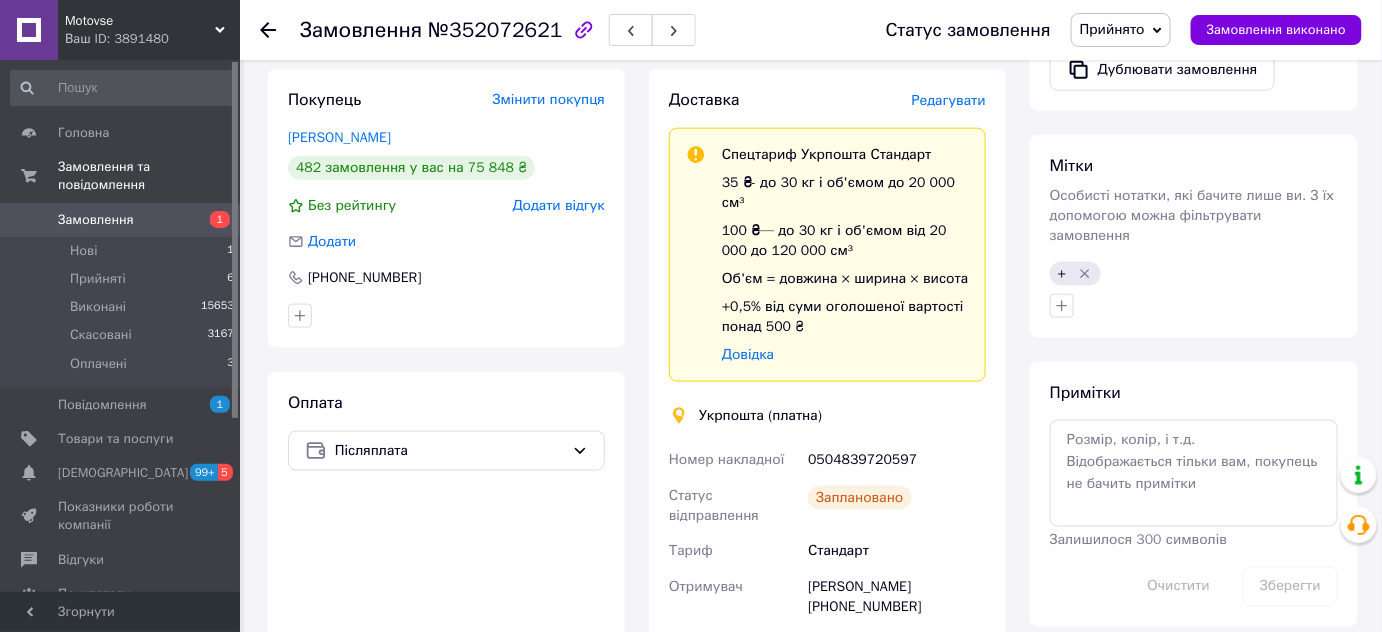 scroll, scrollTop: 818, scrollLeft: 0, axis: vertical 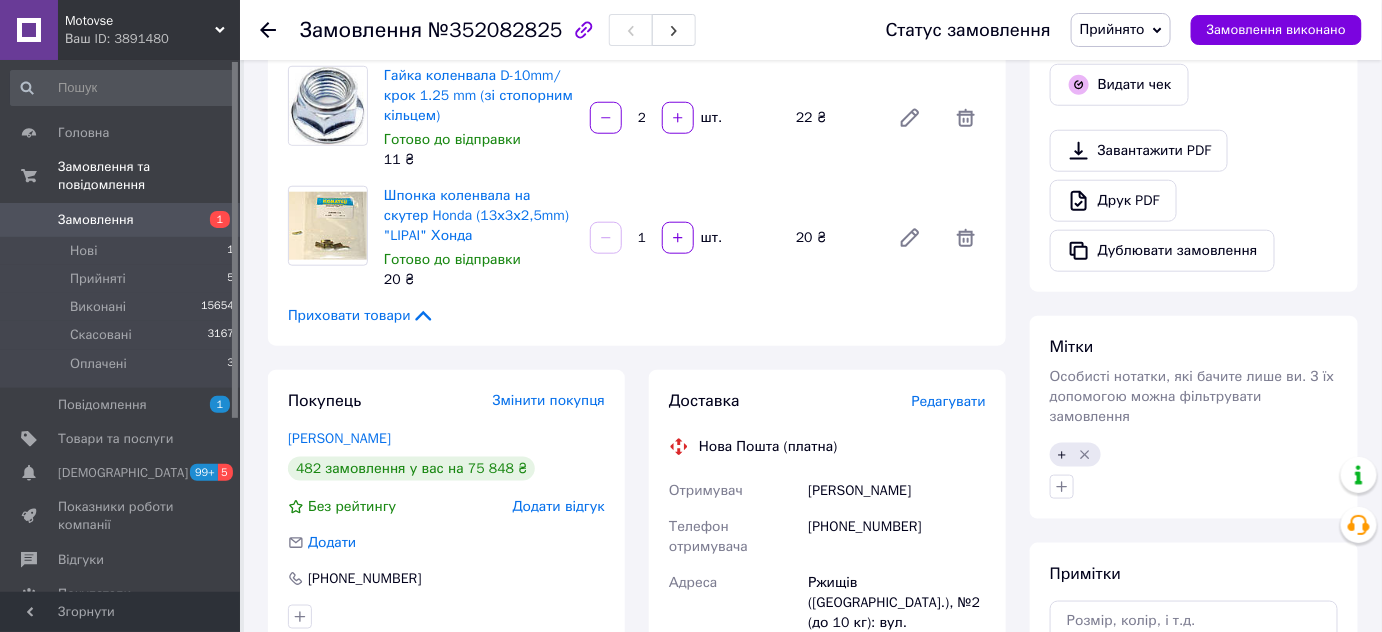 click on "Редагувати" at bounding box center (949, 401) 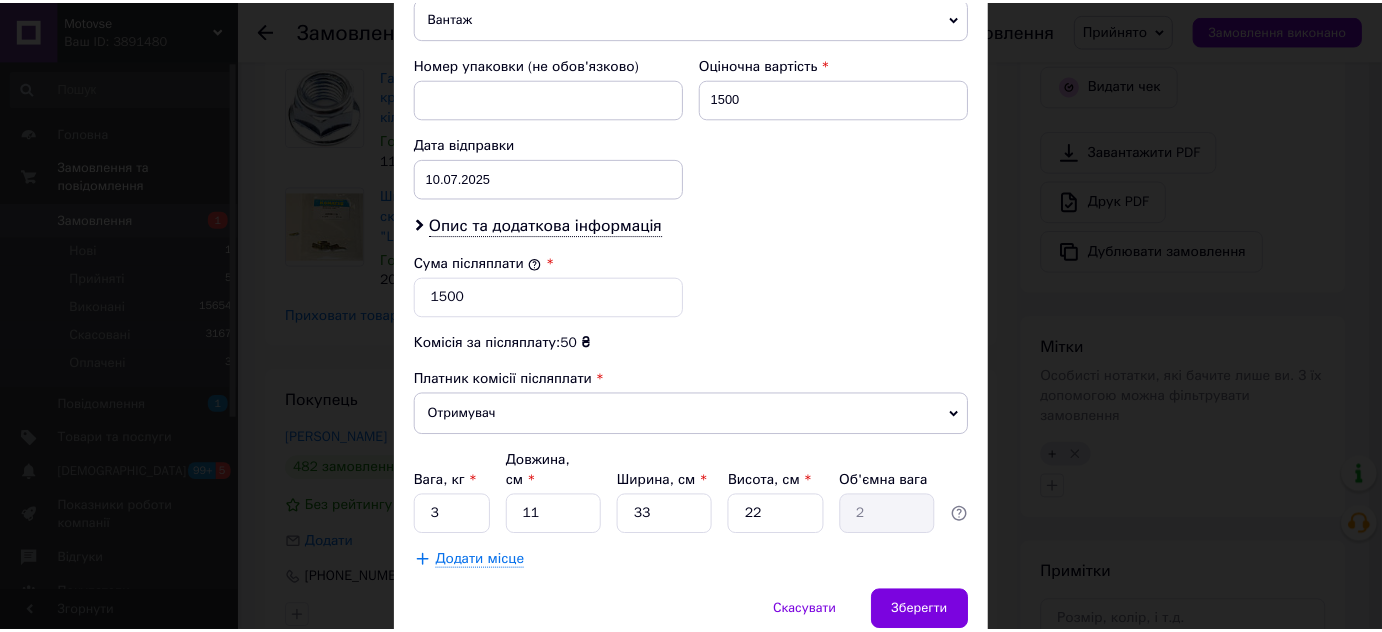 scroll, scrollTop: 885, scrollLeft: 0, axis: vertical 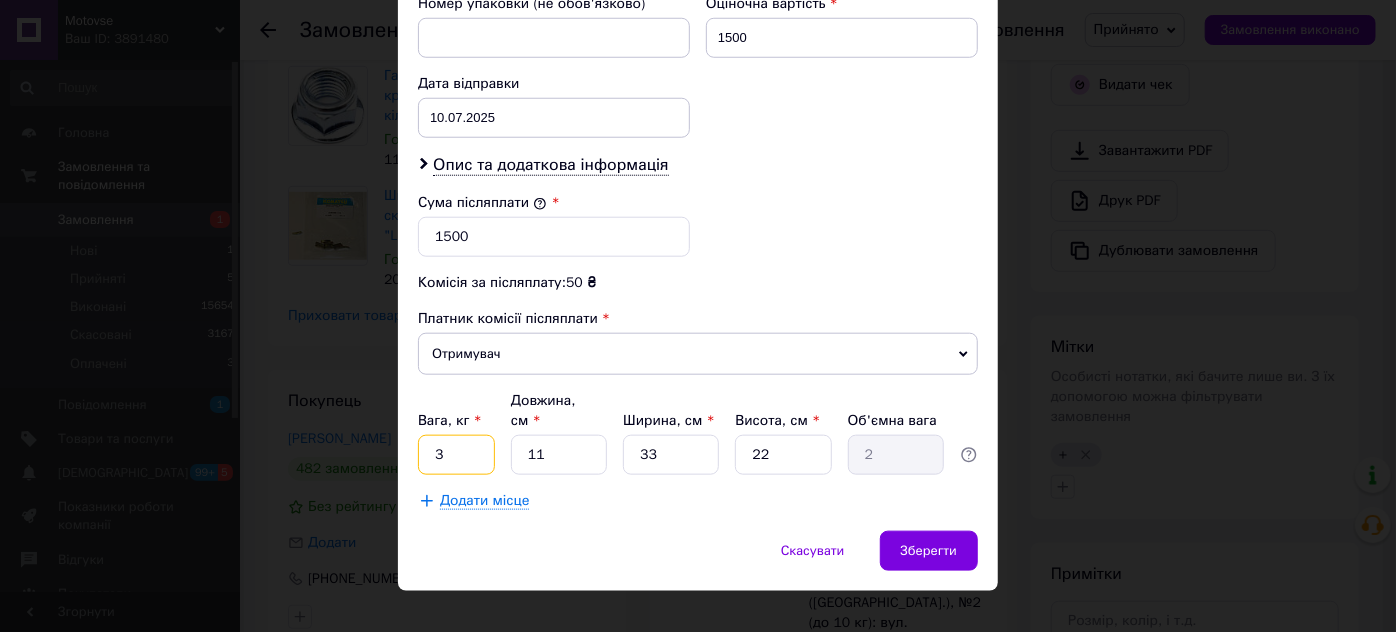 click on "3" at bounding box center [456, 455] 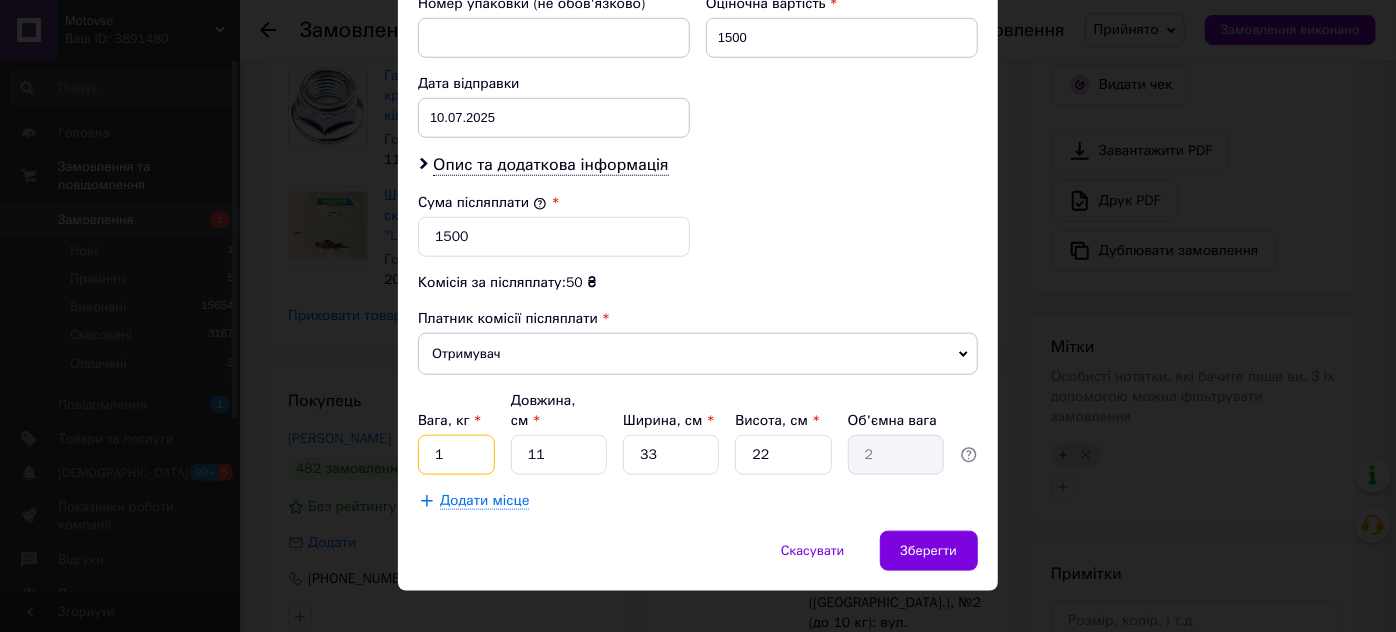 type on "1" 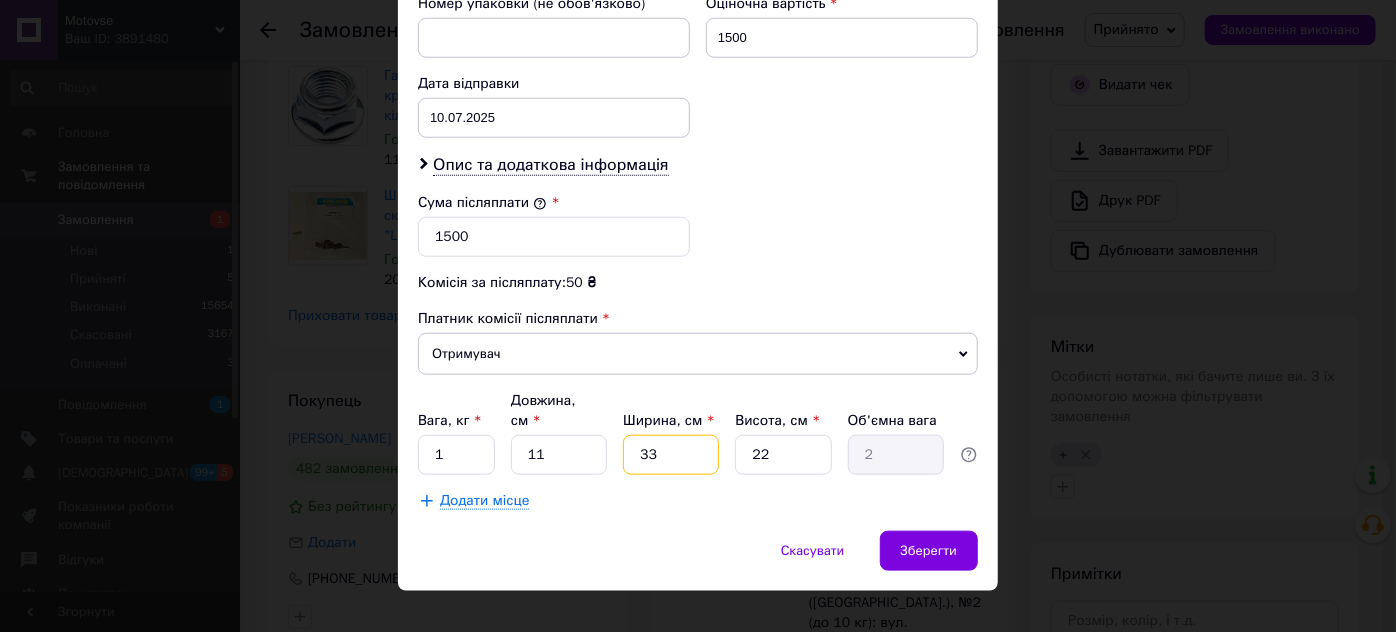 click on "33" at bounding box center (671, 455) 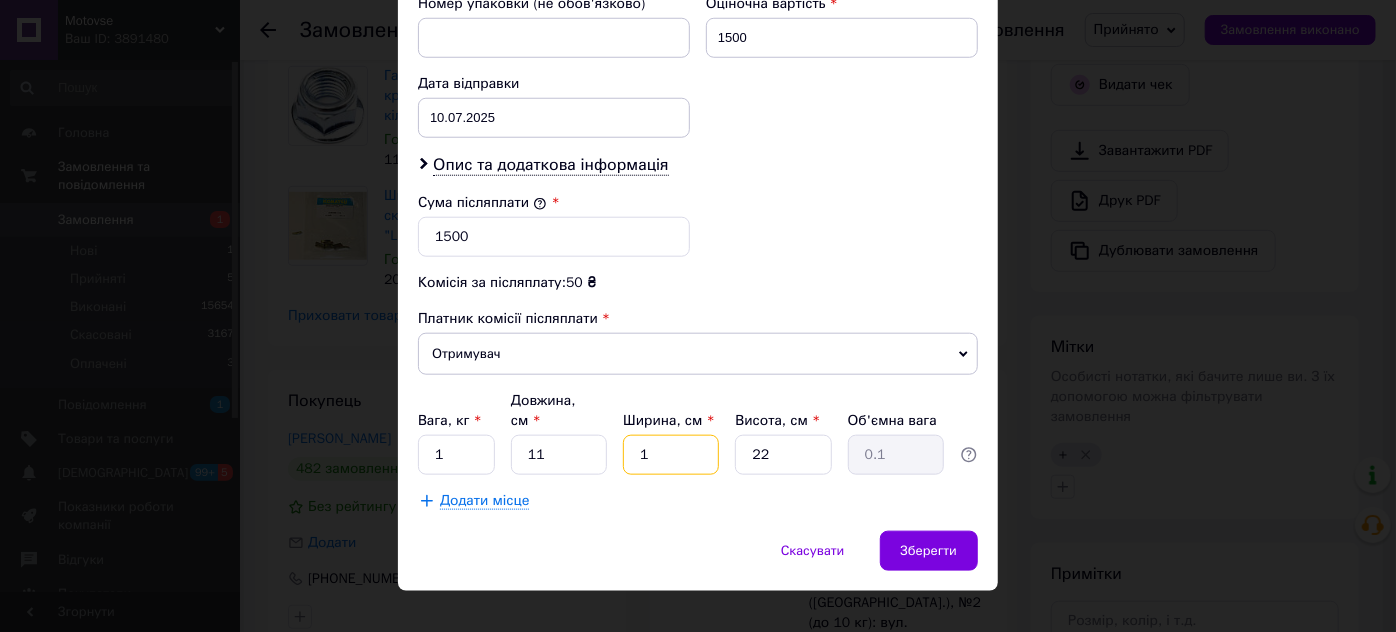 type on "11" 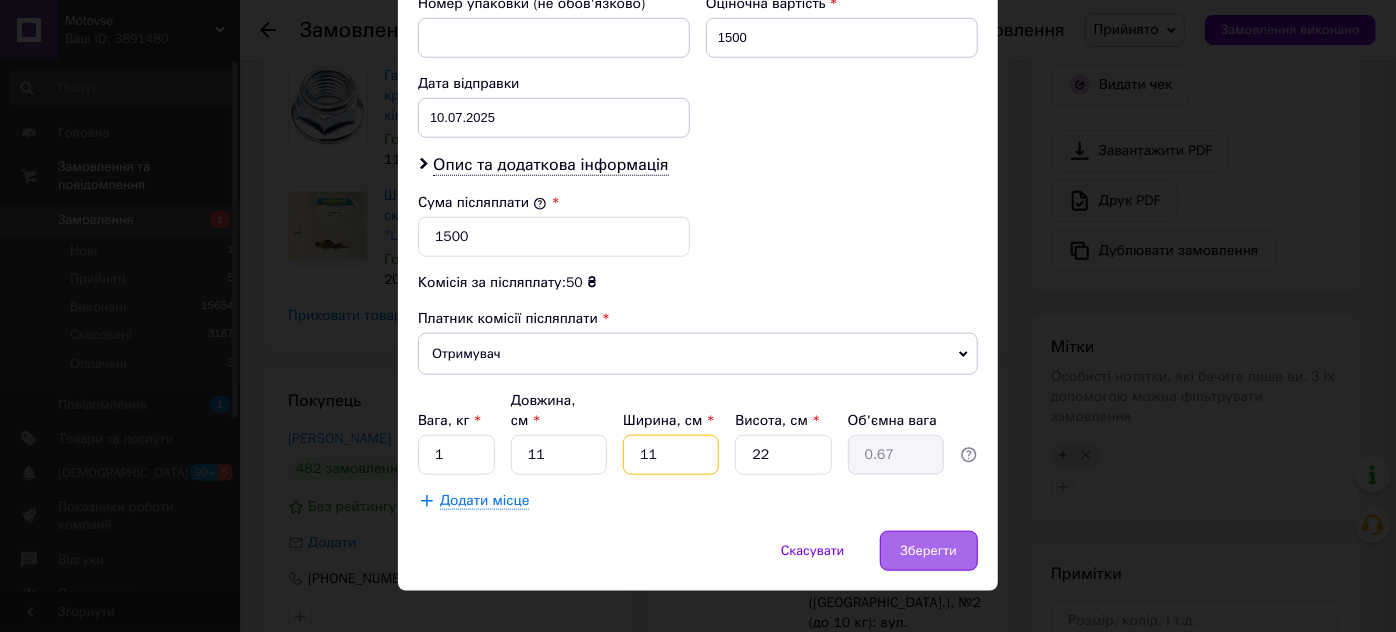 type on "11" 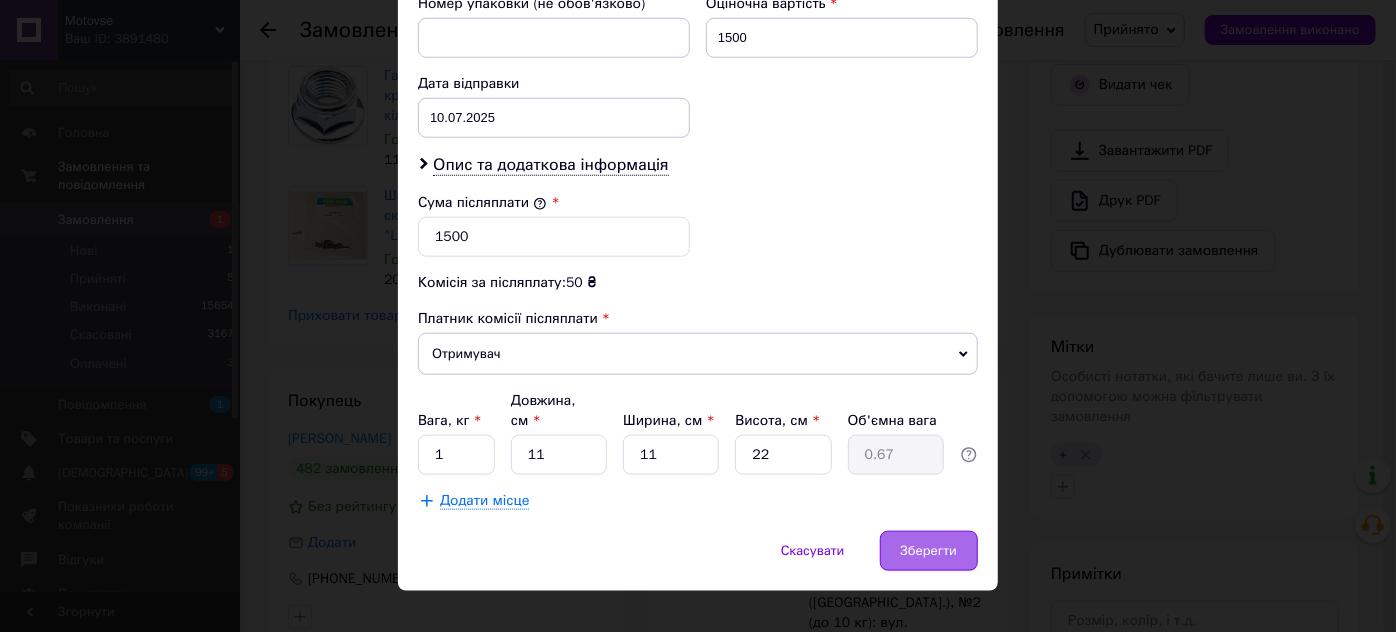 click on "Зберегти" at bounding box center (929, 551) 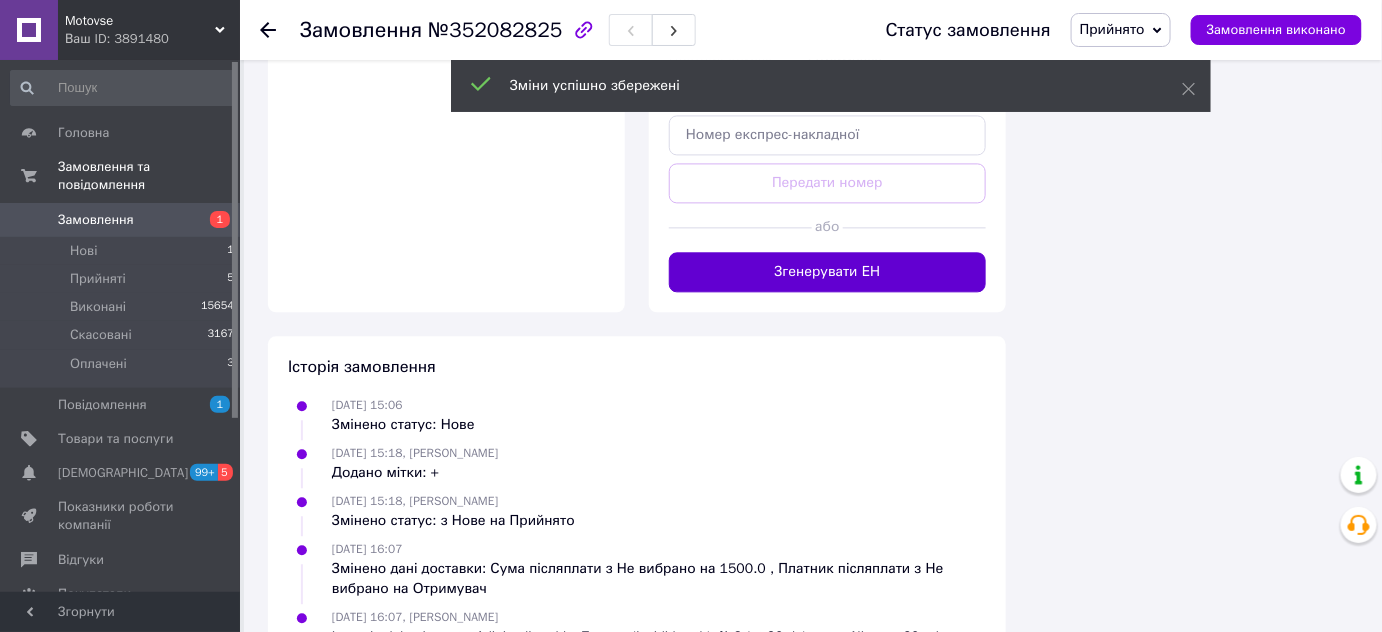 click on "Згенерувати ЕН" at bounding box center (827, 272) 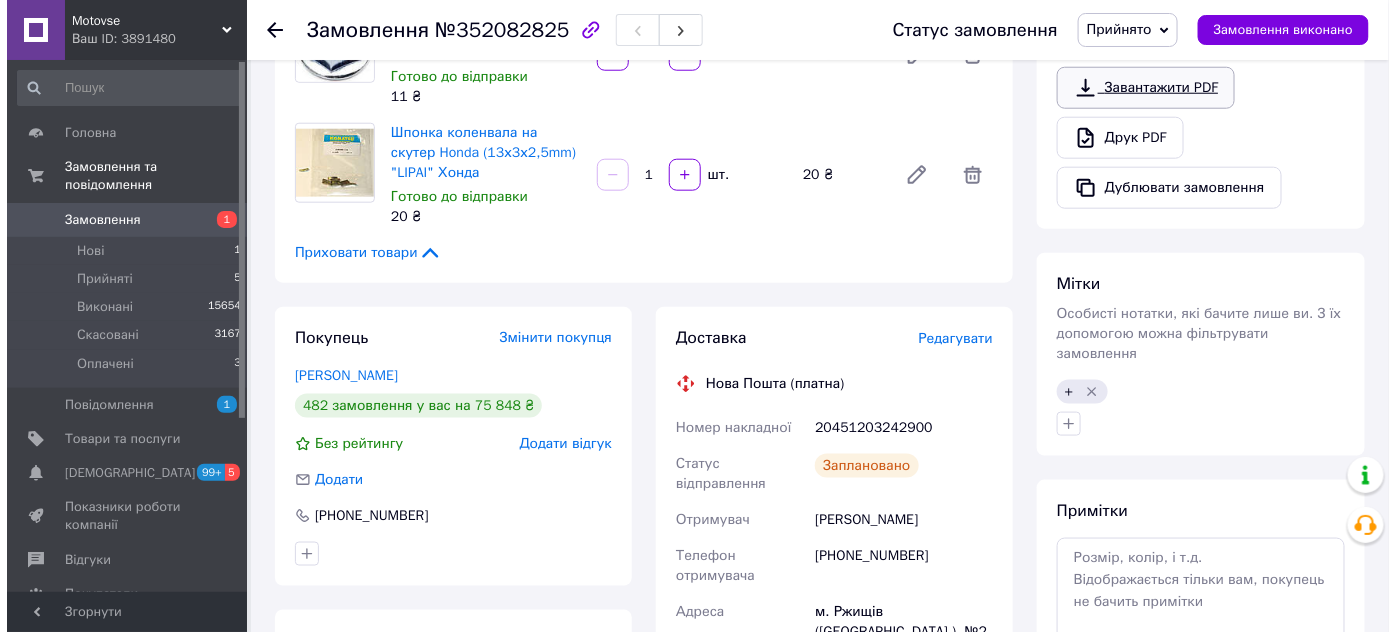 scroll, scrollTop: 454, scrollLeft: 0, axis: vertical 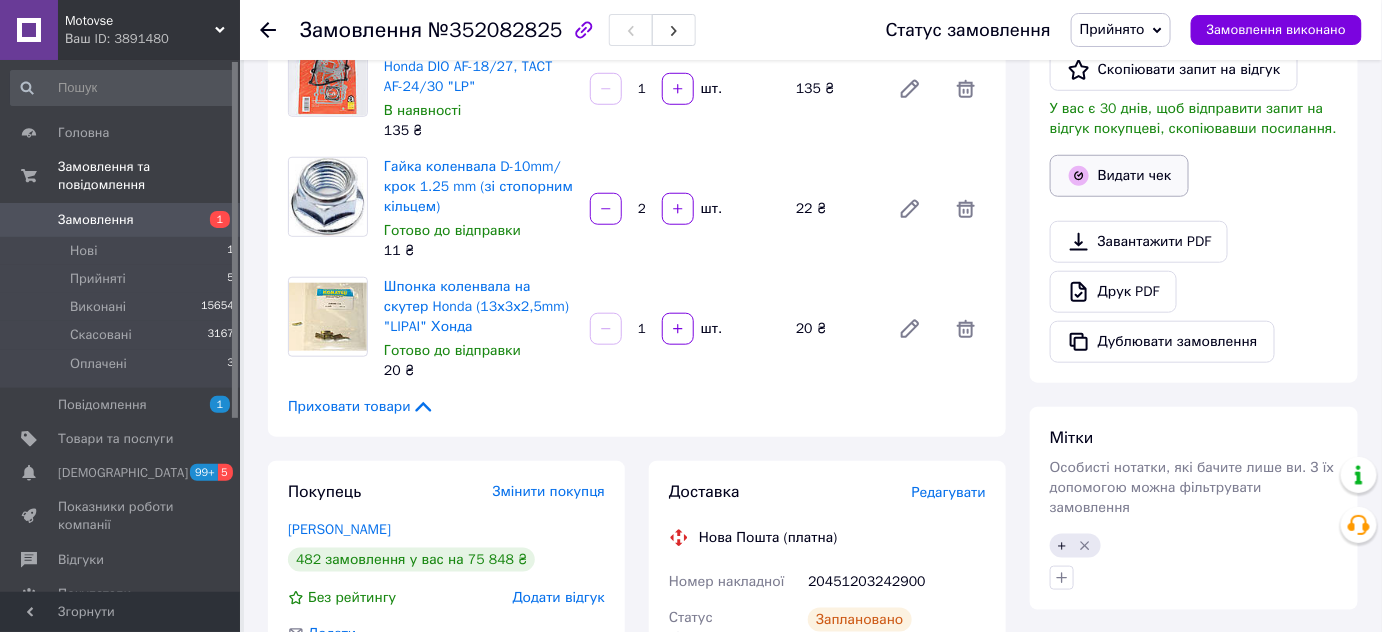 click on "Видати чек" at bounding box center [1119, 176] 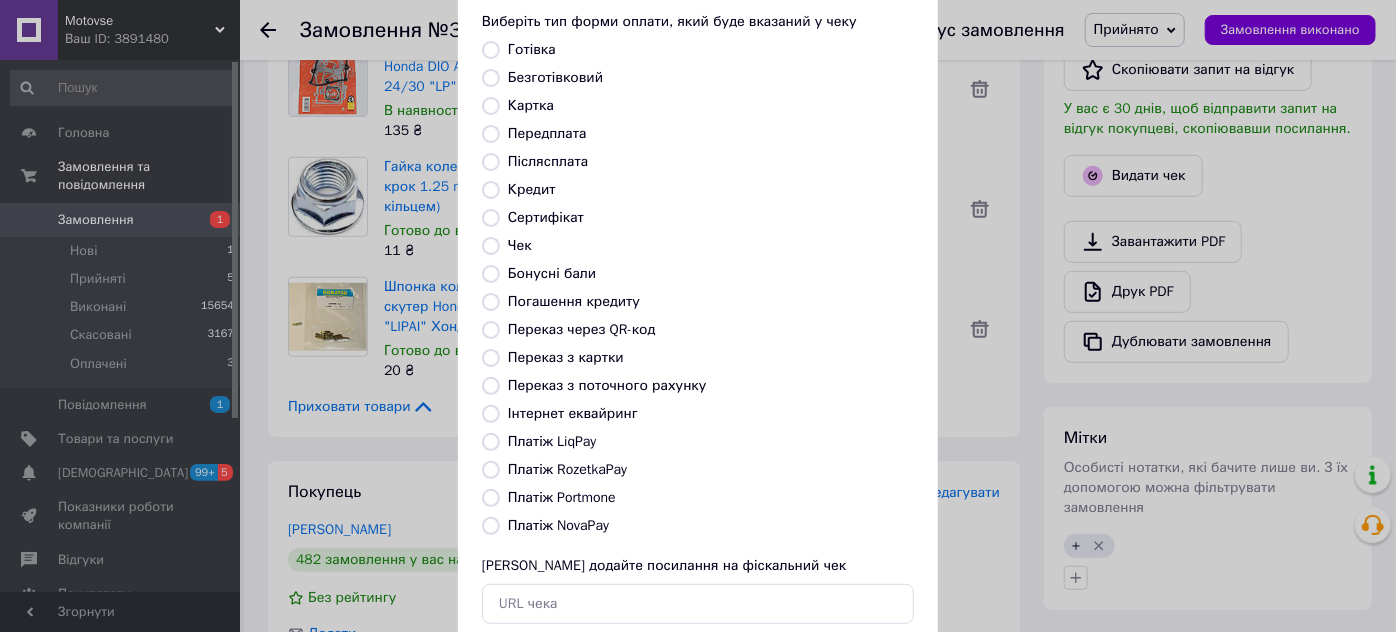 scroll, scrollTop: 181, scrollLeft: 0, axis: vertical 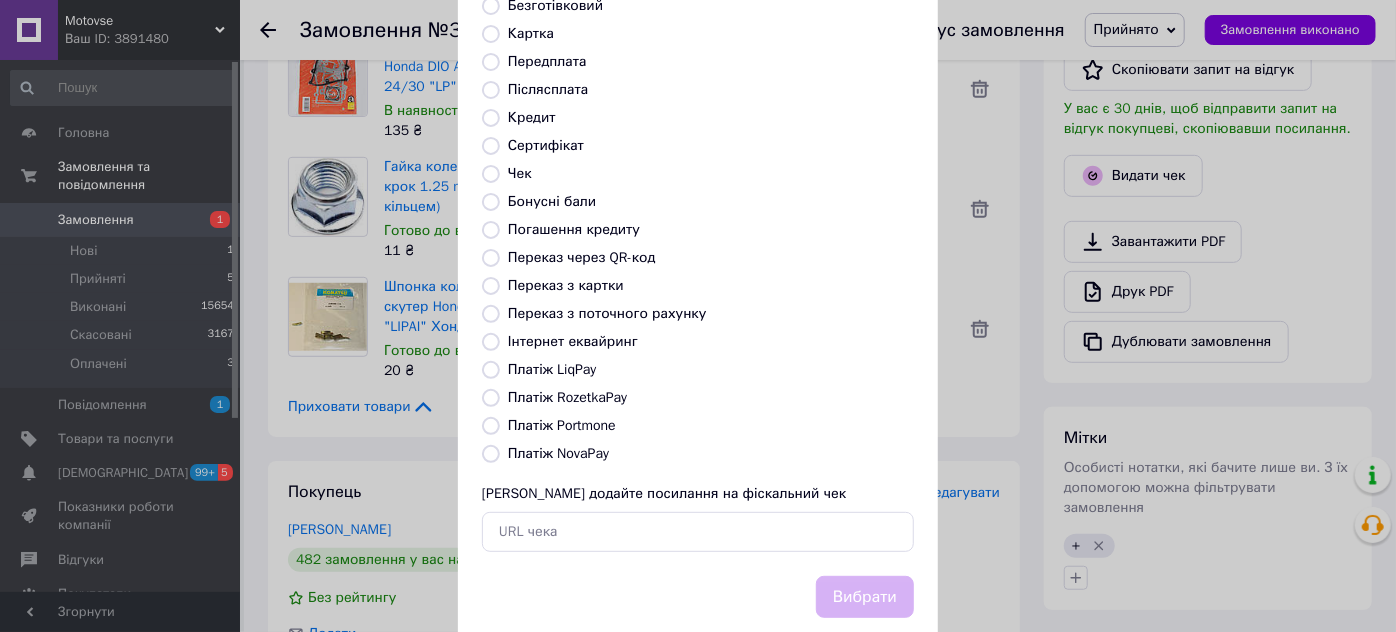 click on "Платіж NovaPay" at bounding box center [558, 453] 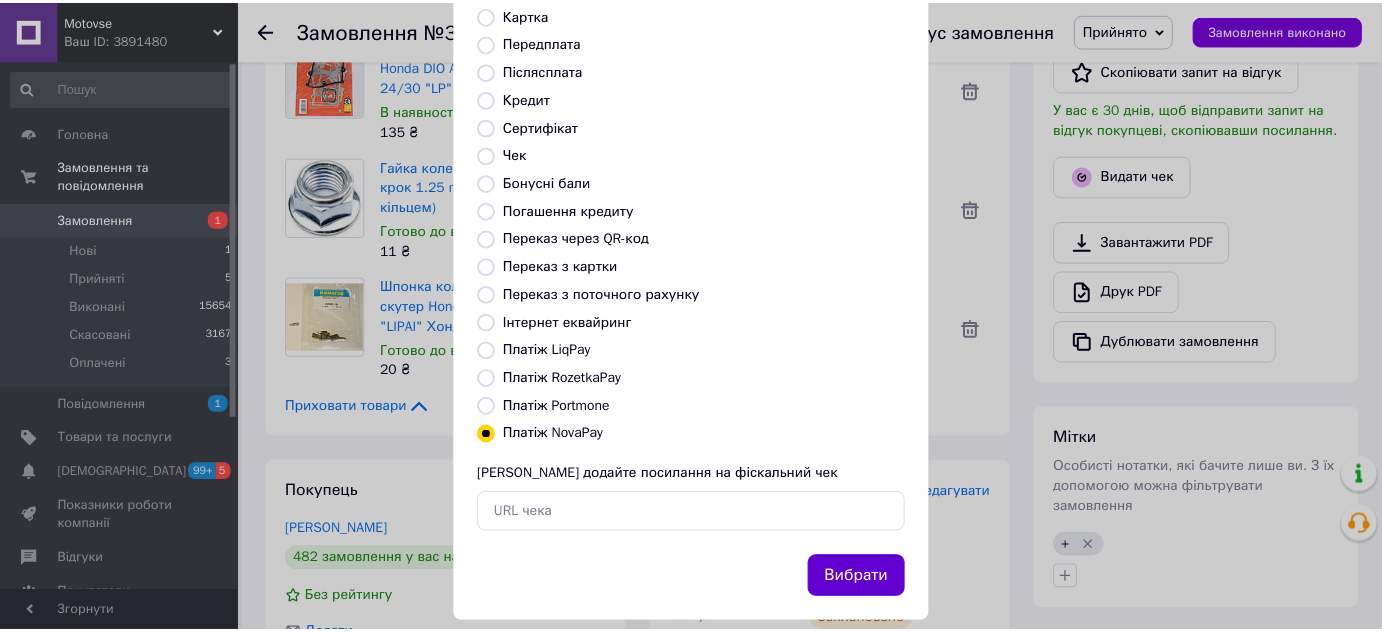 scroll, scrollTop: 226, scrollLeft: 0, axis: vertical 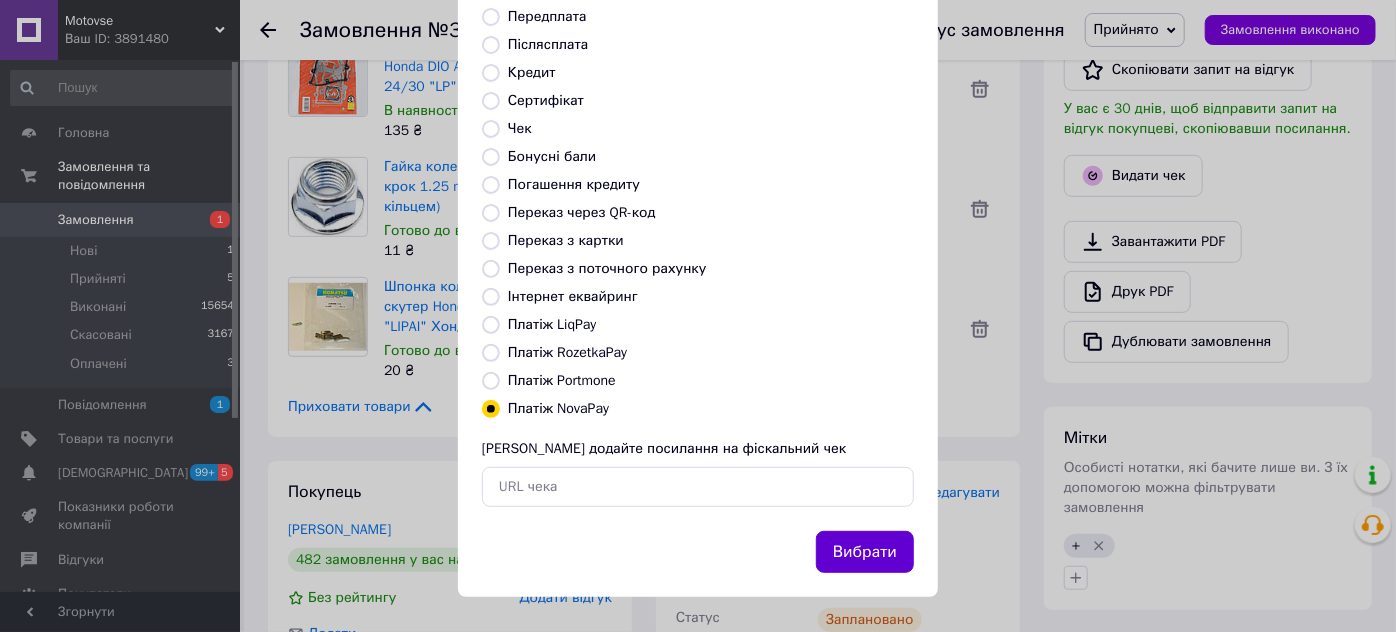 click on "Вибрати" at bounding box center [865, 552] 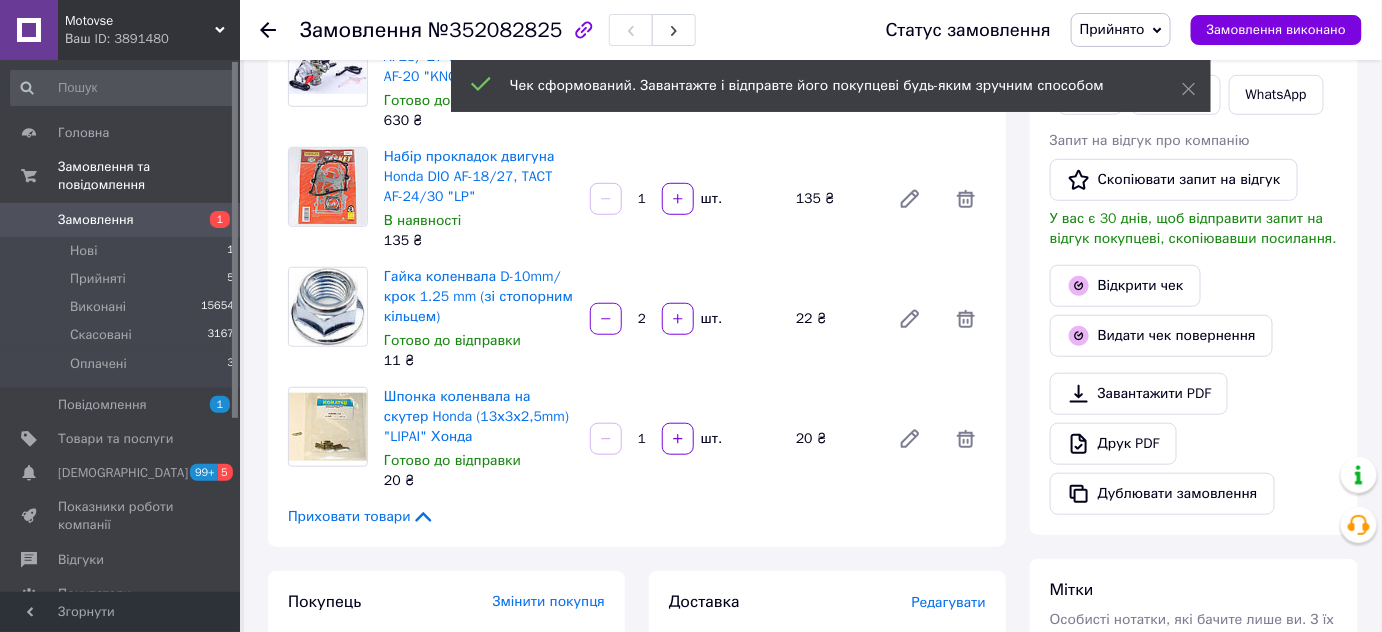scroll, scrollTop: 90, scrollLeft: 0, axis: vertical 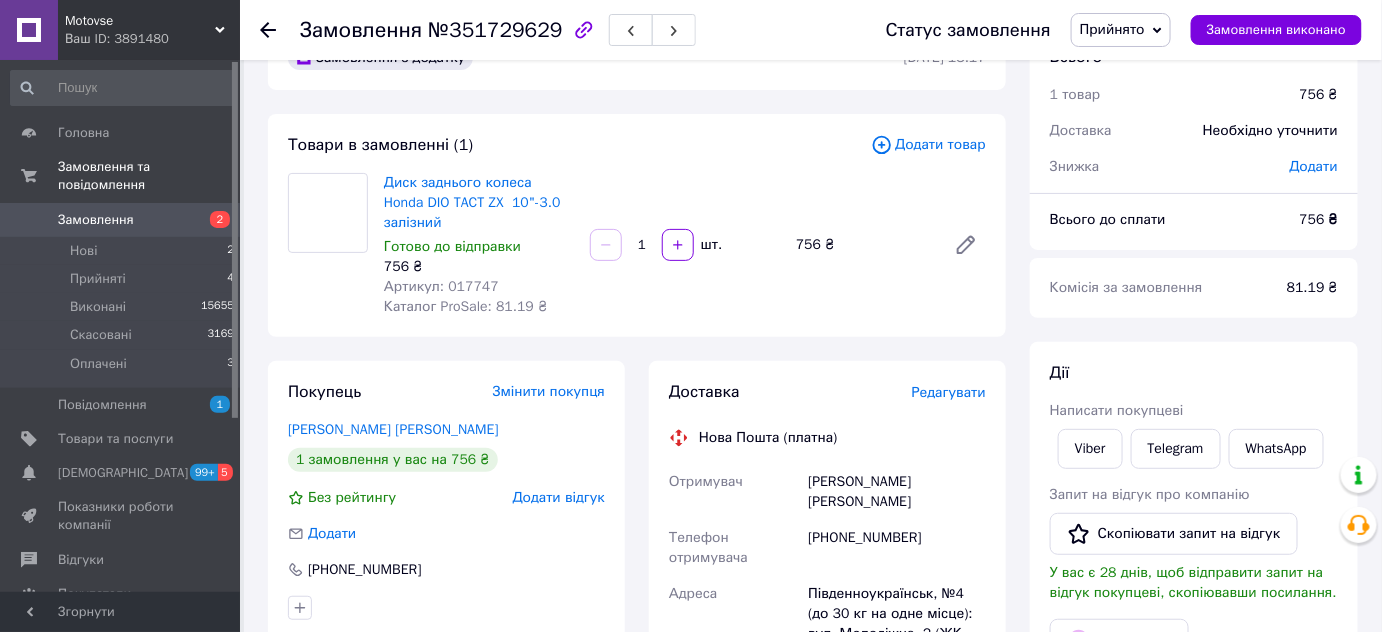 click on "Редагувати" at bounding box center (949, 392) 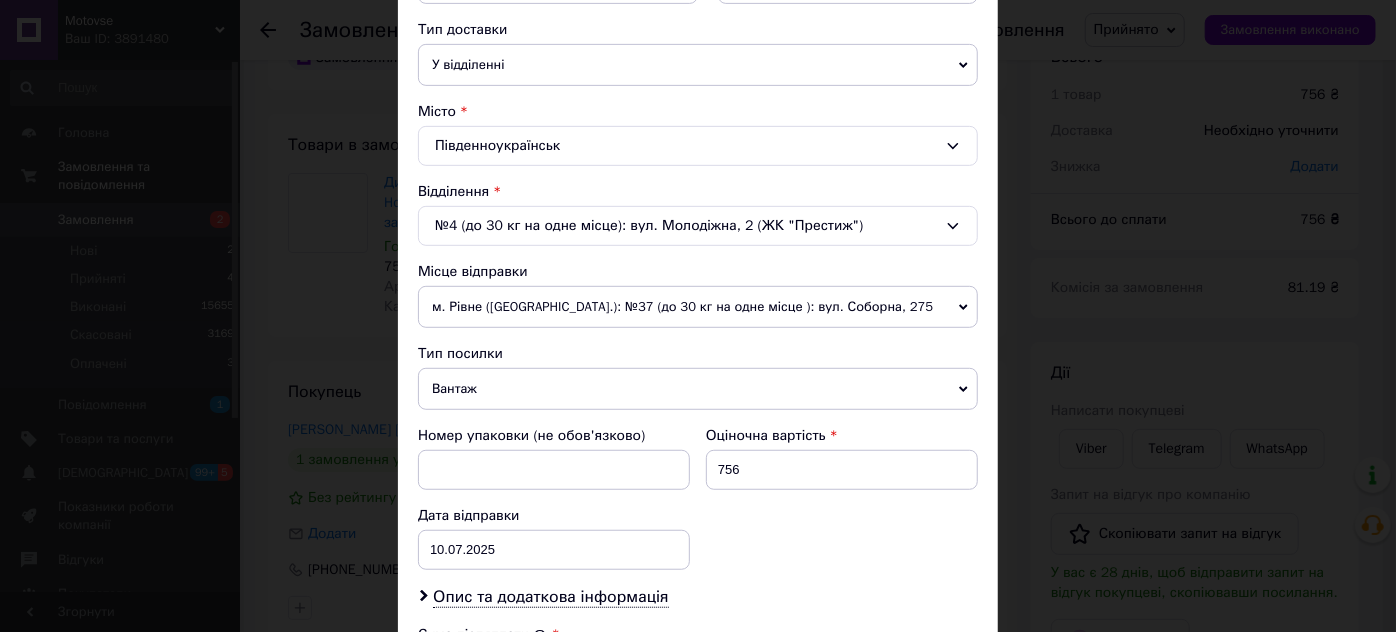 scroll, scrollTop: 454, scrollLeft: 0, axis: vertical 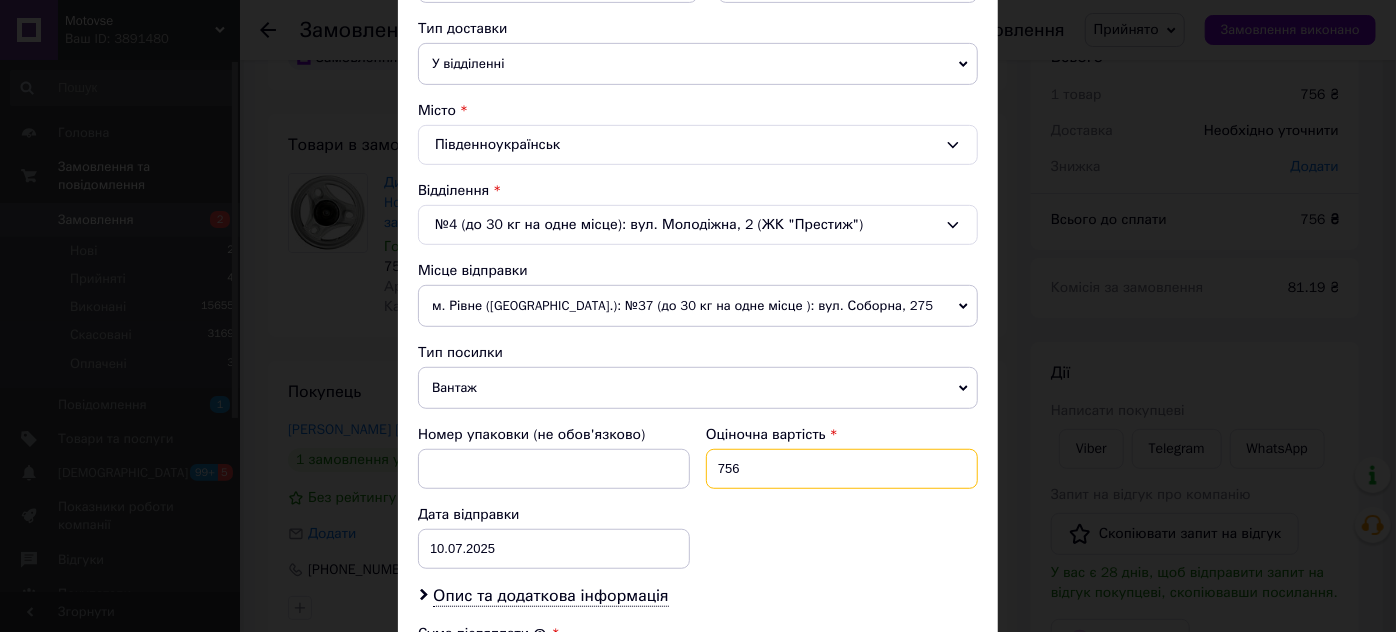 click on "756" at bounding box center [842, 469] 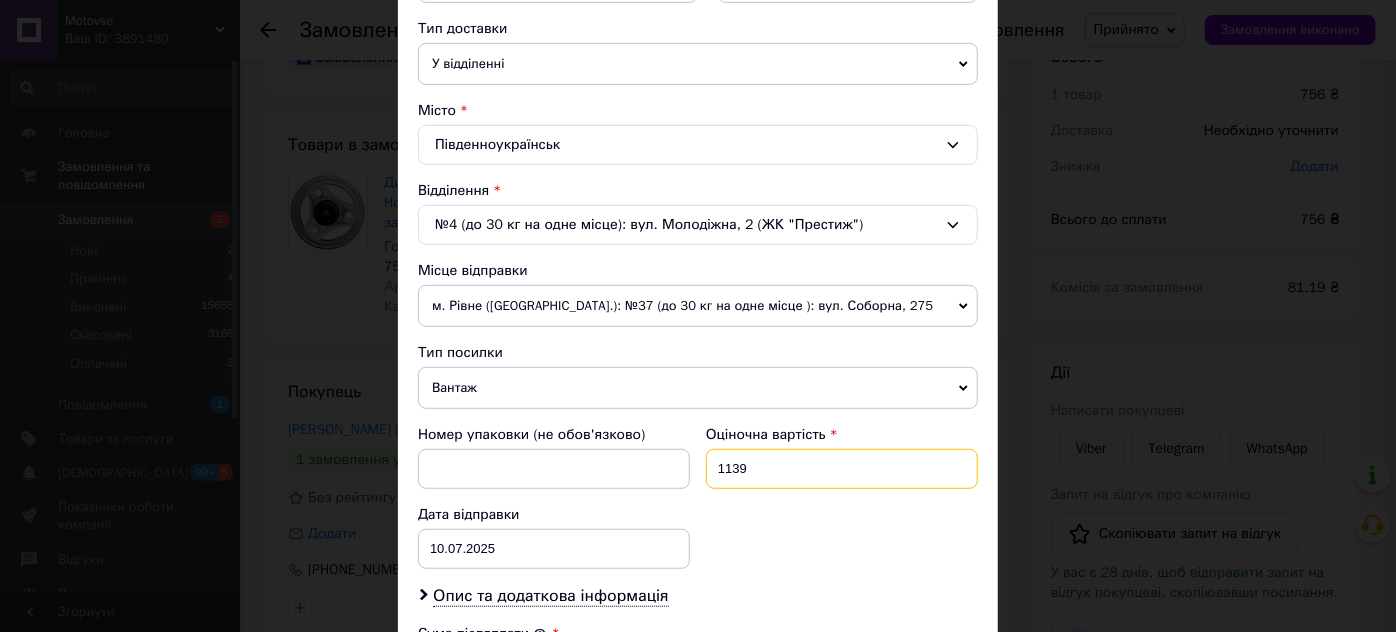 scroll, scrollTop: 727, scrollLeft: 0, axis: vertical 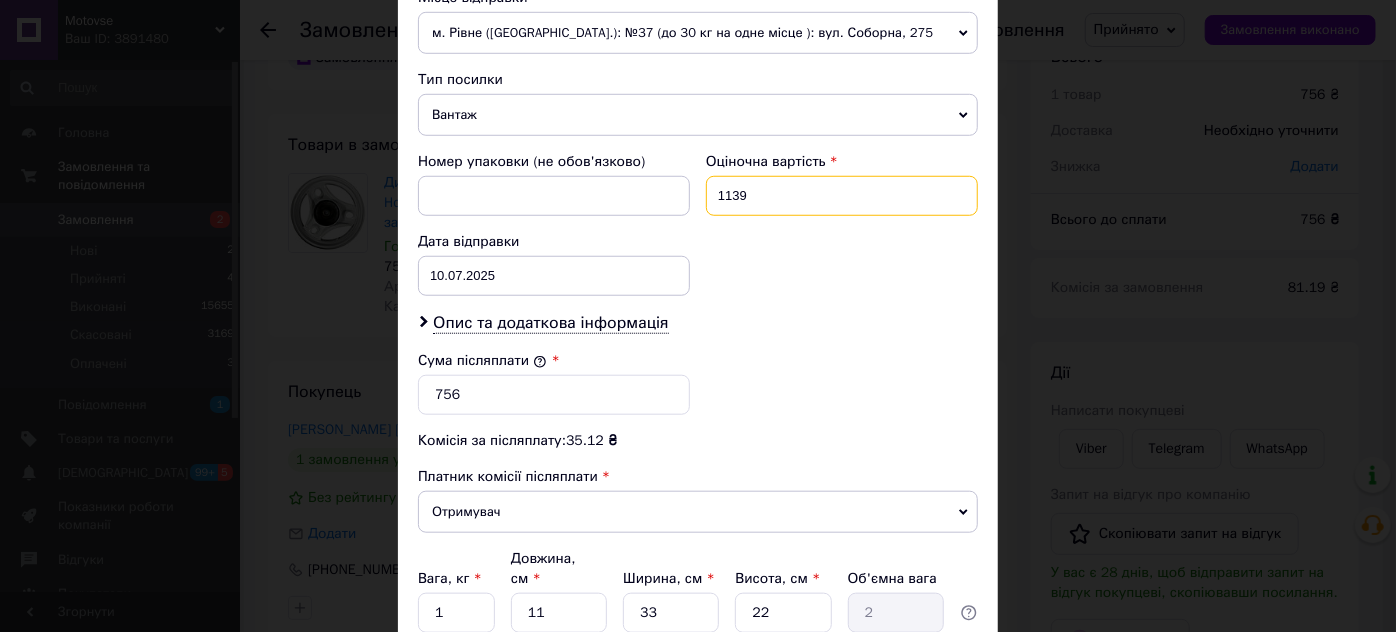 type on "1139" 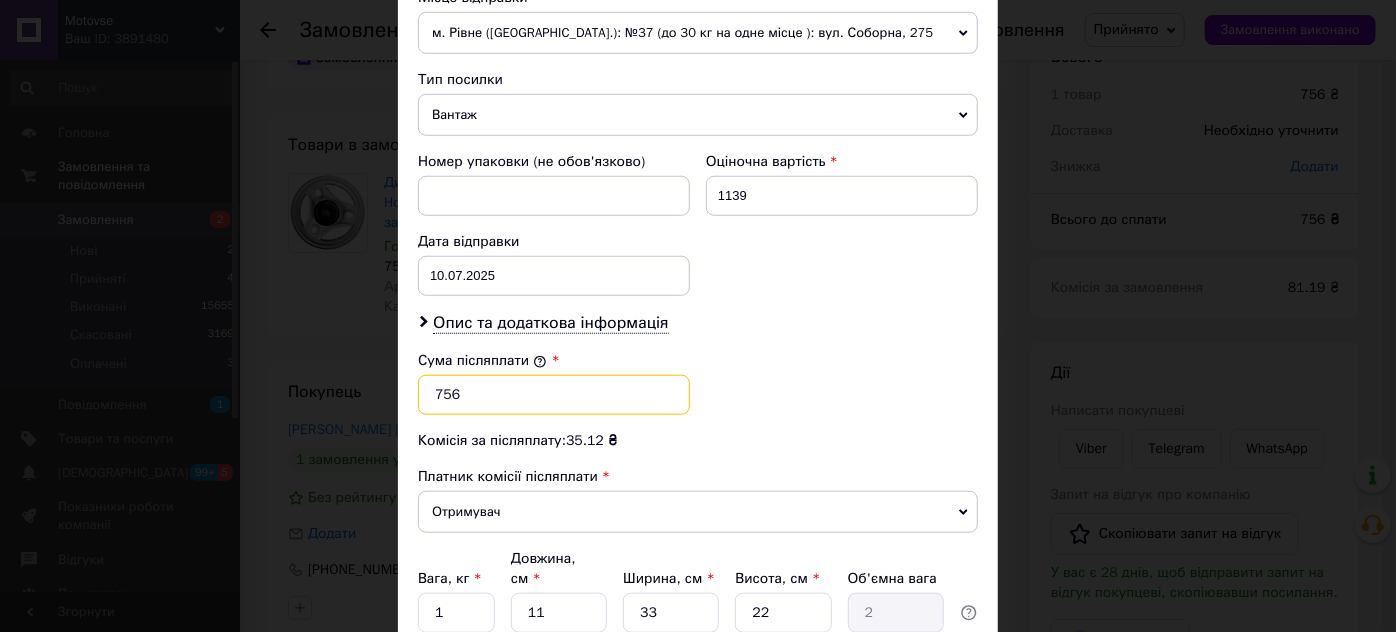 click on "756" at bounding box center (554, 395) 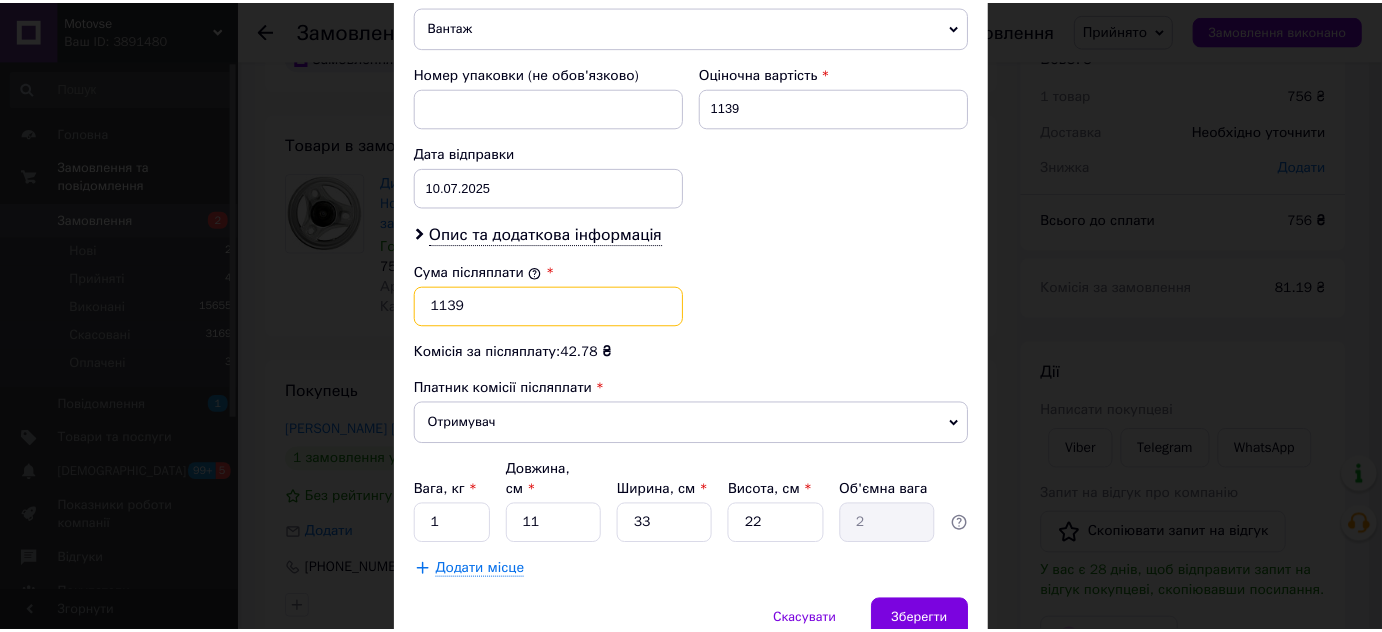 scroll, scrollTop: 885, scrollLeft: 0, axis: vertical 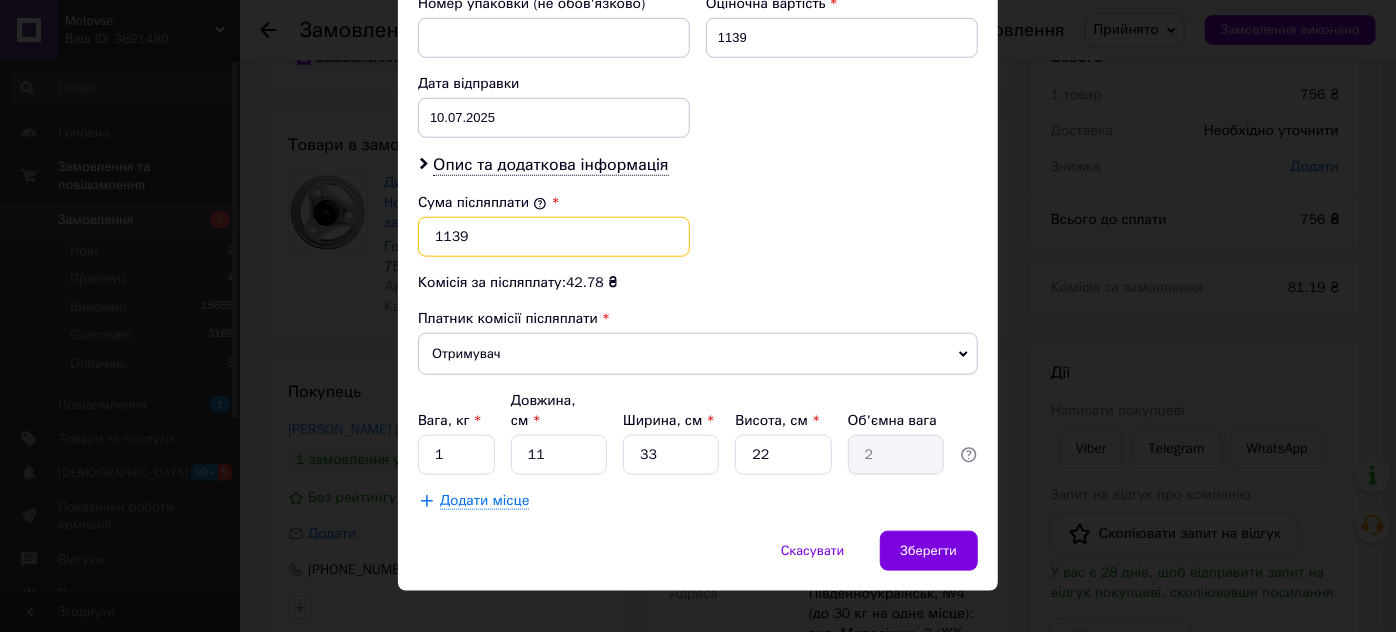 type on "1139" 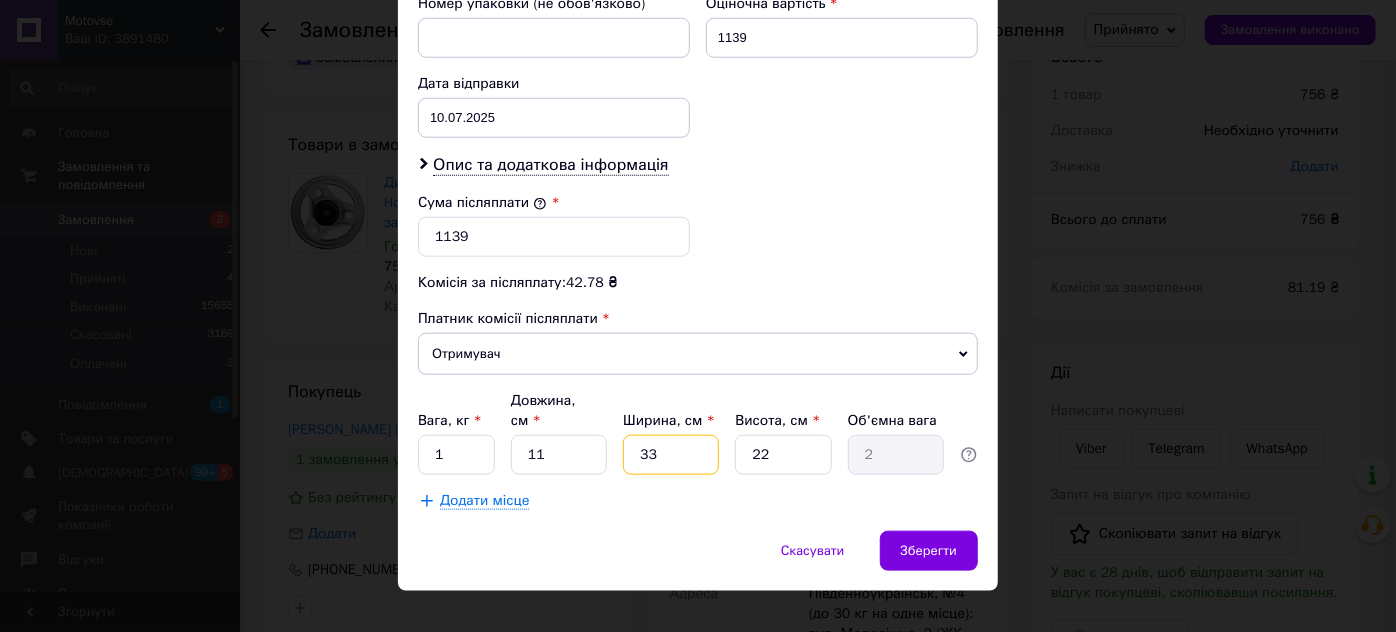 click on "33" at bounding box center (671, 455) 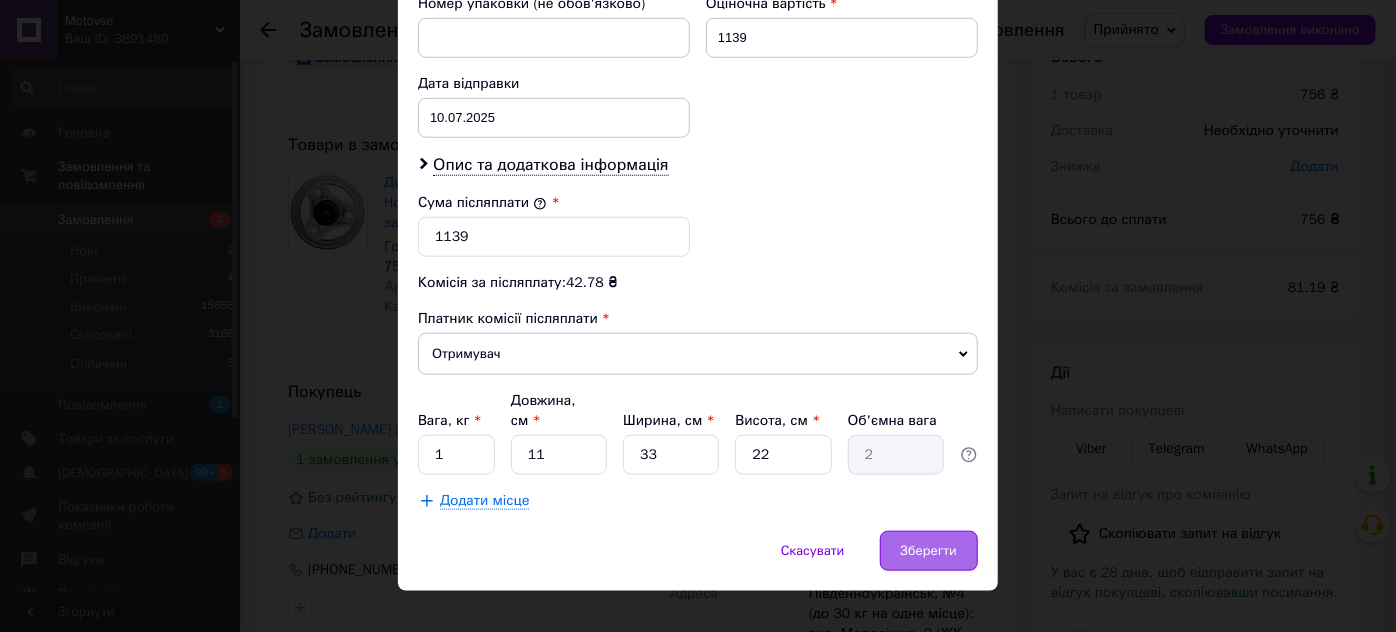 click on "Зберегти" at bounding box center (929, 551) 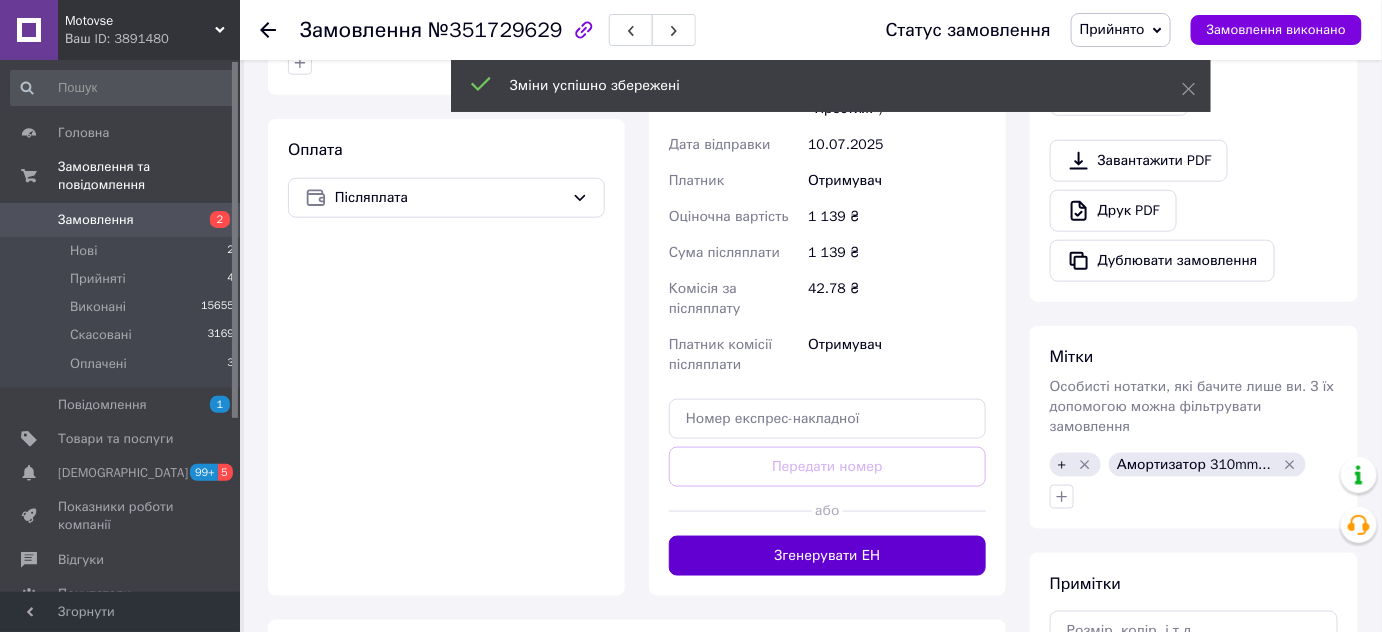 click on "Згенерувати ЕН" at bounding box center (827, 556) 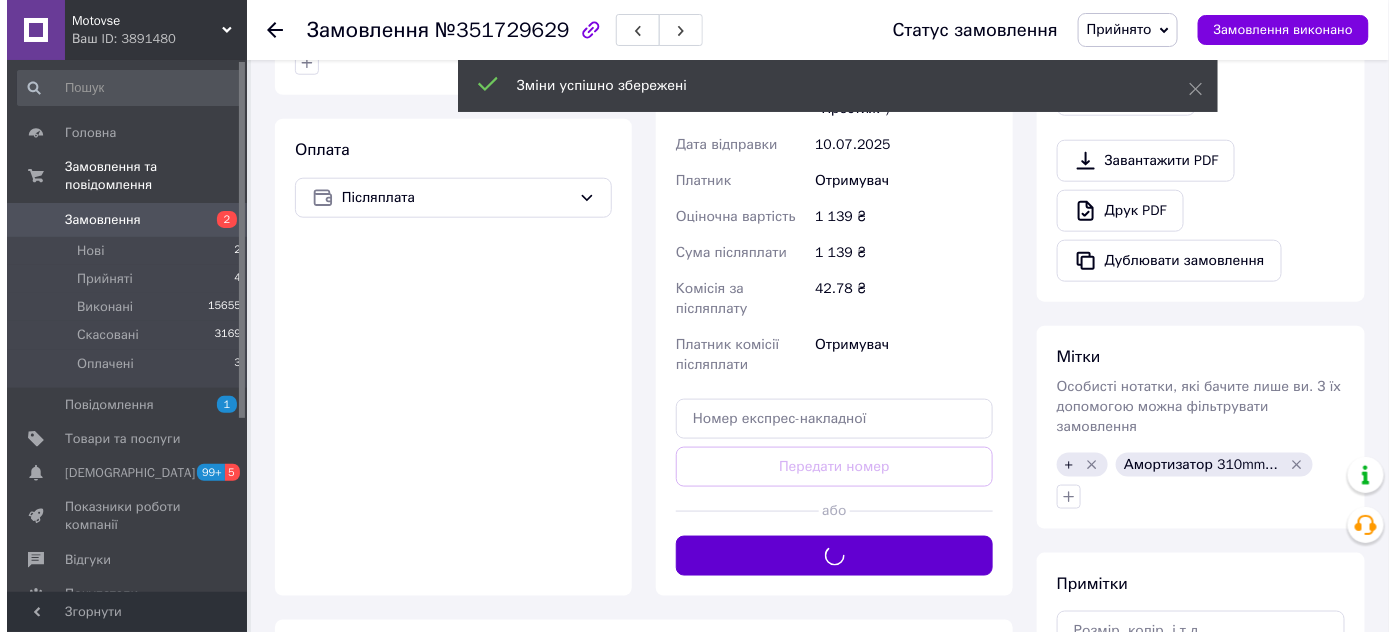scroll, scrollTop: 421, scrollLeft: 0, axis: vertical 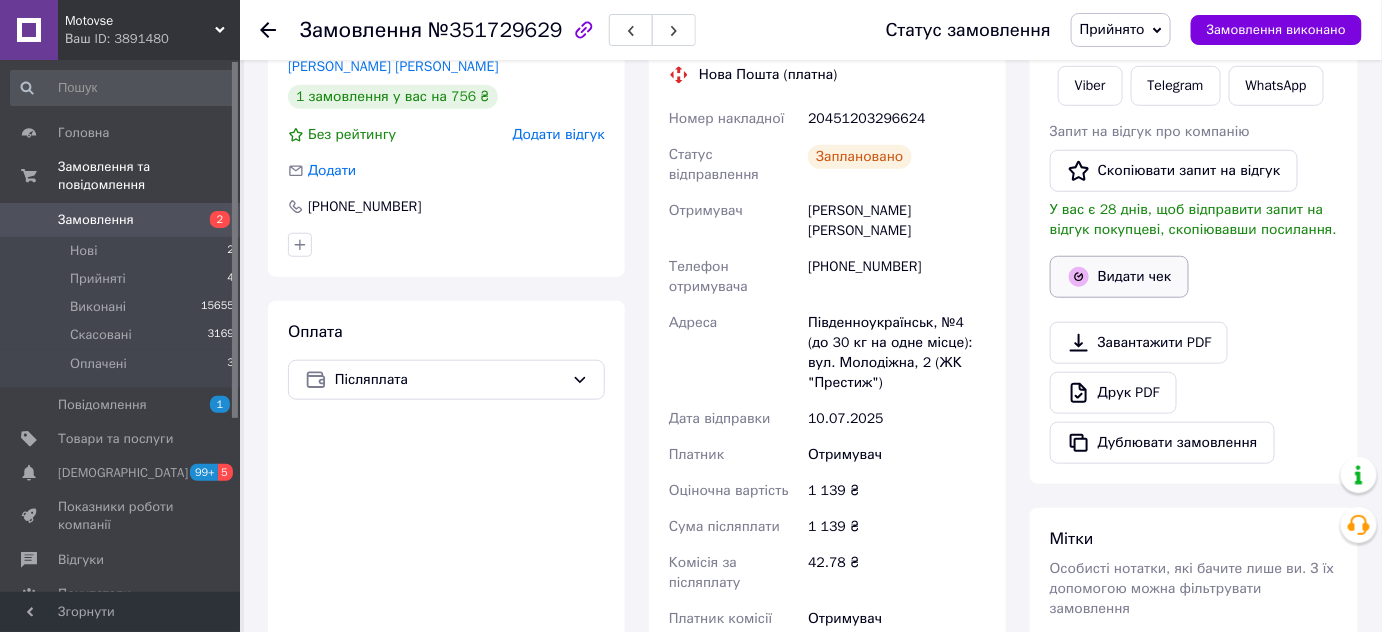 click on "Видати чек" at bounding box center [1119, 277] 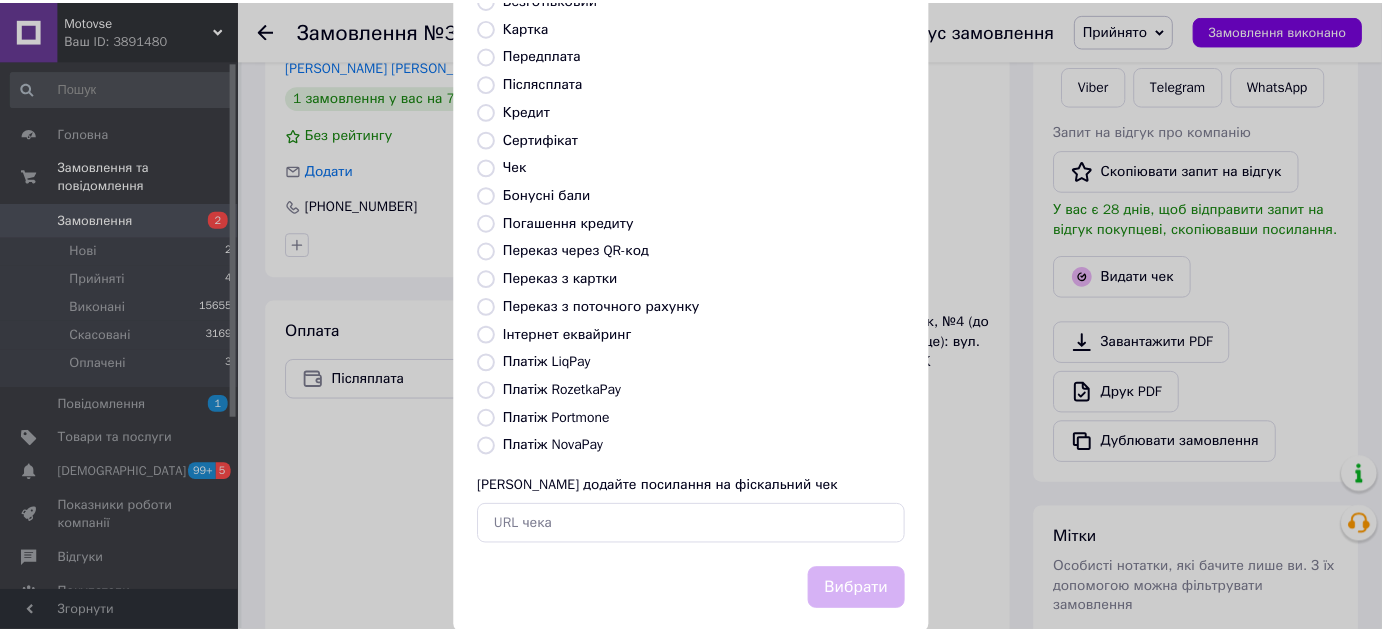 scroll, scrollTop: 226, scrollLeft: 0, axis: vertical 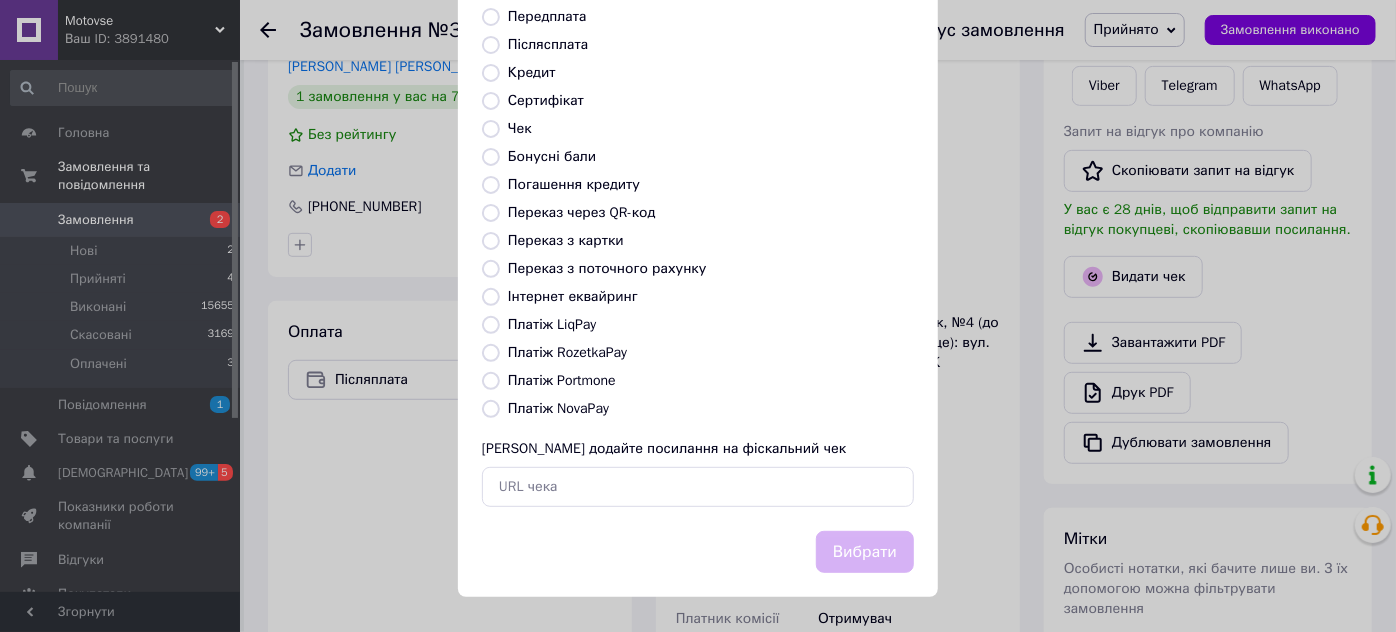 click on "Платіж NovaPay" at bounding box center (558, 408) 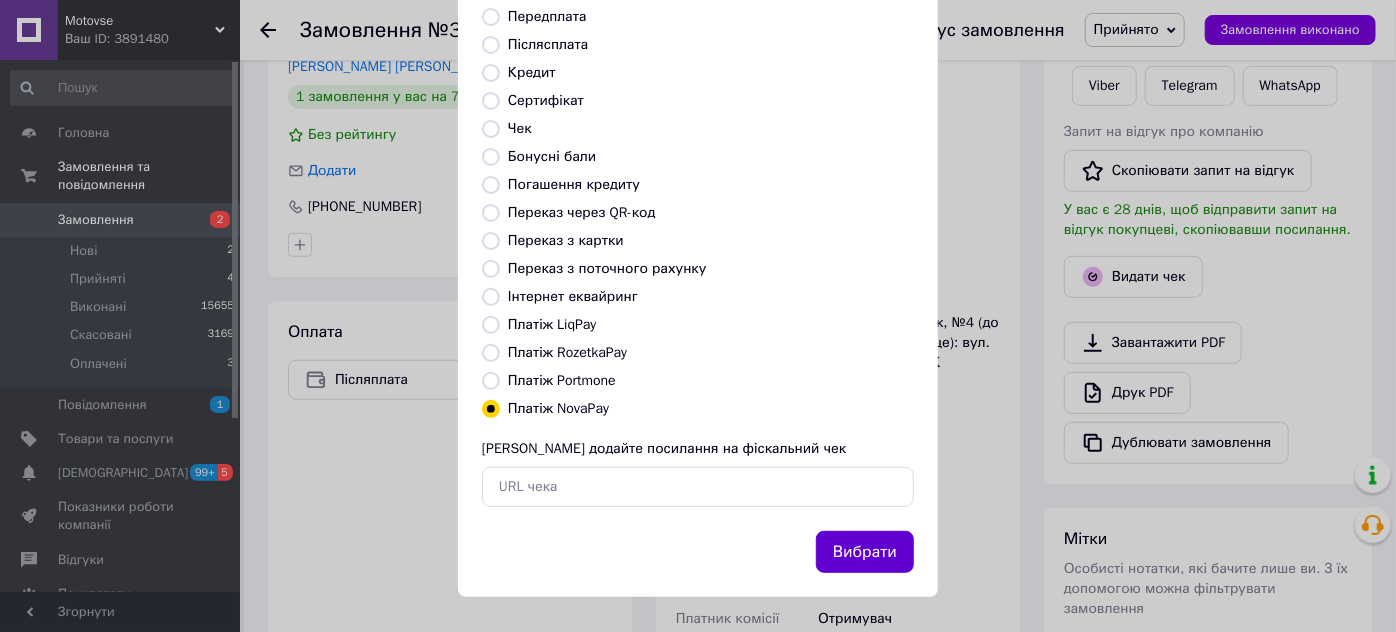 click on "Вибрати" at bounding box center (865, 552) 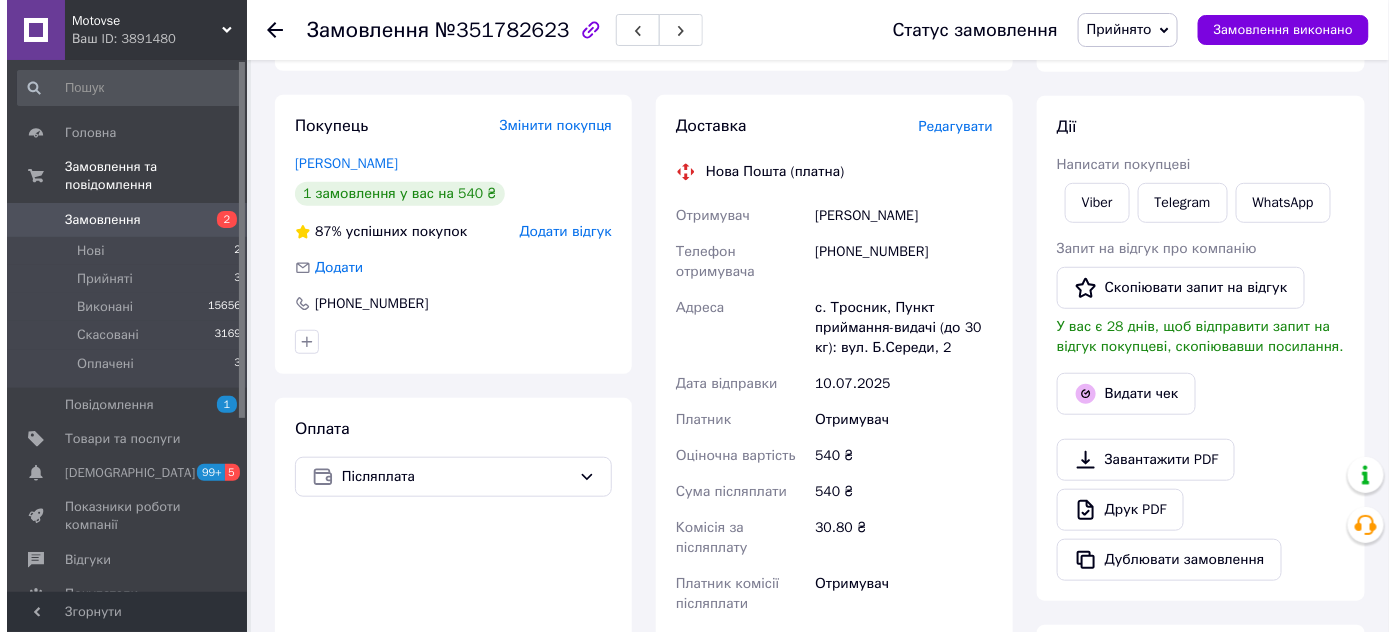 scroll, scrollTop: 272, scrollLeft: 0, axis: vertical 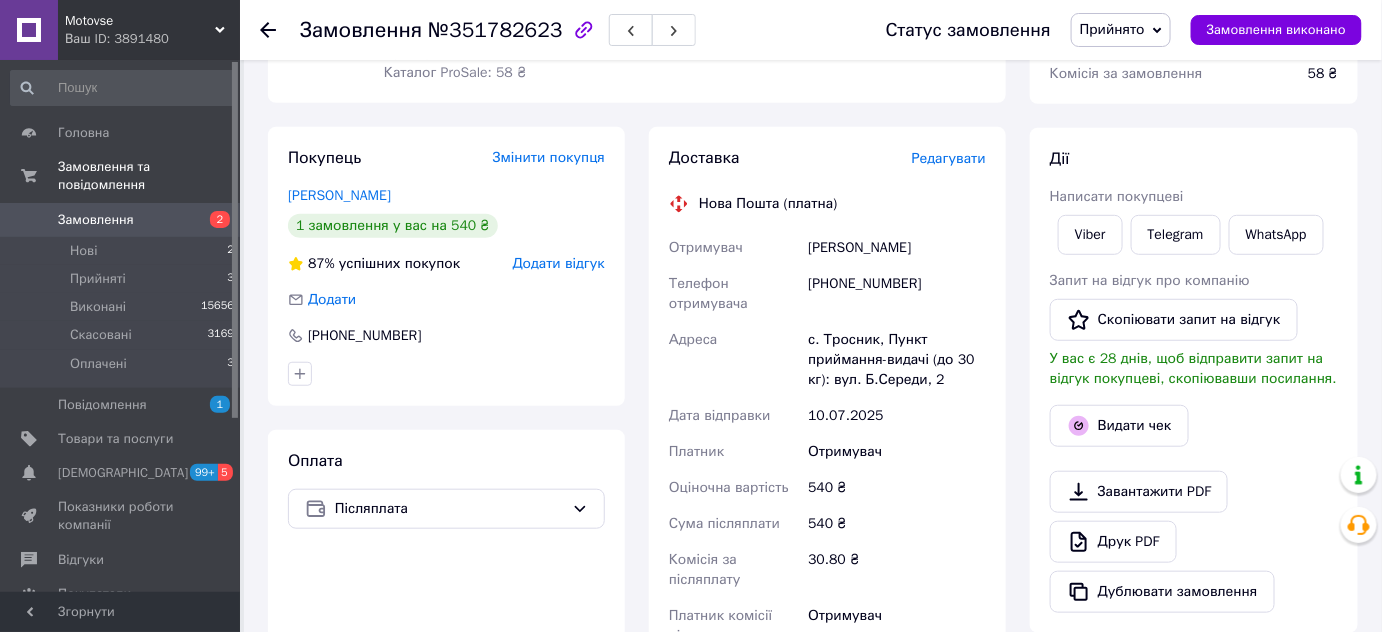 click on "Редагувати" at bounding box center [949, 158] 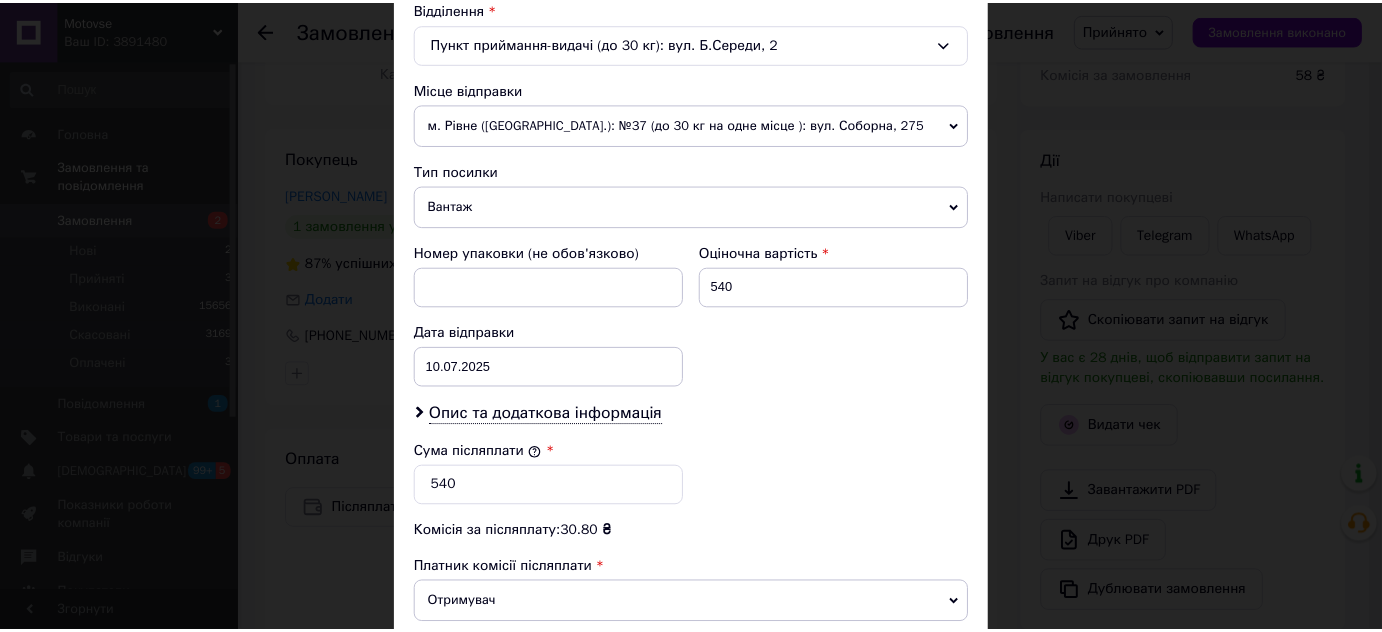scroll, scrollTop: 885, scrollLeft: 0, axis: vertical 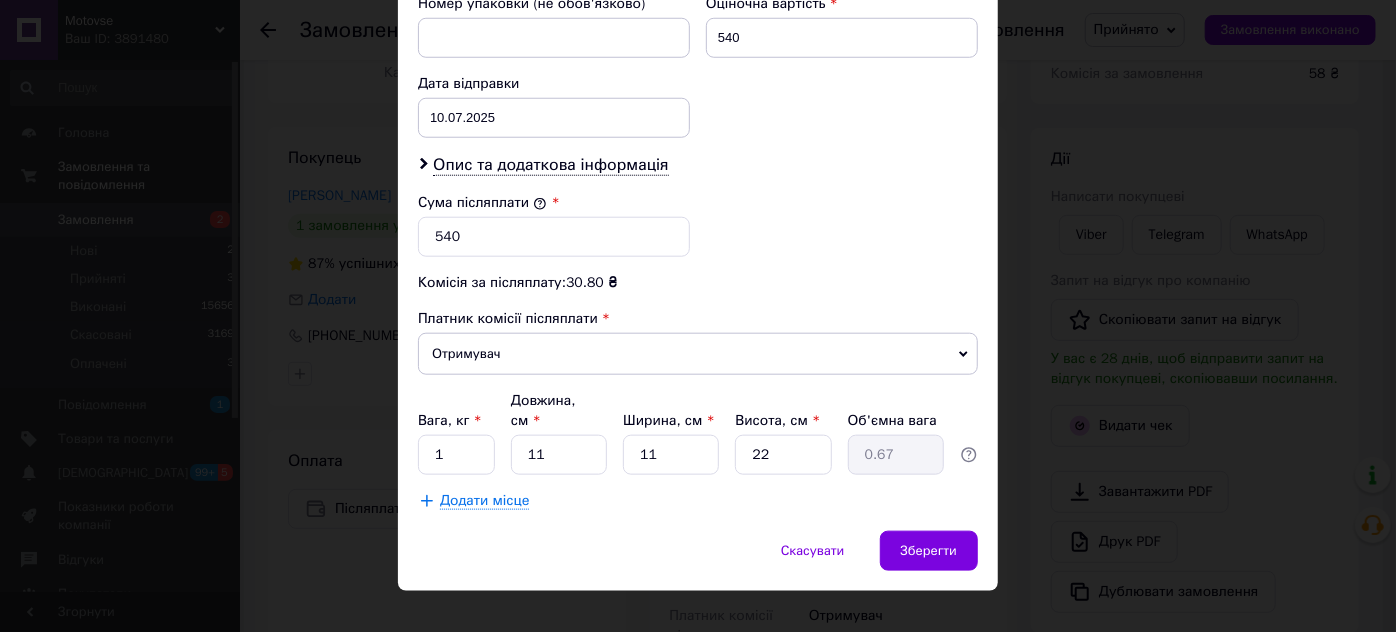 drag, startPoint x: 938, startPoint y: 514, endPoint x: 906, endPoint y: 492, distance: 38.832977 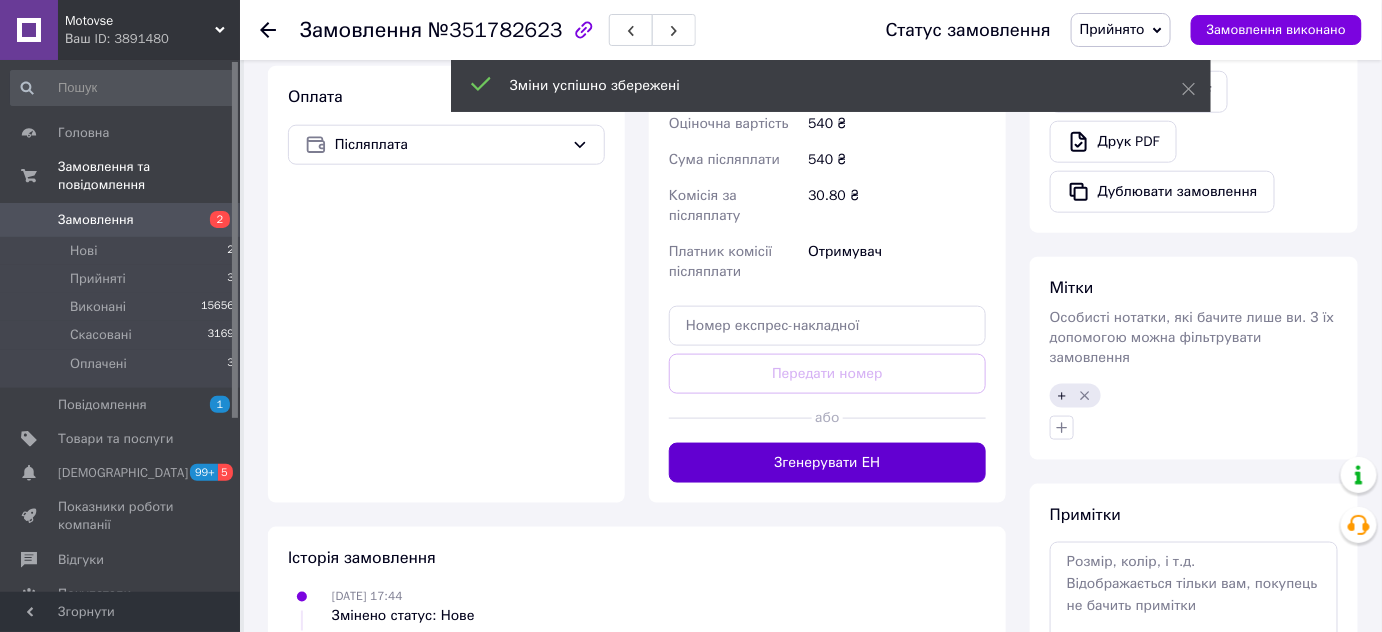 click on "Згенерувати ЕН" at bounding box center [827, 463] 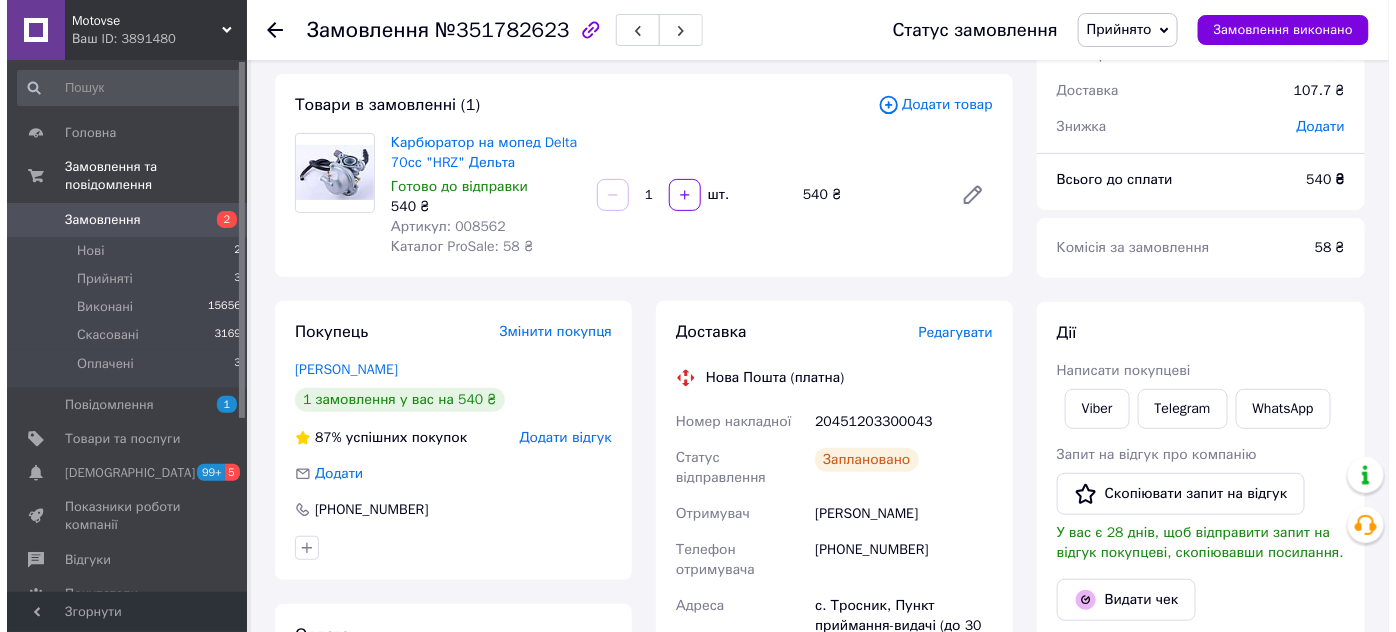 scroll, scrollTop: 280, scrollLeft: 0, axis: vertical 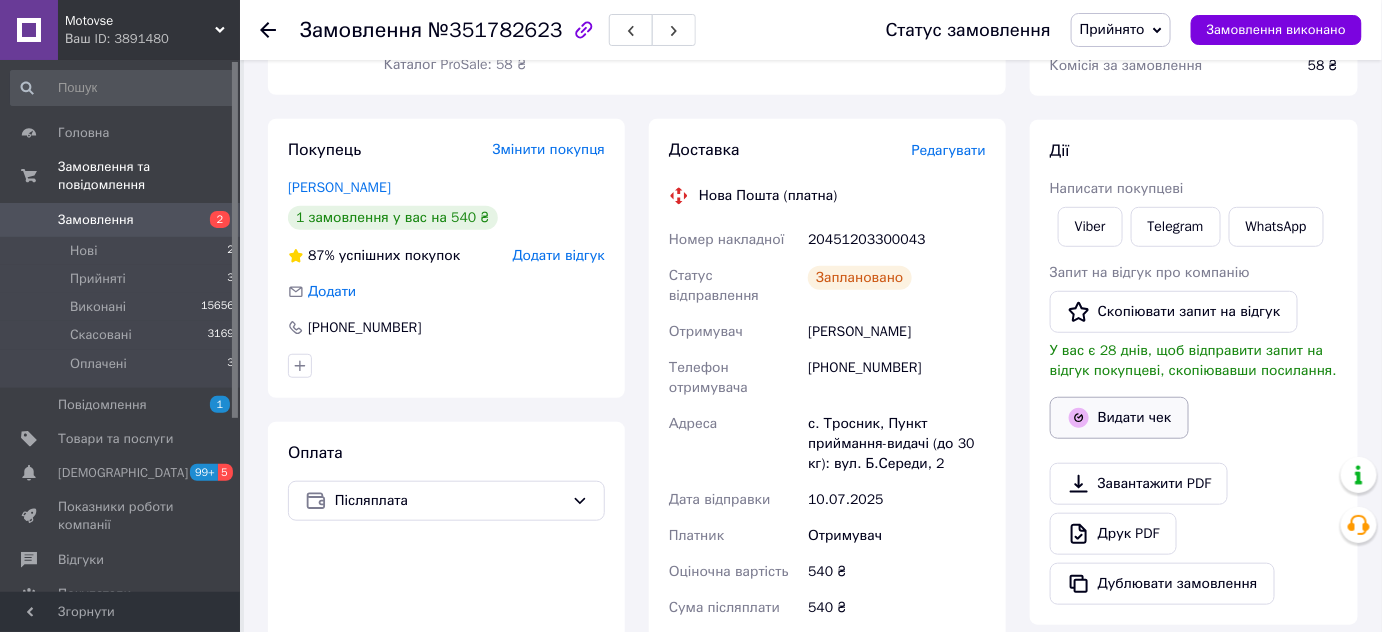click on "Видати чек" at bounding box center [1119, 418] 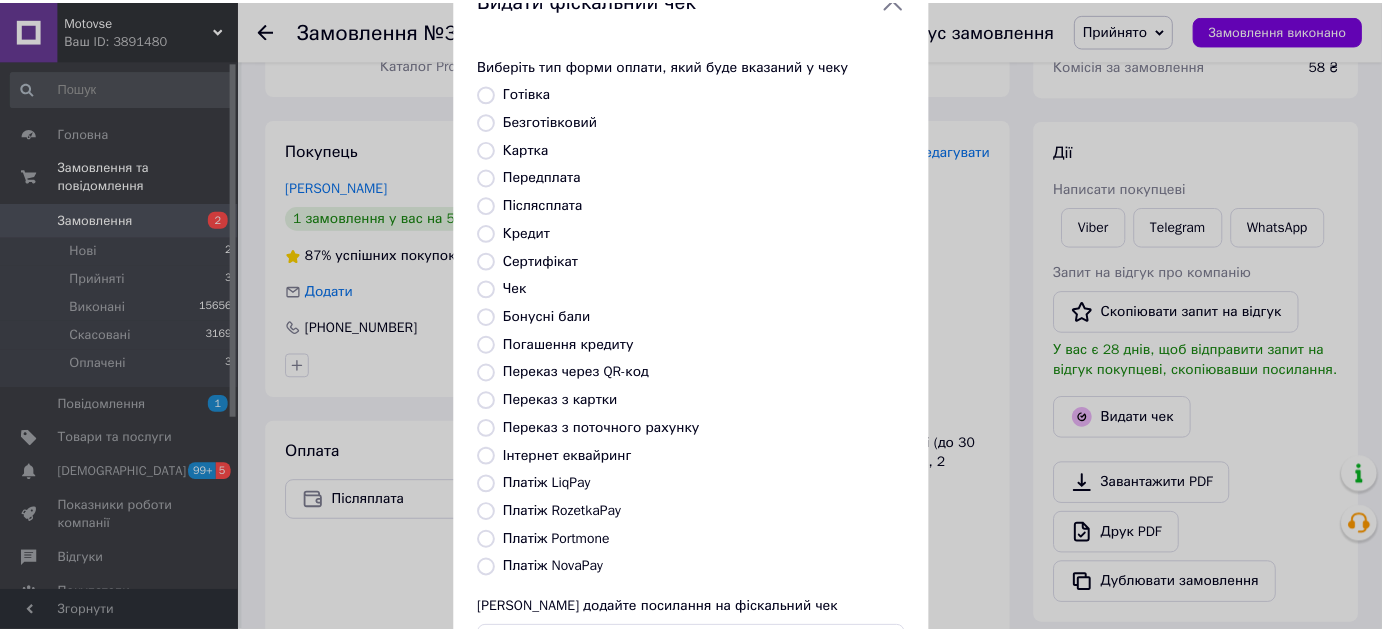 scroll, scrollTop: 226, scrollLeft: 0, axis: vertical 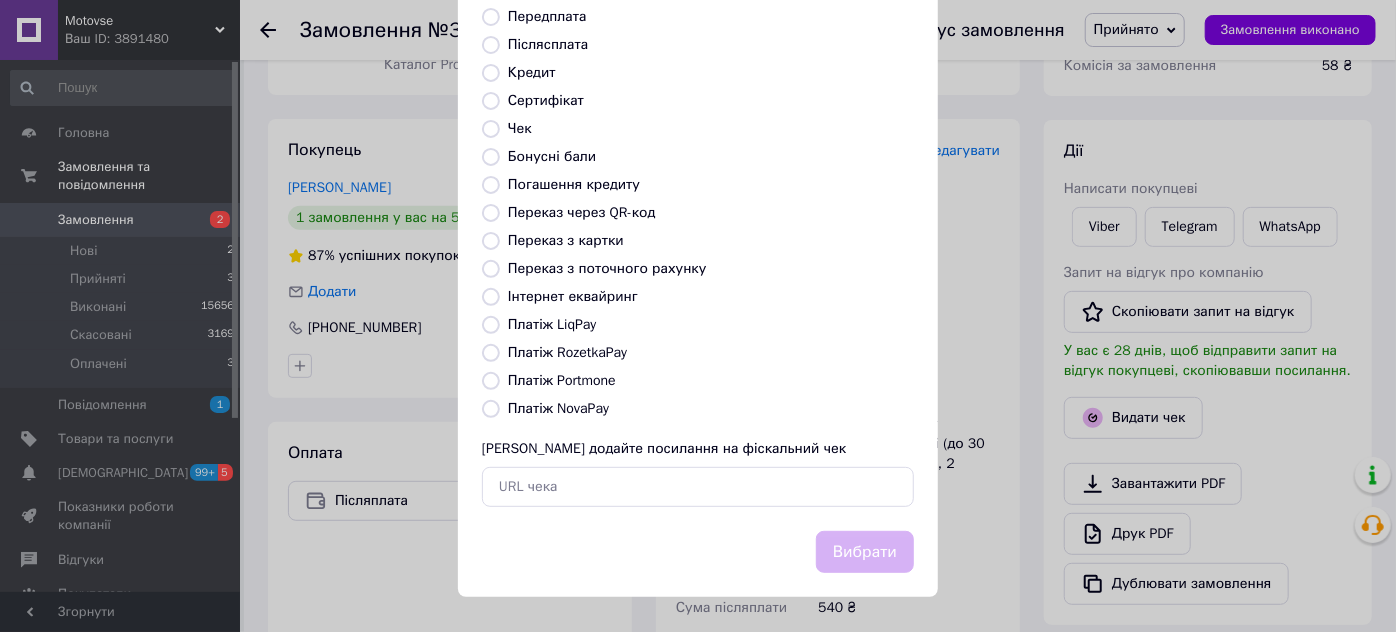 click on "Платіж NovaPay" at bounding box center [558, 408] 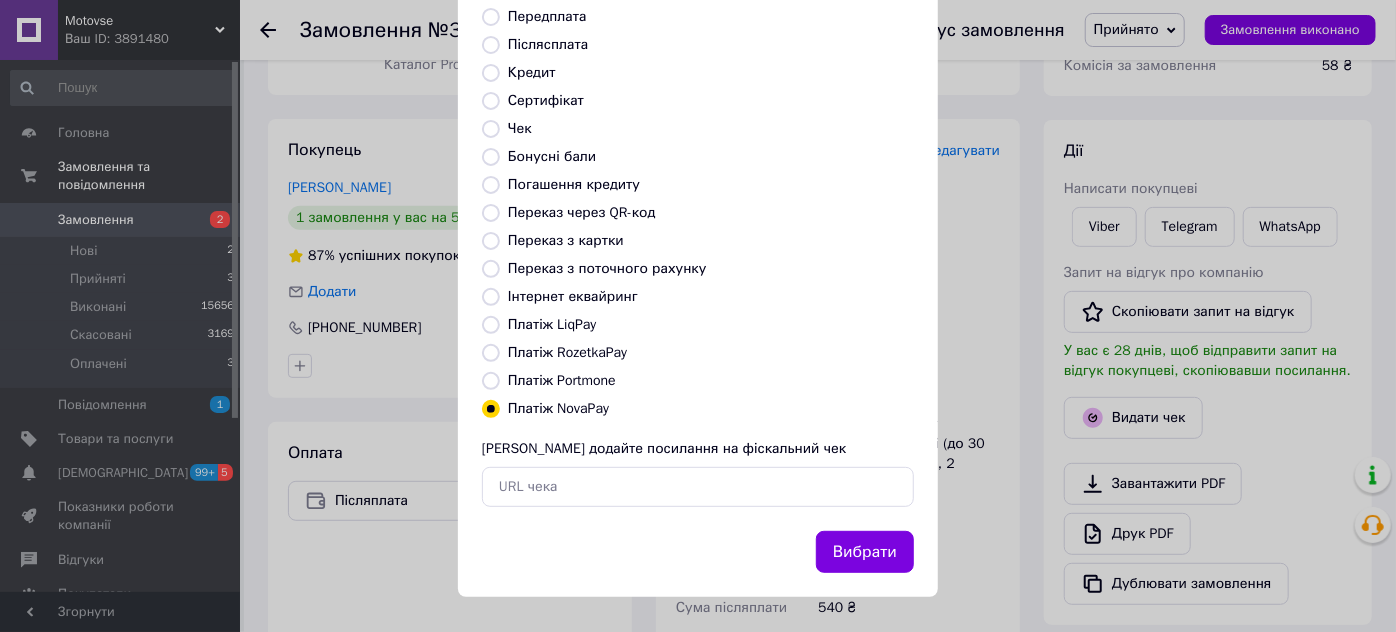 drag, startPoint x: 896, startPoint y: 543, endPoint x: 880, endPoint y: 536, distance: 17.464249 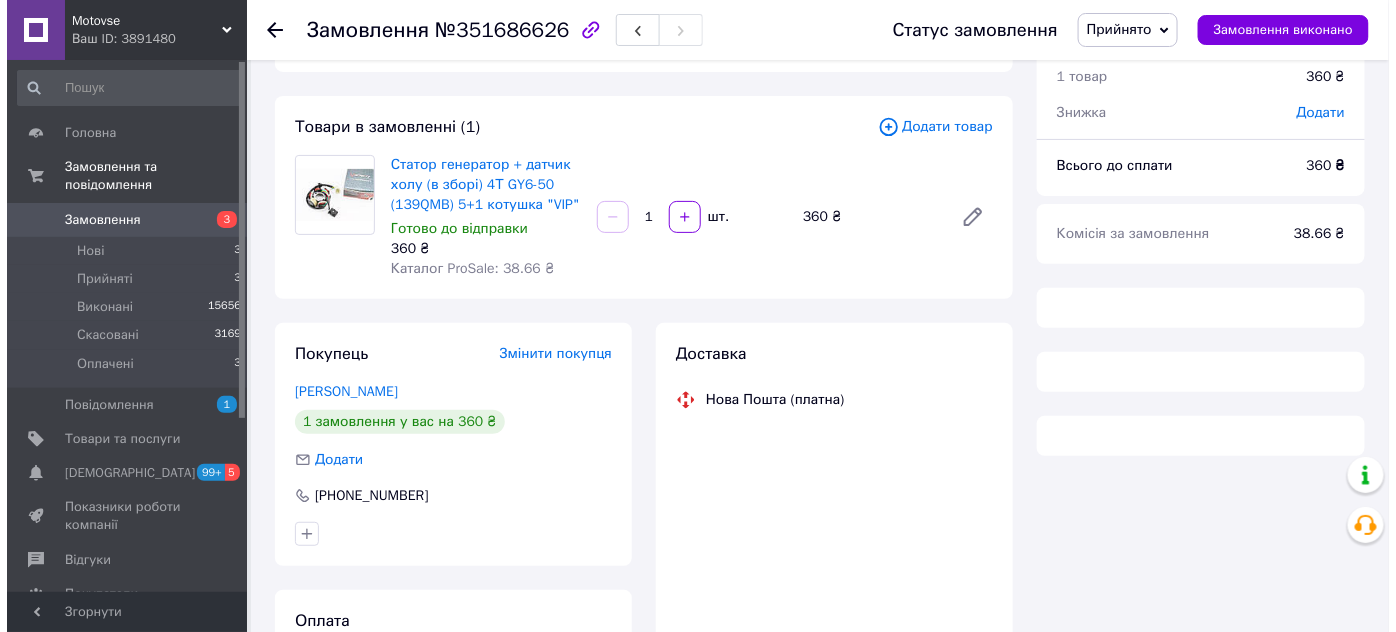 scroll, scrollTop: 181, scrollLeft: 0, axis: vertical 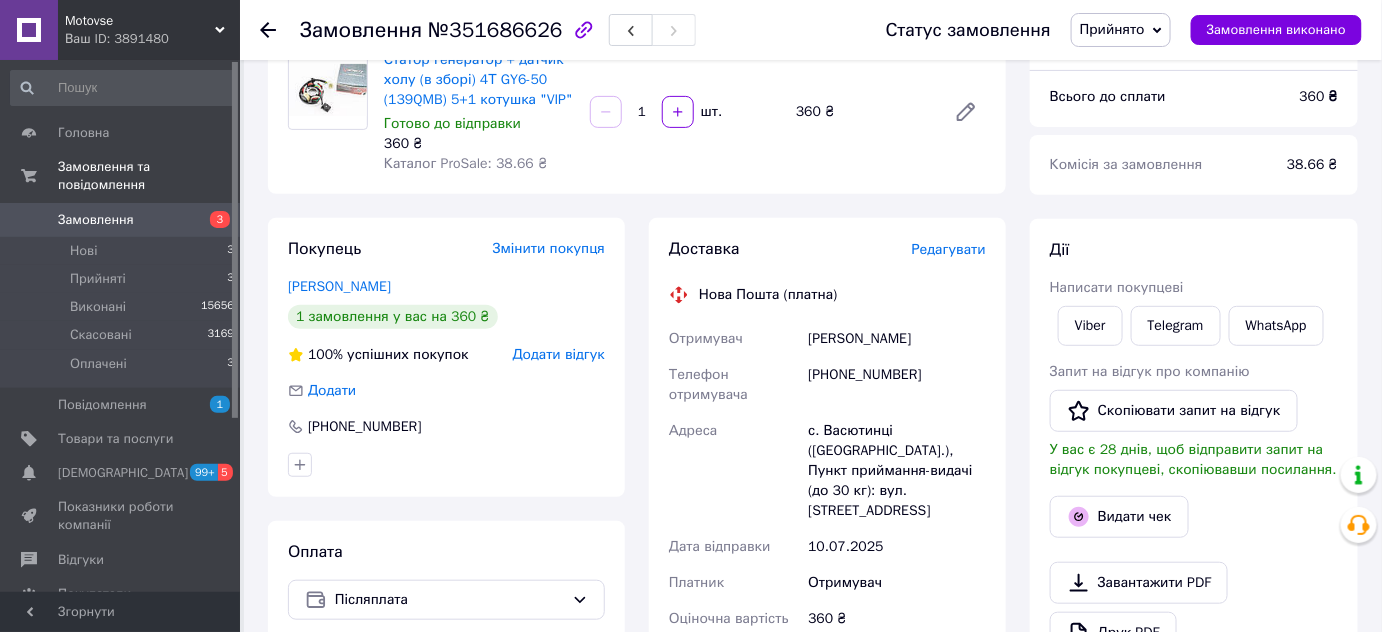 click on "Редагувати" at bounding box center (949, 249) 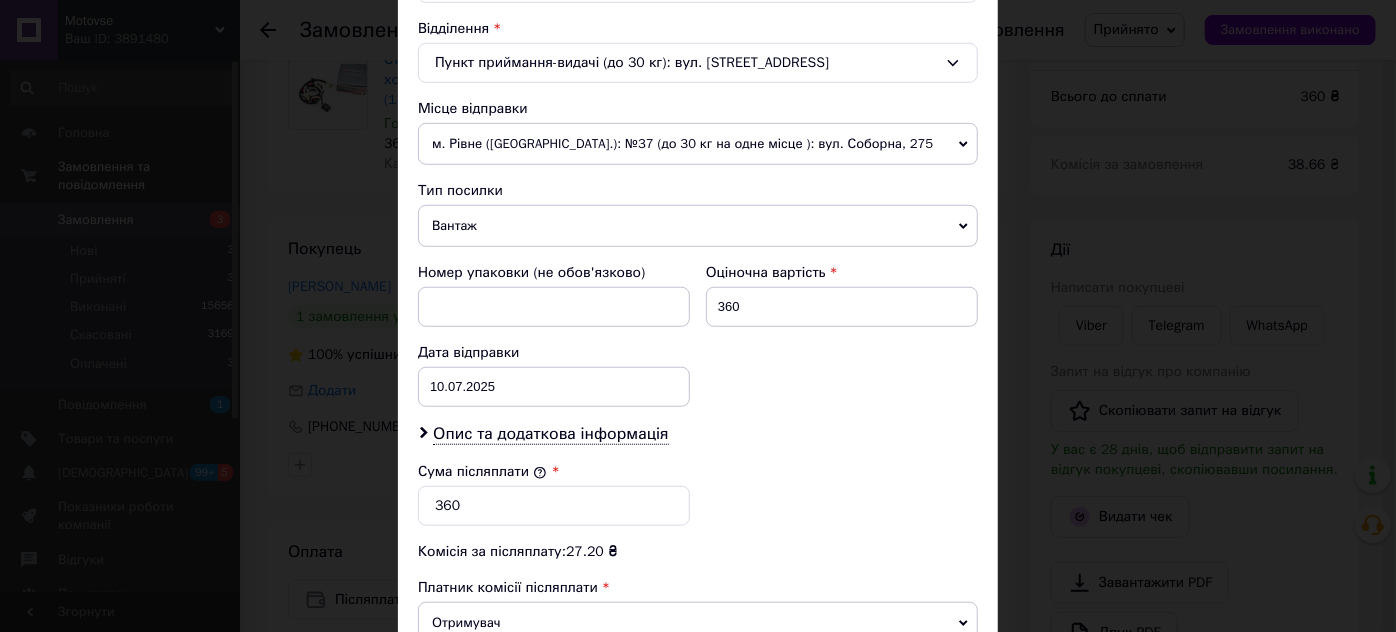 scroll, scrollTop: 818, scrollLeft: 0, axis: vertical 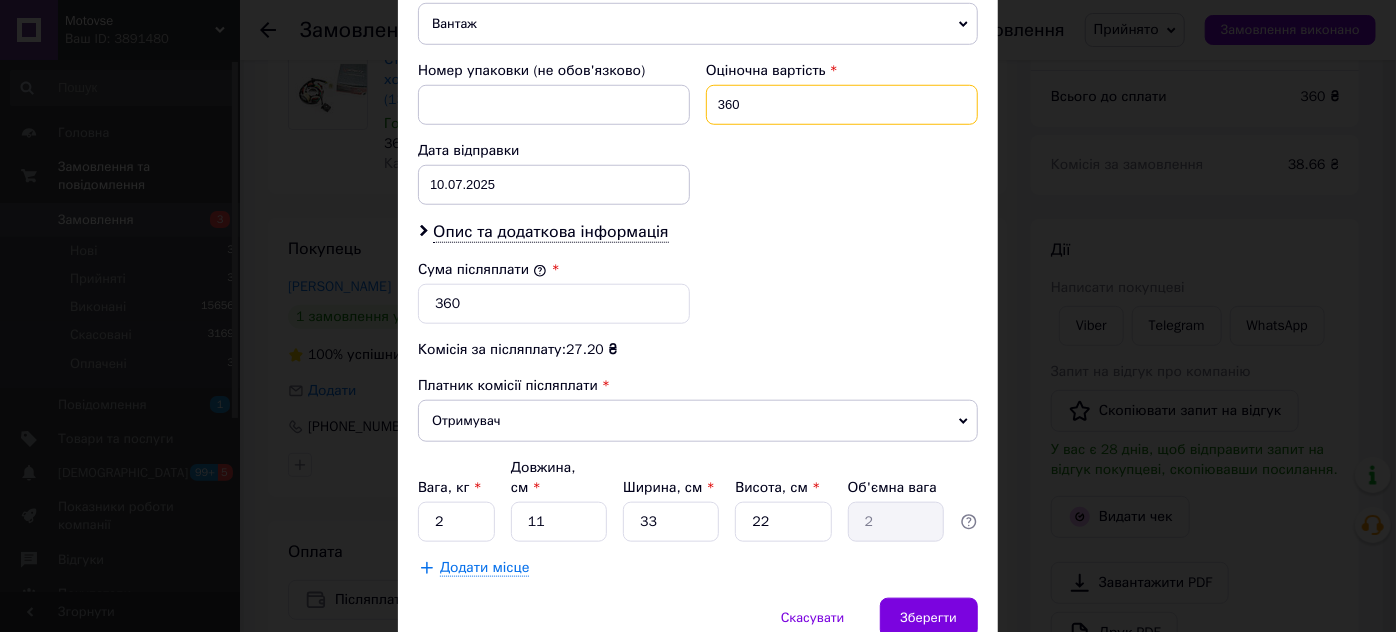 click on "360" at bounding box center [842, 105] 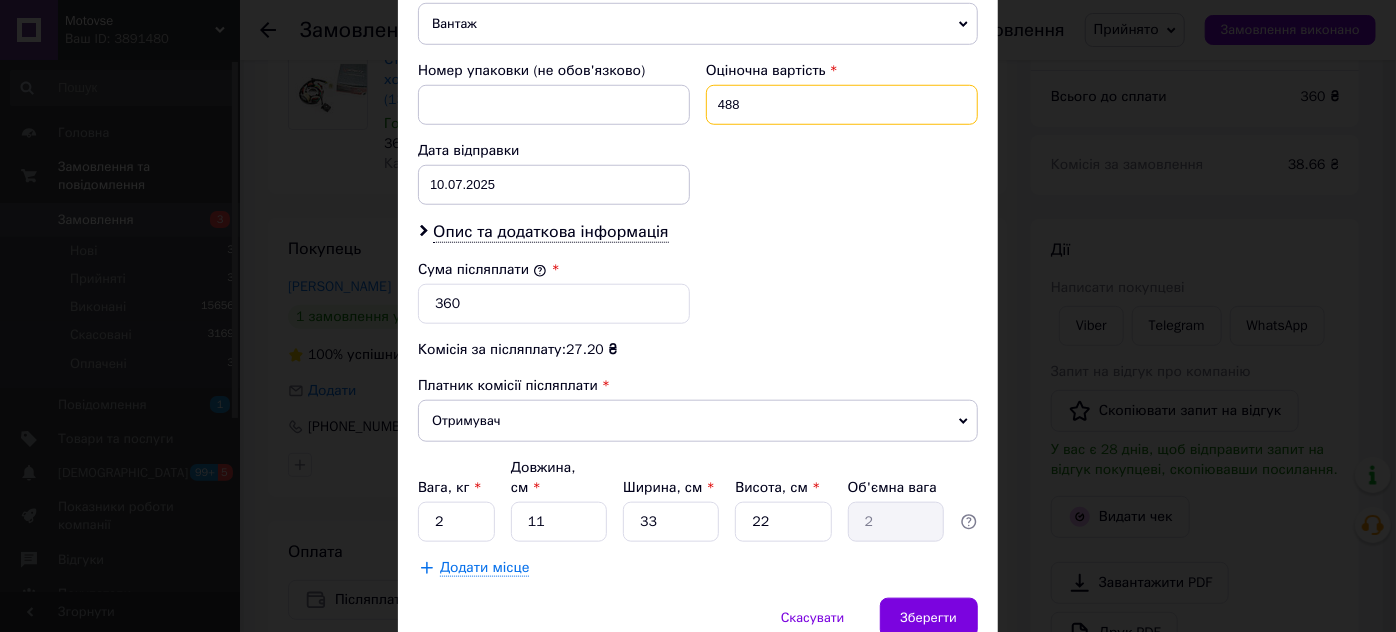 type on "488" 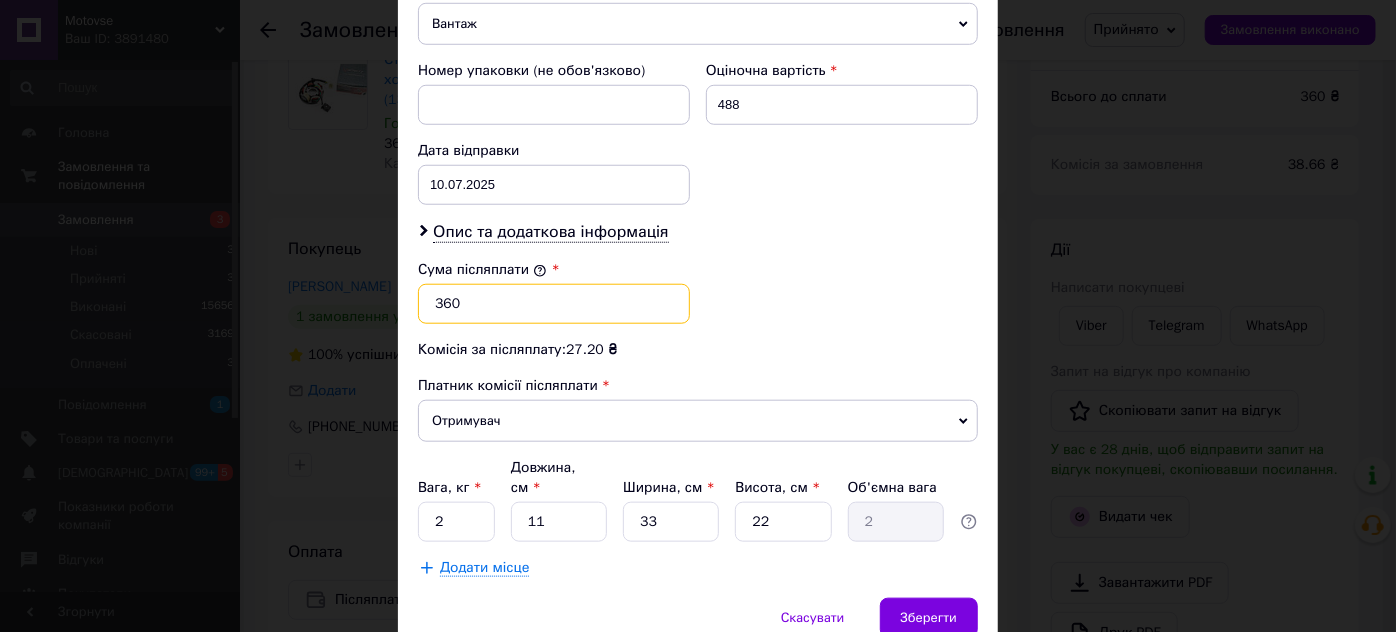 click on "360" at bounding box center [554, 304] 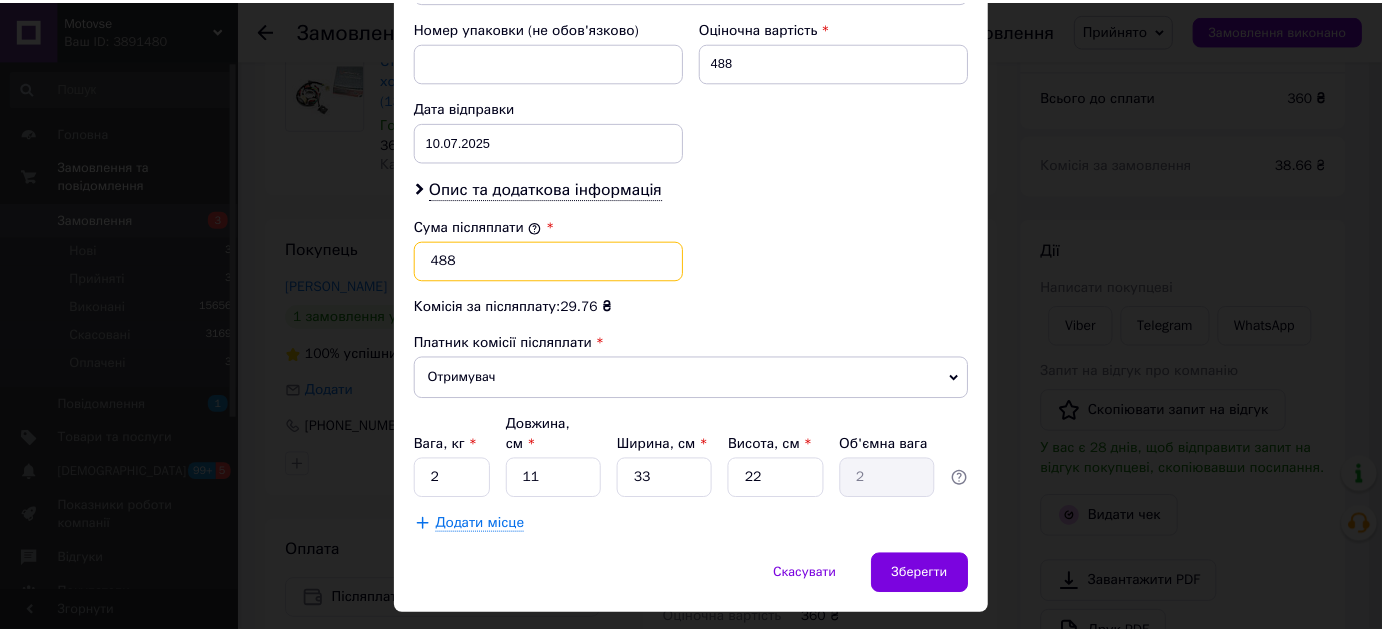 scroll, scrollTop: 885, scrollLeft: 0, axis: vertical 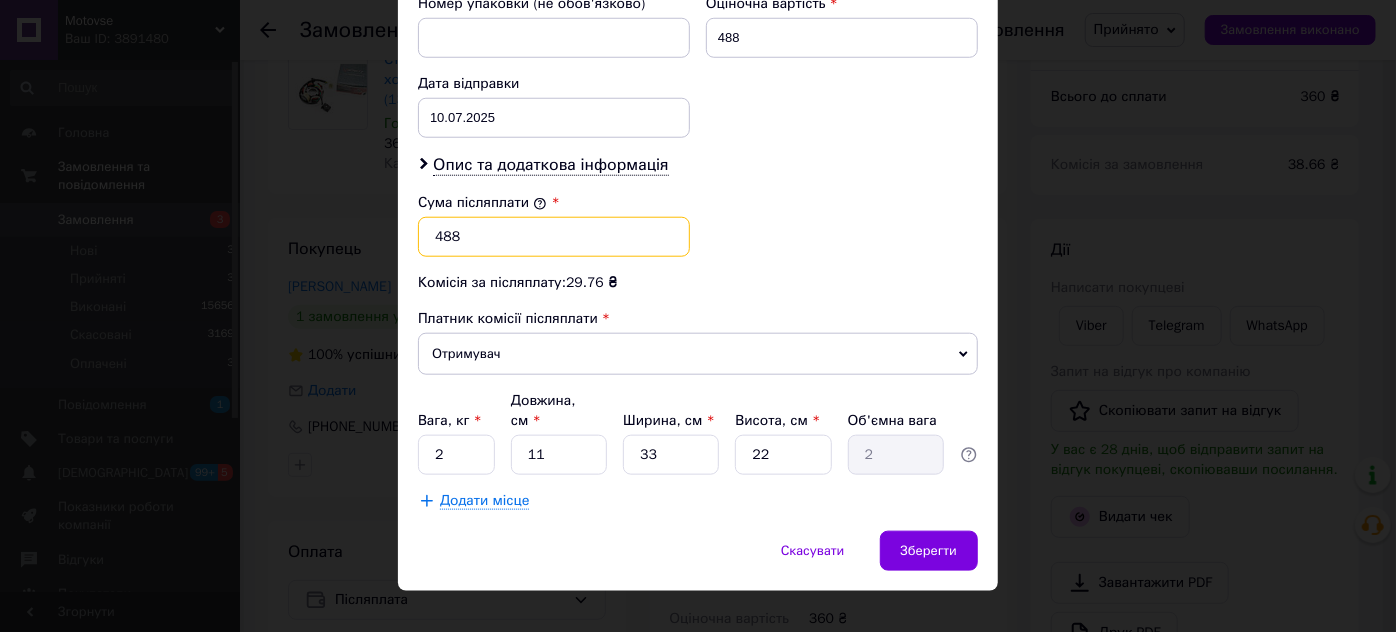 type on "488" 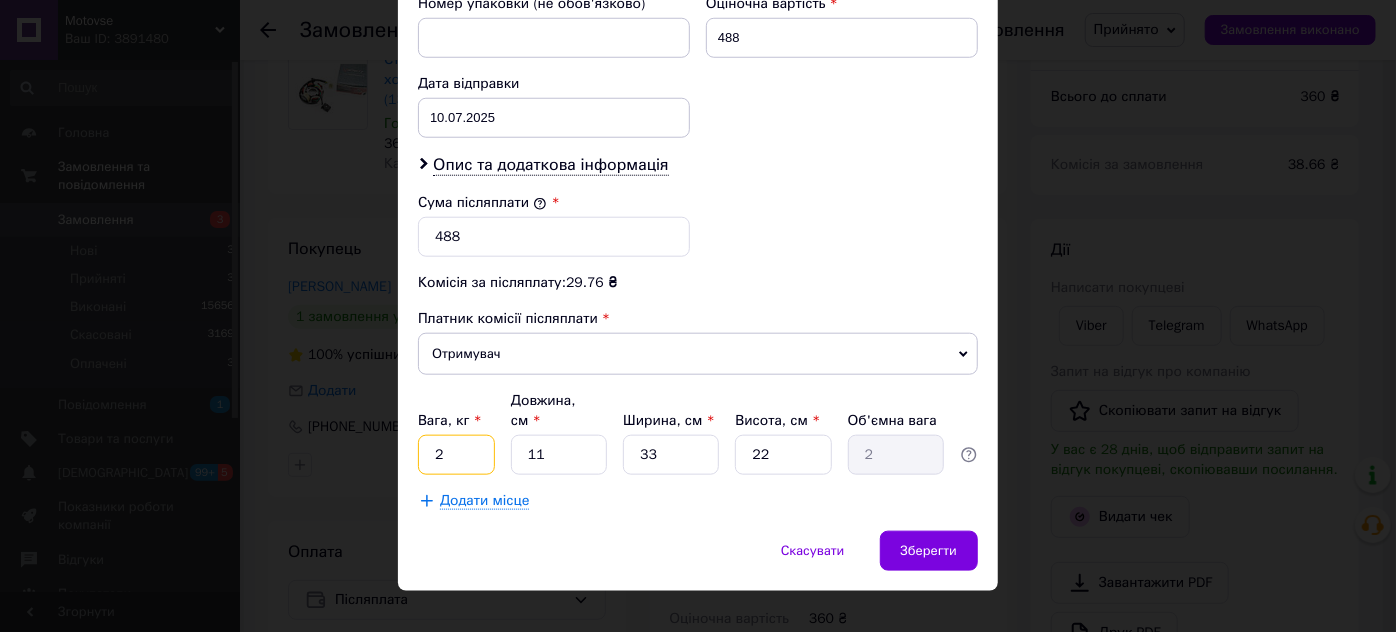 click on "2" at bounding box center [456, 455] 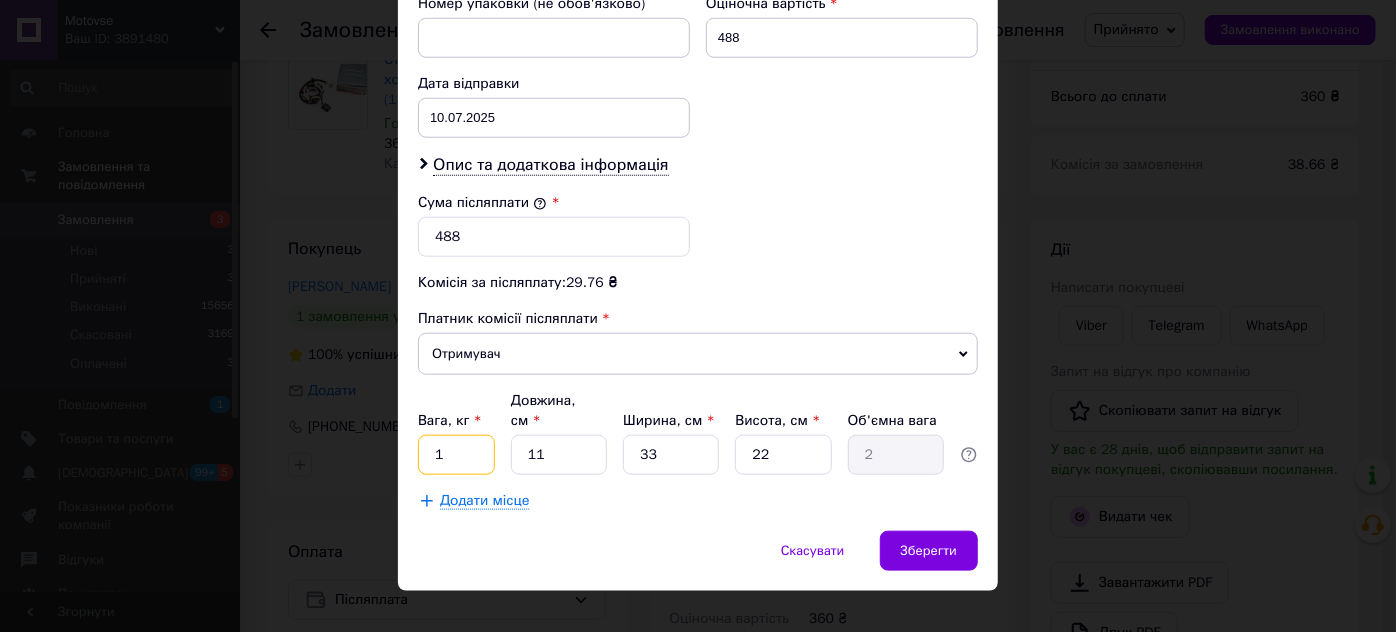 type on "1" 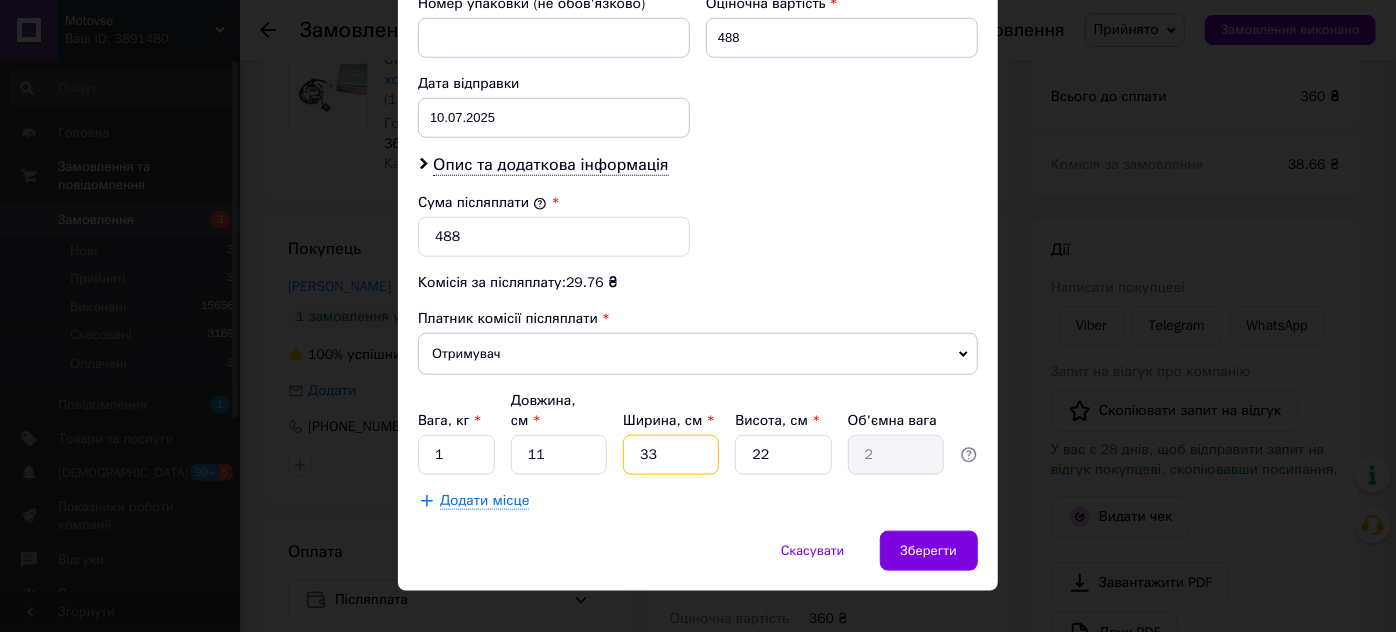 click on "33" at bounding box center [671, 455] 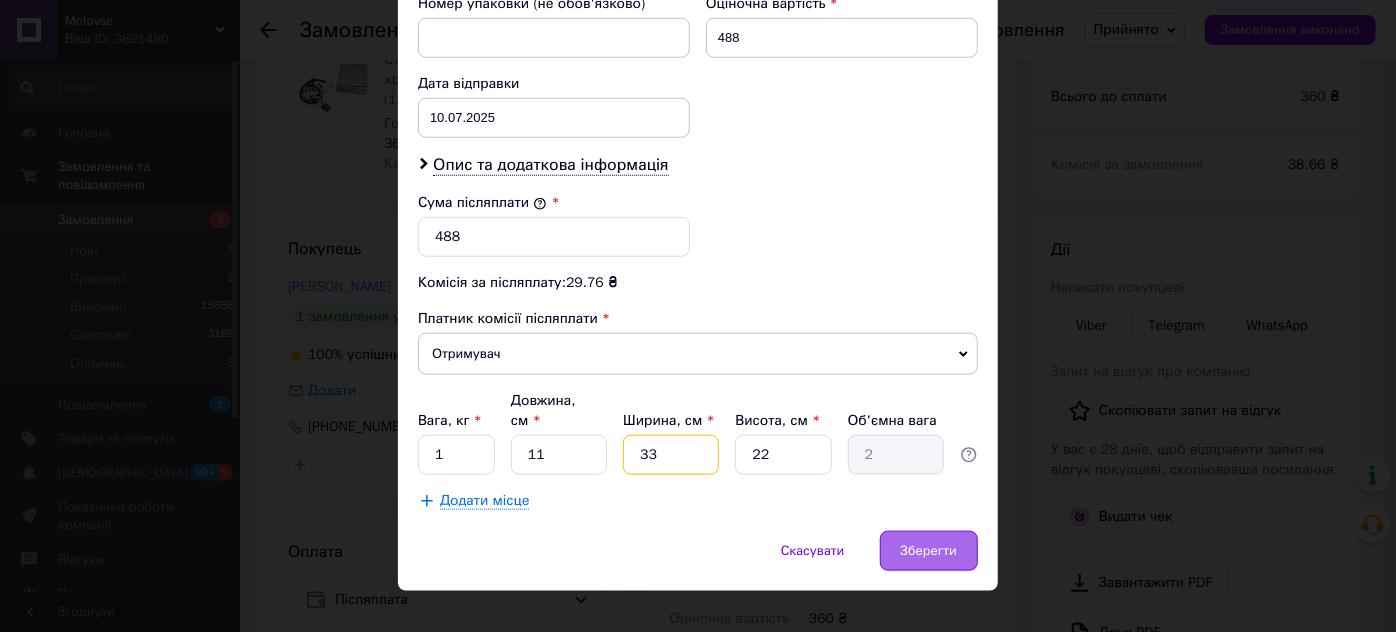 type on "1" 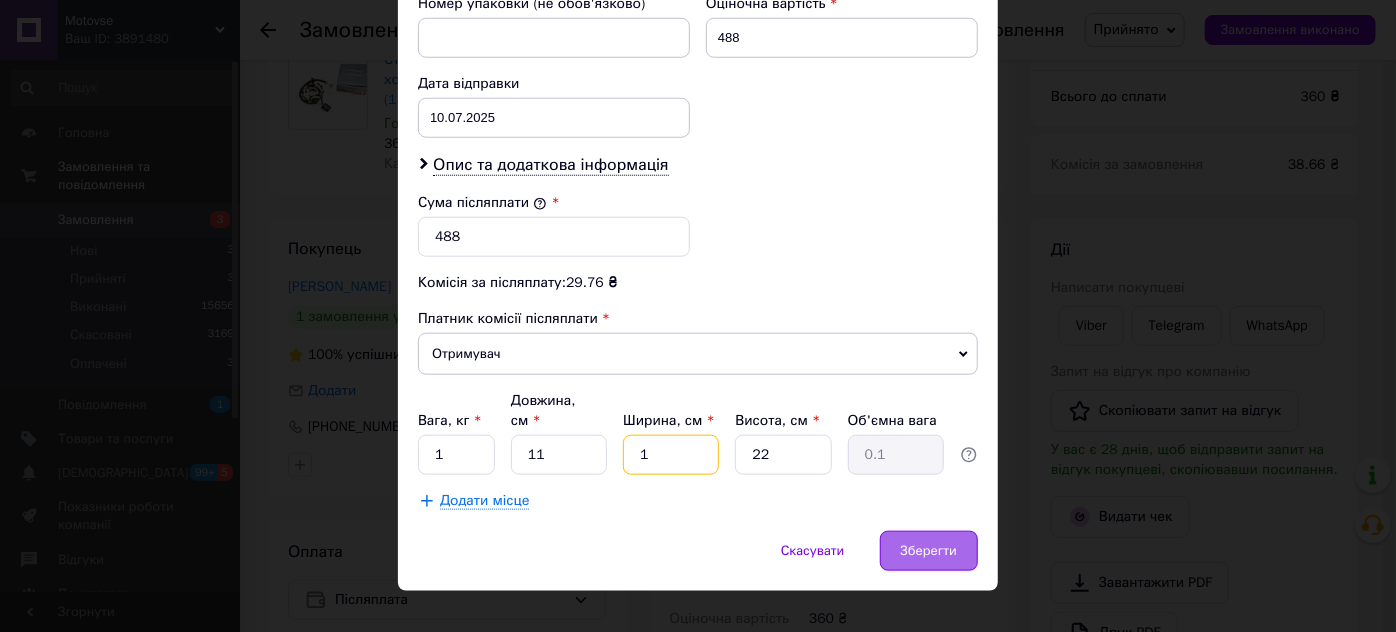 type on "11" 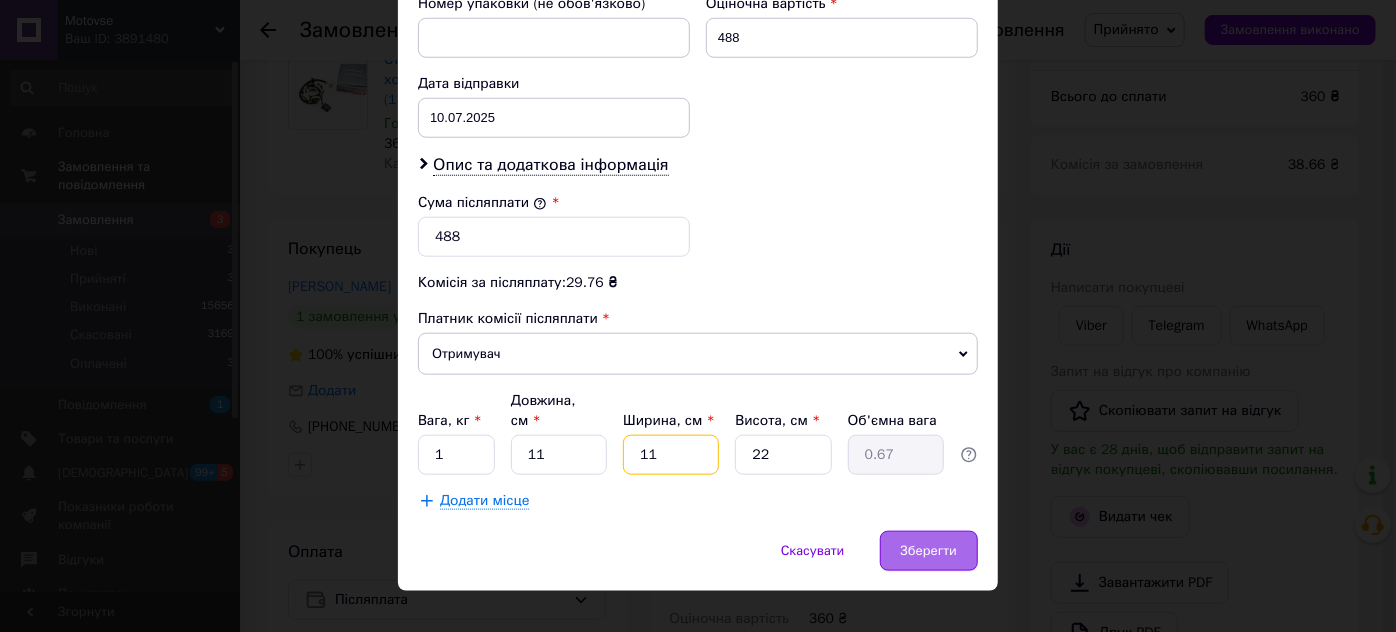 type on "11" 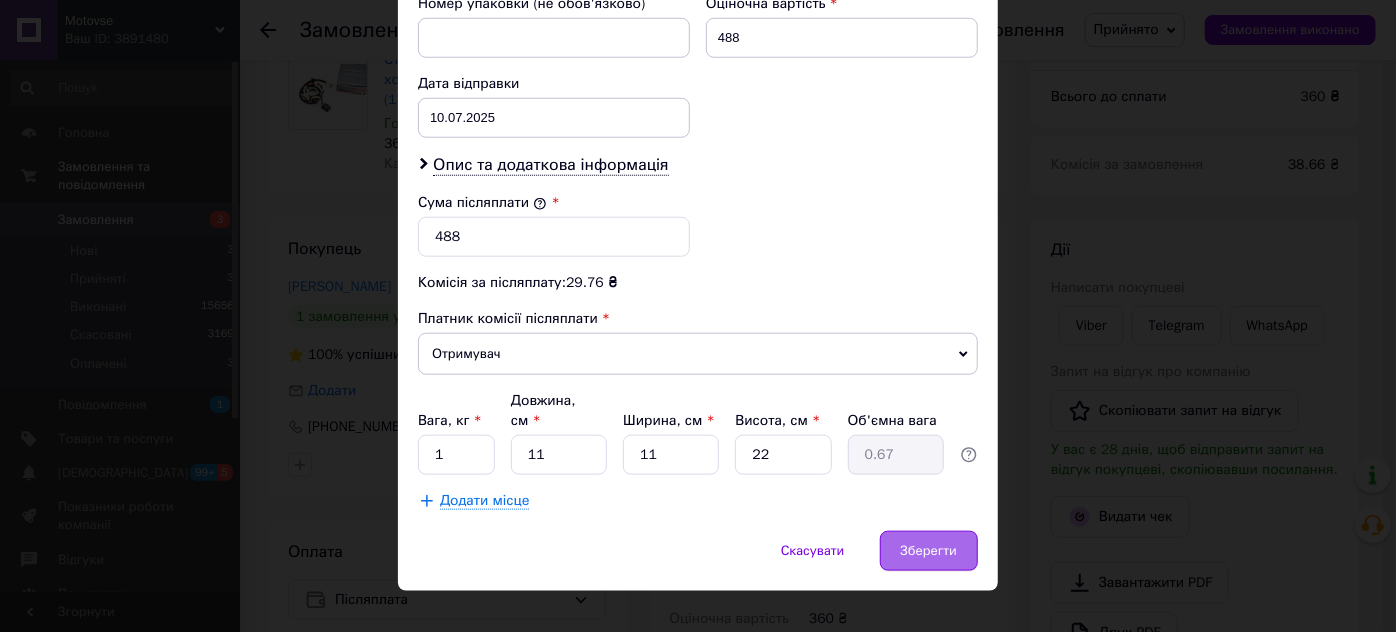 click on "Зберегти" at bounding box center [929, 551] 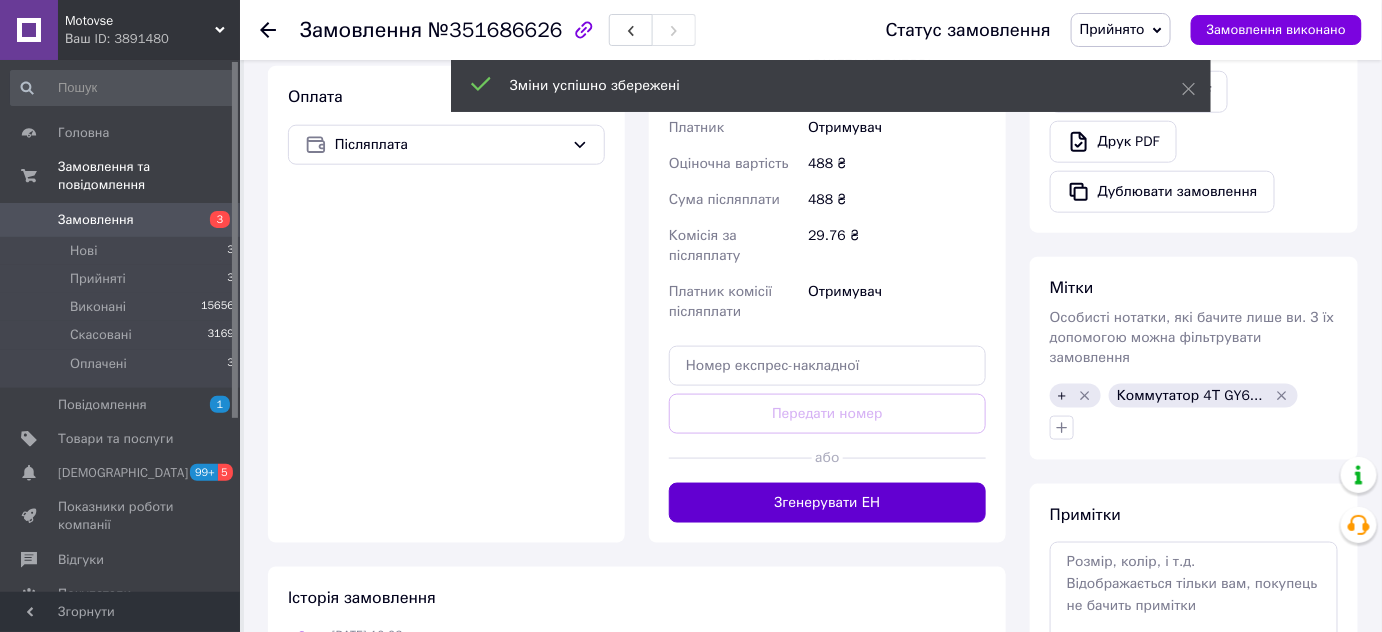 click on "Згенерувати ЕН" at bounding box center [827, 503] 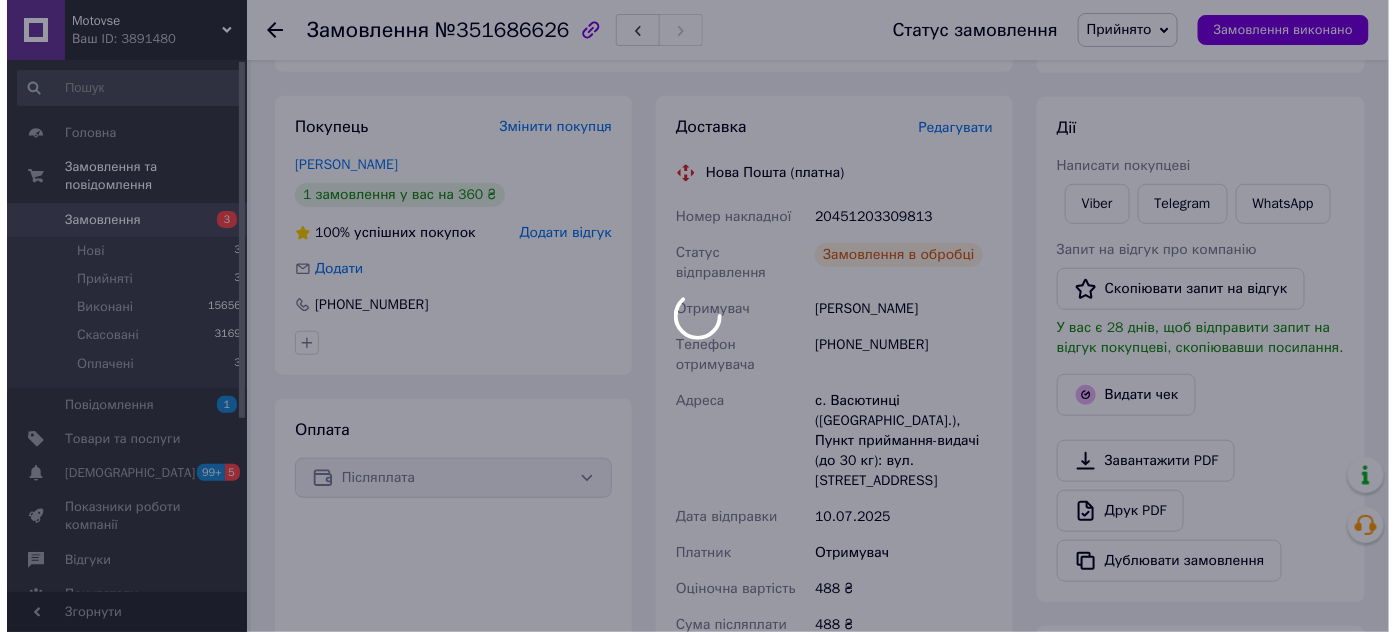 scroll, scrollTop: 272, scrollLeft: 0, axis: vertical 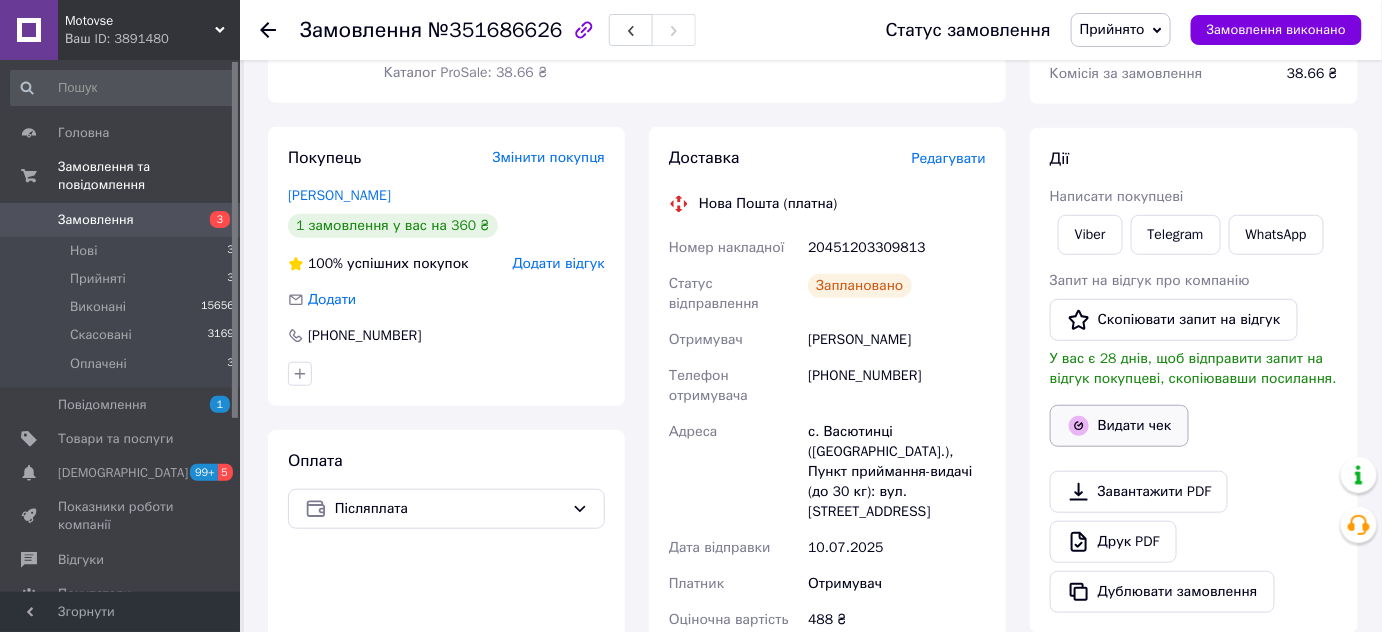 click on "Видати чек" at bounding box center [1119, 426] 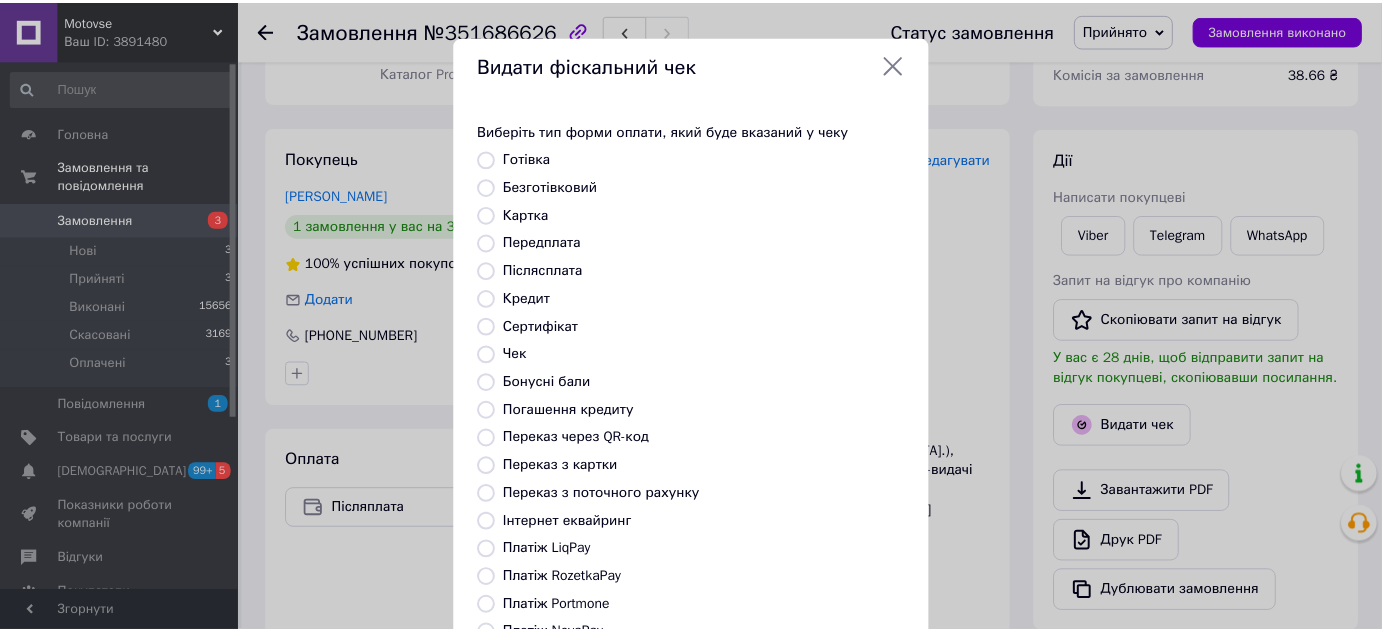 scroll, scrollTop: 226, scrollLeft: 0, axis: vertical 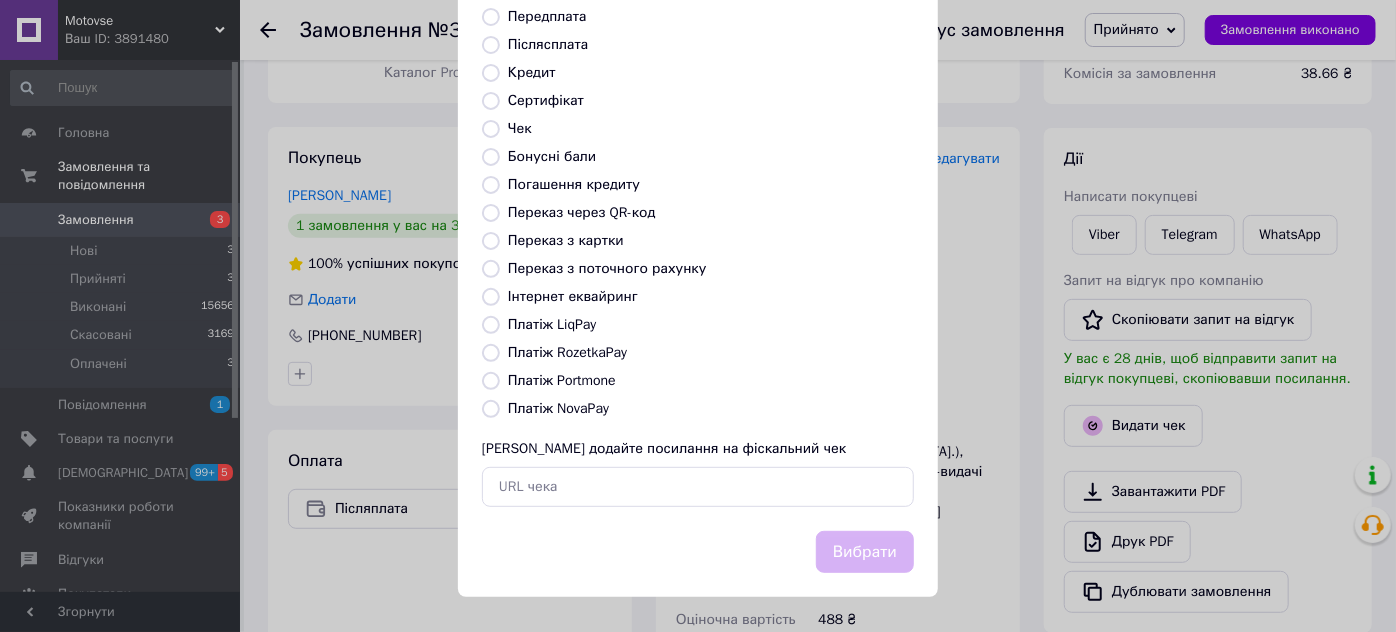 click on "Платіж NovaPay" at bounding box center [558, 408] 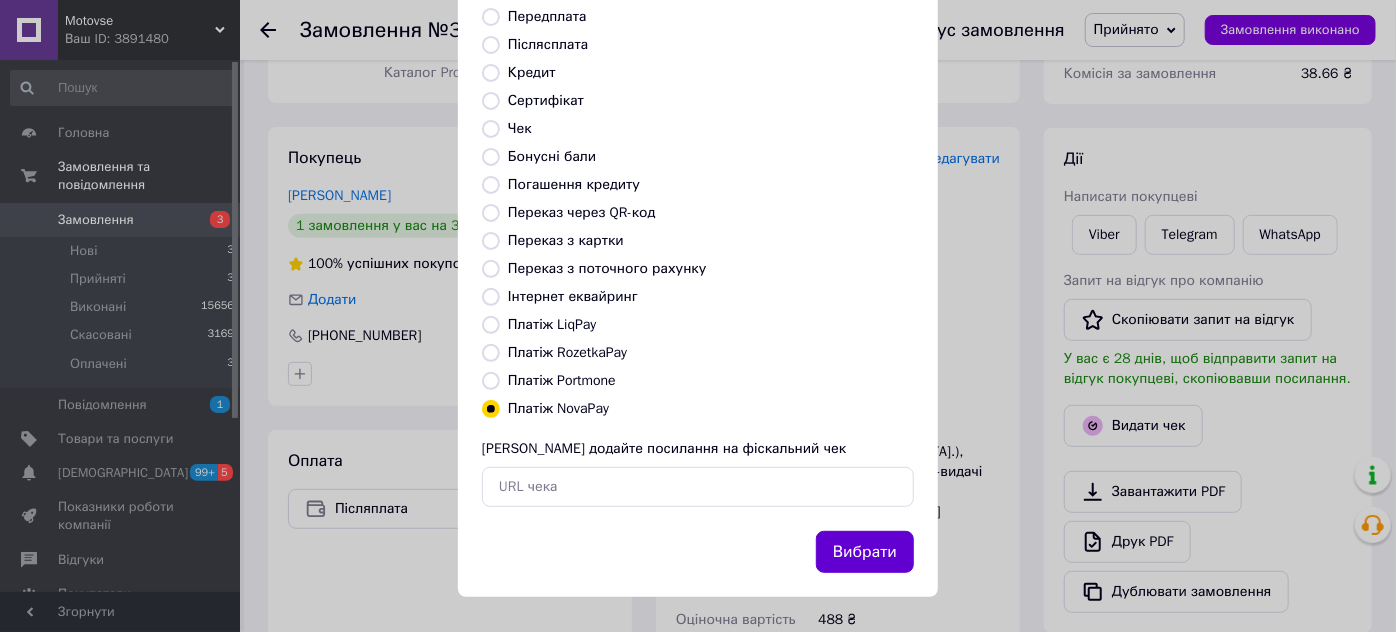 click on "Вибрати" at bounding box center [865, 552] 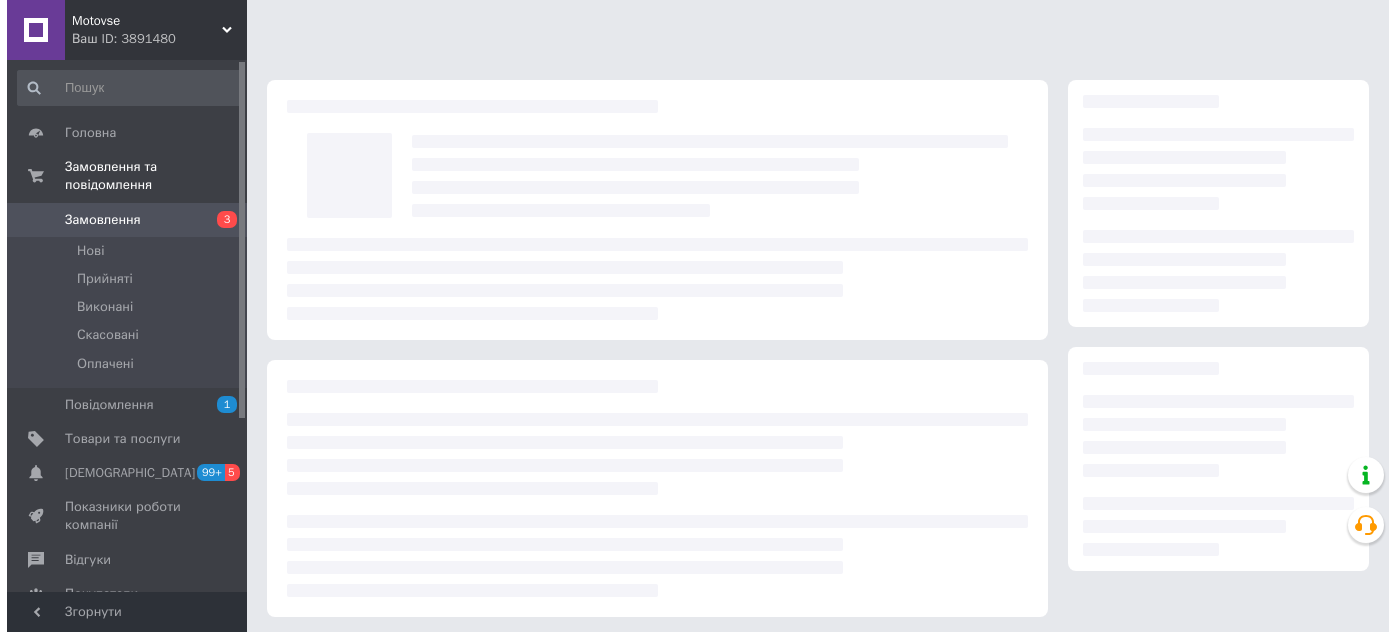 scroll, scrollTop: 0, scrollLeft: 0, axis: both 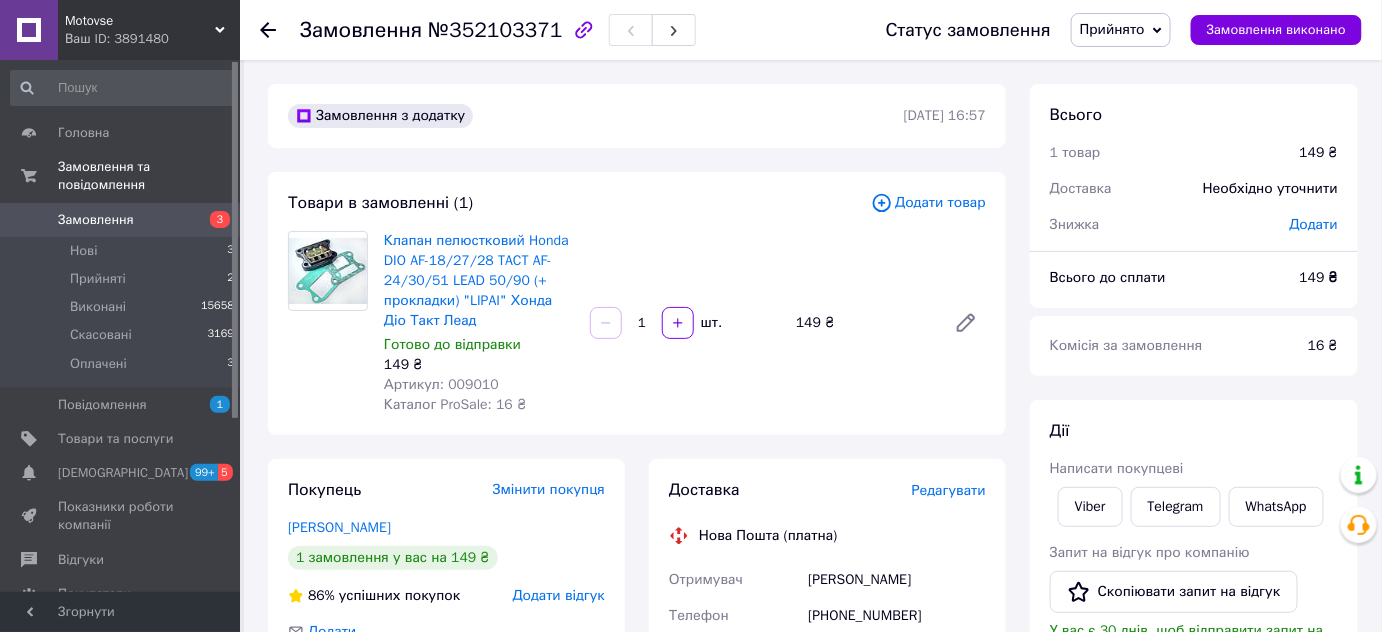 click on "Редагувати" at bounding box center [949, 490] 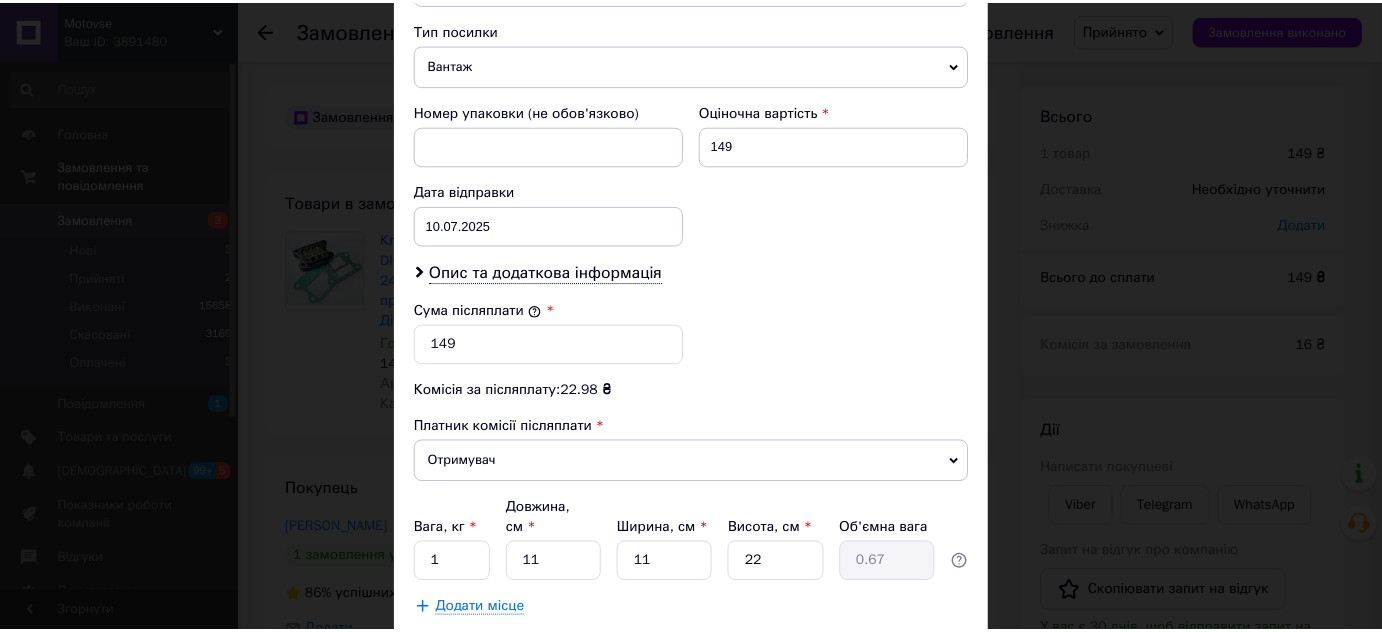 scroll, scrollTop: 885, scrollLeft: 0, axis: vertical 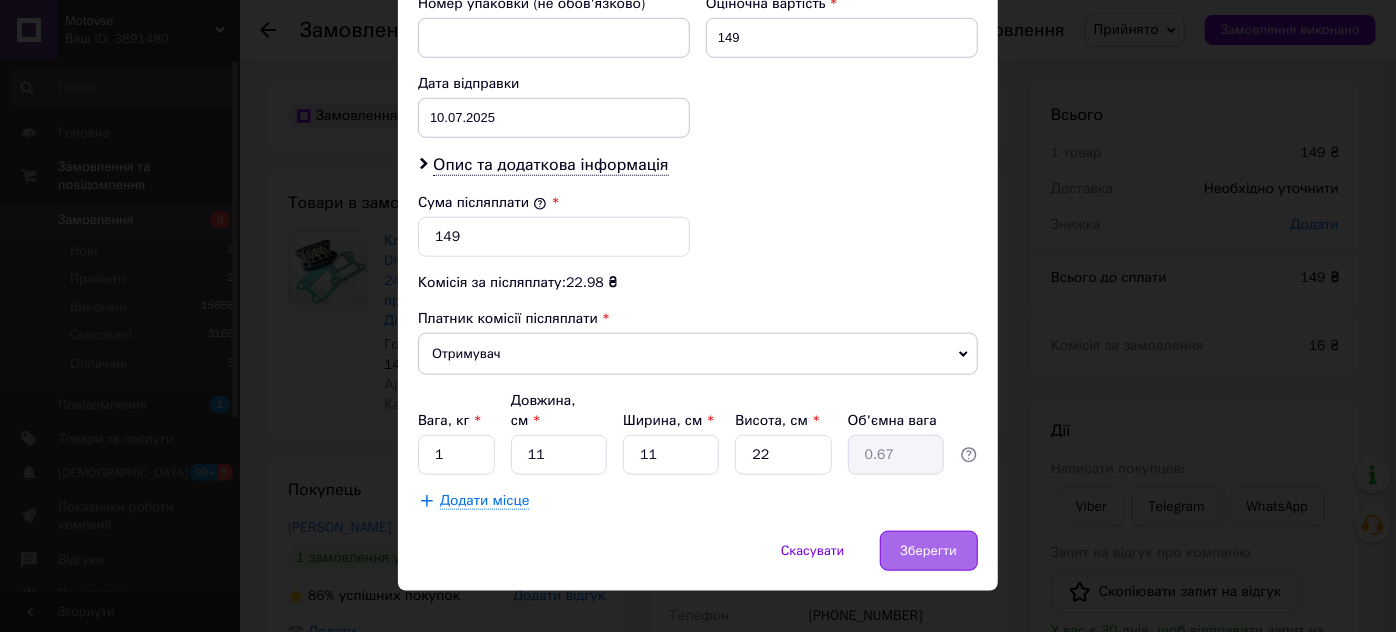 click on "Зберегти" at bounding box center [929, 551] 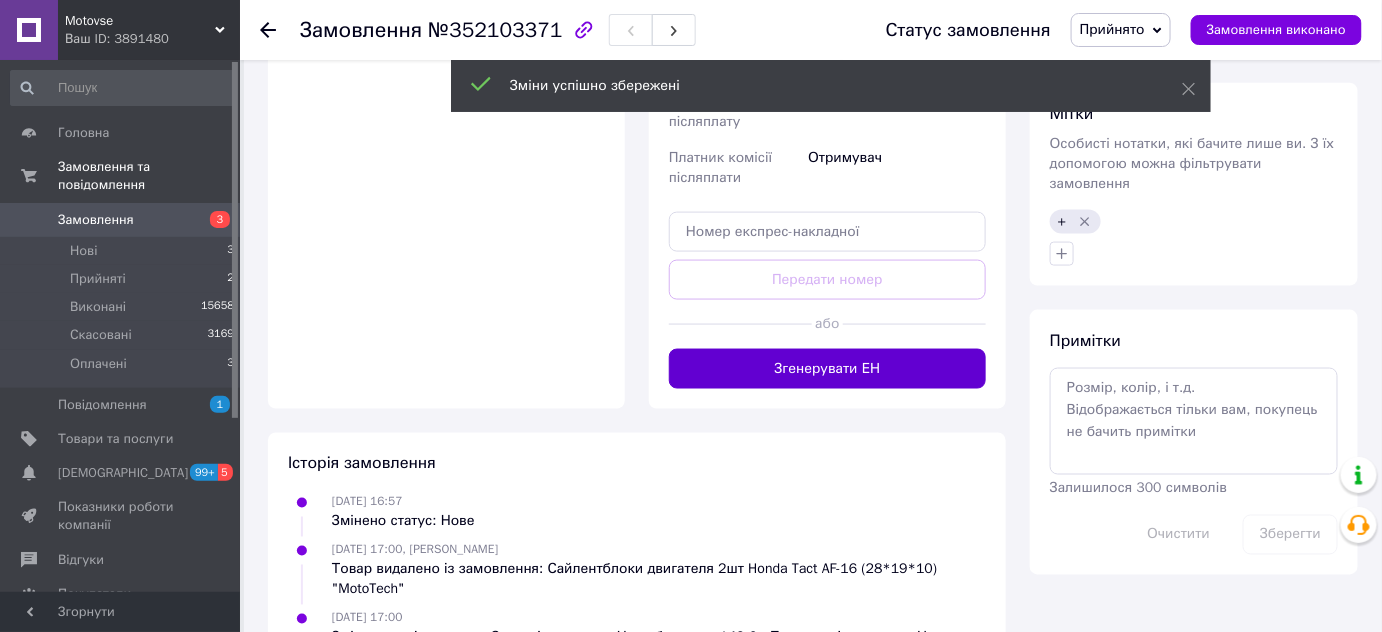 scroll, scrollTop: 818, scrollLeft: 0, axis: vertical 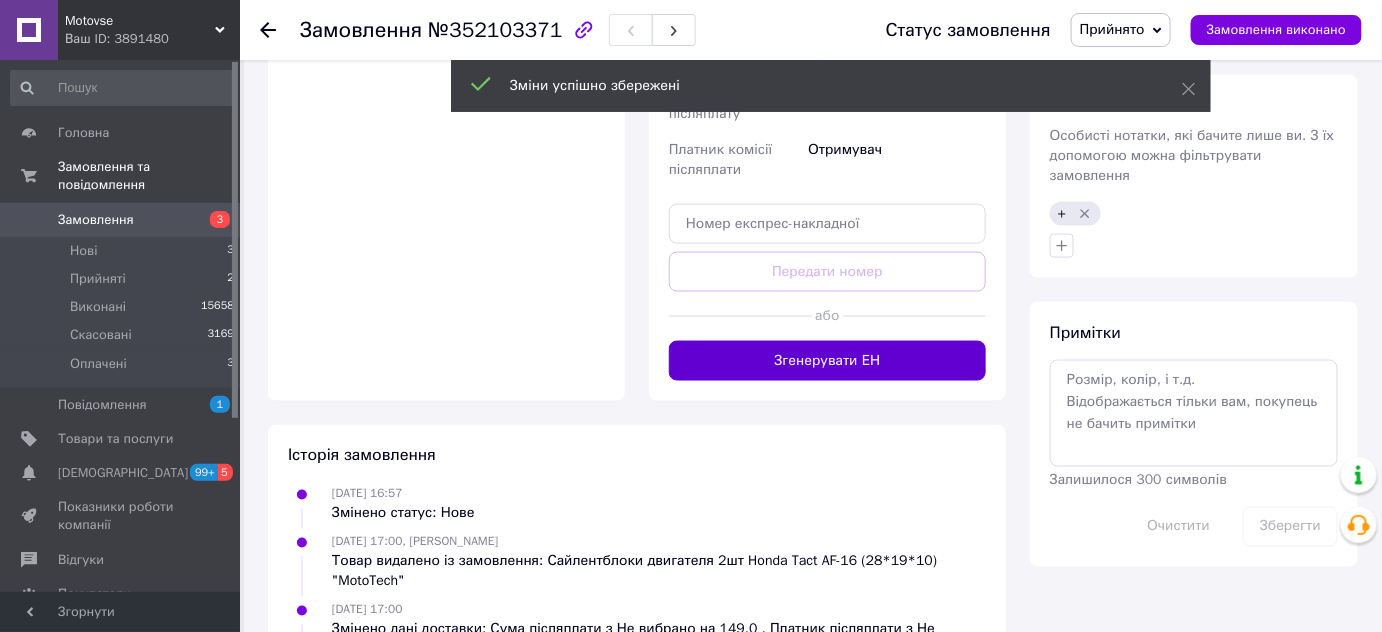 click on "Згенерувати ЕН" at bounding box center [827, 361] 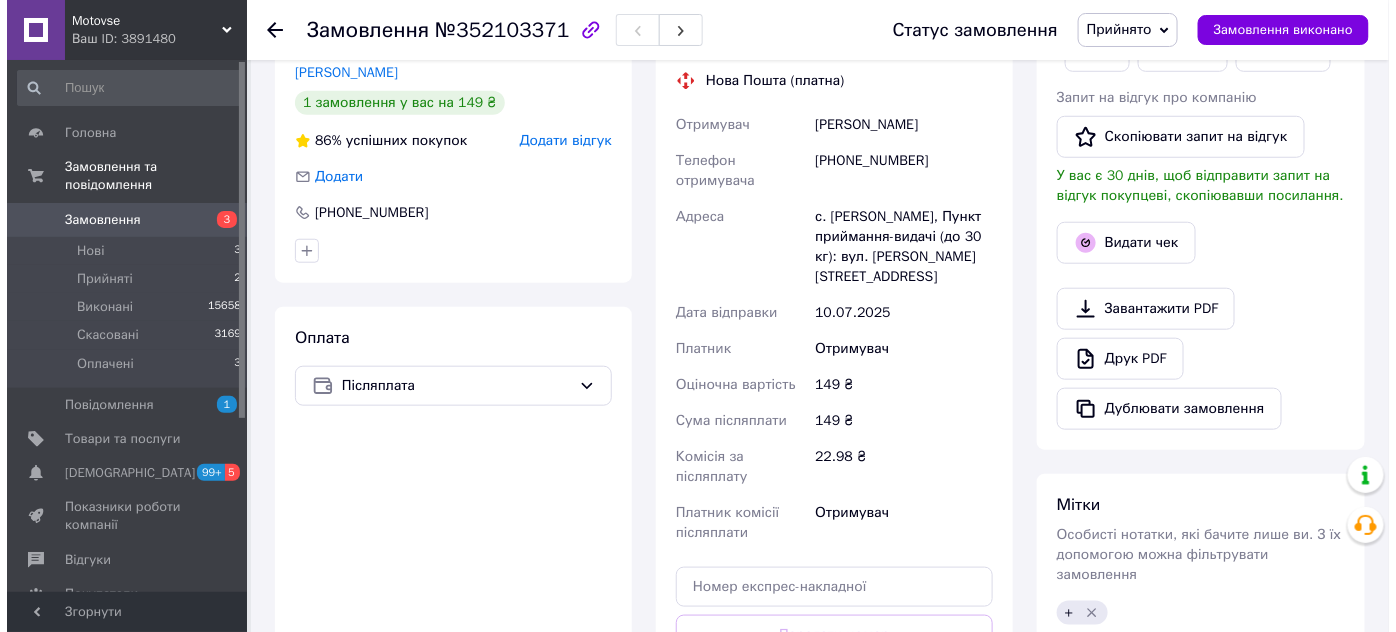 scroll, scrollTop: 454, scrollLeft: 0, axis: vertical 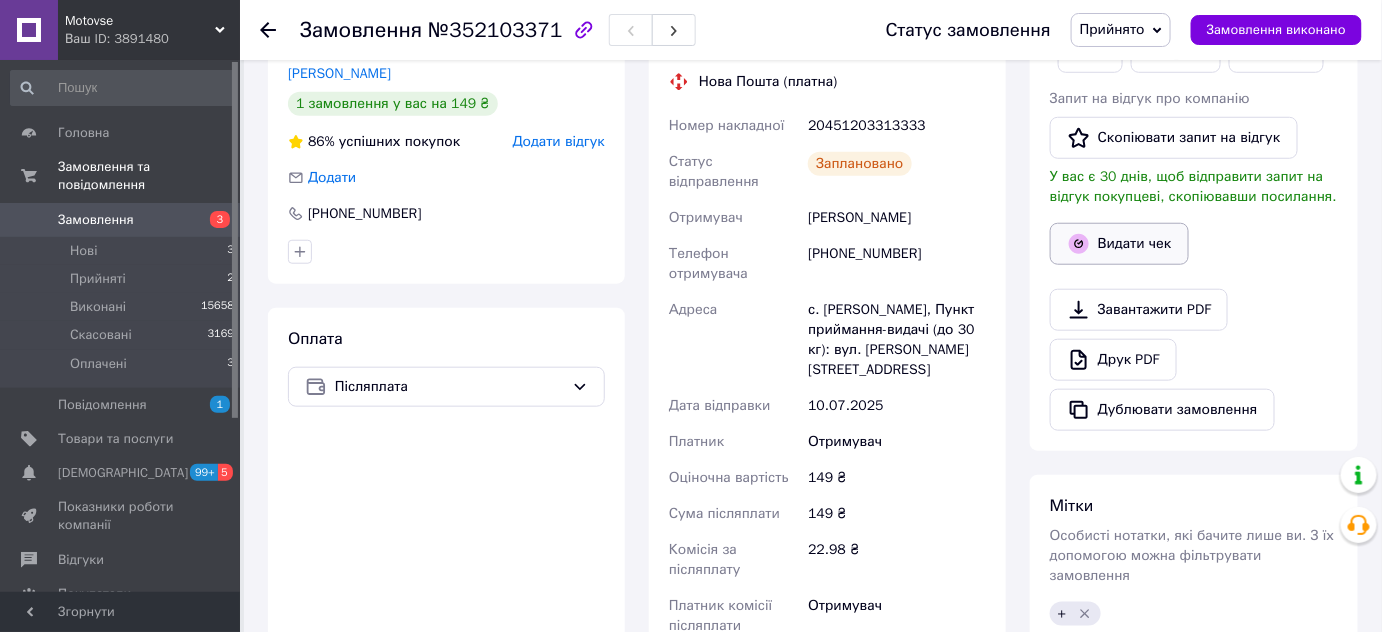 click on "Видати чек" at bounding box center (1119, 244) 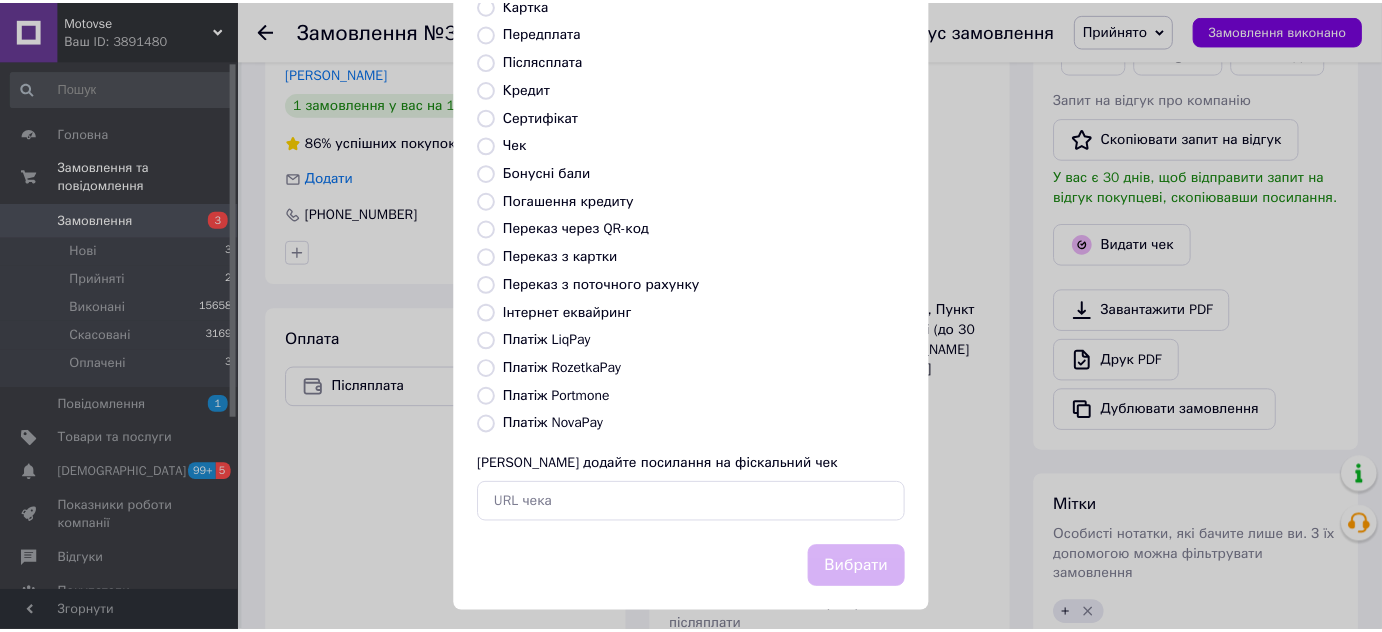 scroll, scrollTop: 226, scrollLeft: 0, axis: vertical 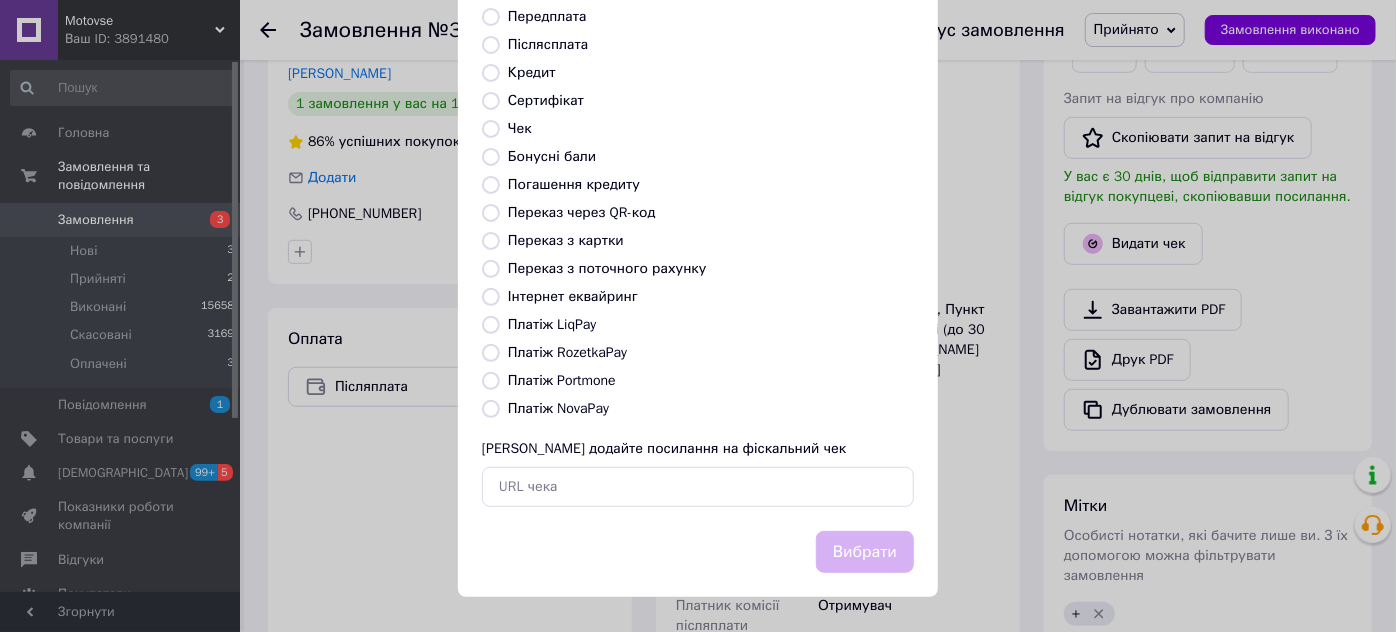 click on "Платіж NovaPay" at bounding box center (558, 408) 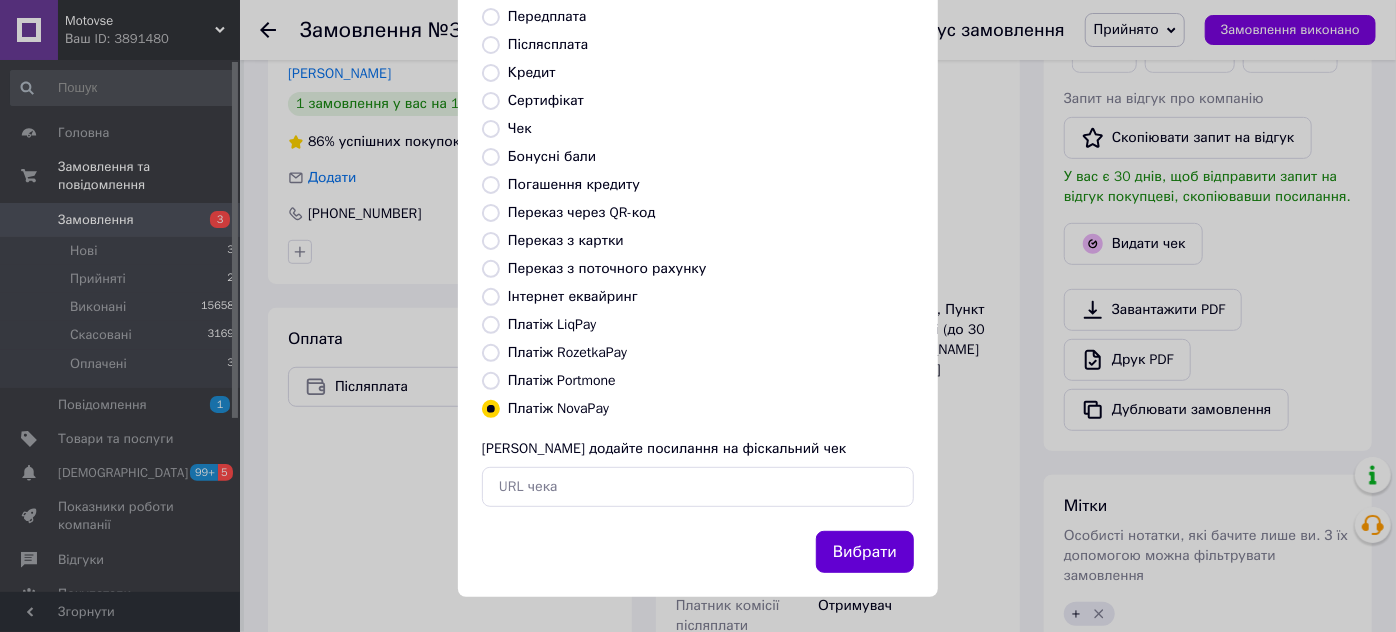 click on "Вибрати" at bounding box center [865, 552] 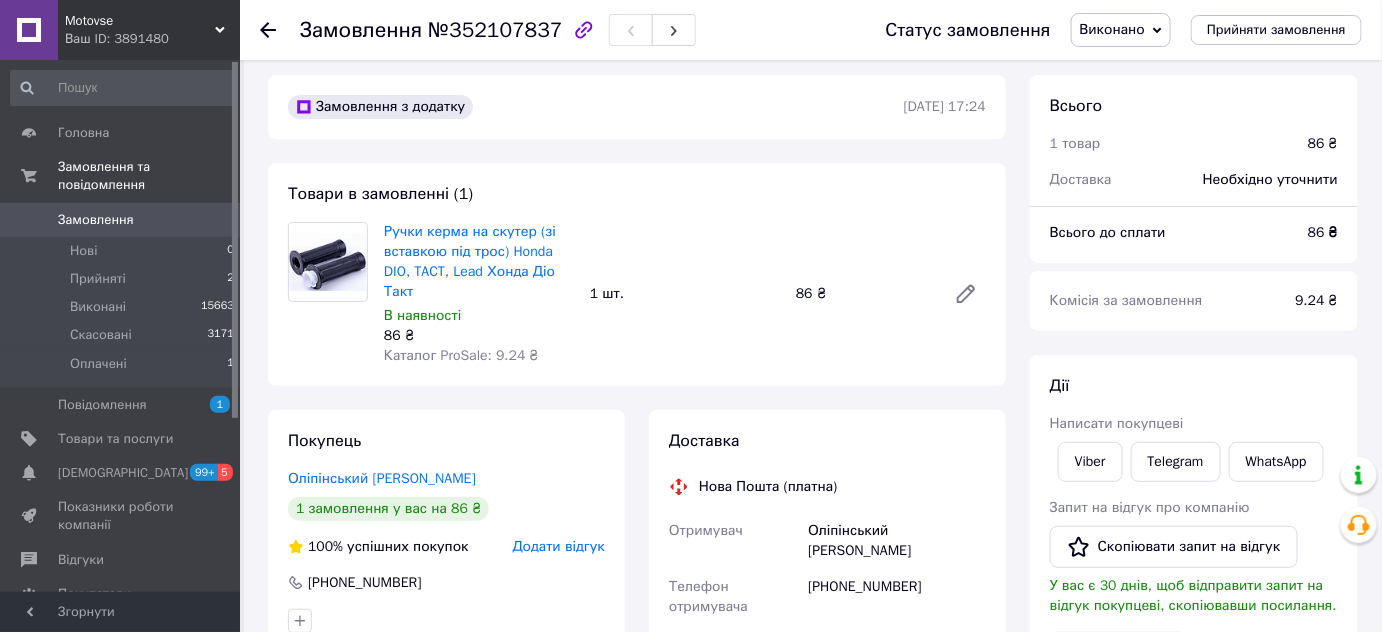 scroll, scrollTop: 0, scrollLeft: 0, axis: both 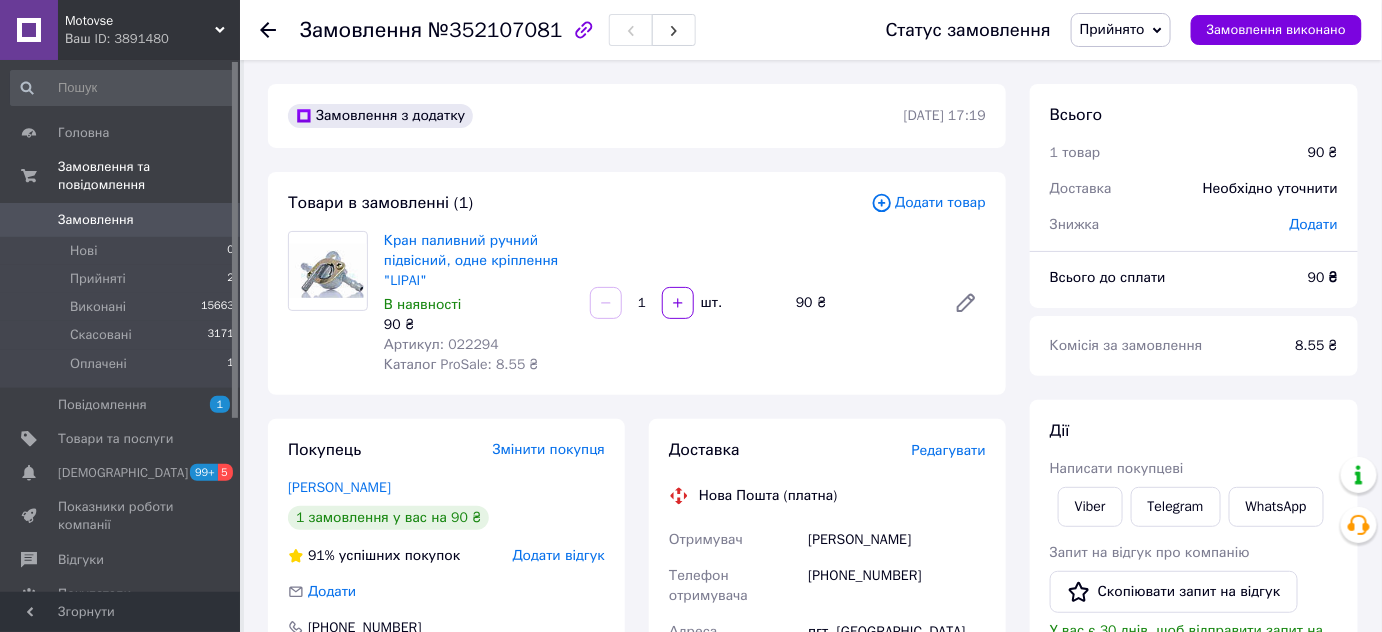 click on "Редагувати" at bounding box center (949, 450) 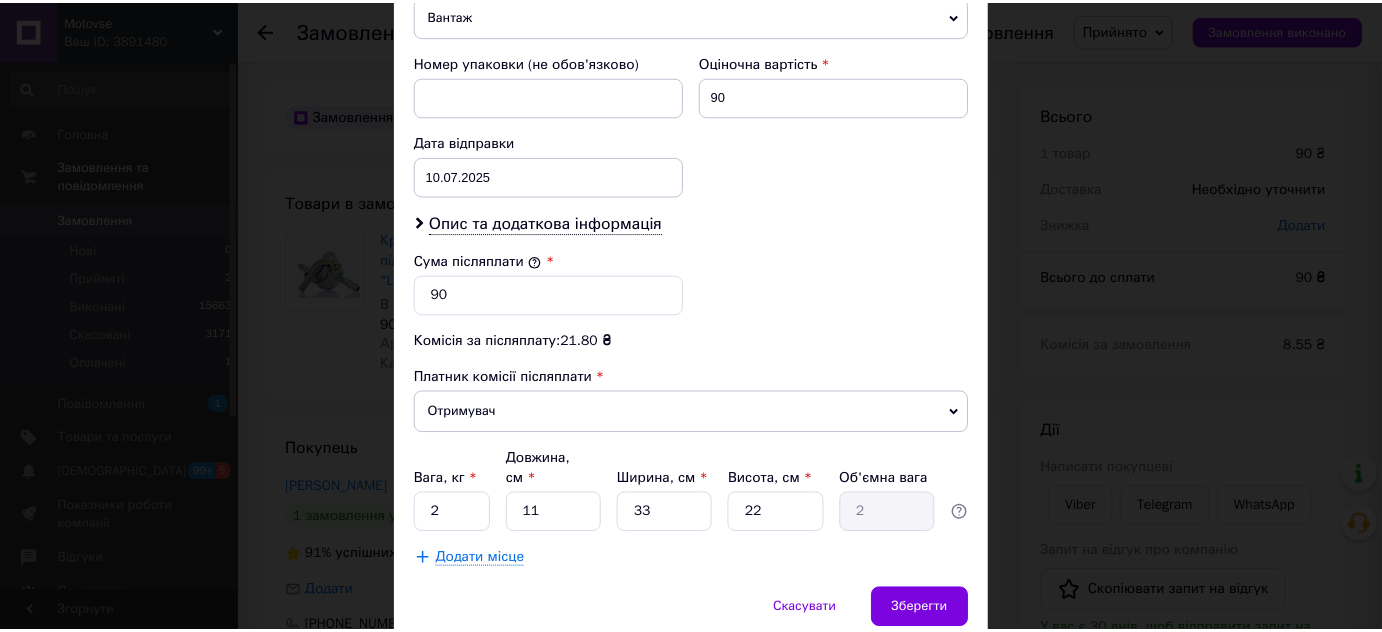 scroll, scrollTop: 885, scrollLeft: 0, axis: vertical 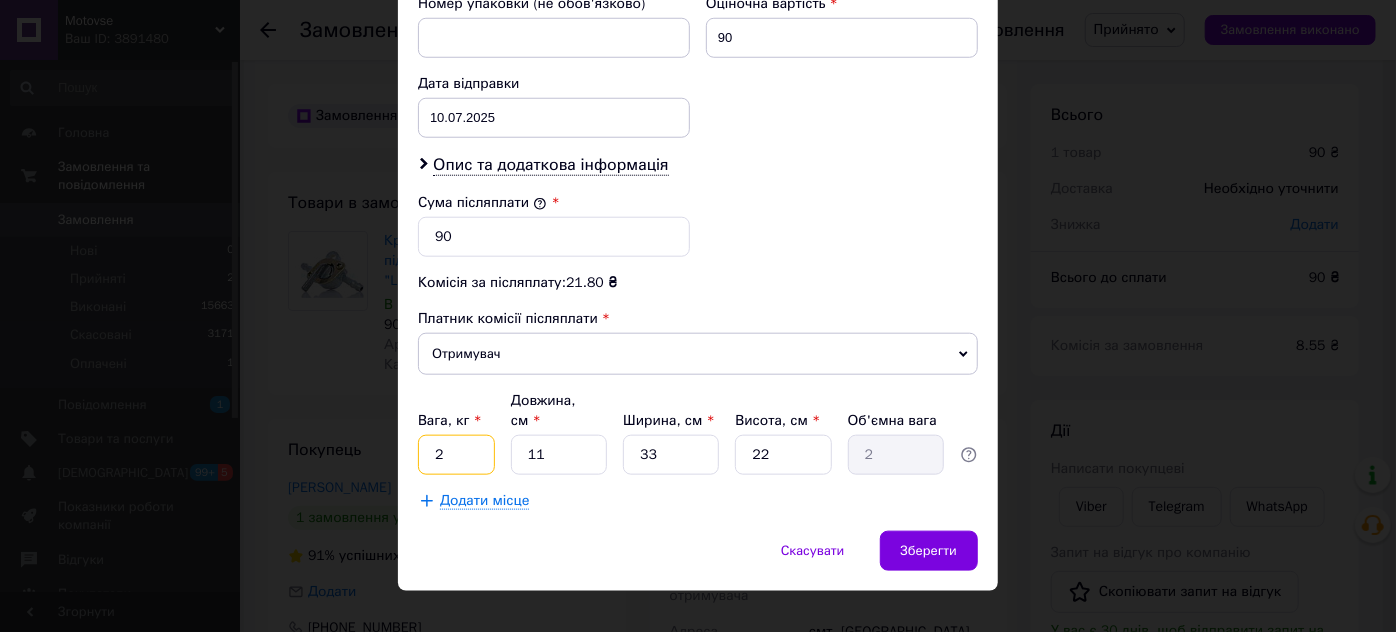 click on "2" at bounding box center [456, 455] 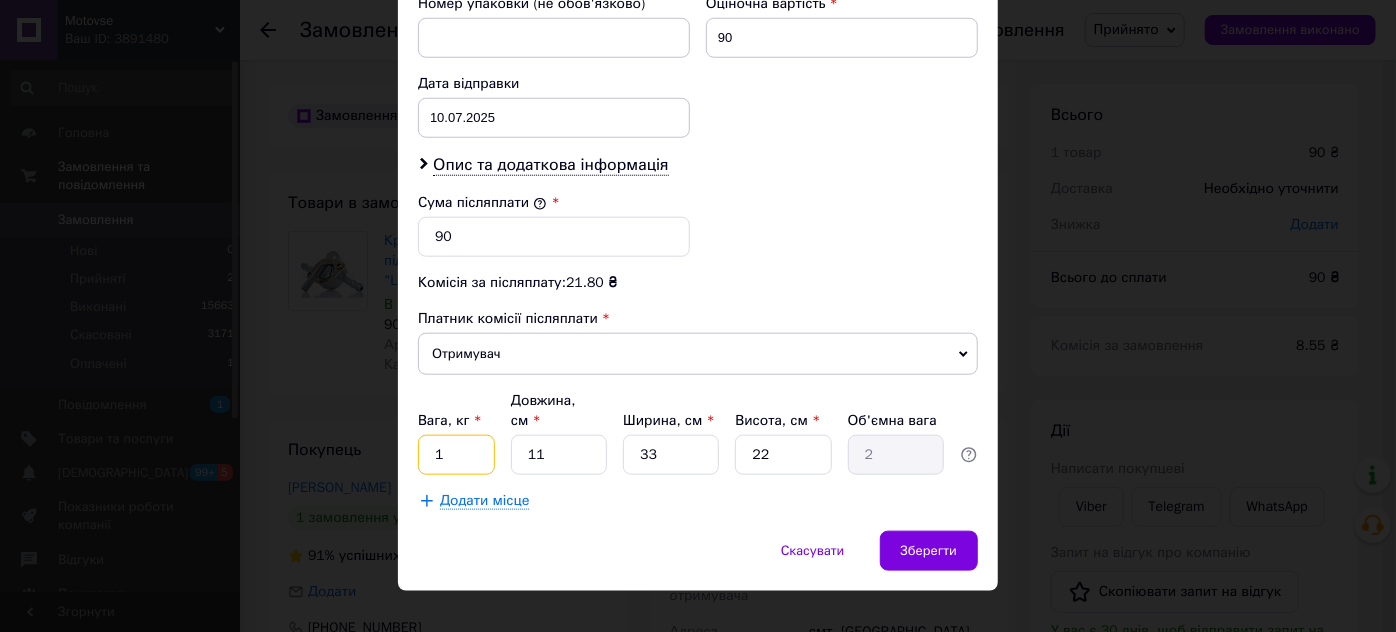 type on "1" 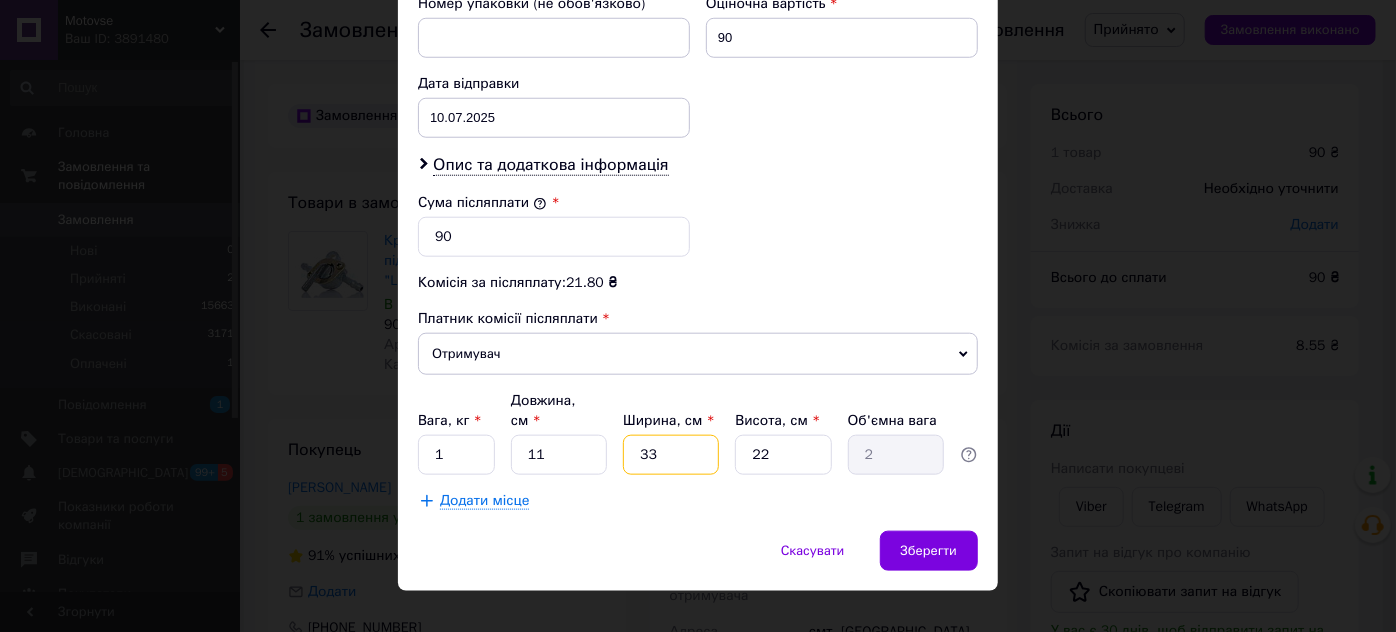 click on "33" at bounding box center [671, 455] 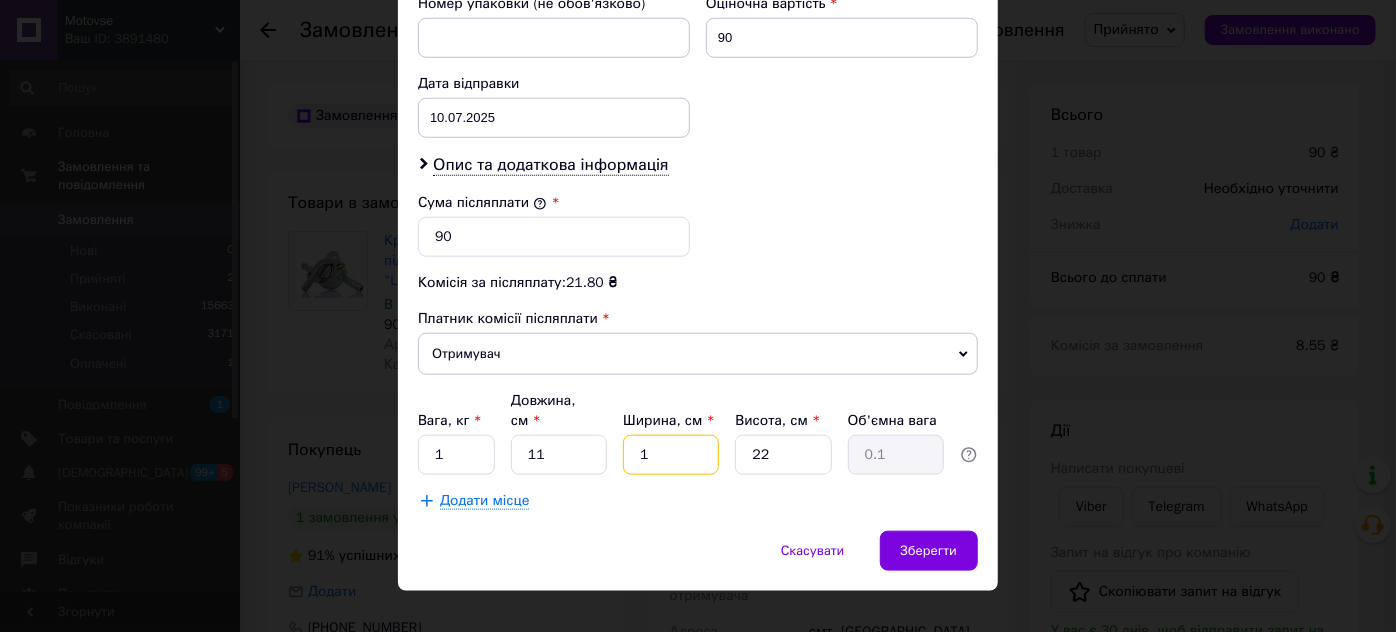 type on "11" 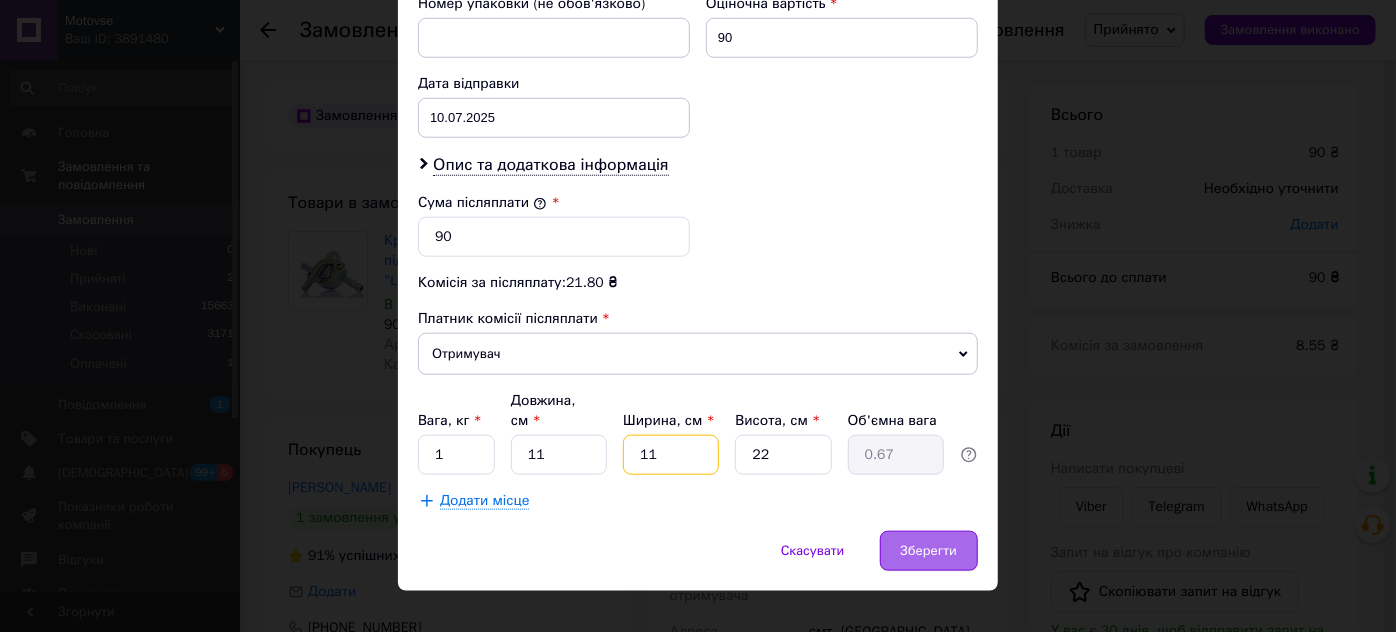 type on "11" 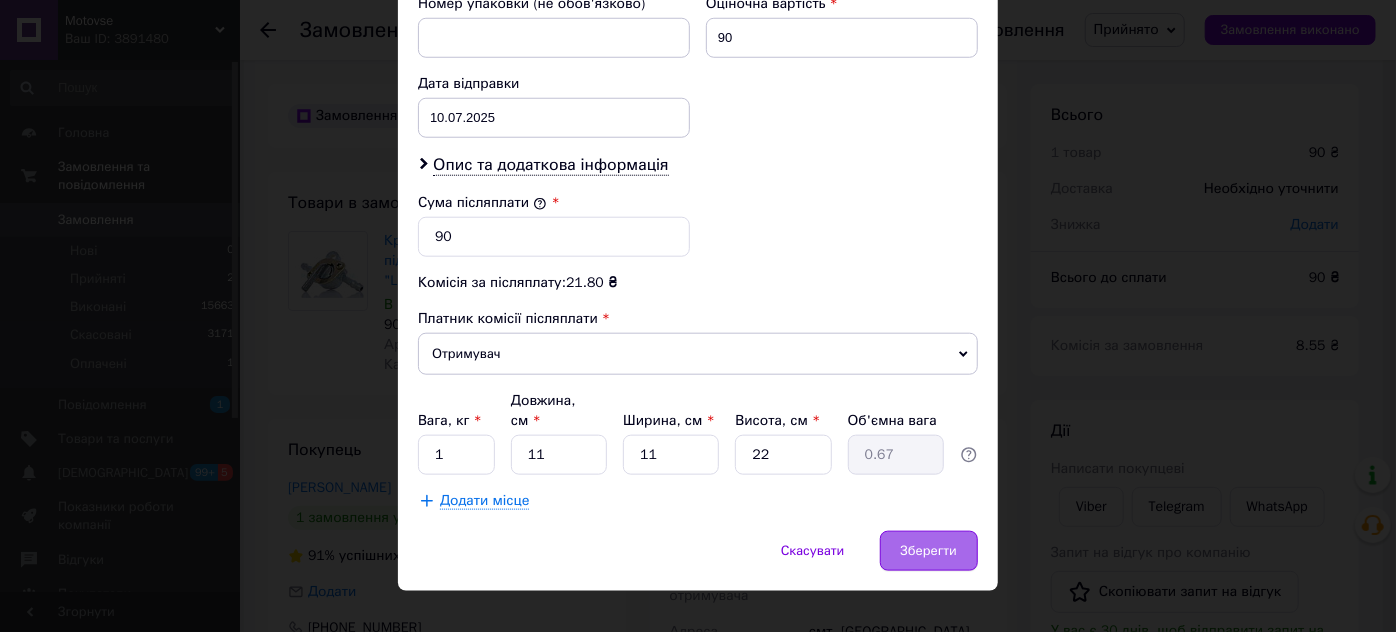 click on "Зберегти" at bounding box center [929, 551] 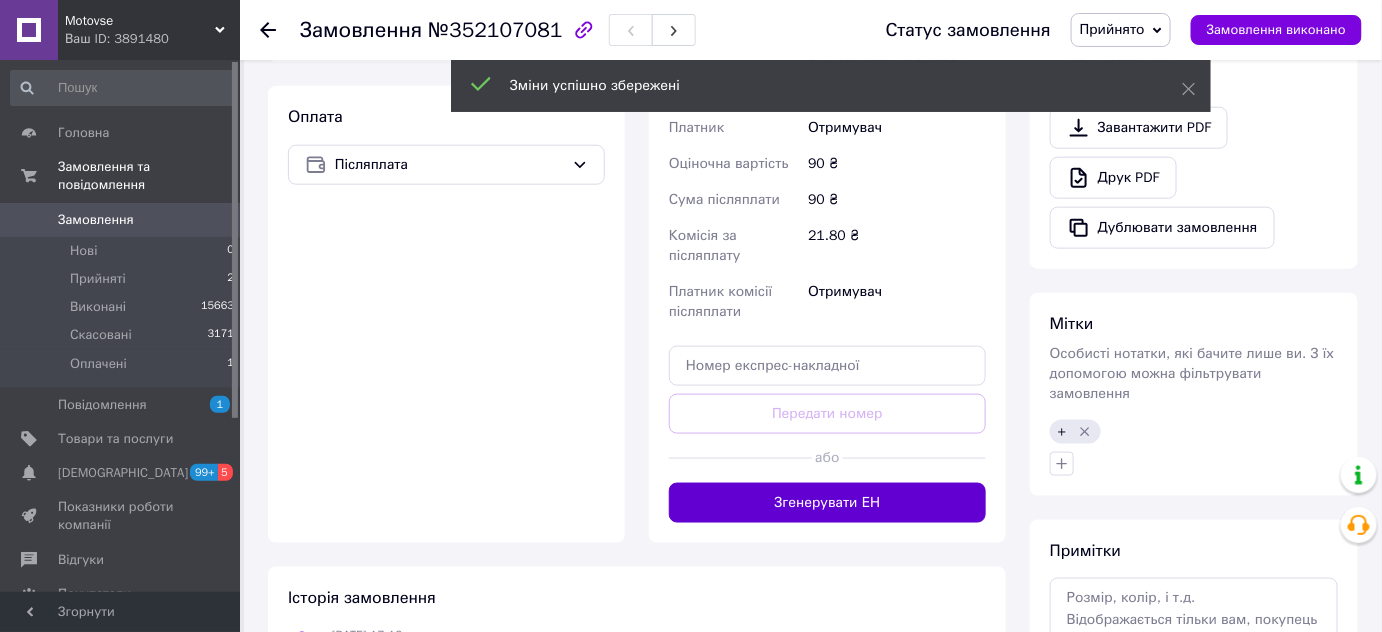 click on "Згенерувати ЕН" at bounding box center (827, 503) 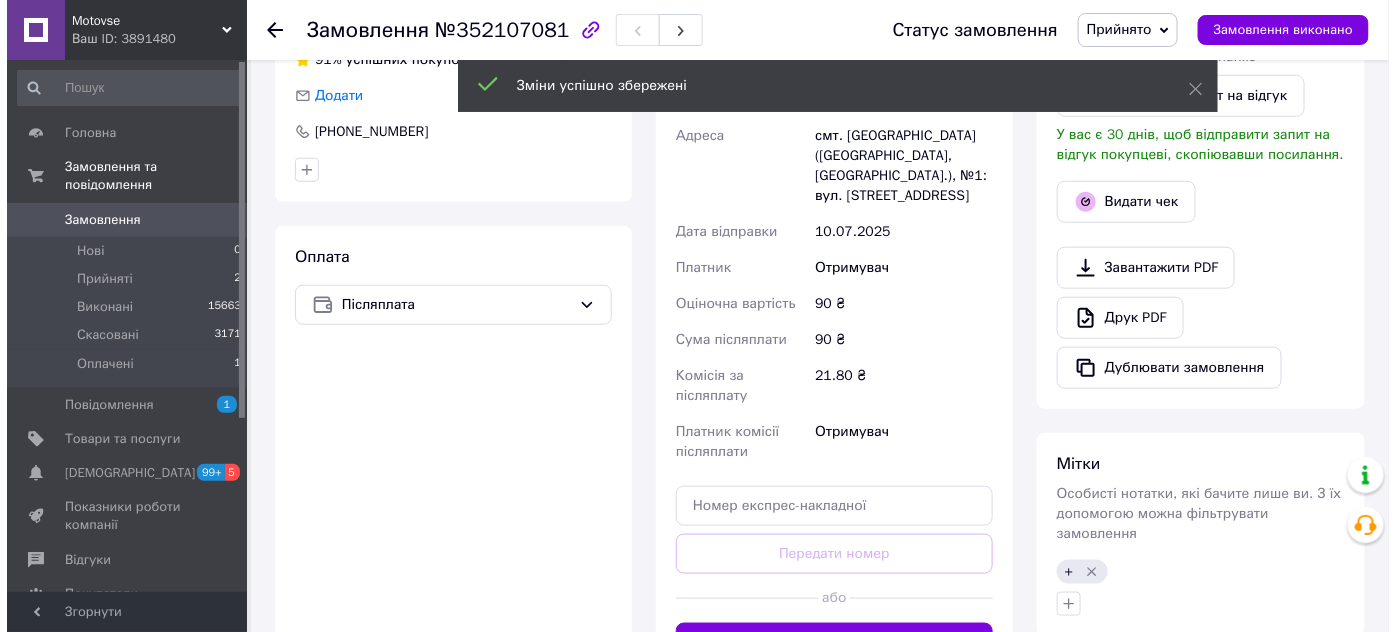 scroll, scrollTop: 363, scrollLeft: 0, axis: vertical 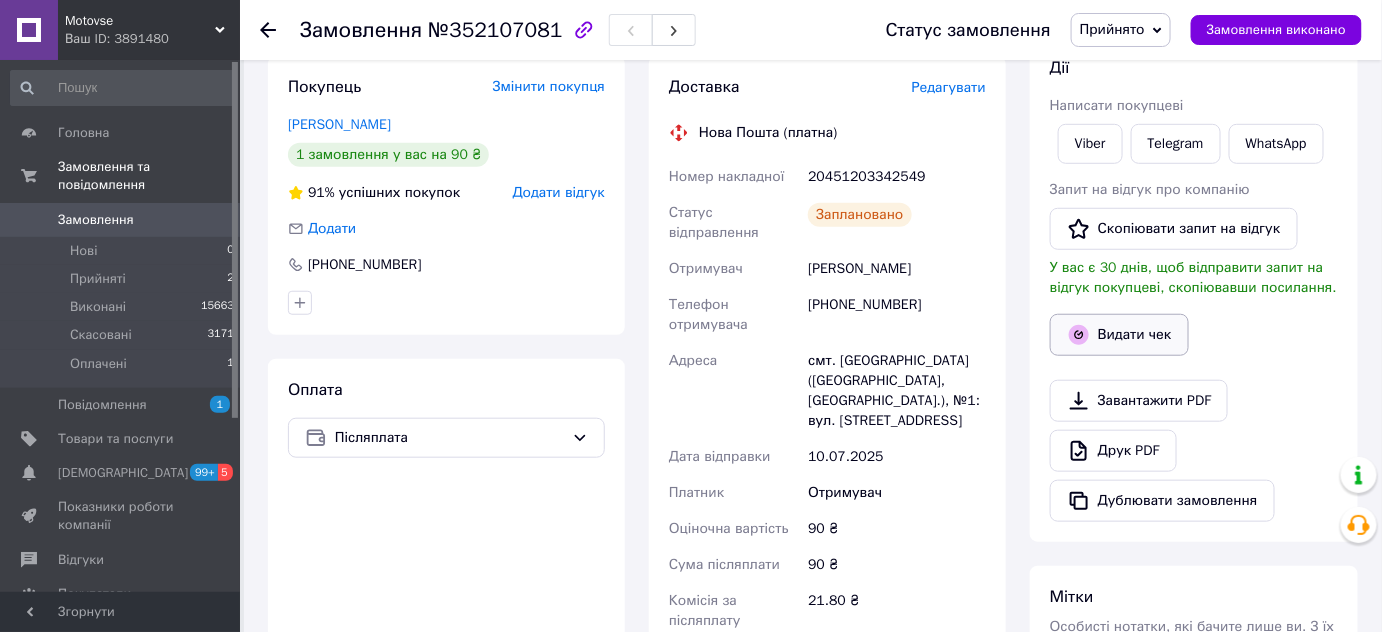 click on "Видати чек" at bounding box center [1119, 335] 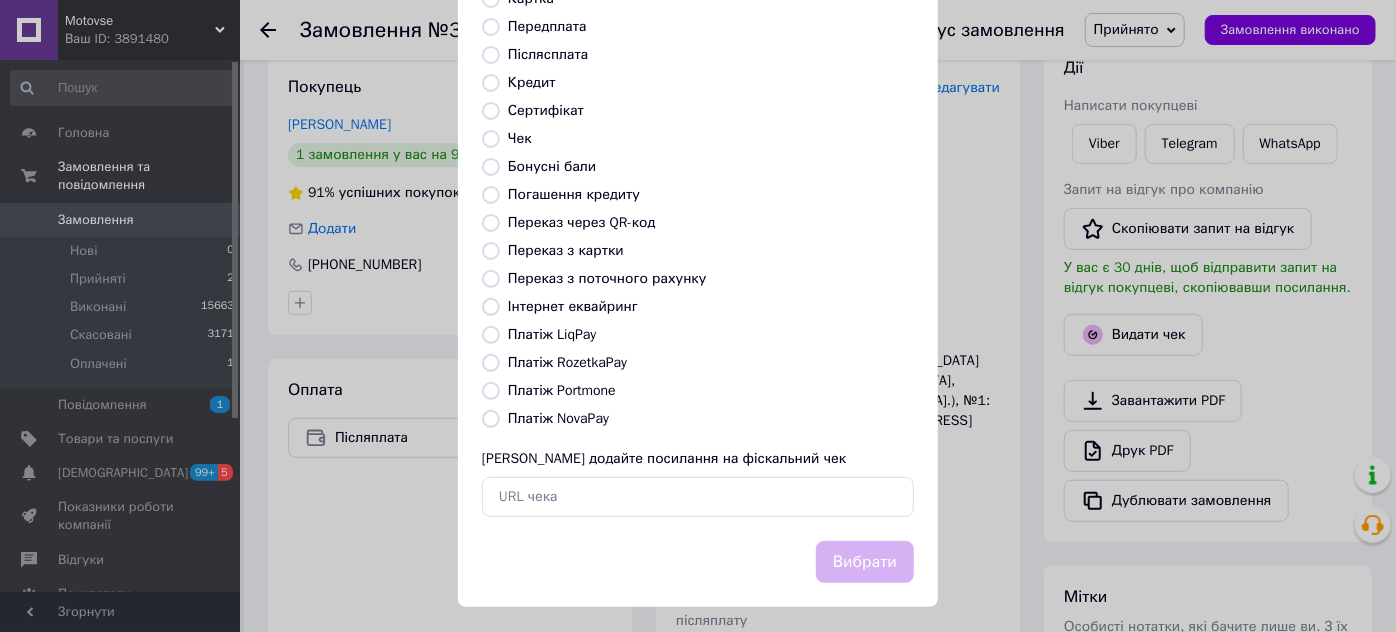 scroll, scrollTop: 226, scrollLeft: 0, axis: vertical 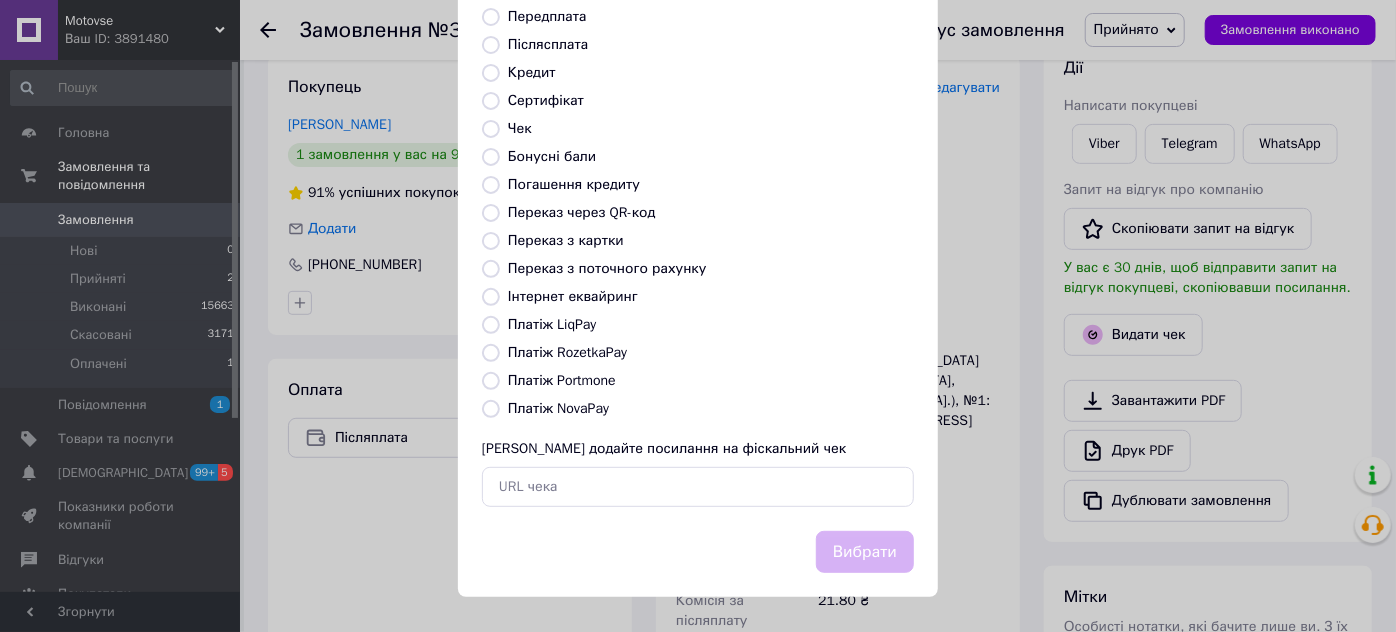 click on "Платіж NovaPay" at bounding box center (558, 408) 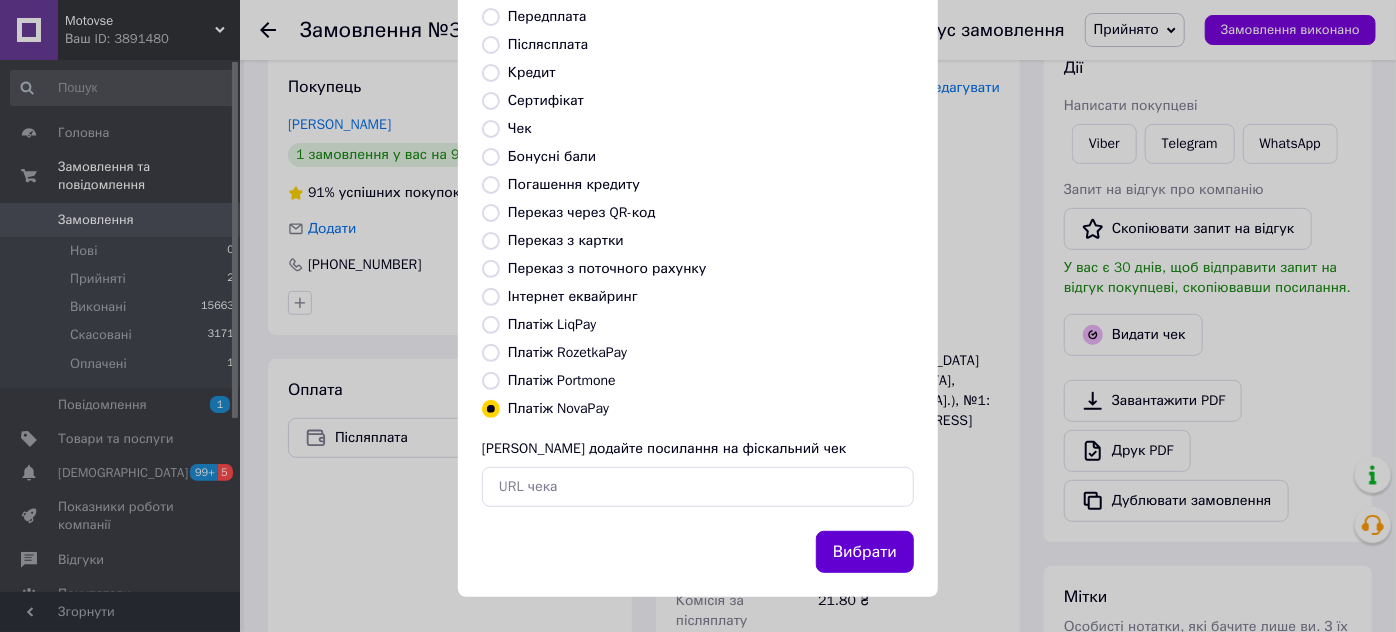 click on "Вибрати" at bounding box center (865, 552) 